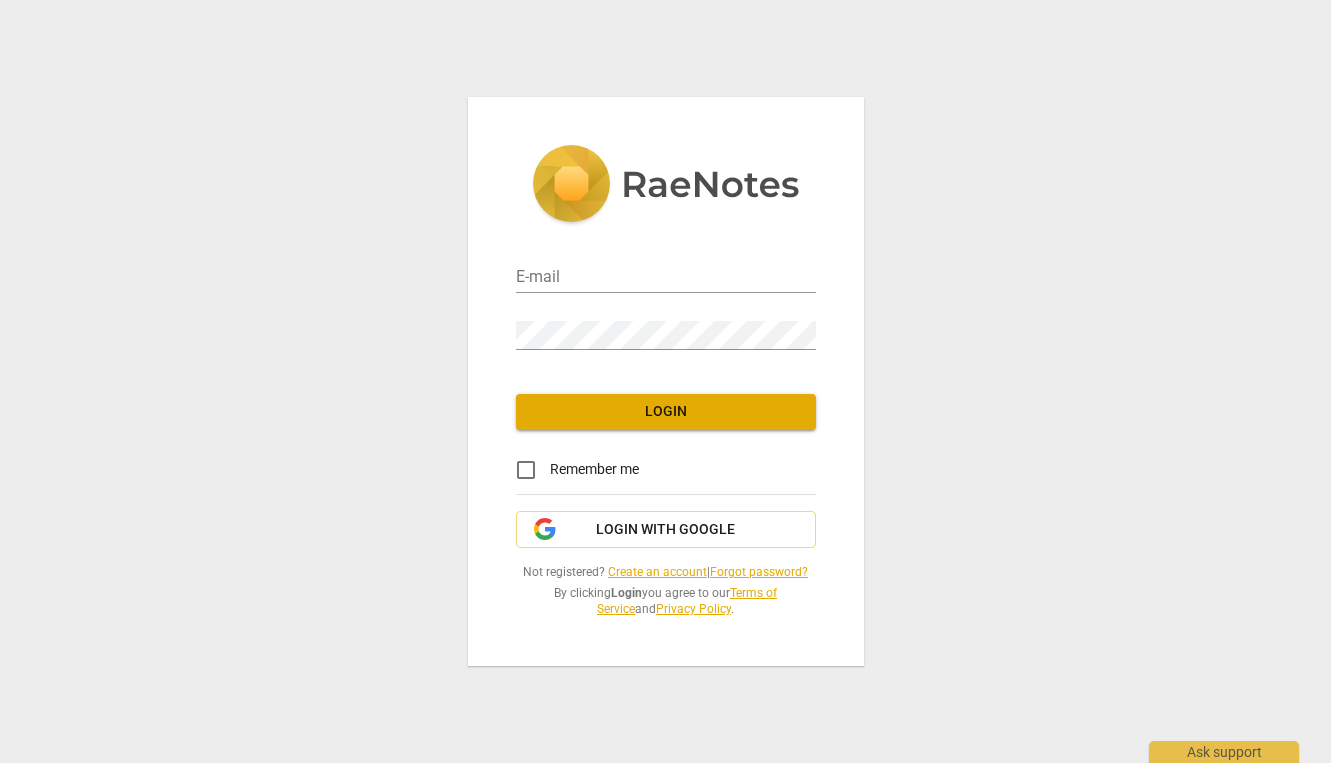 scroll, scrollTop: 0, scrollLeft: 0, axis: both 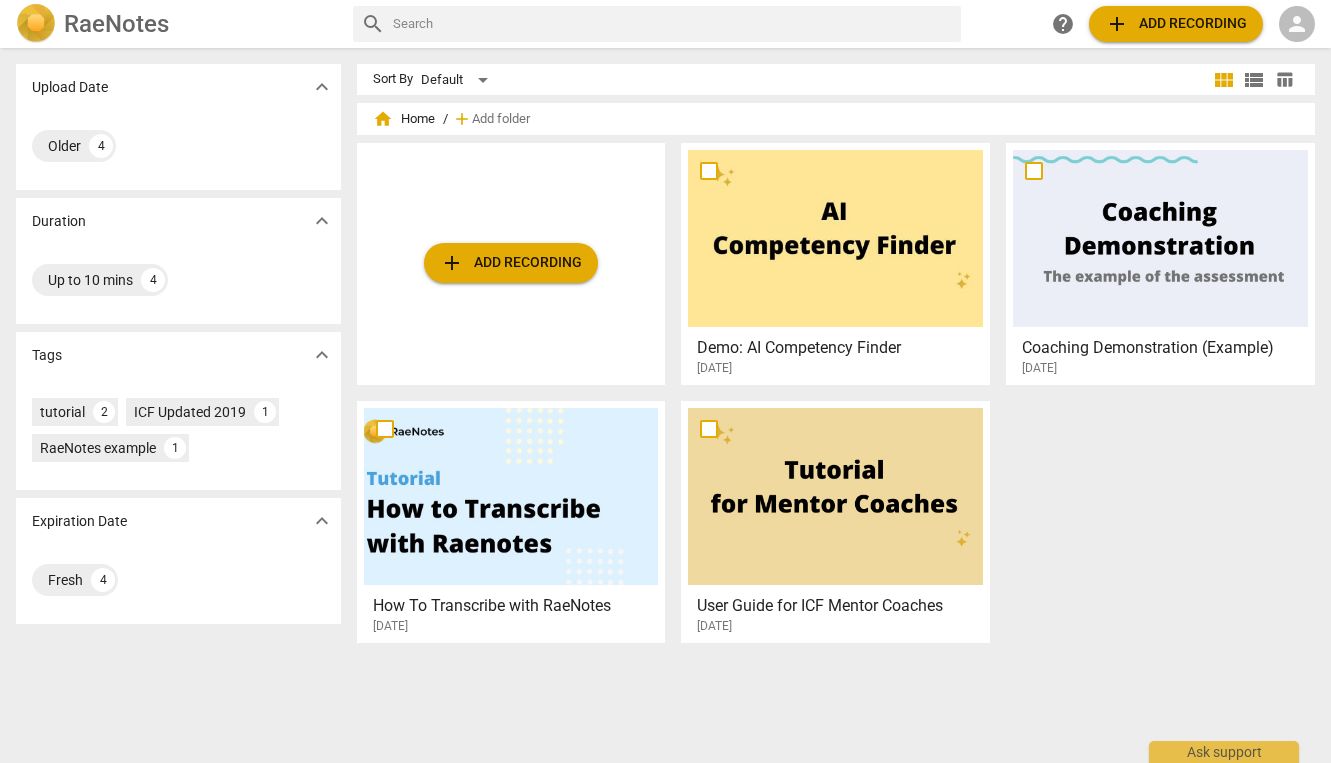 click on "add   Add recording" at bounding box center (511, 263) 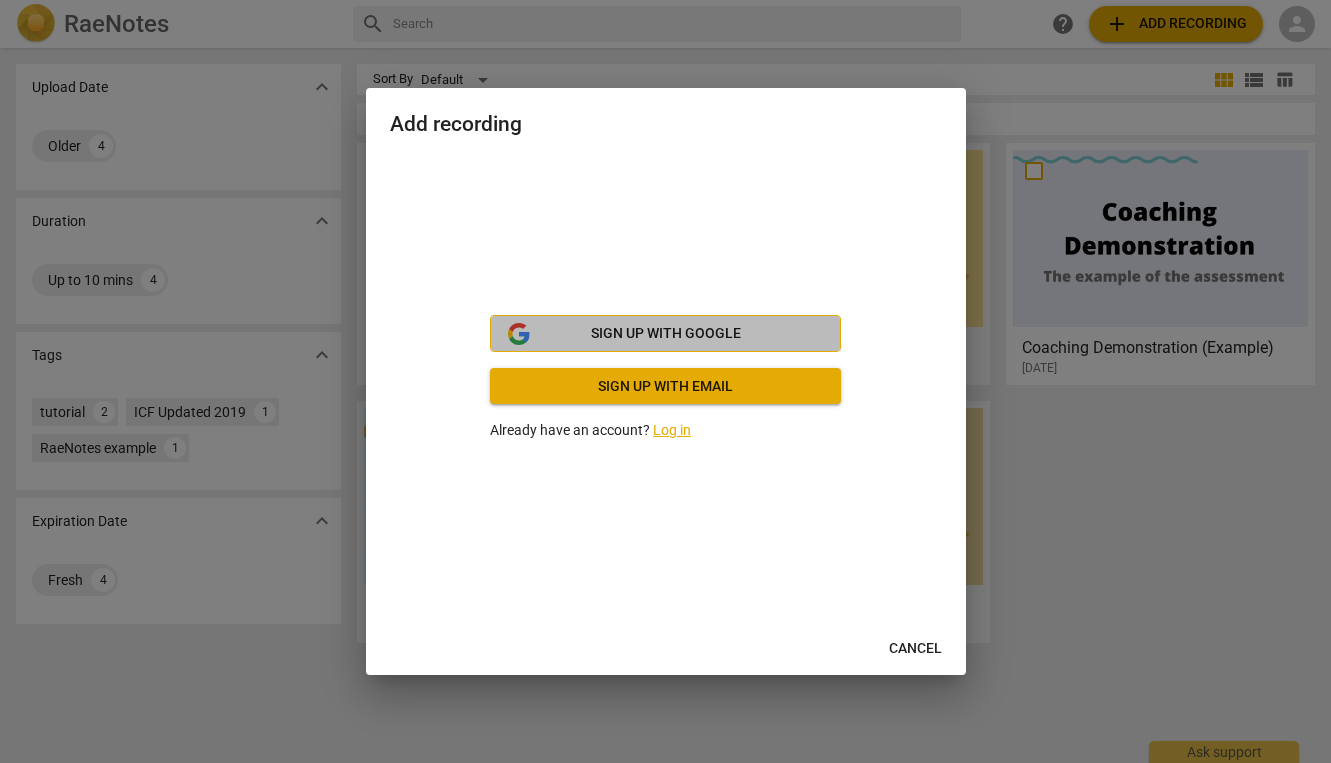 click on "Sign up with Google" at bounding box center (666, 334) 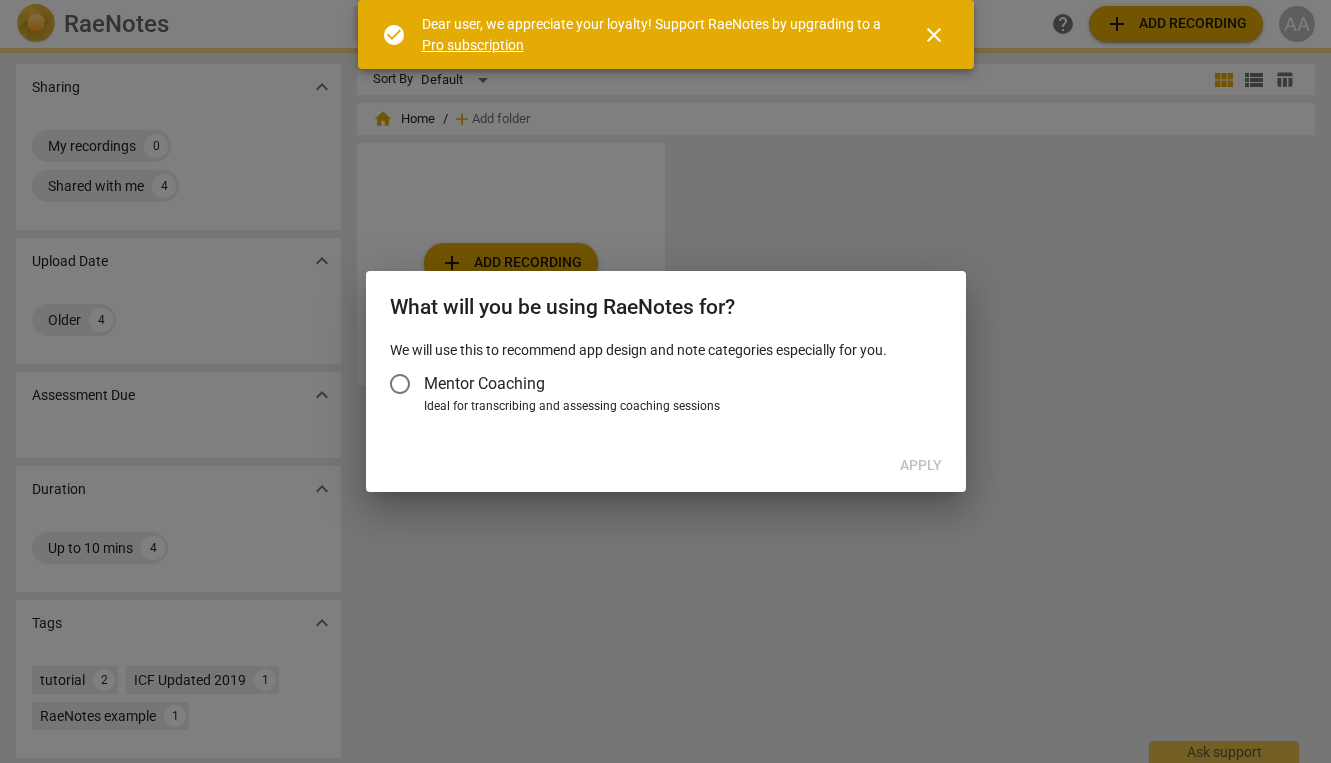 scroll, scrollTop: 0, scrollLeft: 0, axis: both 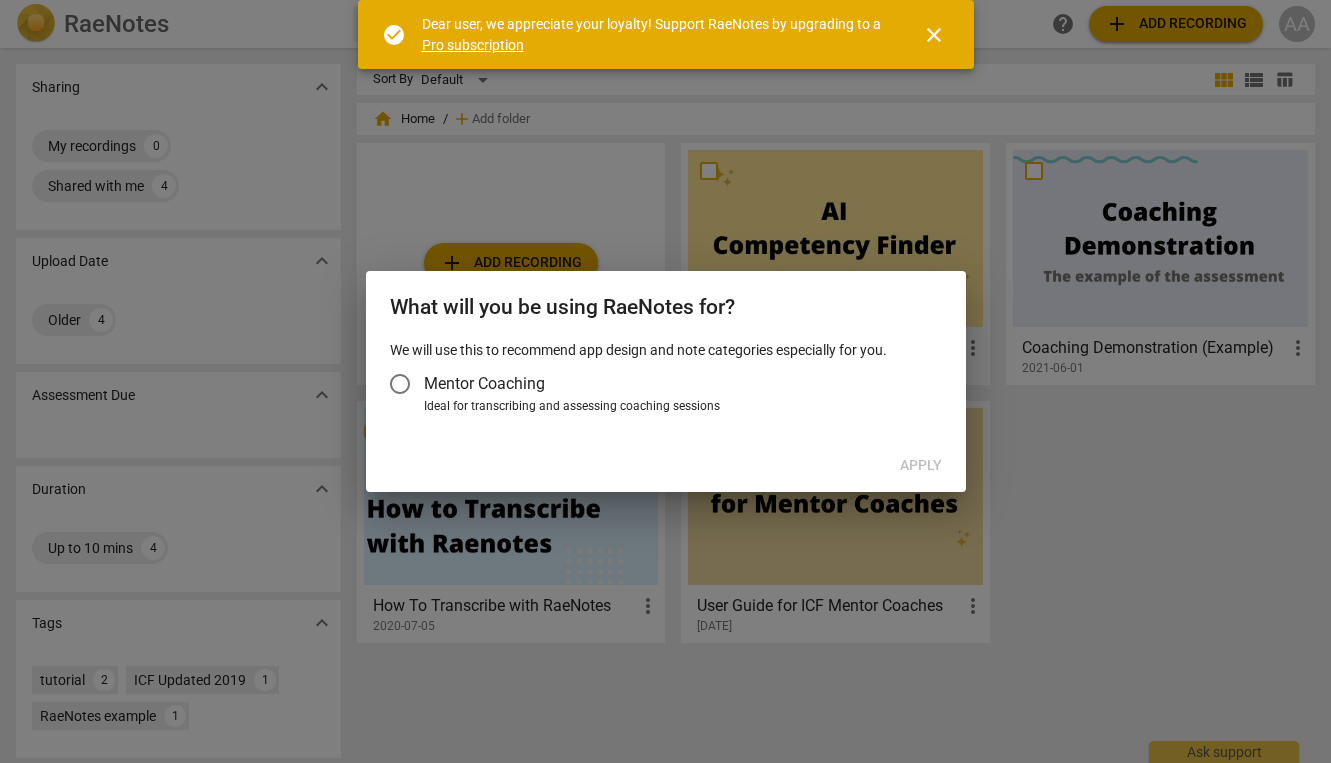 click on "Mentor Coaching" at bounding box center [484, 383] 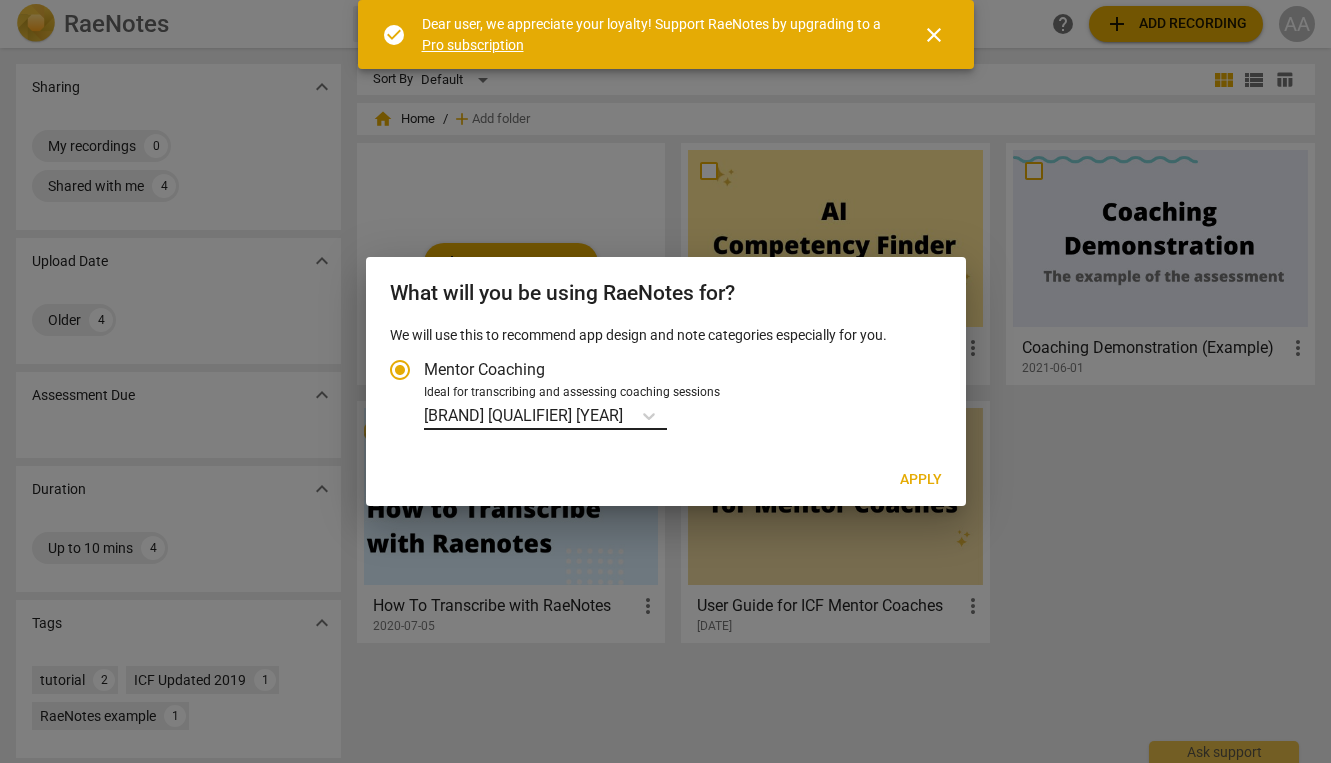 click on "Ideal for transcribing and assessing coaching sessions EMCC Supervision Competence Framework (2019)" at bounding box center [627, 415] 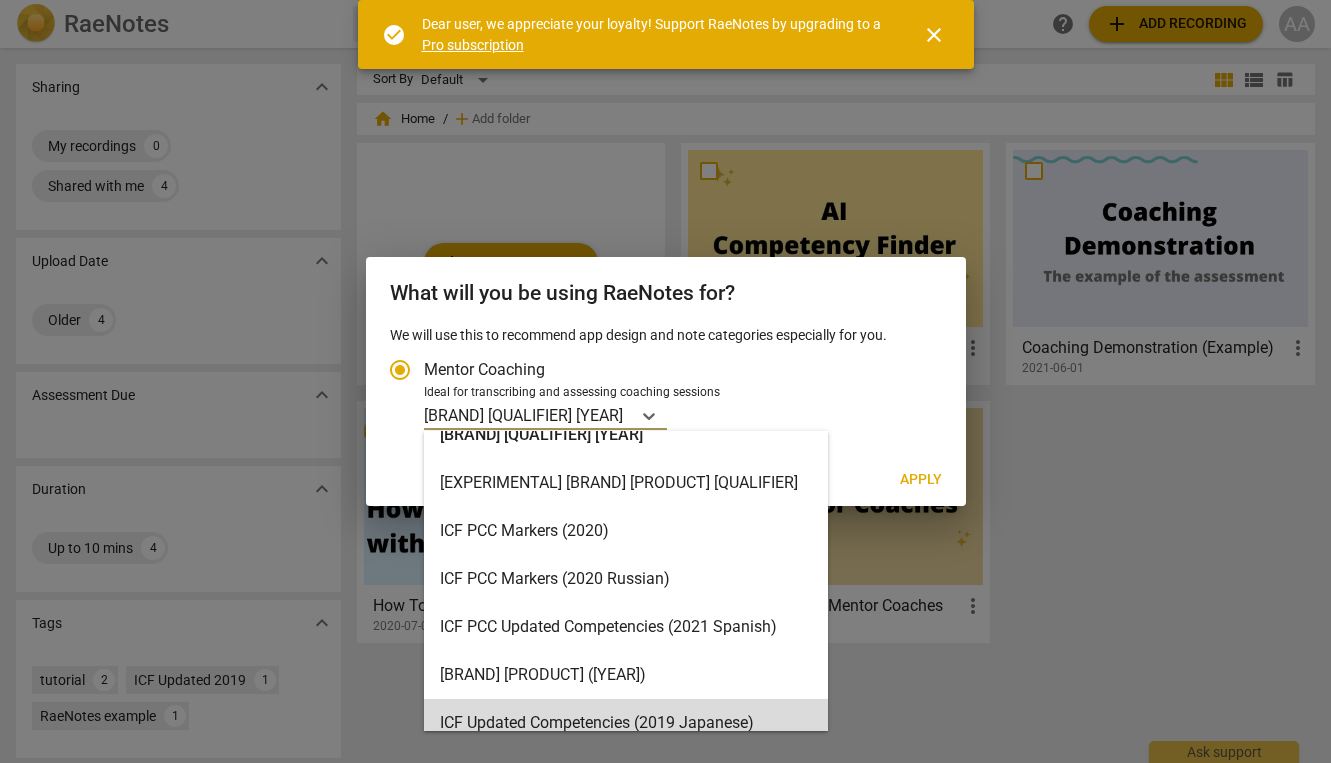 scroll, scrollTop: 0, scrollLeft: 0, axis: both 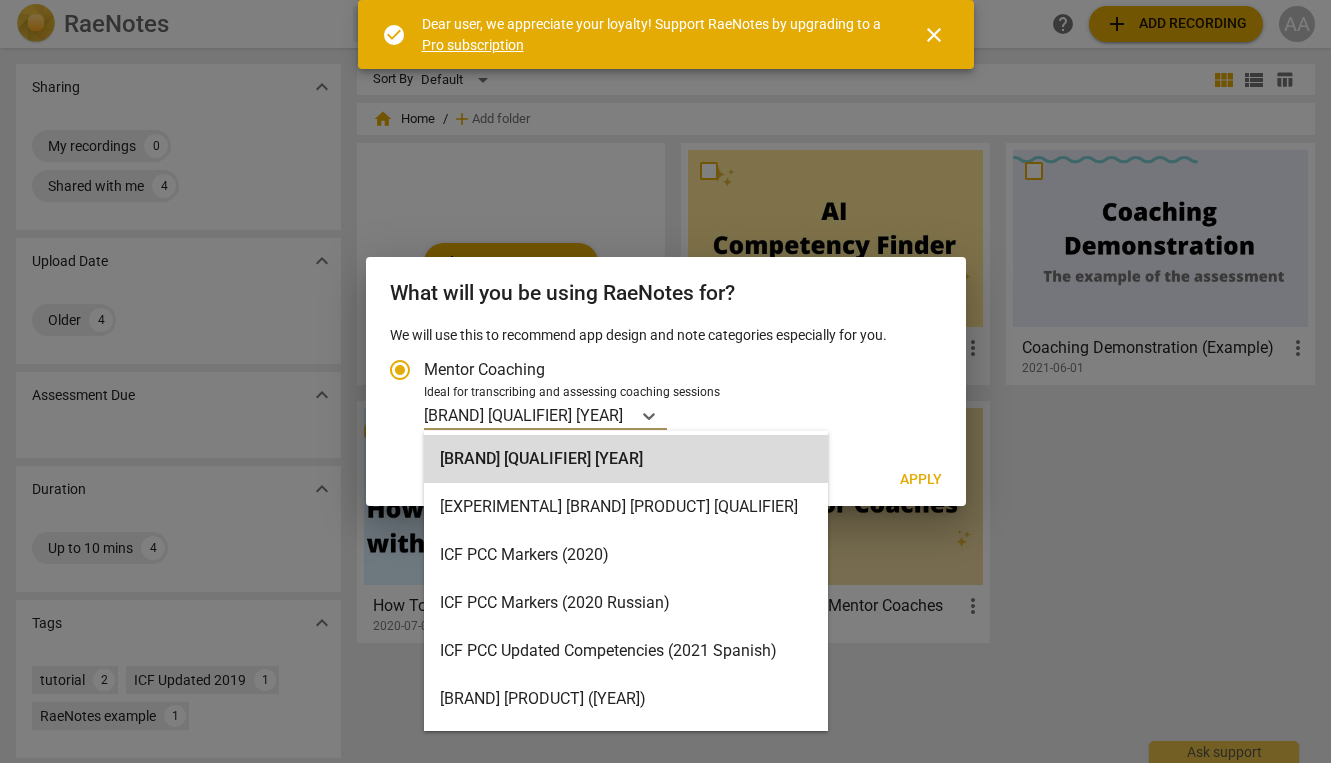 click on "We will use this to recommend app design and note categories especially for you." at bounding box center (666, 335) 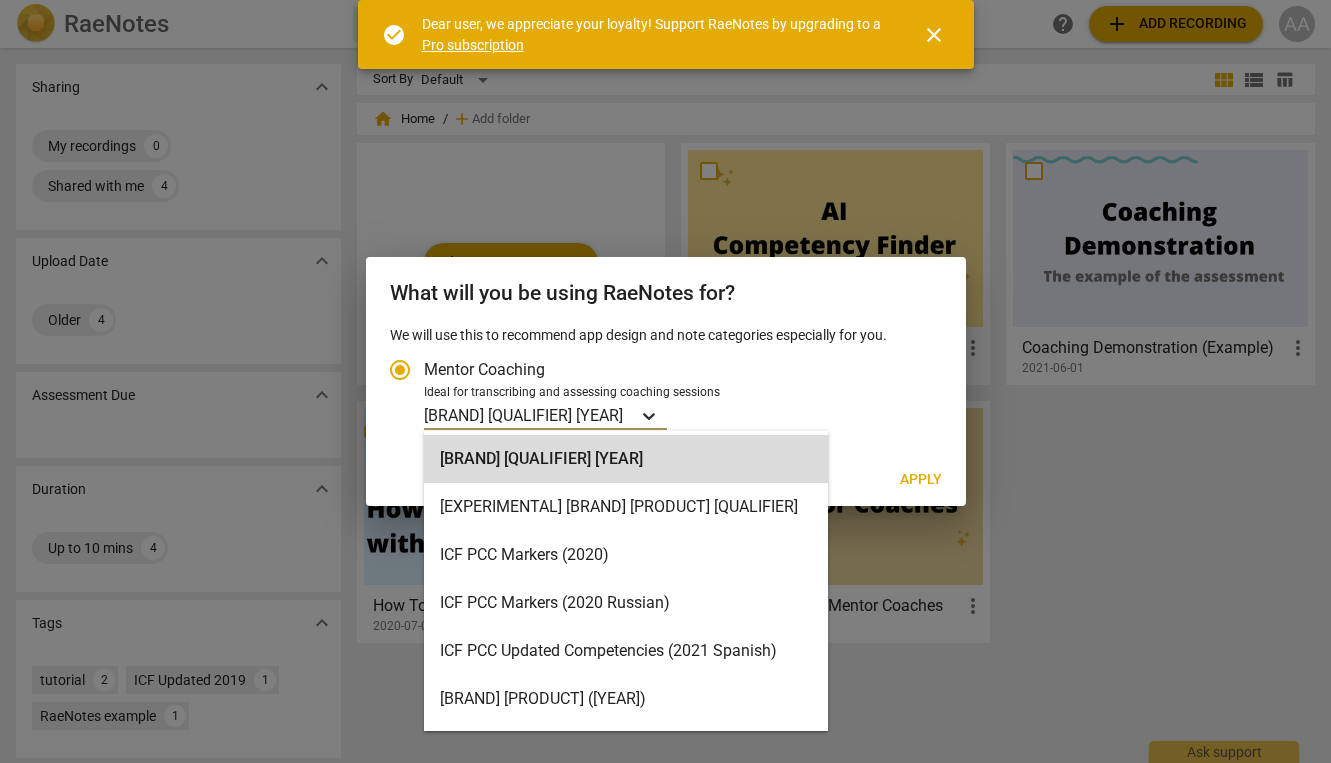 click at bounding box center (649, 415) 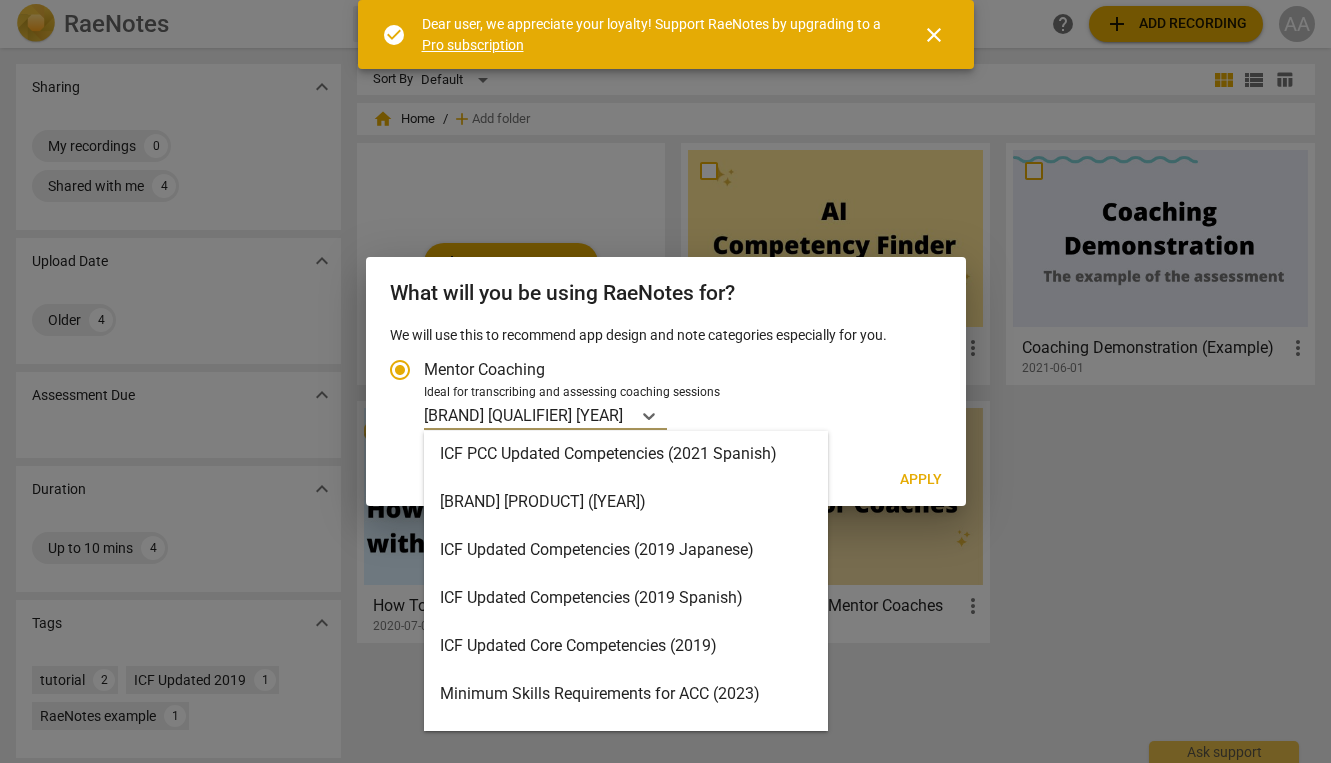 scroll, scrollTop: 185, scrollLeft: 0, axis: vertical 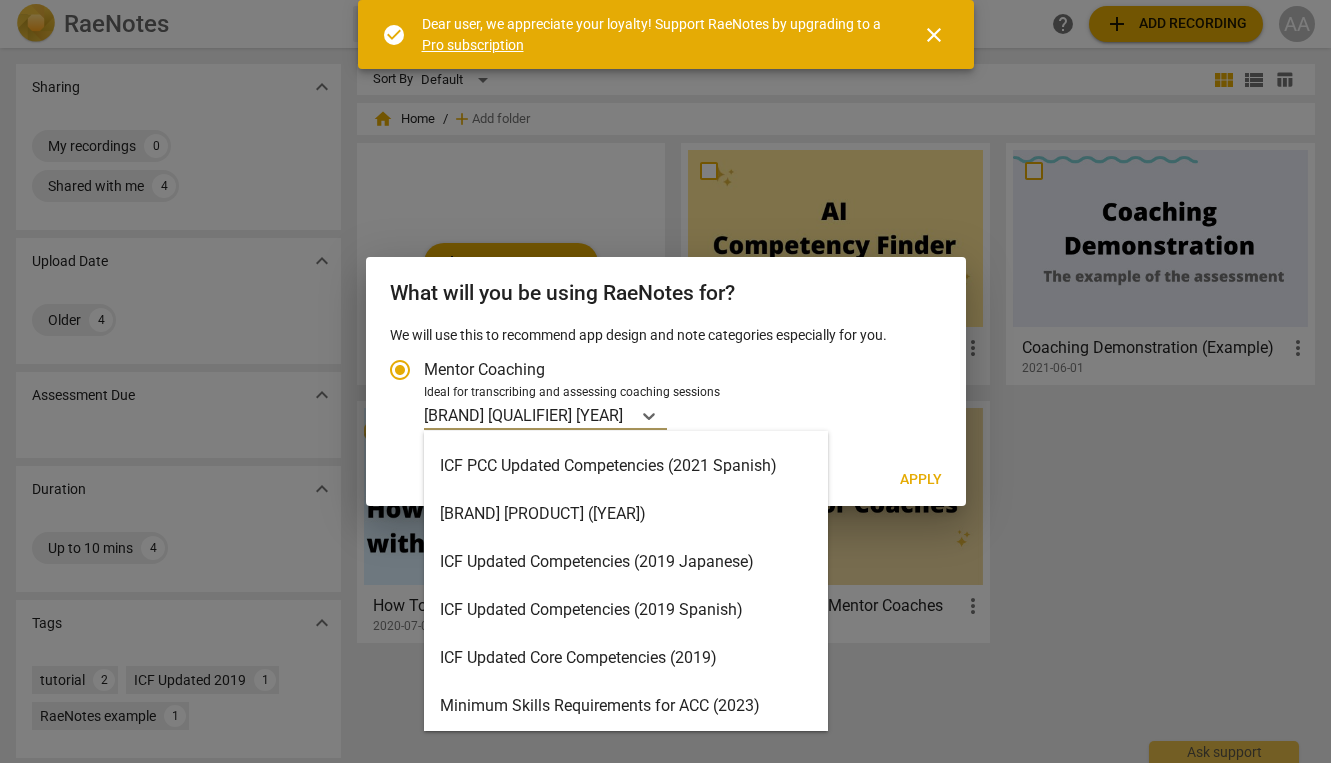 click on "[BRAND] [PRODUCT] ([YEAR])" at bounding box center [626, 514] 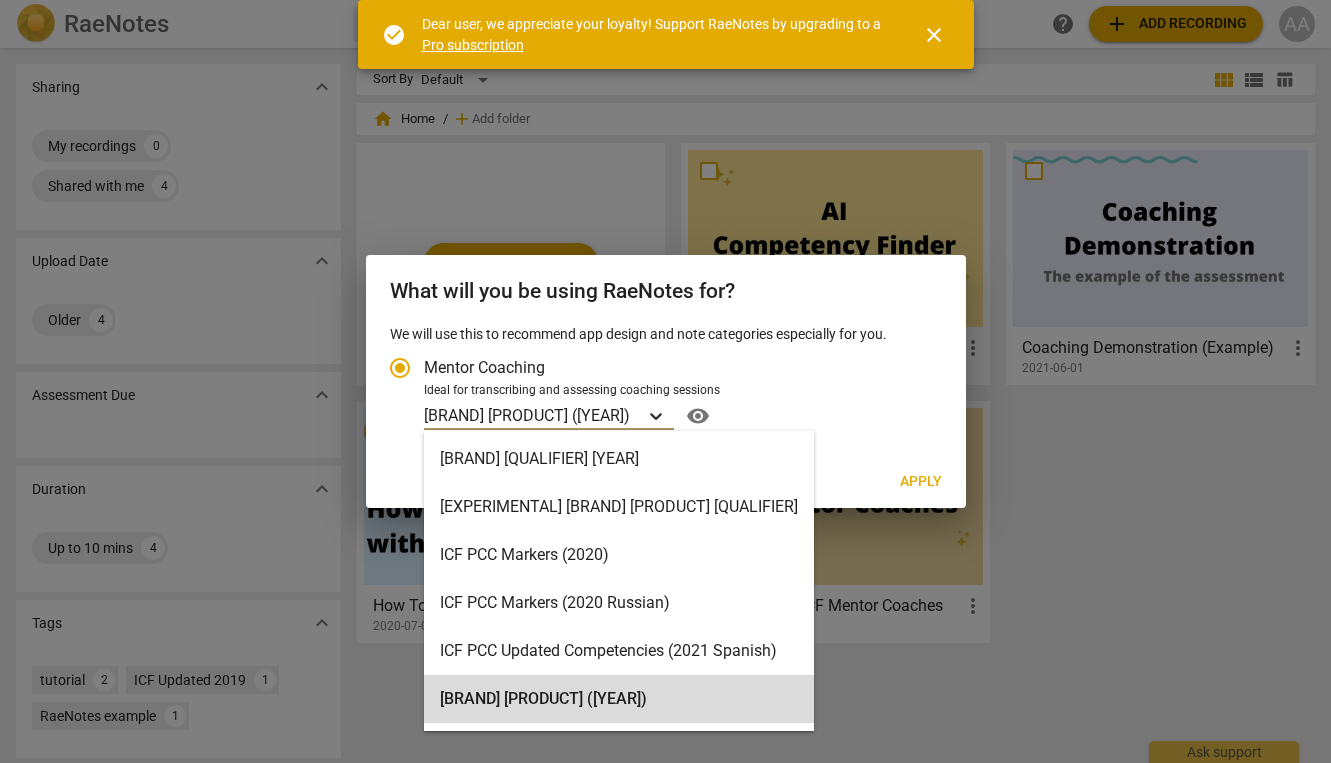 click 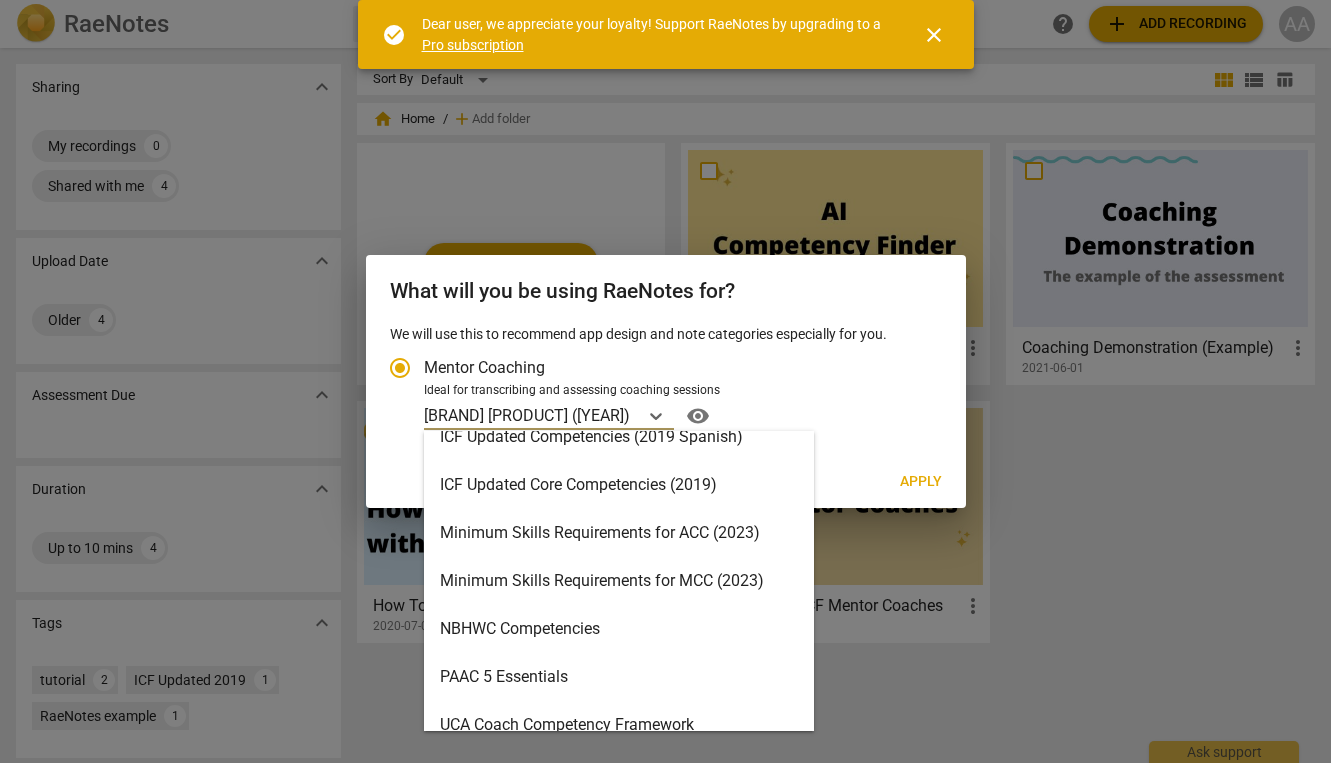 scroll, scrollTop: 377, scrollLeft: 0, axis: vertical 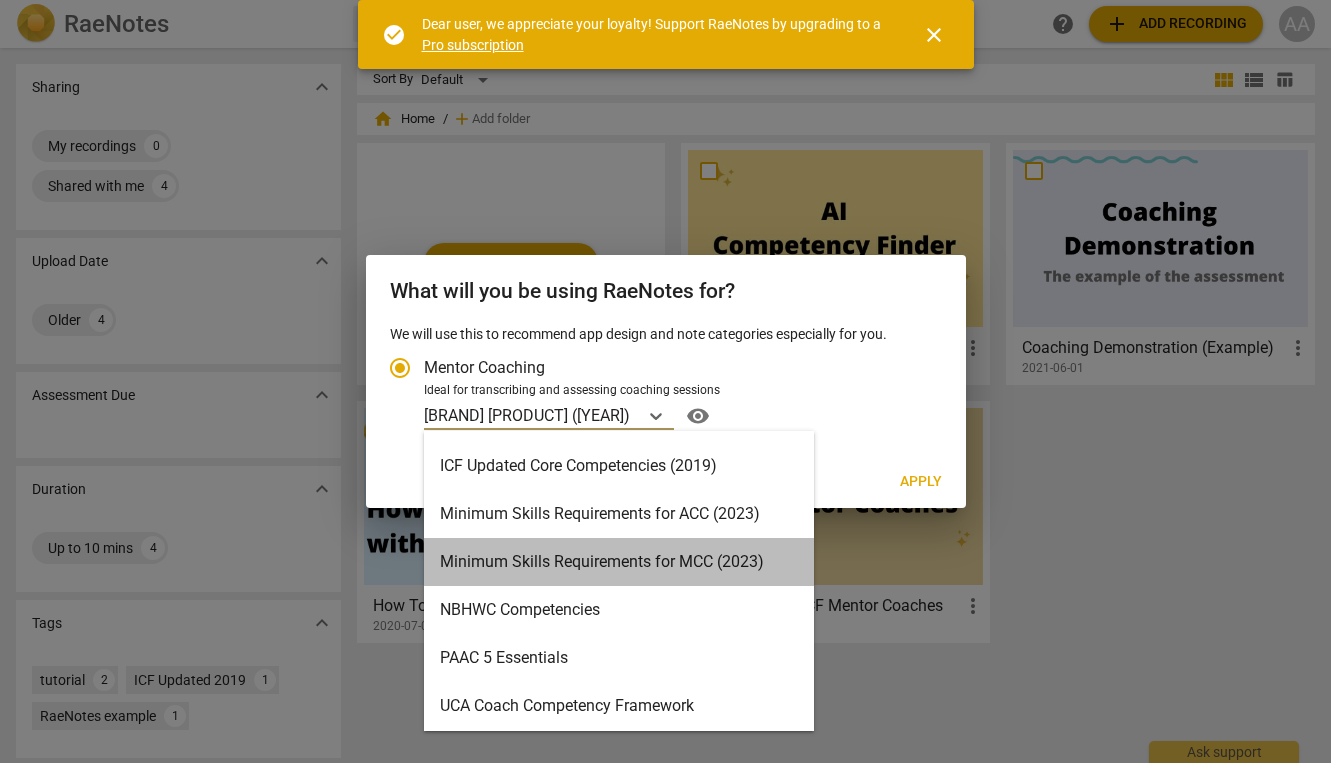 click on "Minimum Skills Requirements for MCC (2023)" at bounding box center [619, 562] 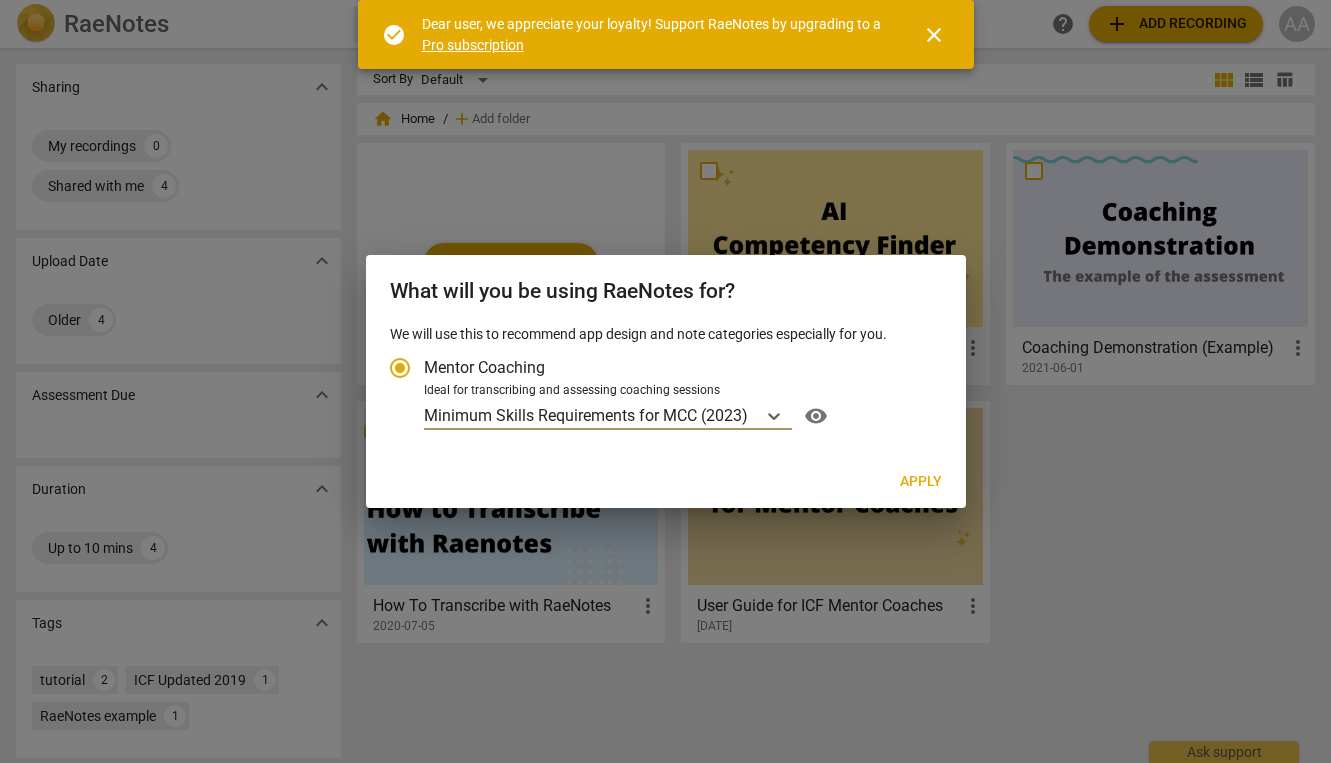 click on "Apply" at bounding box center [921, 482] 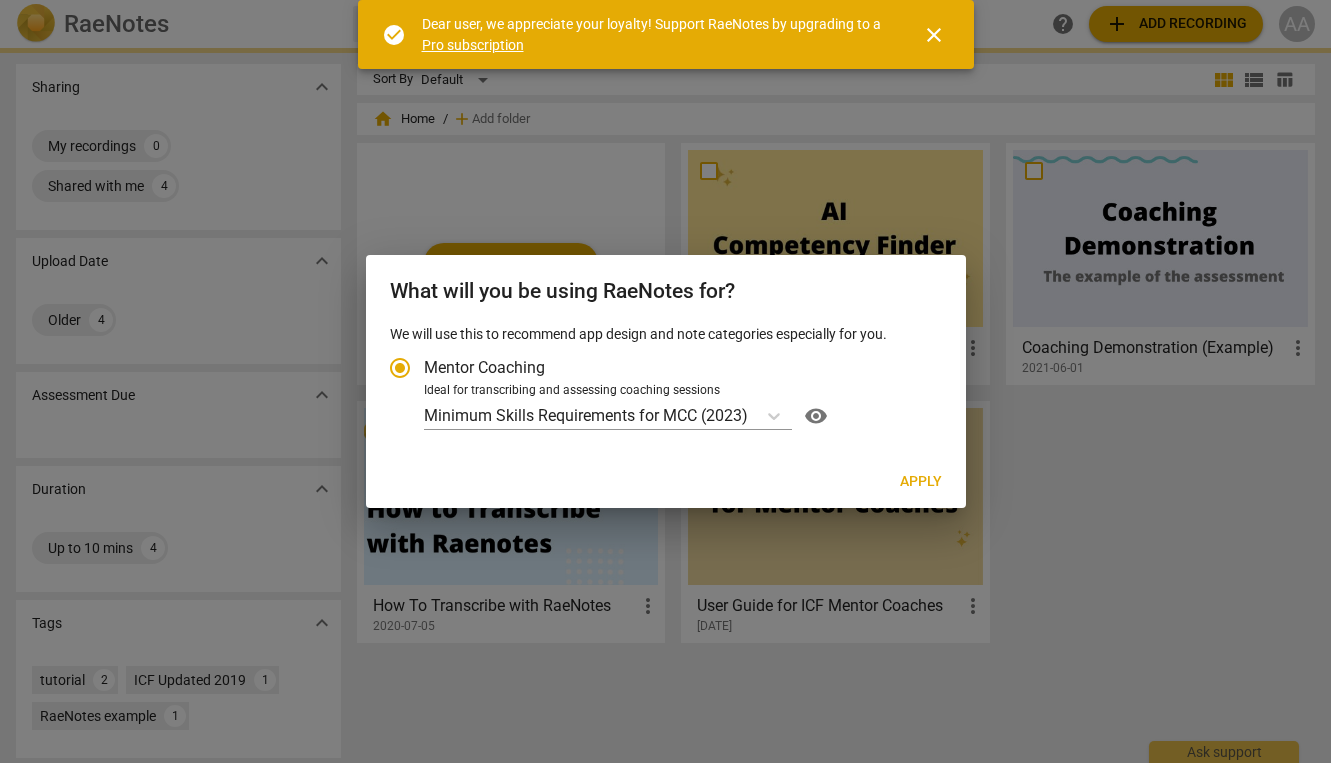 radio on "false" 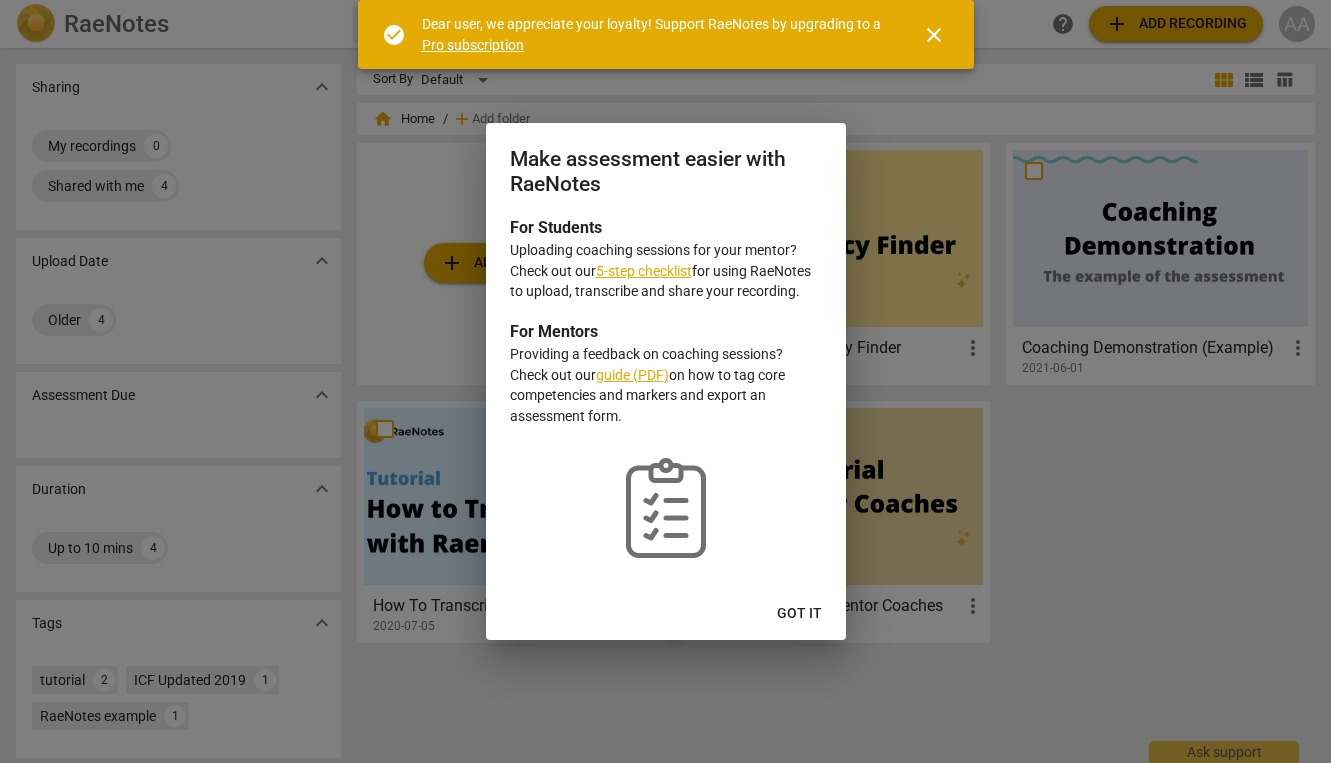 click on "Got it" at bounding box center (799, 614) 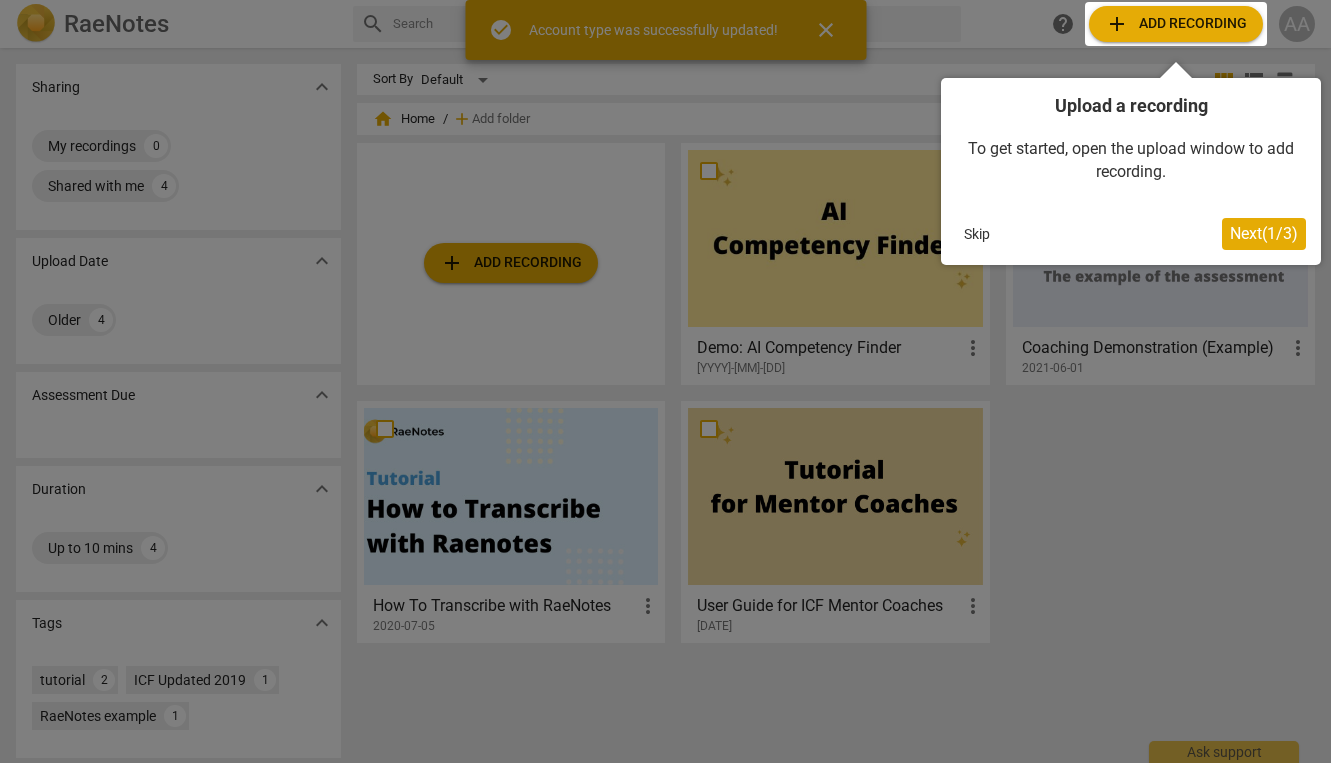 click on "Next  ( 1 / 3 )" at bounding box center (1264, 233) 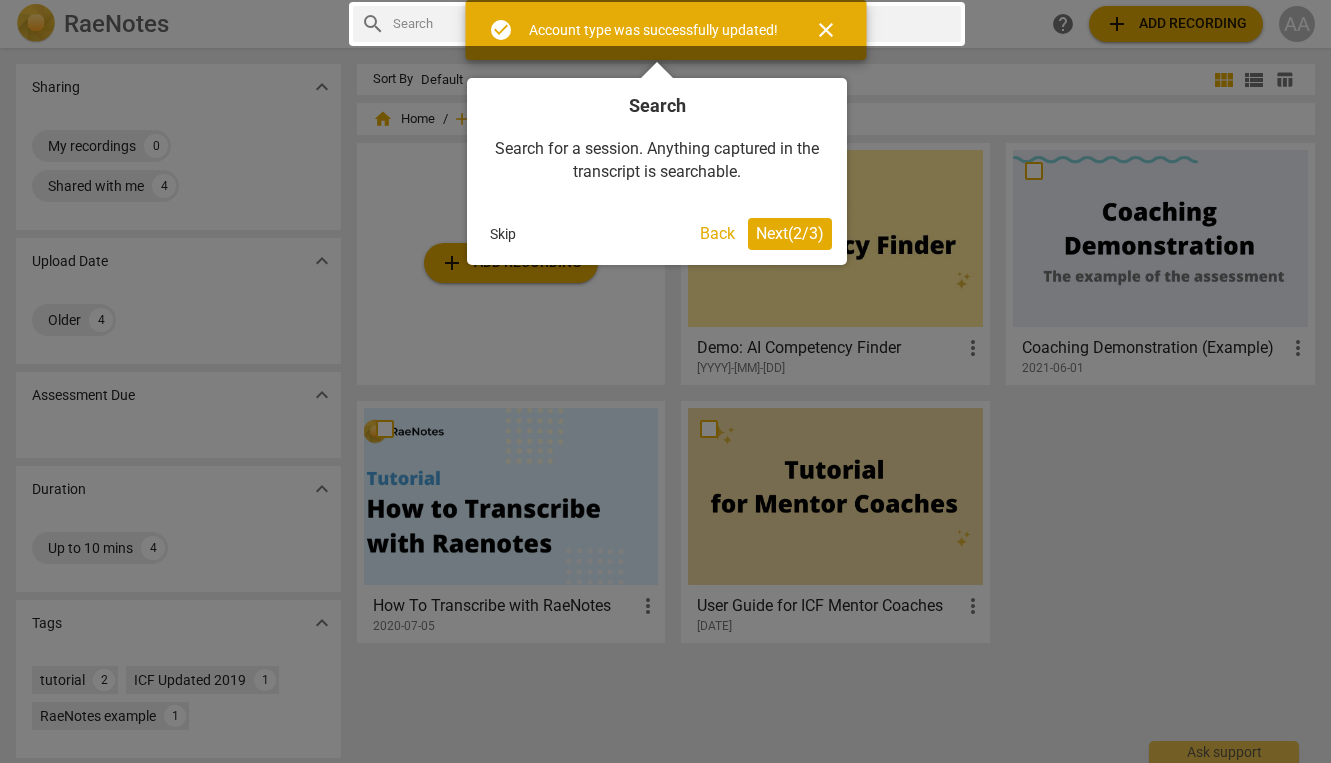 click on "Next  ( 2 / 3 )" at bounding box center (790, 233) 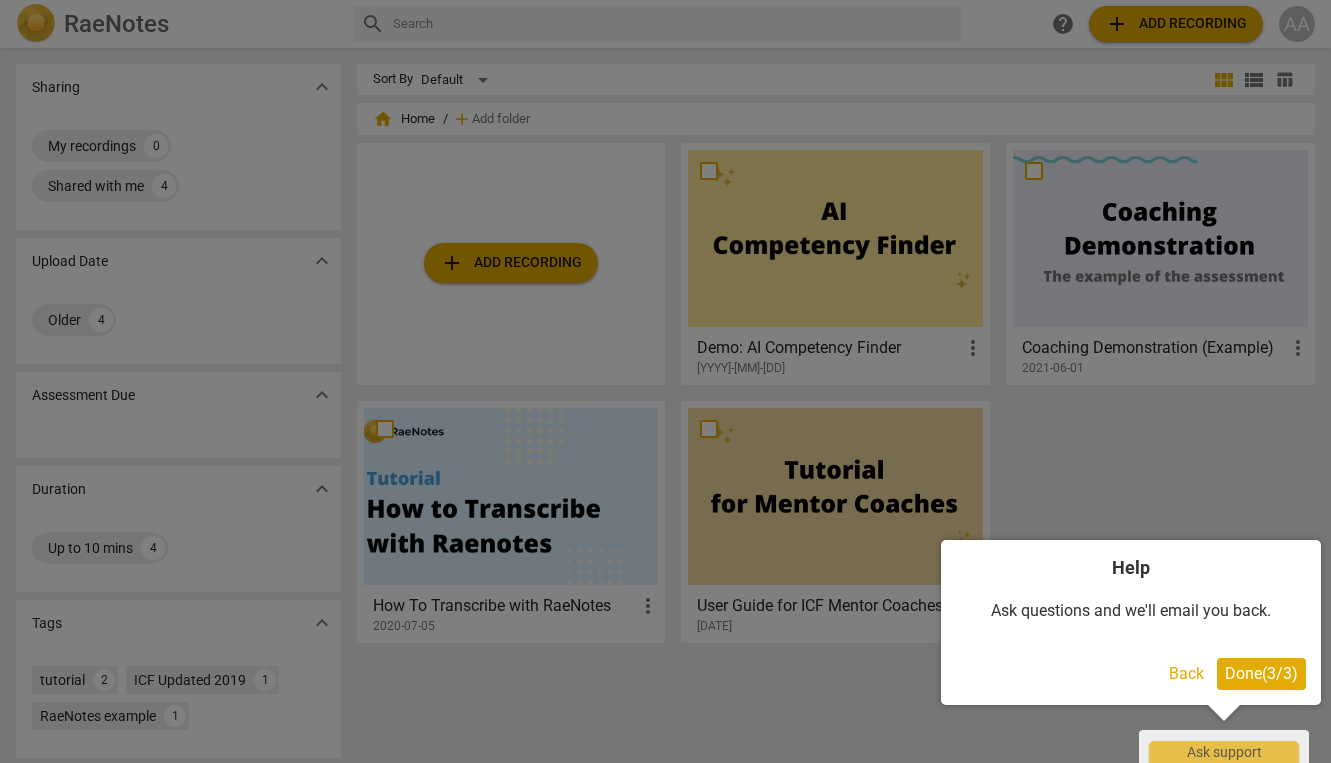 click on "Done  ( 3 / 3 )" at bounding box center [1261, 673] 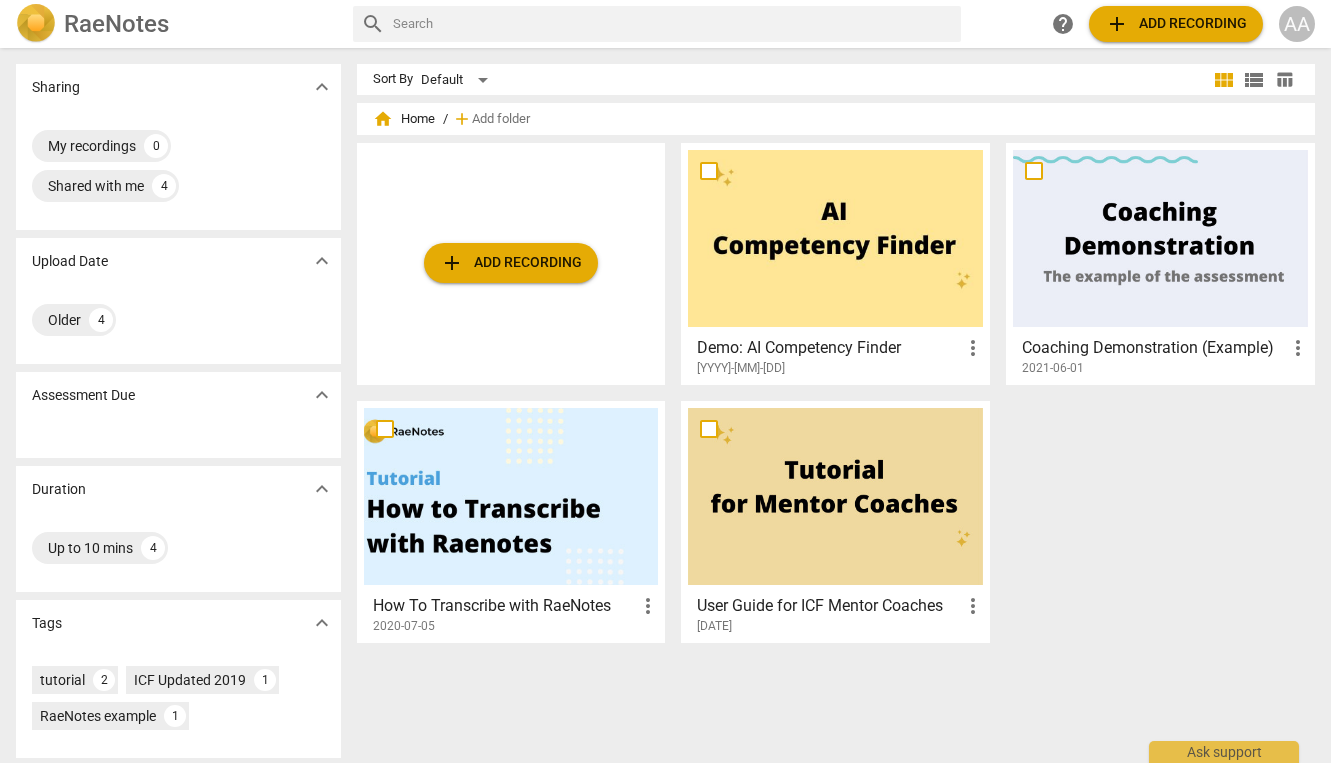 click on "add   Add recording" at bounding box center [1176, 24] 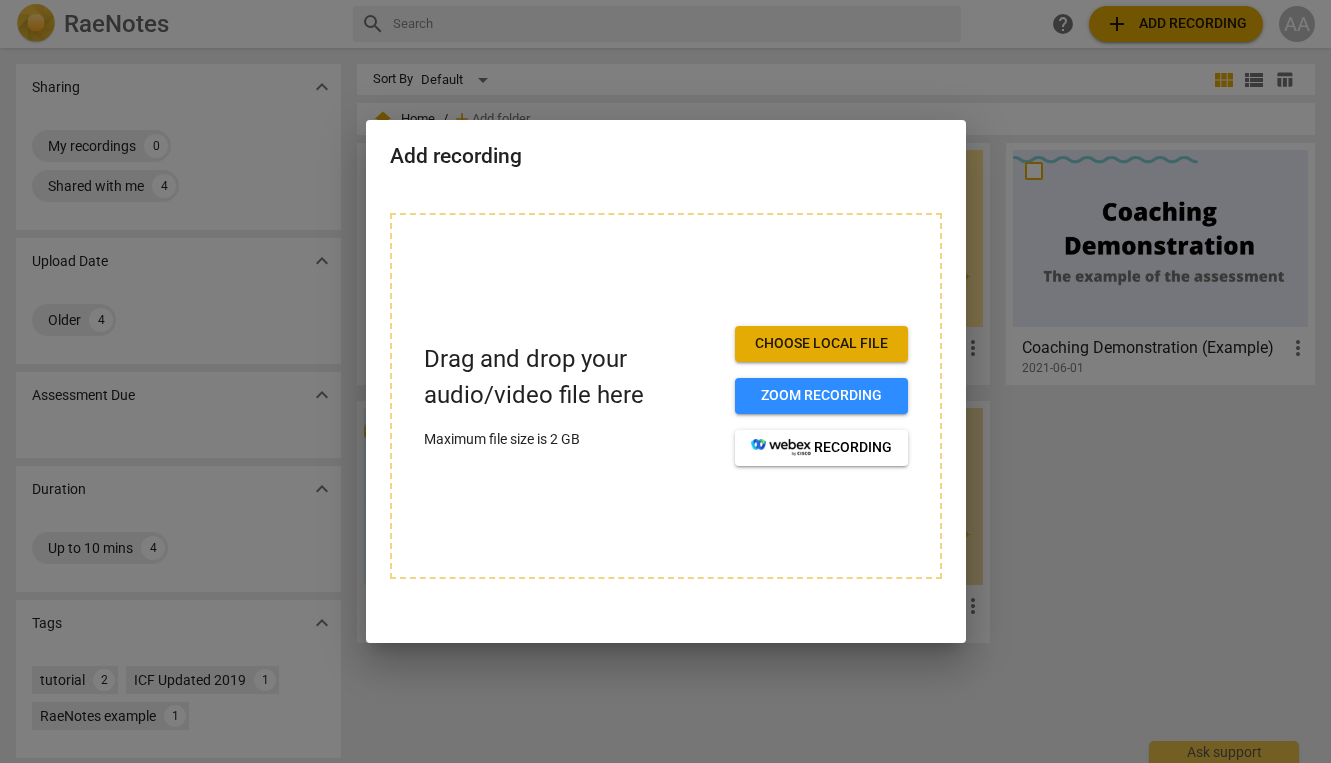 click on "Choose local file" at bounding box center (821, 344) 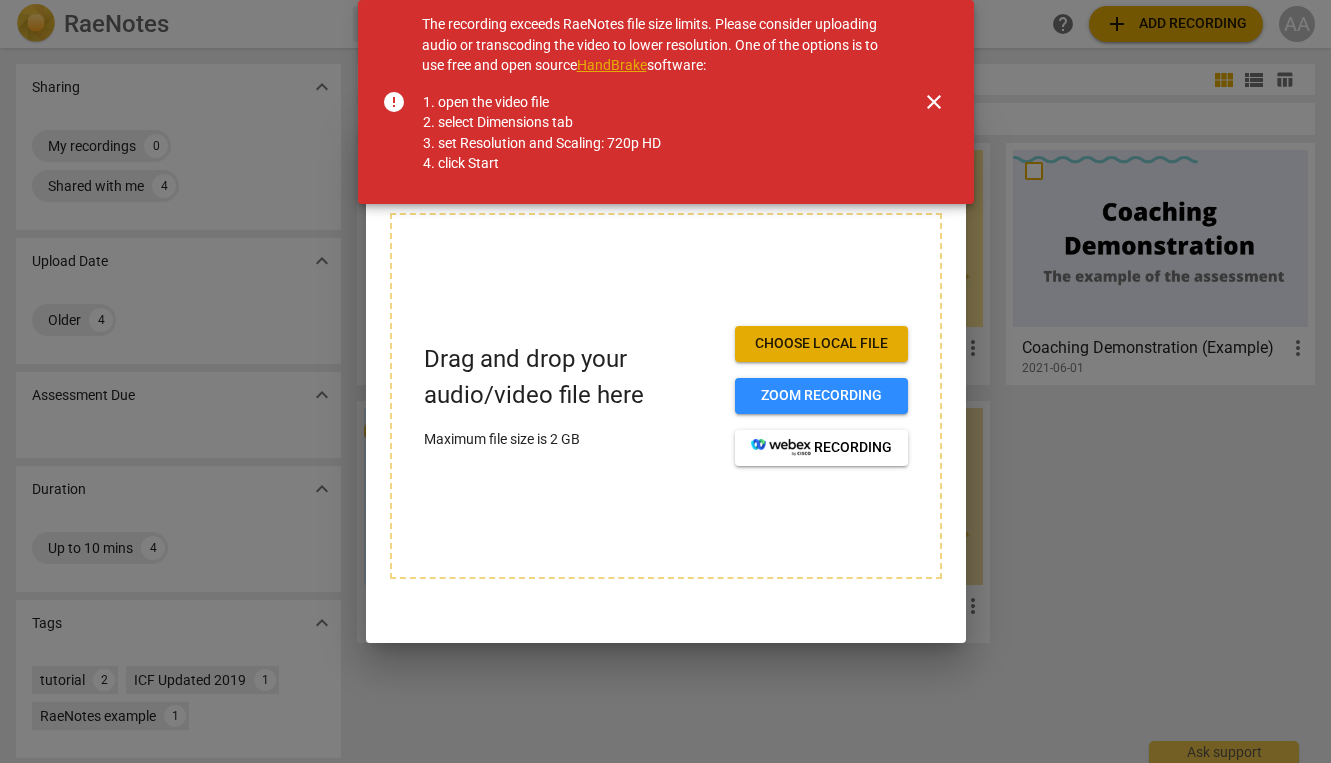 click on "close" at bounding box center [934, 102] 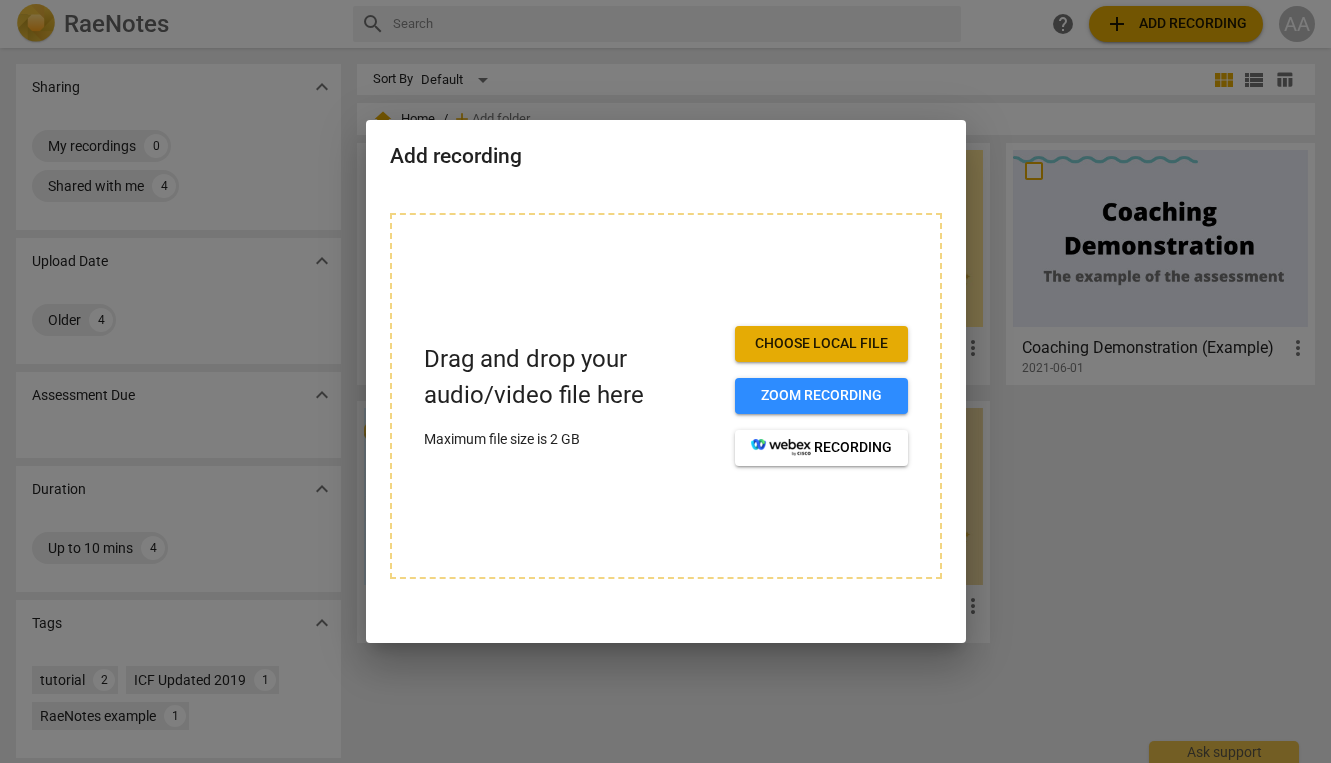 click on "Choose local file" at bounding box center (821, 344) 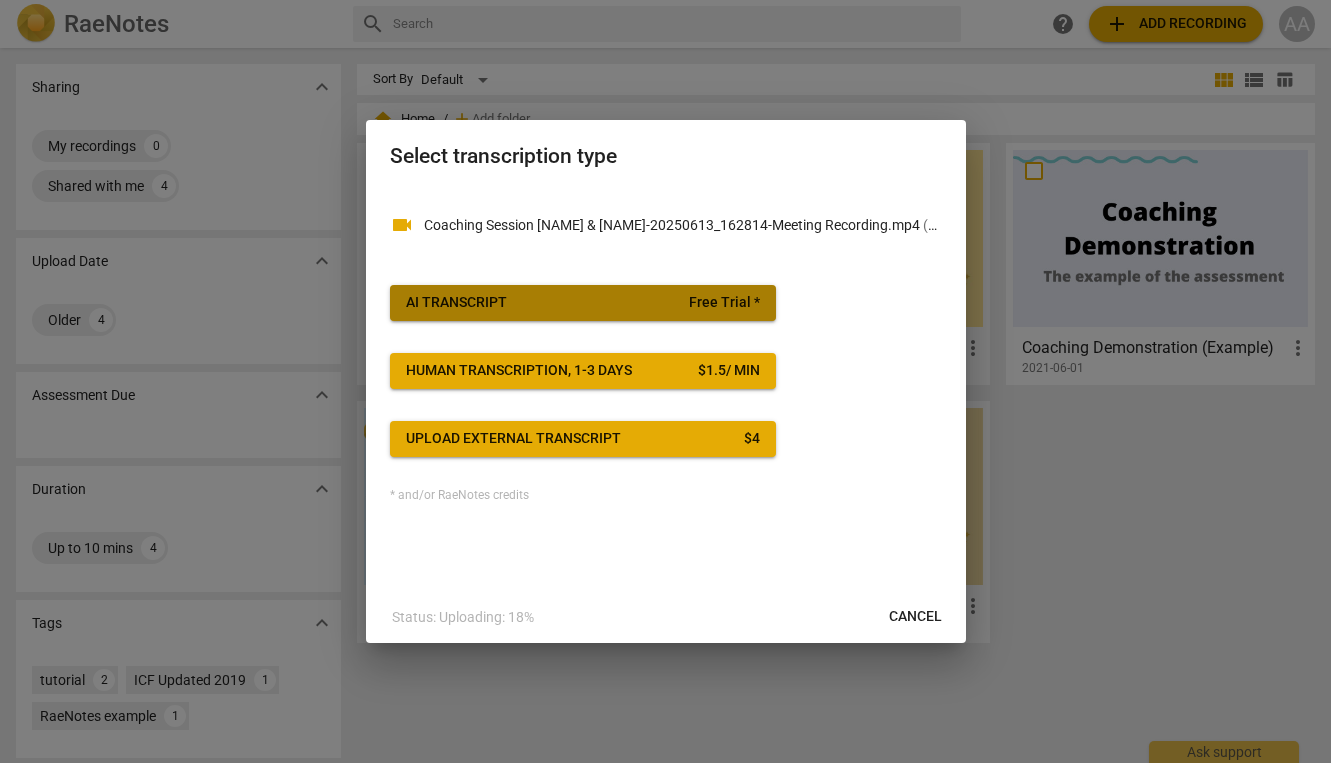 click on "Free Trial *" at bounding box center [724, 303] 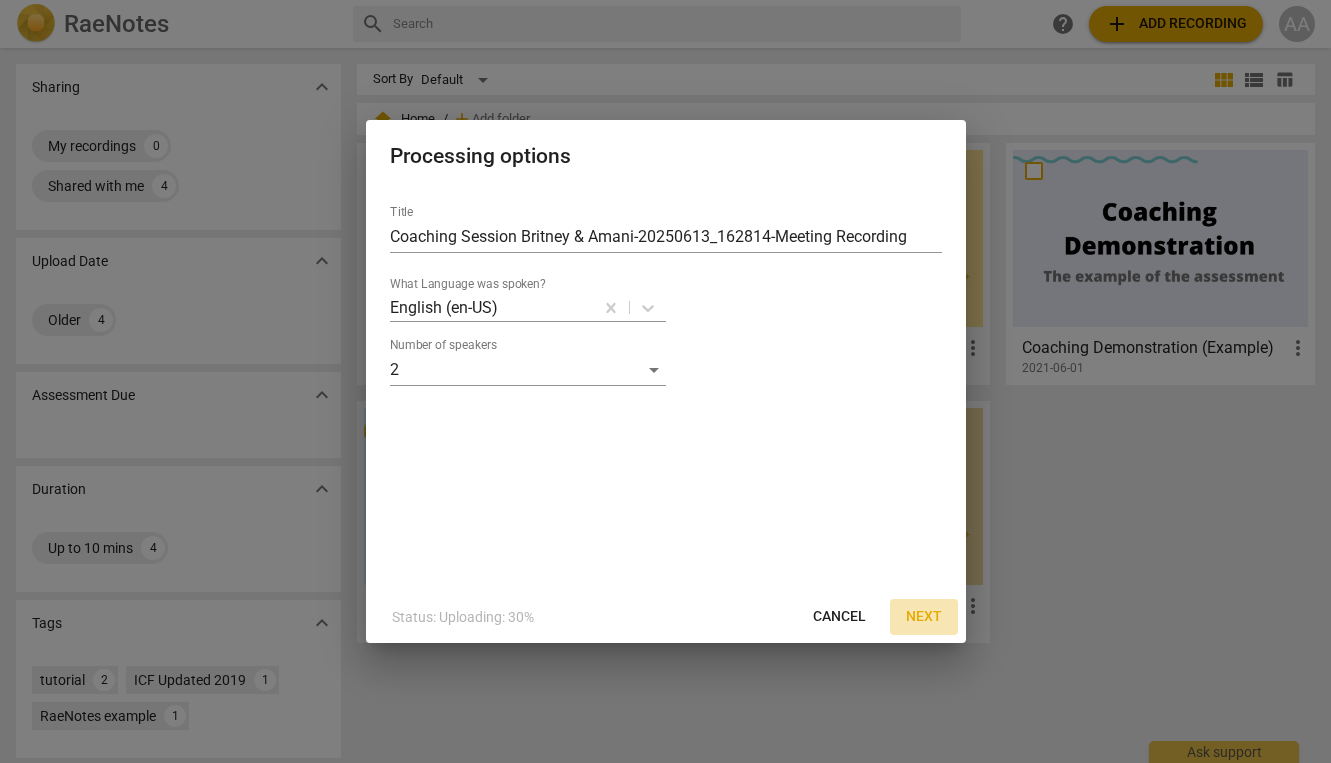 click on "Next" at bounding box center (924, 617) 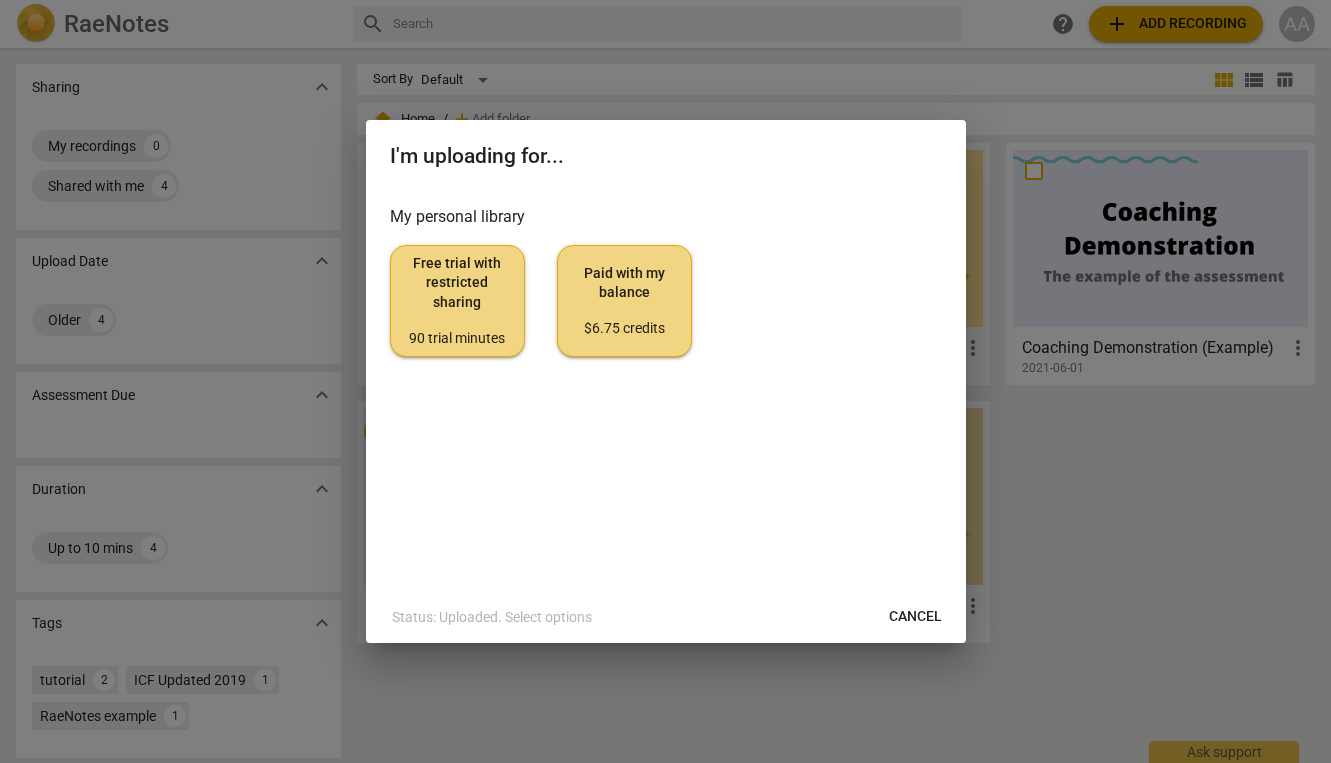 click on "Free trial with restricted sharing 90 trial minutes" at bounding box center [457, 301] 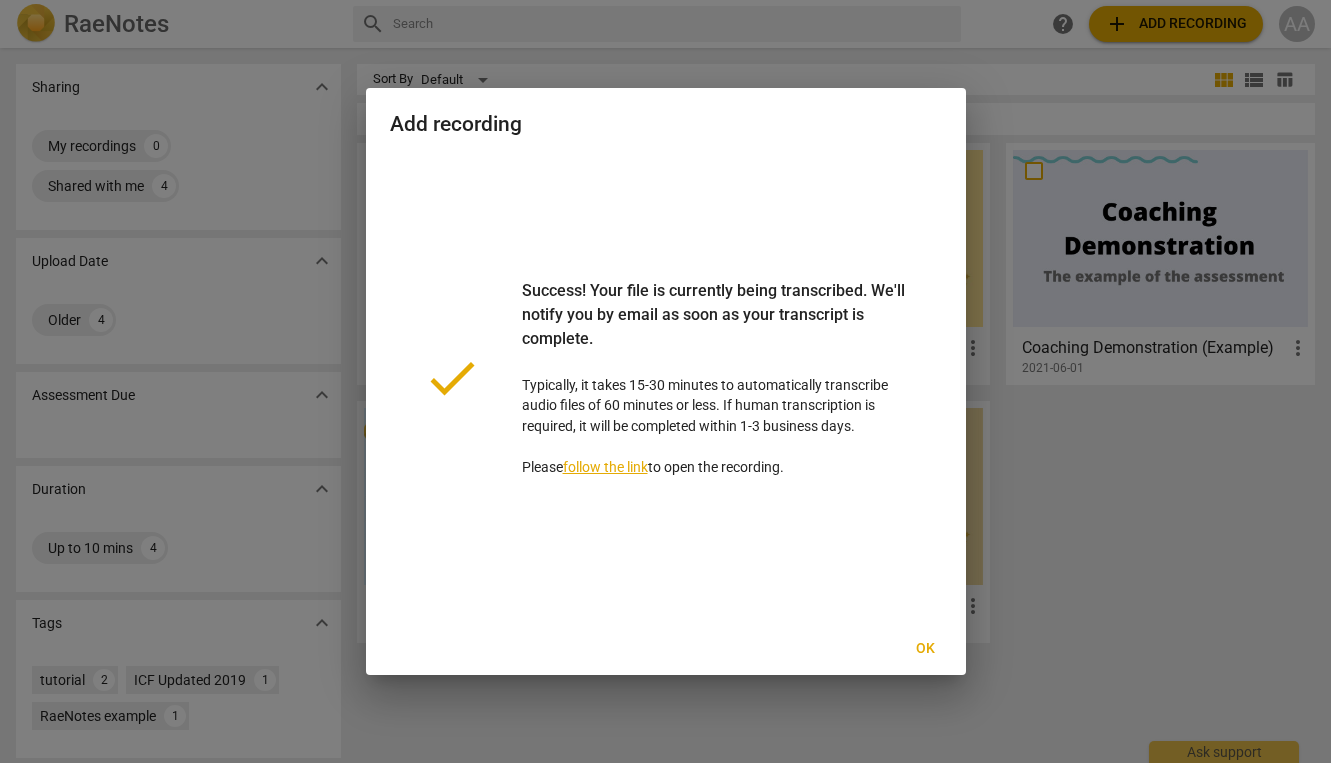 click at bounding box center (665, 381) 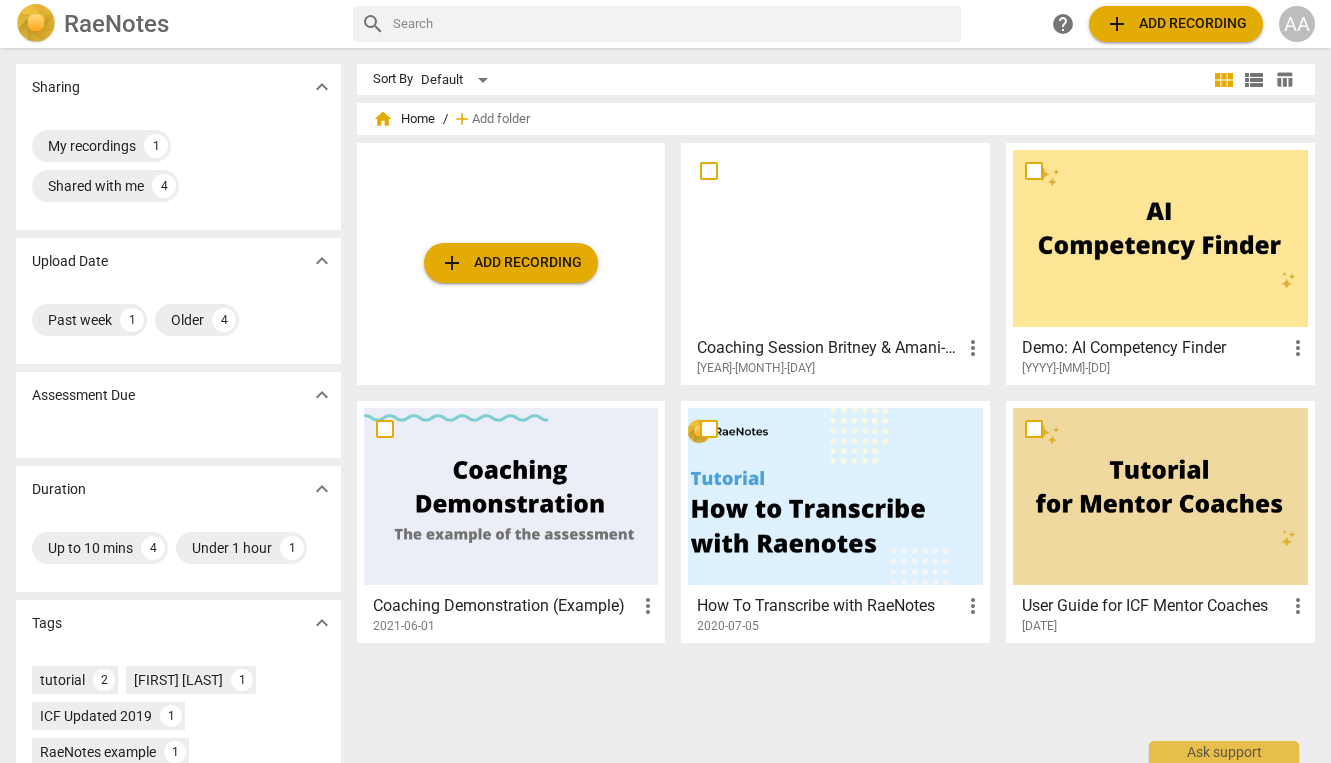 click at bounding box center [835, 238] 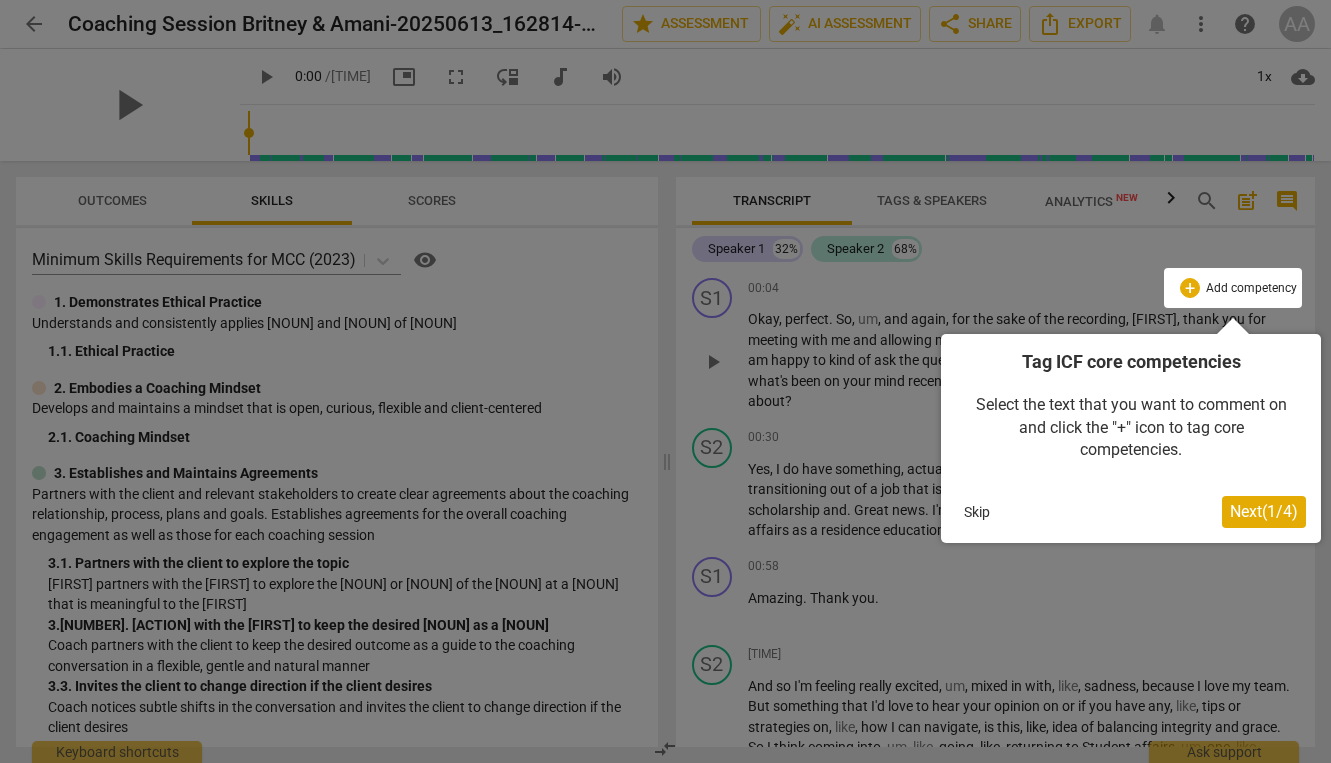 click on "Next  ( 1 / 4 )" at bounding box center [1264, 511] 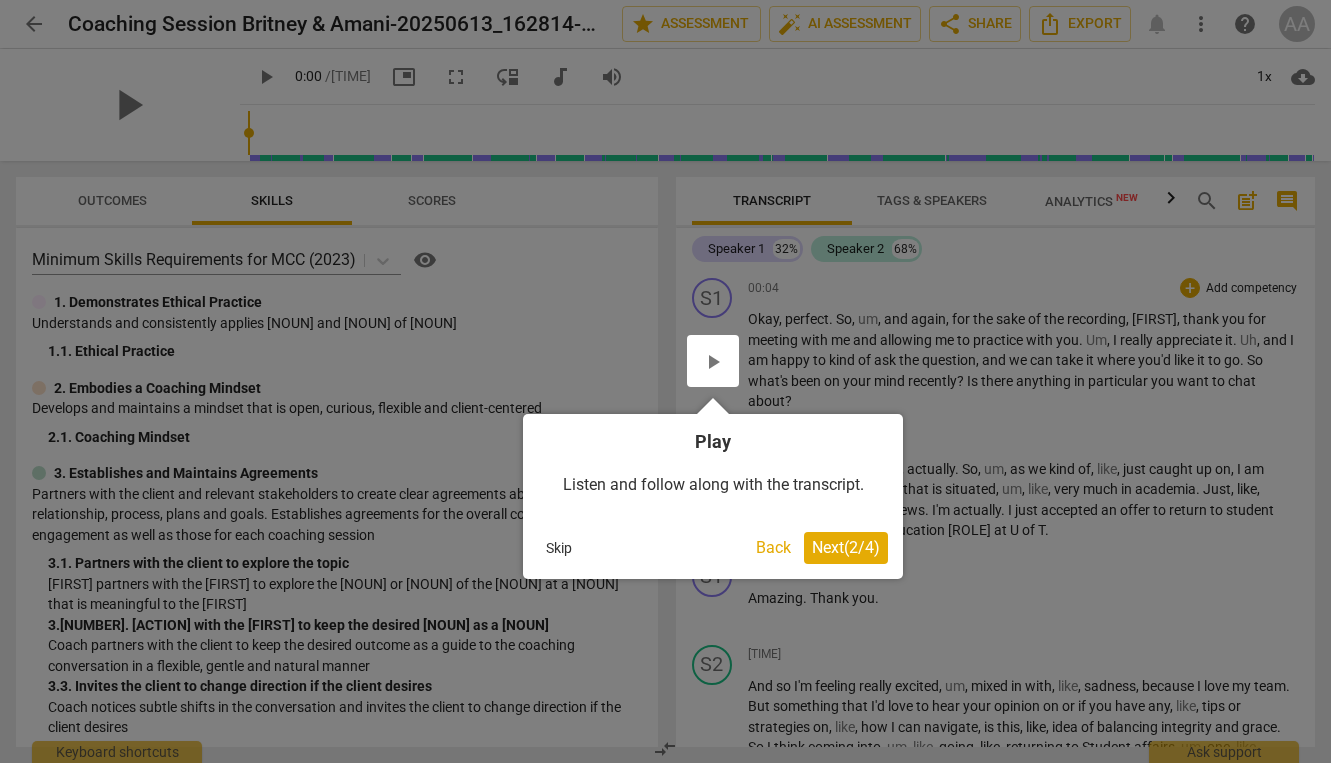 click on "Next  ( 2 / 4 )" at bounding box center [846, 547] 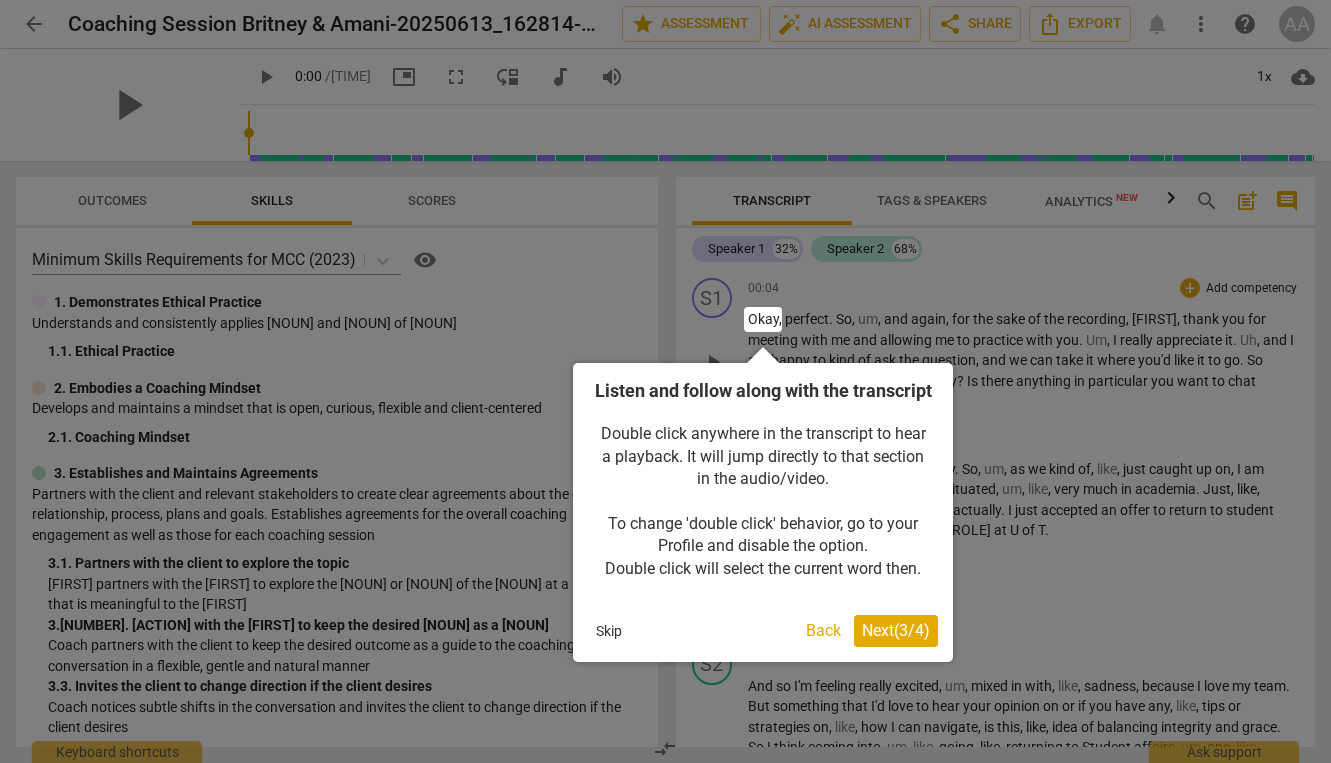 click on "Next  ( 3 / 4 )" at bounding box center [896, 630] 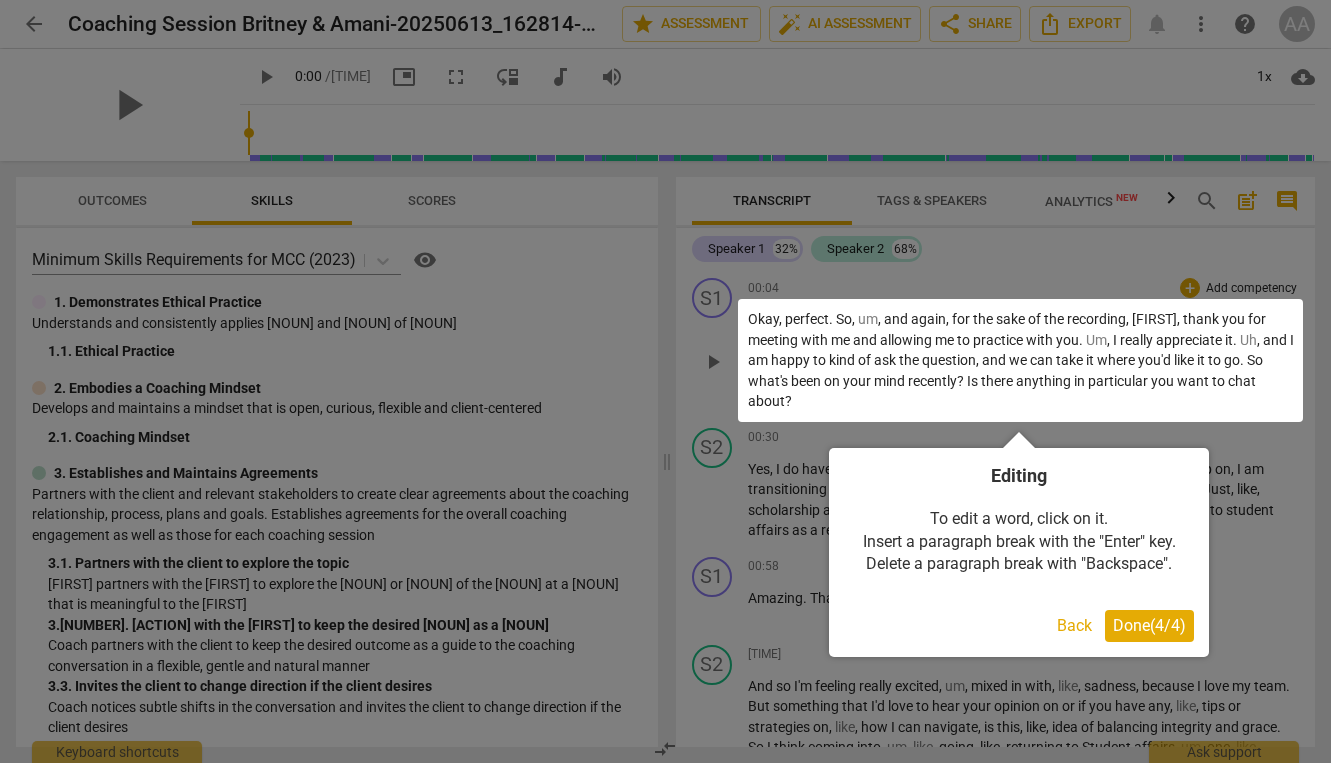 click on "Done  ( 4 / 4 )" at bounding box center [1149, 625] 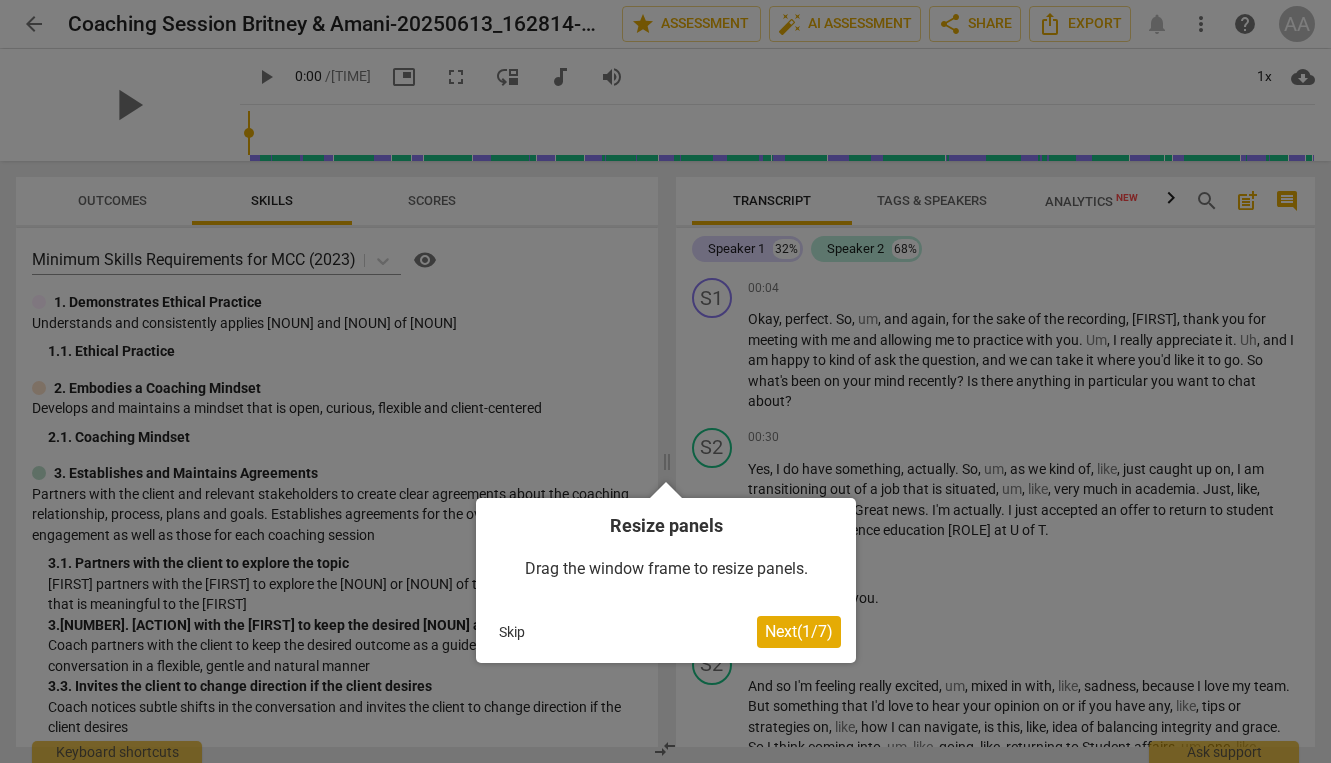 click on "Next  ( 1 / 7 )" at bounding box center (799, 631) 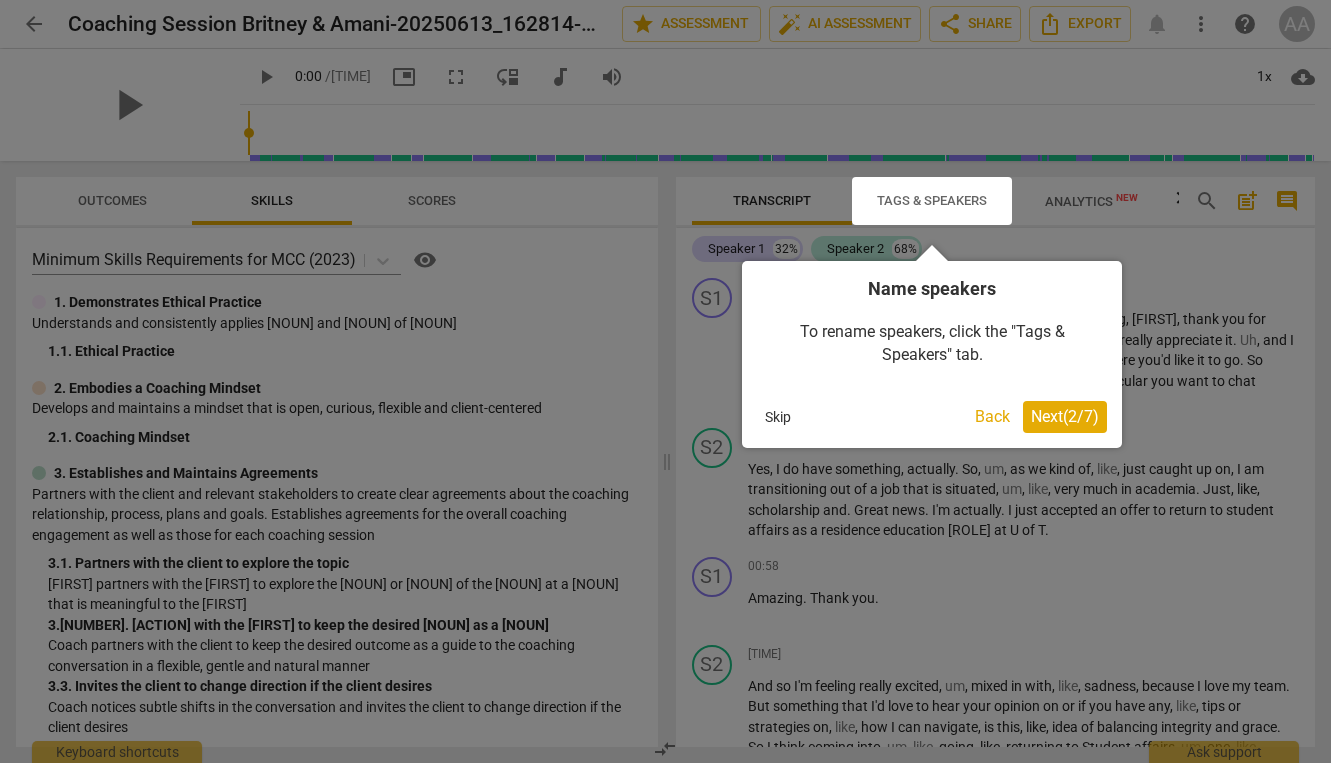 click on "Next  ( 2 / 7 )" at bounding box center [1065, 416] 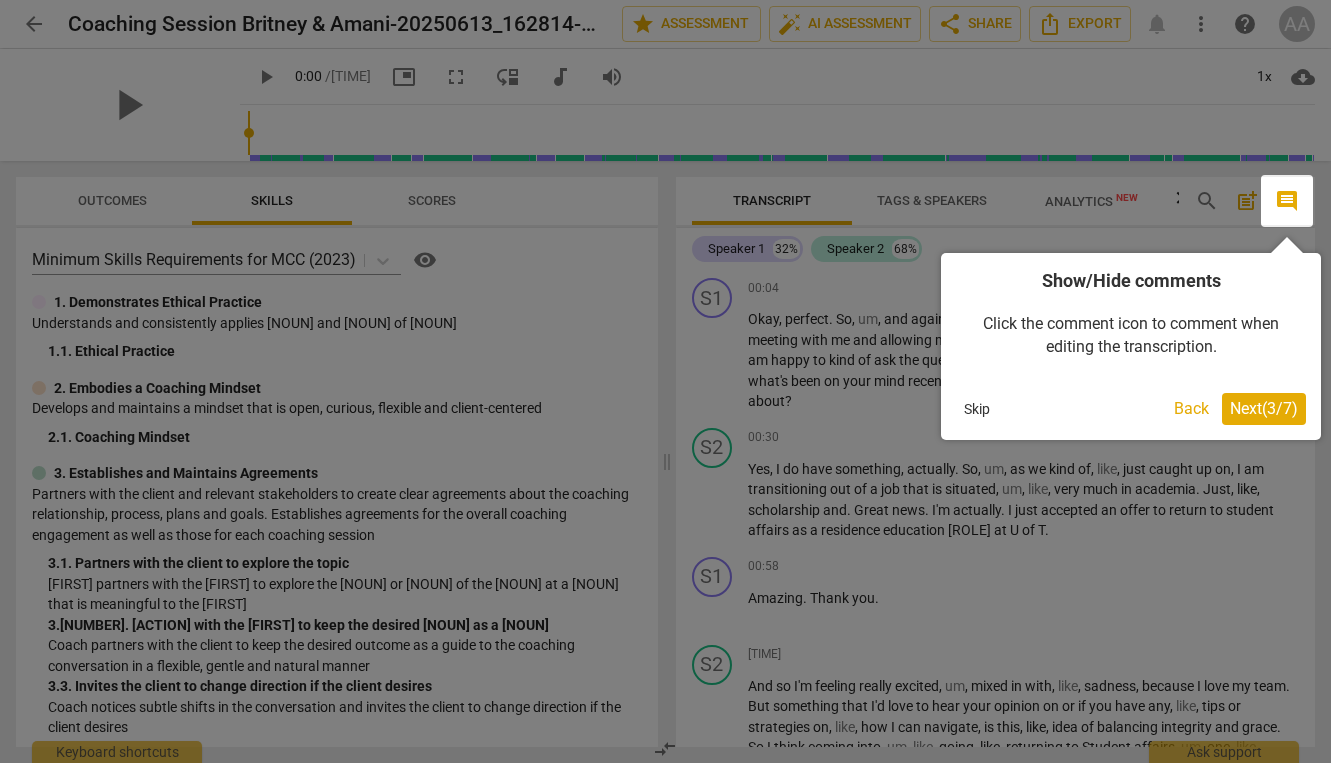 click on "Next  ( 3 / 7 )" at bounding box center [1264, 408] 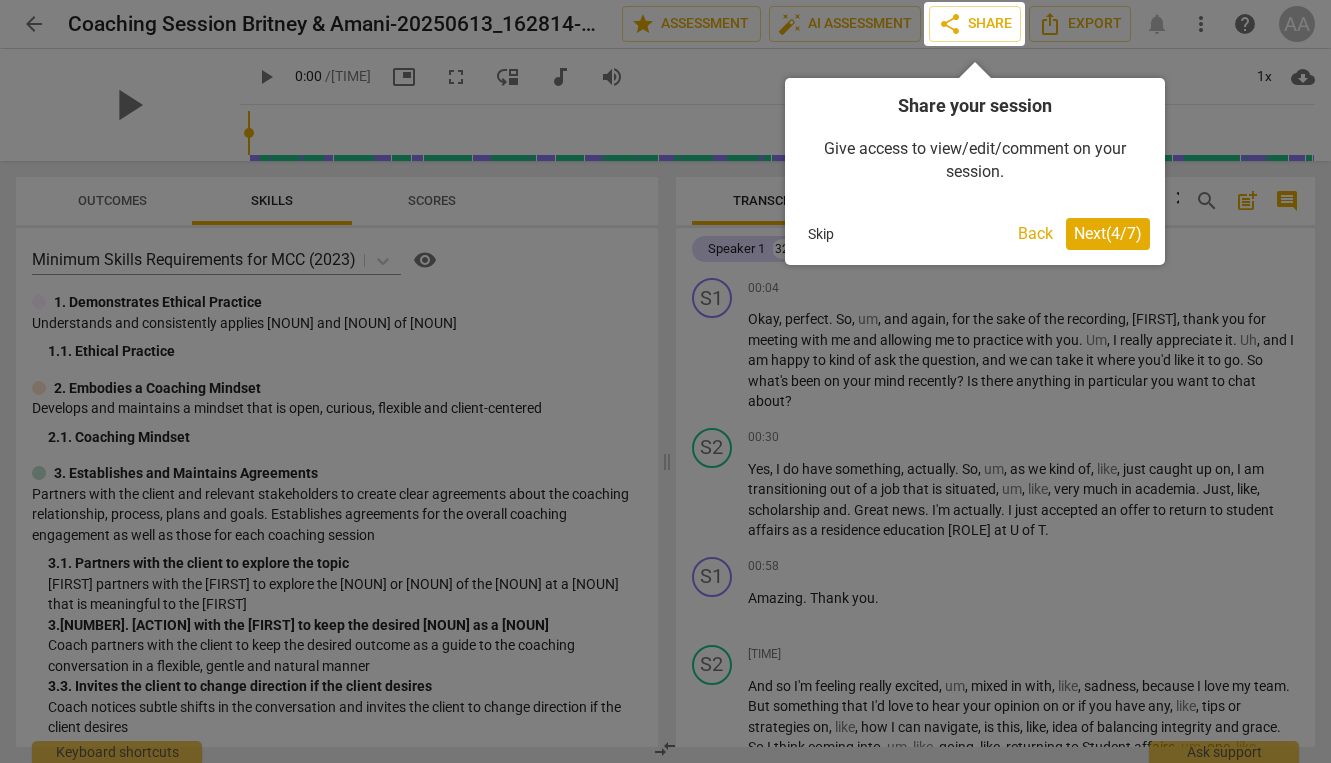 click on "Next  ( 4 / 7 )" at bounding box center (1108, 233) 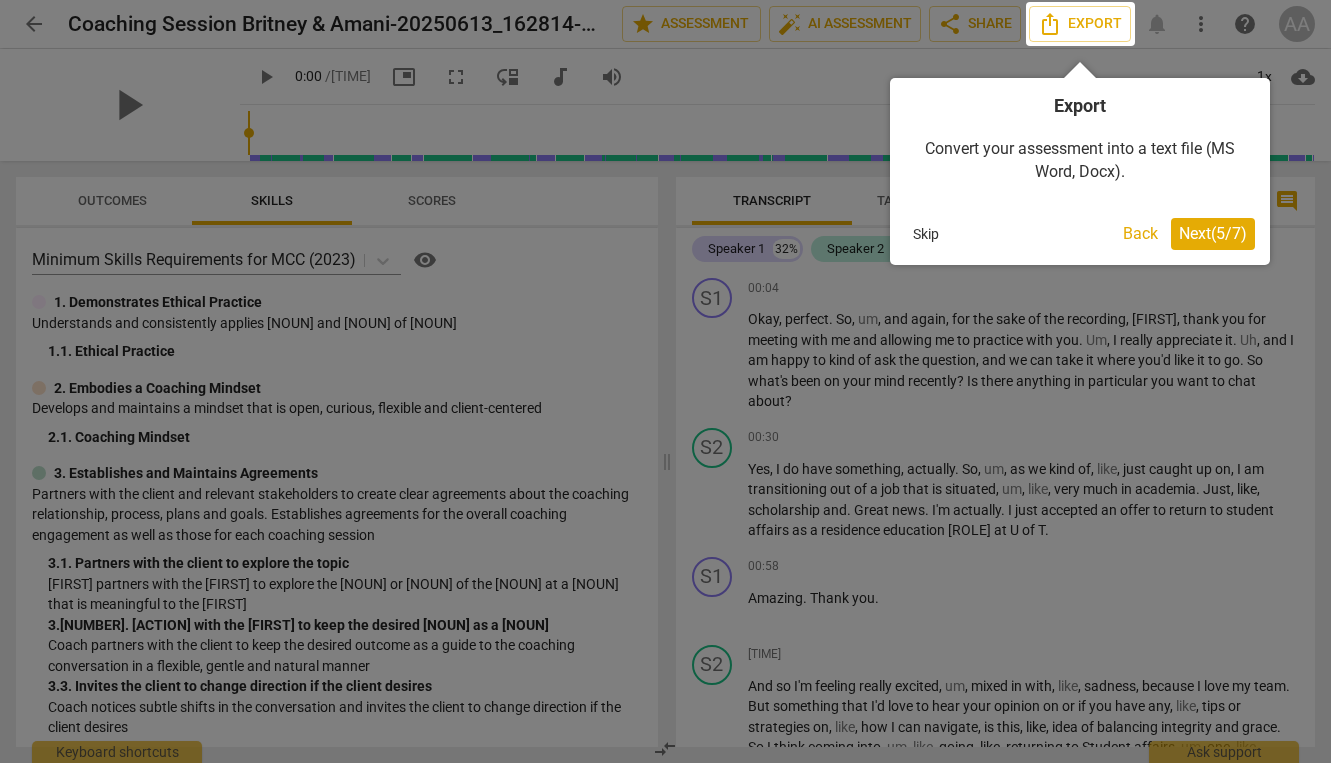 click on "Next  ( 5 / 7 )" at bounding box center [1213, 233] 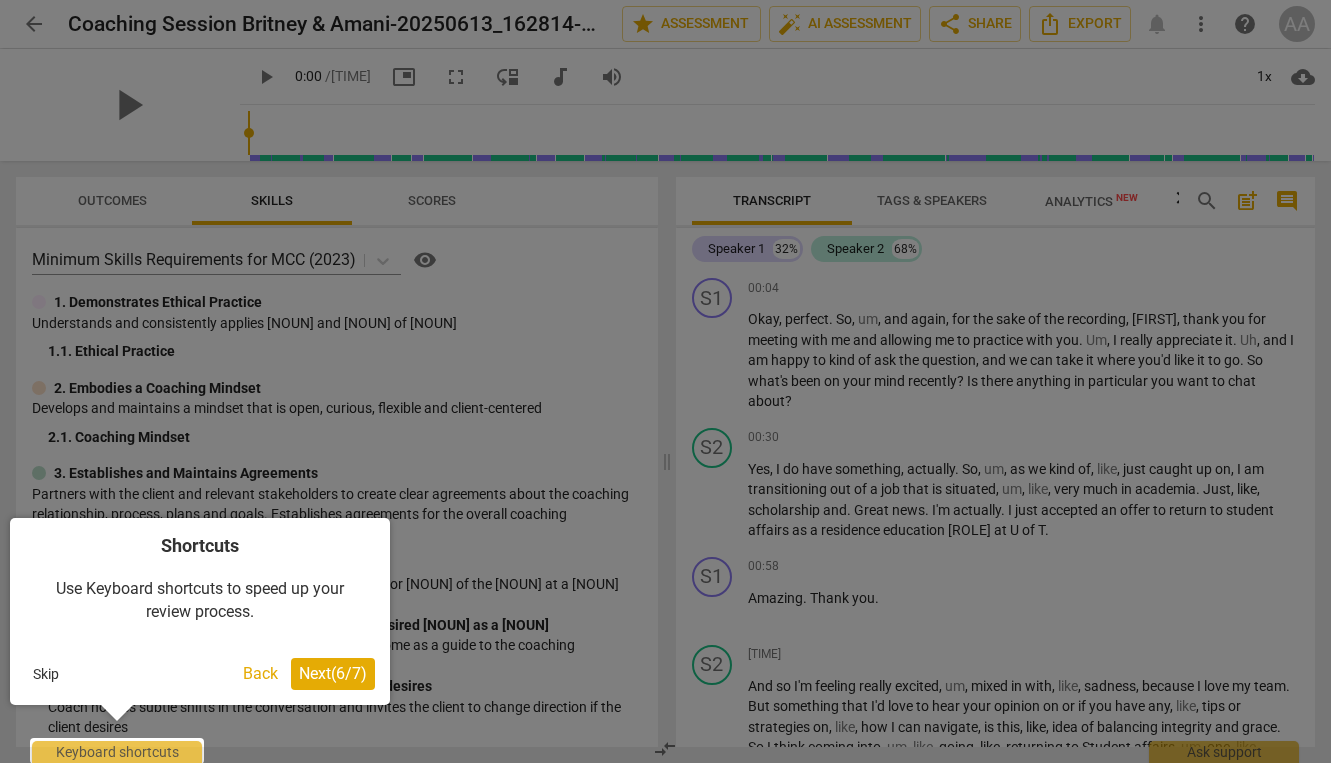 click on "Next  ( 6 / 7 )" at bounding box center [333, 674] 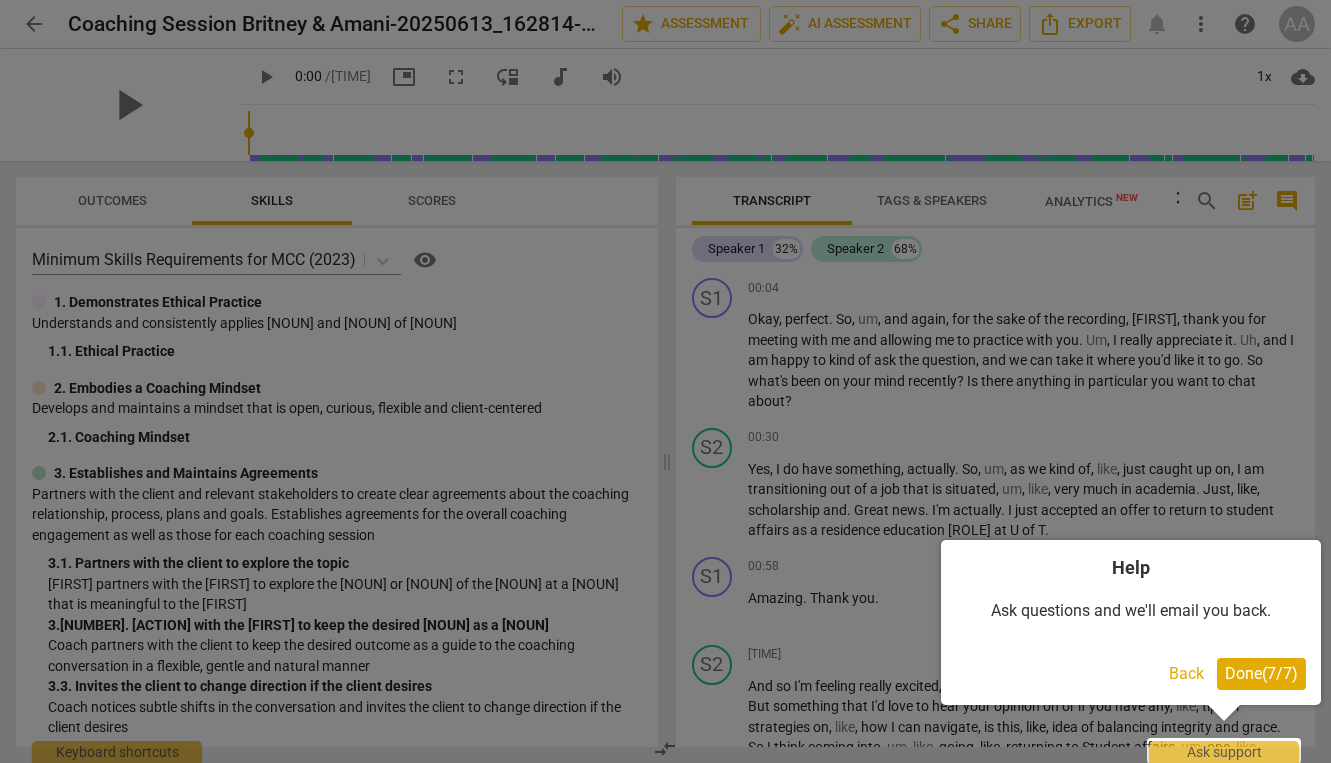 click on "Back Done  ( 7 / 7 )" at bounding box center [1131, 674] 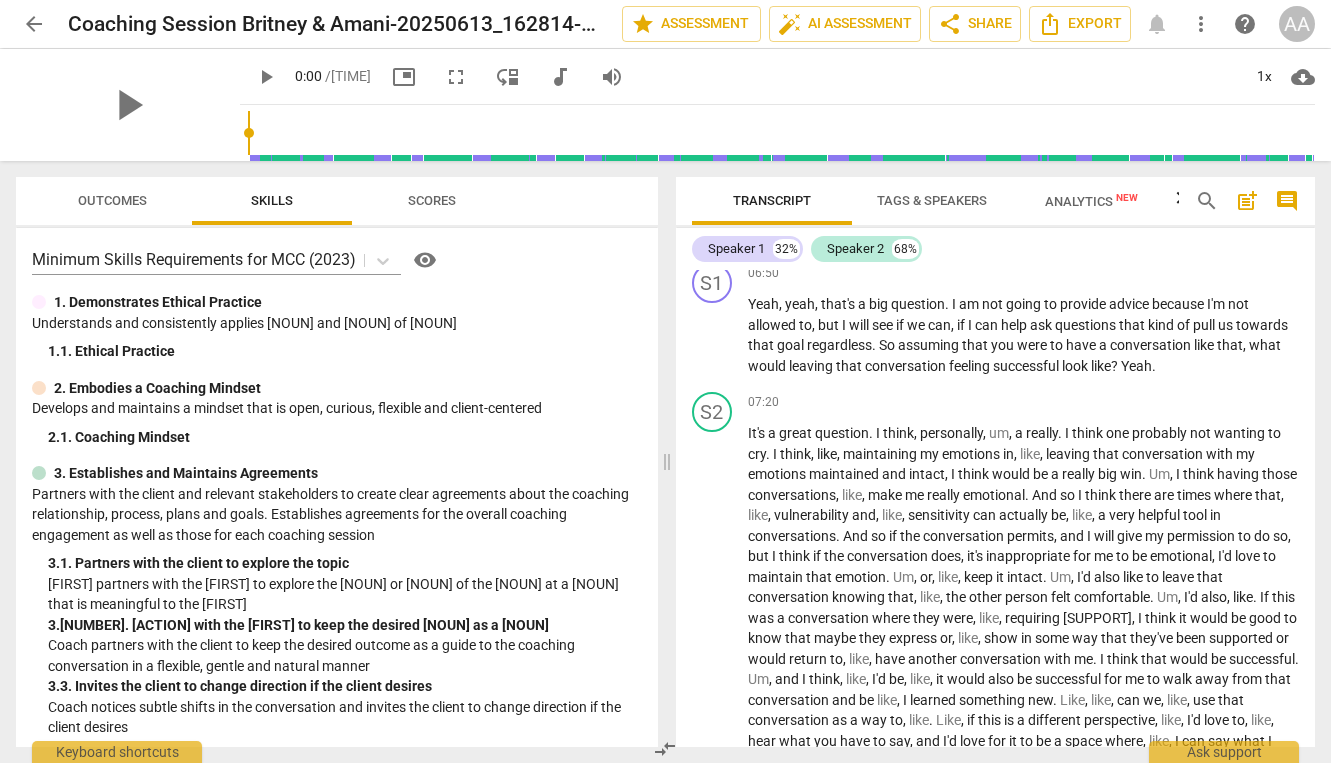 scroll, scrollTop: 1931, scrollLeft: 0, axis: vertical 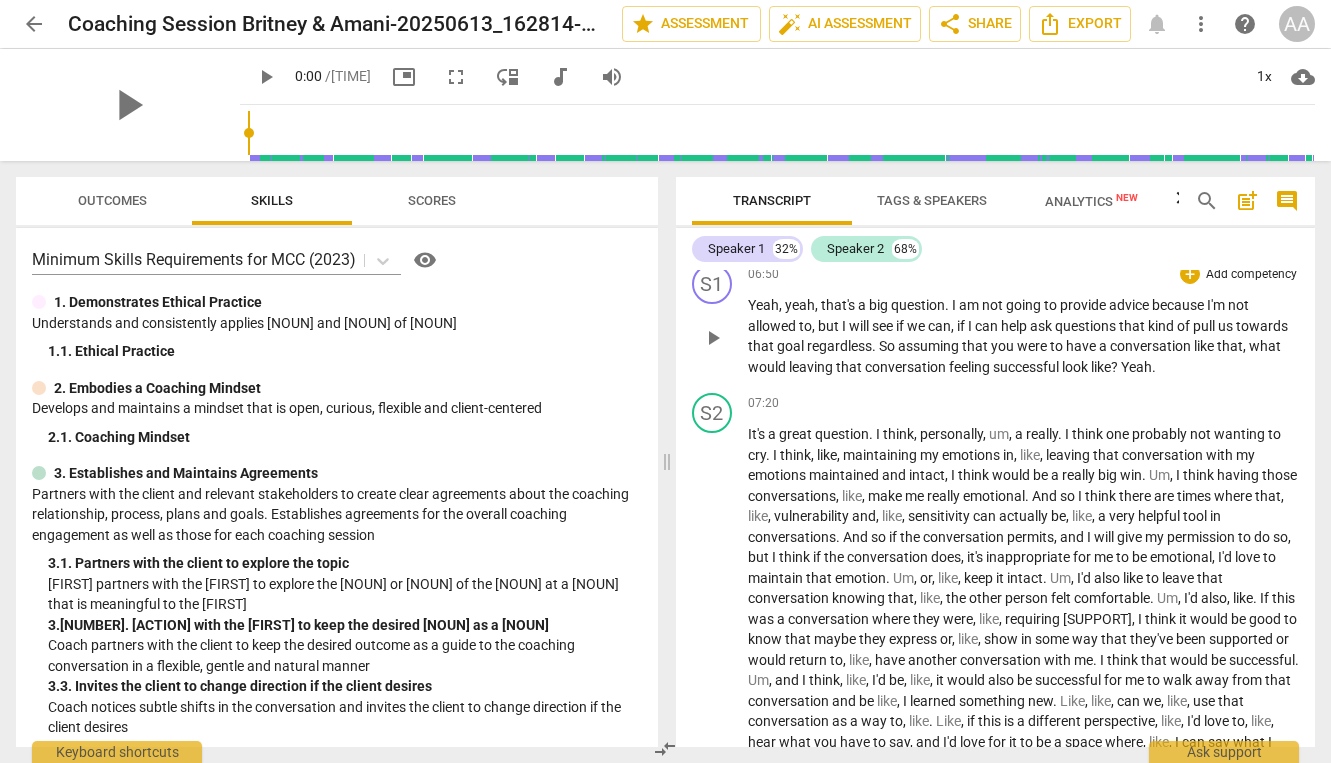 click on "allowed" at bounding box center [773, 326] 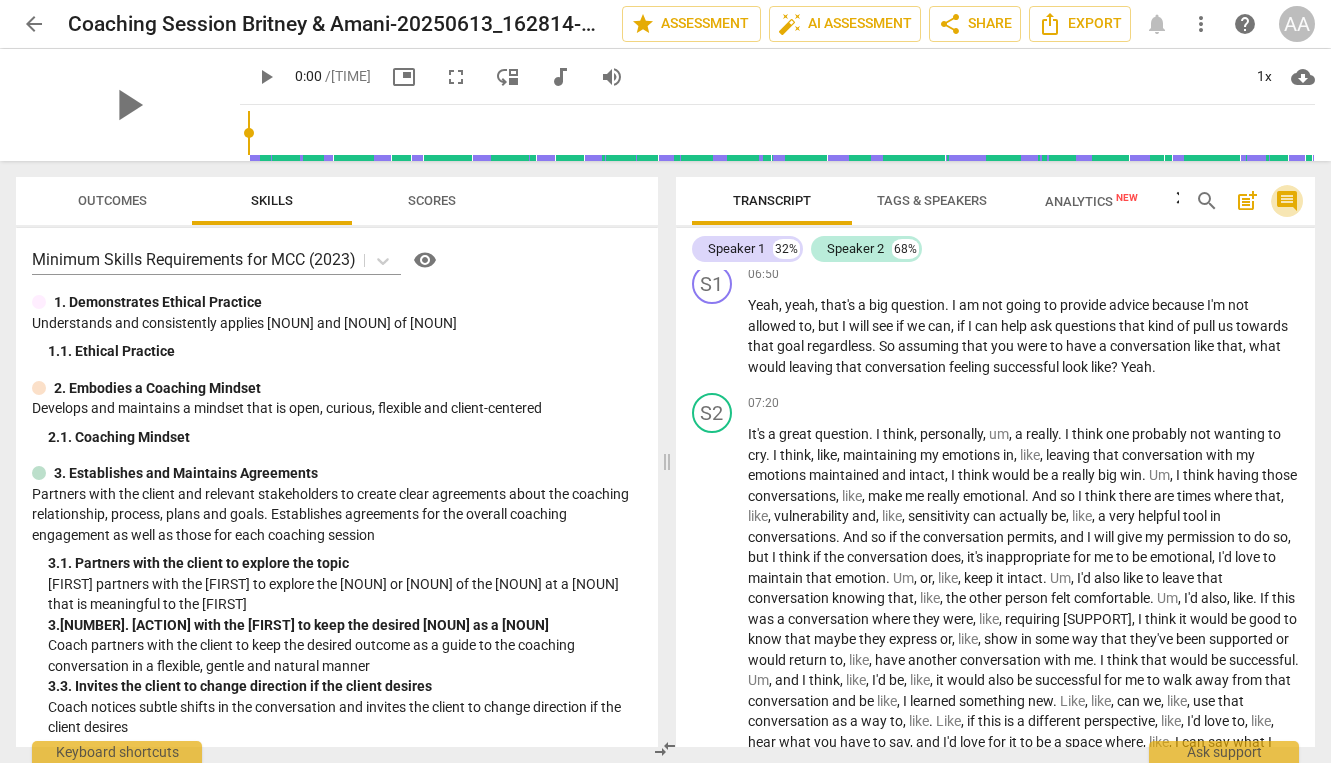click on "comment" at bounding box center (1287, 201) 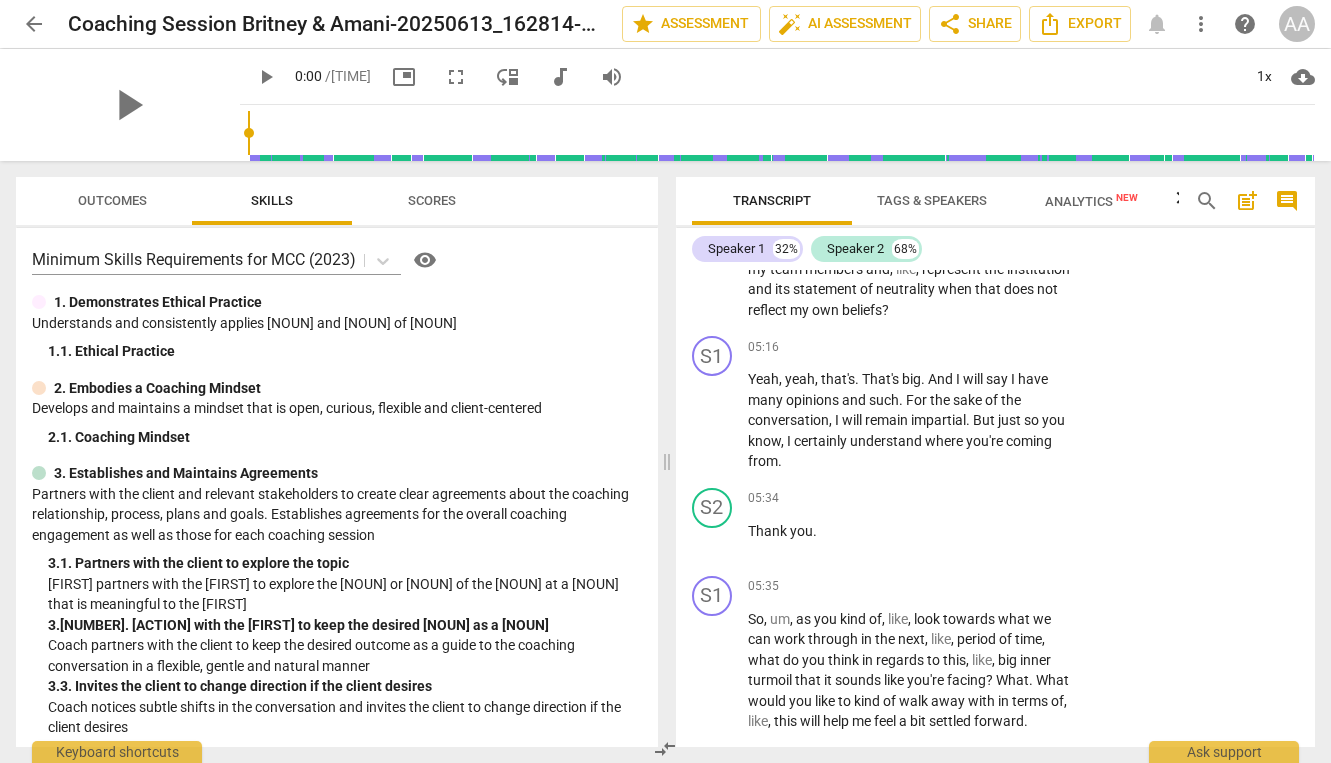 scroll, scrollTop: 2318, scrollLeft: 0, axis: vertical 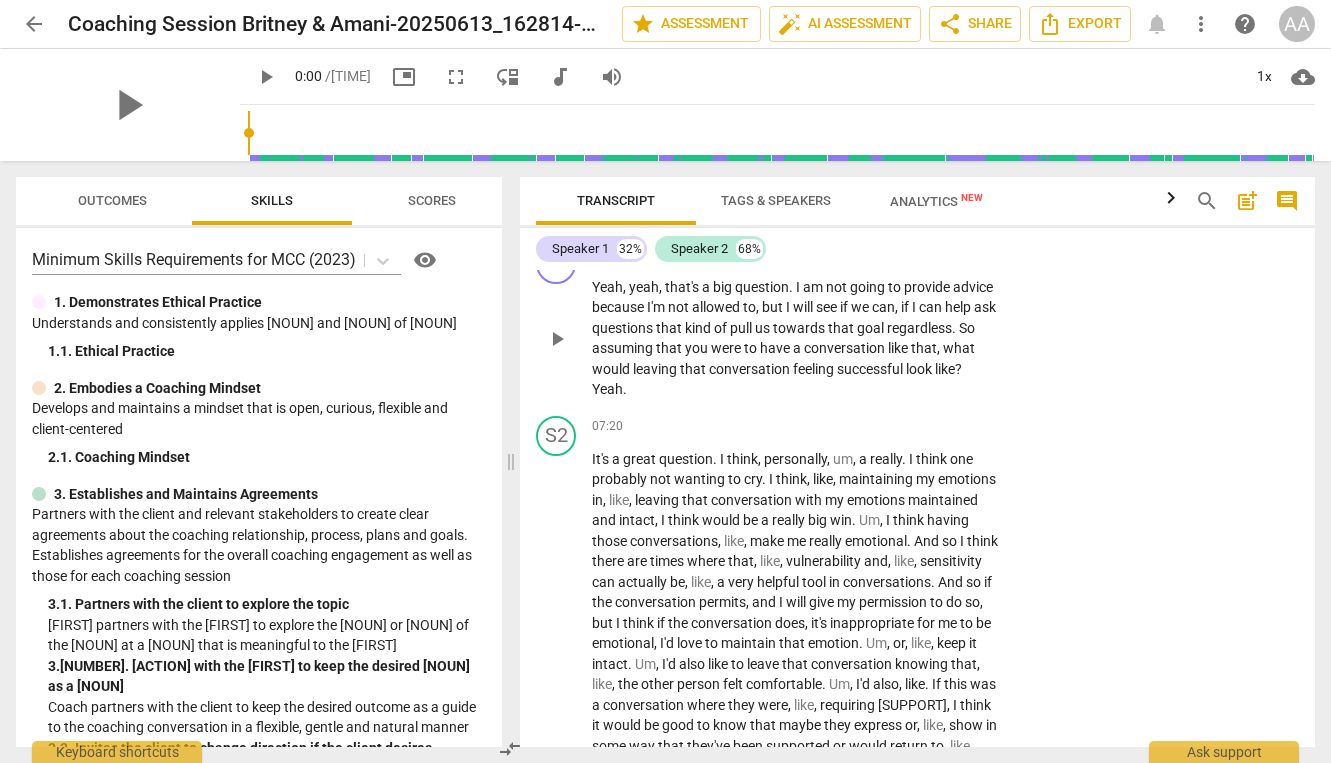 click on "towards" at bounding box center (800, 328) 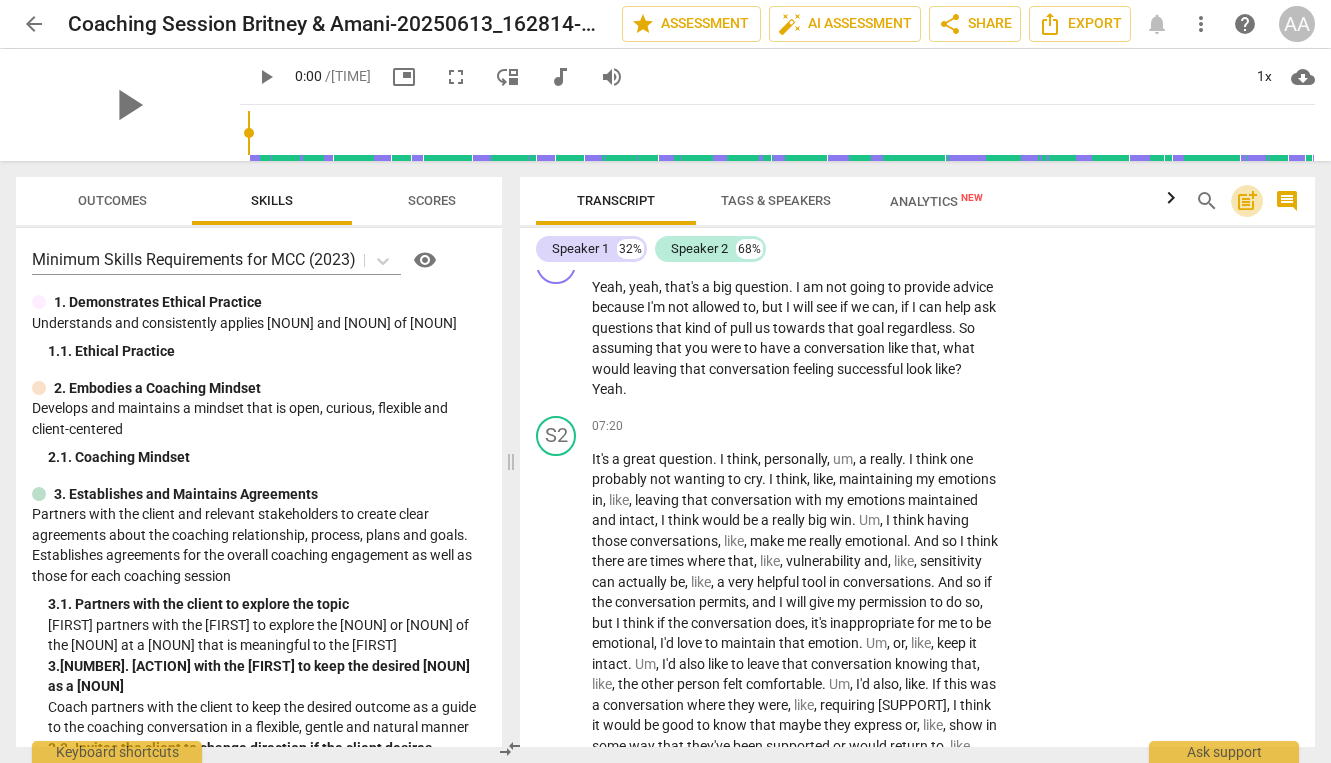 click on "post_add" at bounding box center [1247, 201] 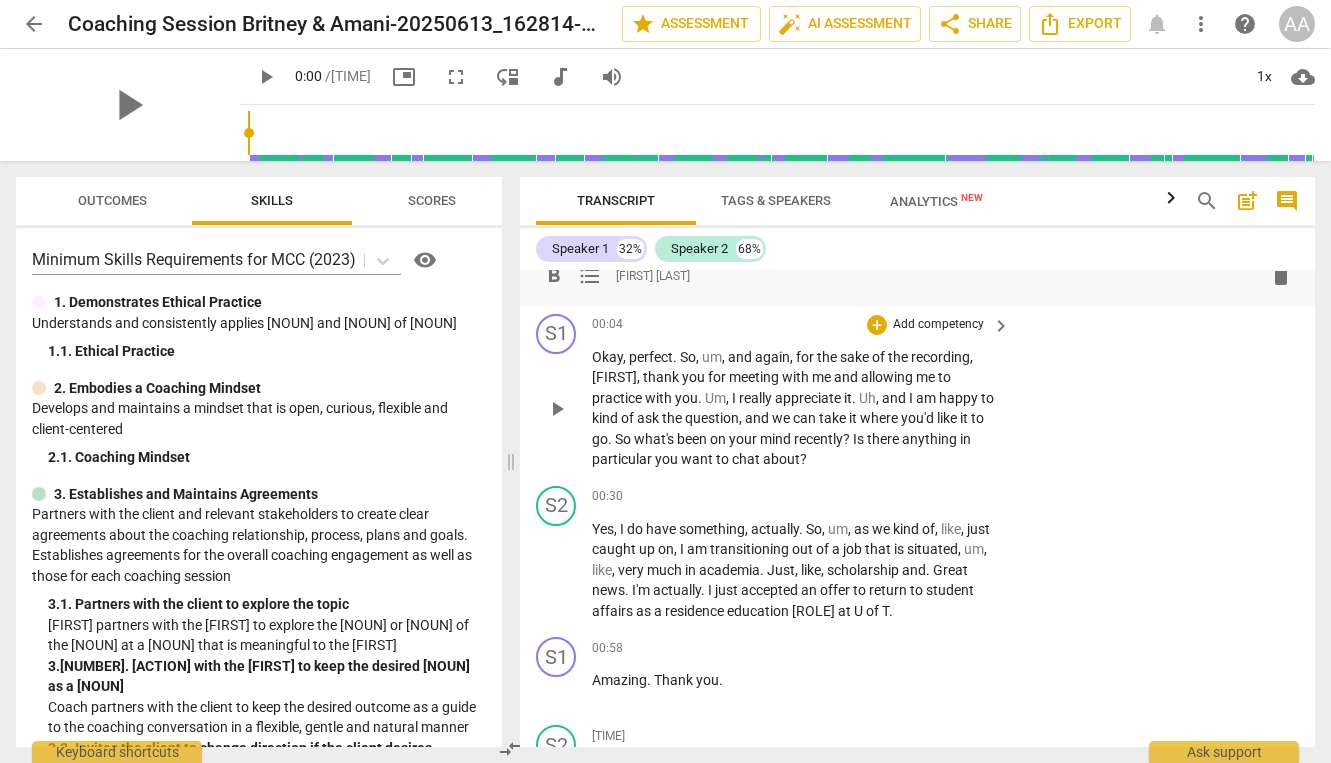 scroll, scrollTop: 0, scrollLeft: 0, axis: both 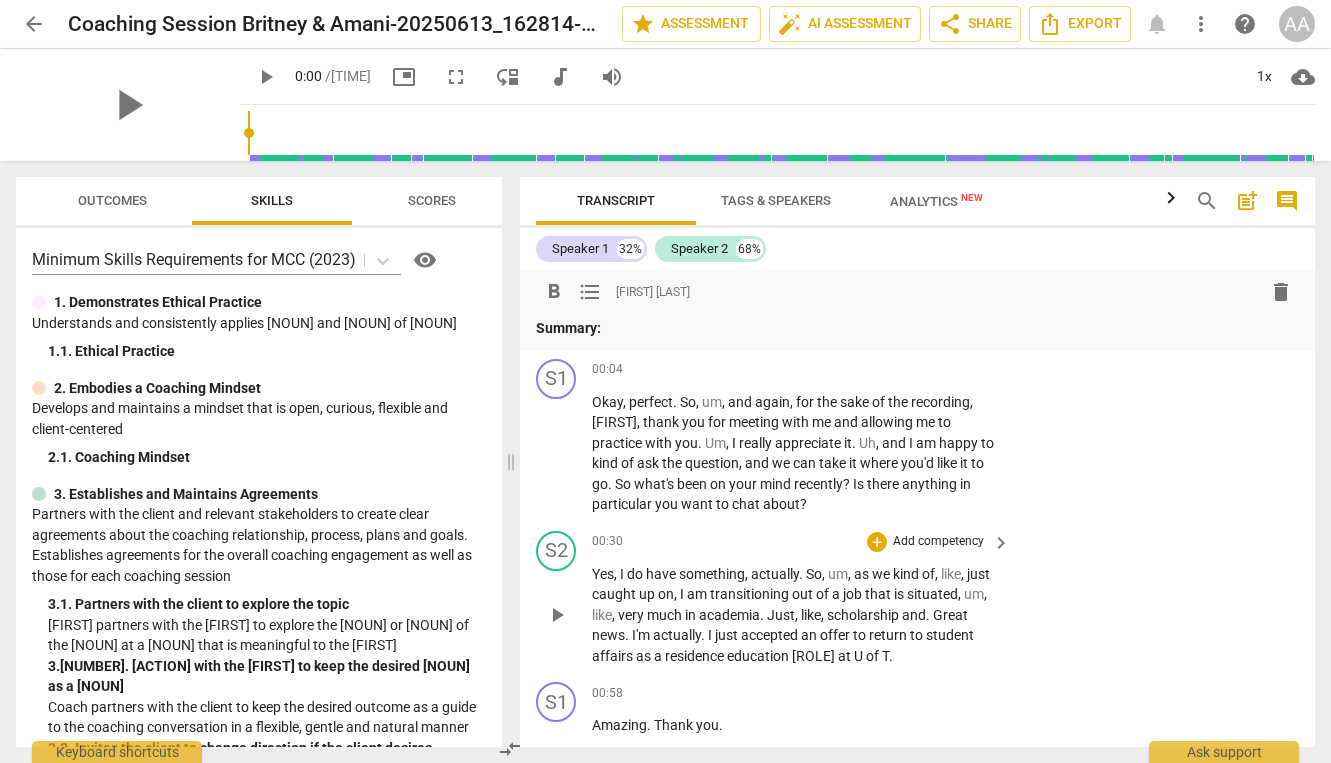 click on "kind" at bounding box center (907, 574) 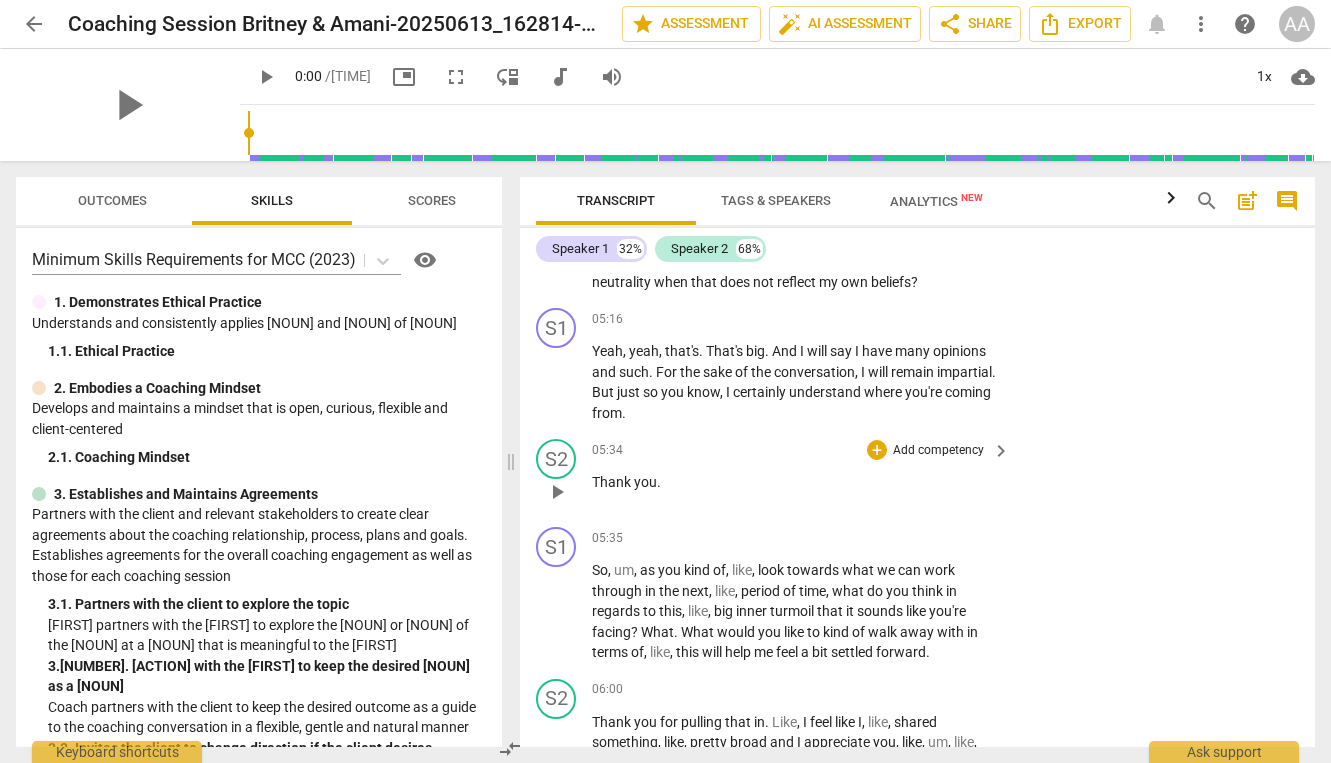 scroll, scrollTop: 1679, scrollLeft: 0, axis: vertical 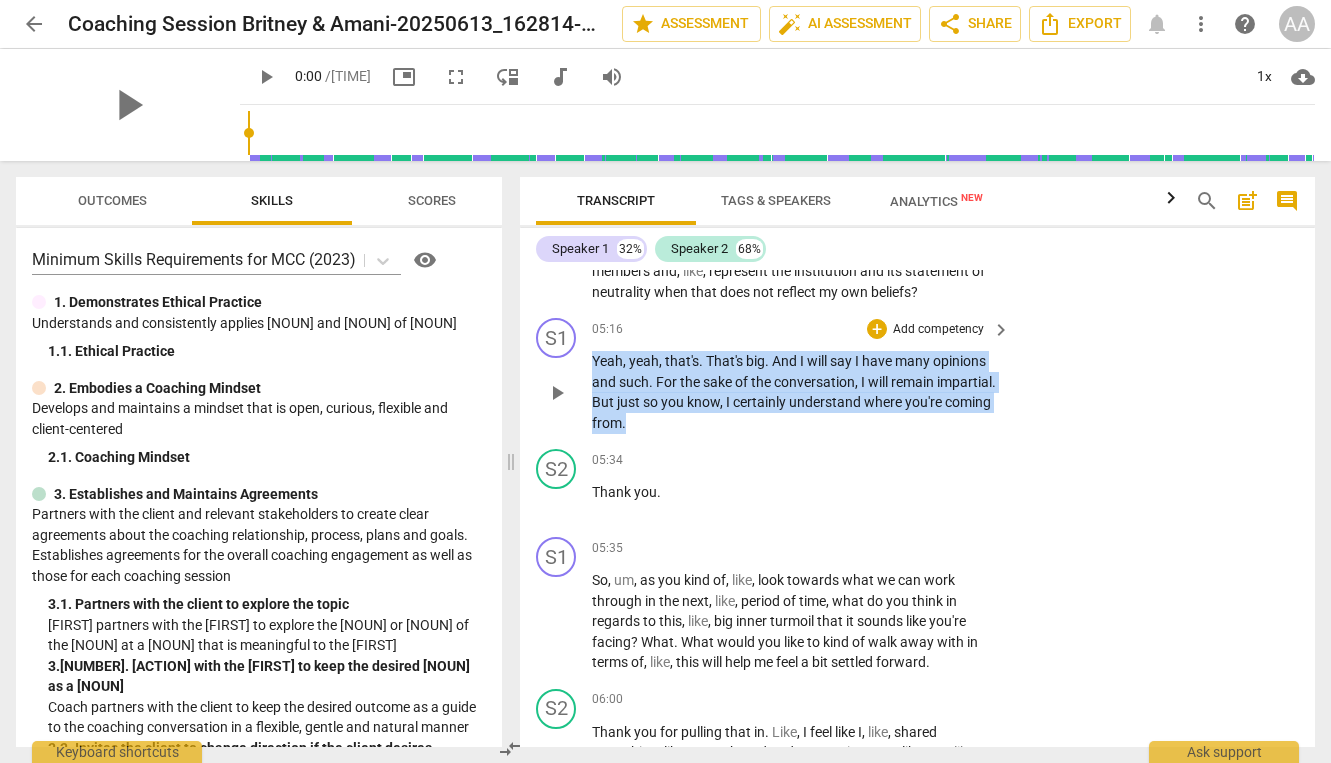 drag, startPoint x: 594, startPoint y: 383, endPoint x: 717, endPoint y: 439, distance: 135.14807 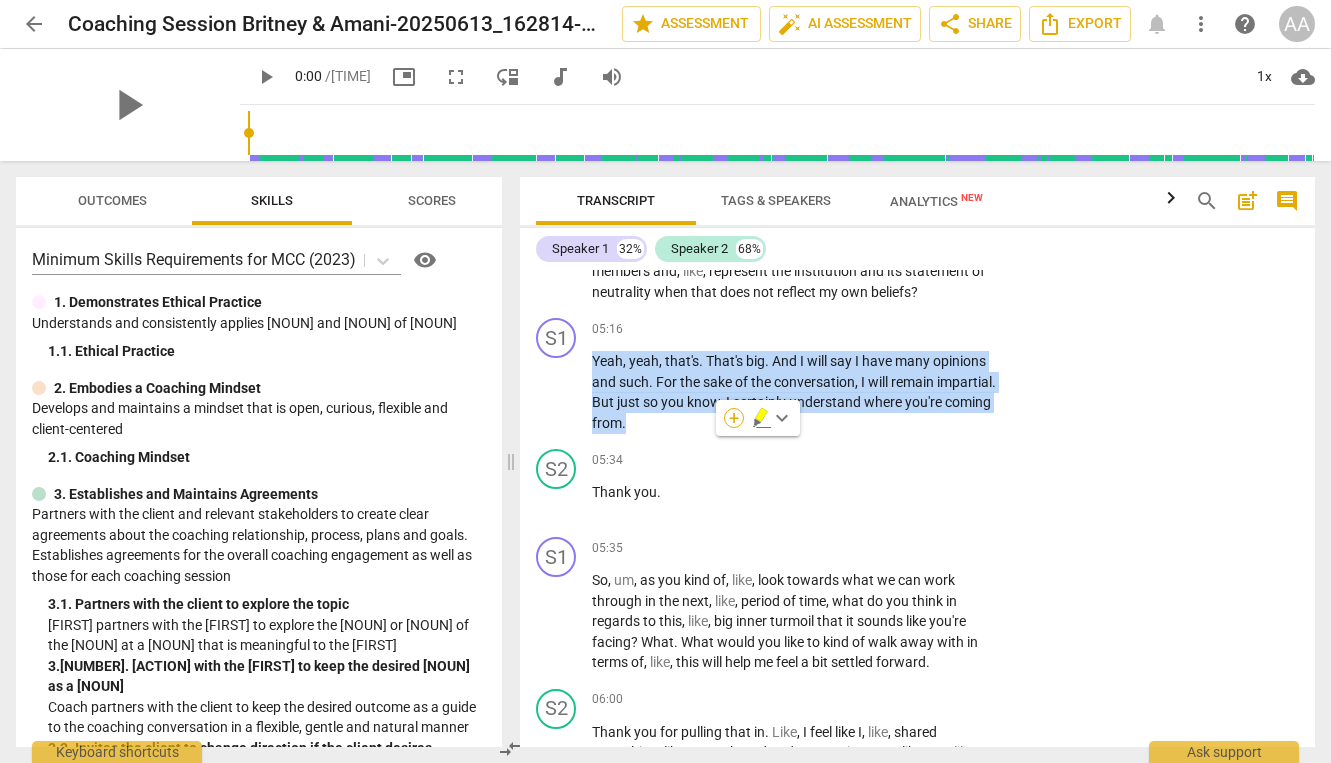 click on "+" at bounding box center (734, 418) 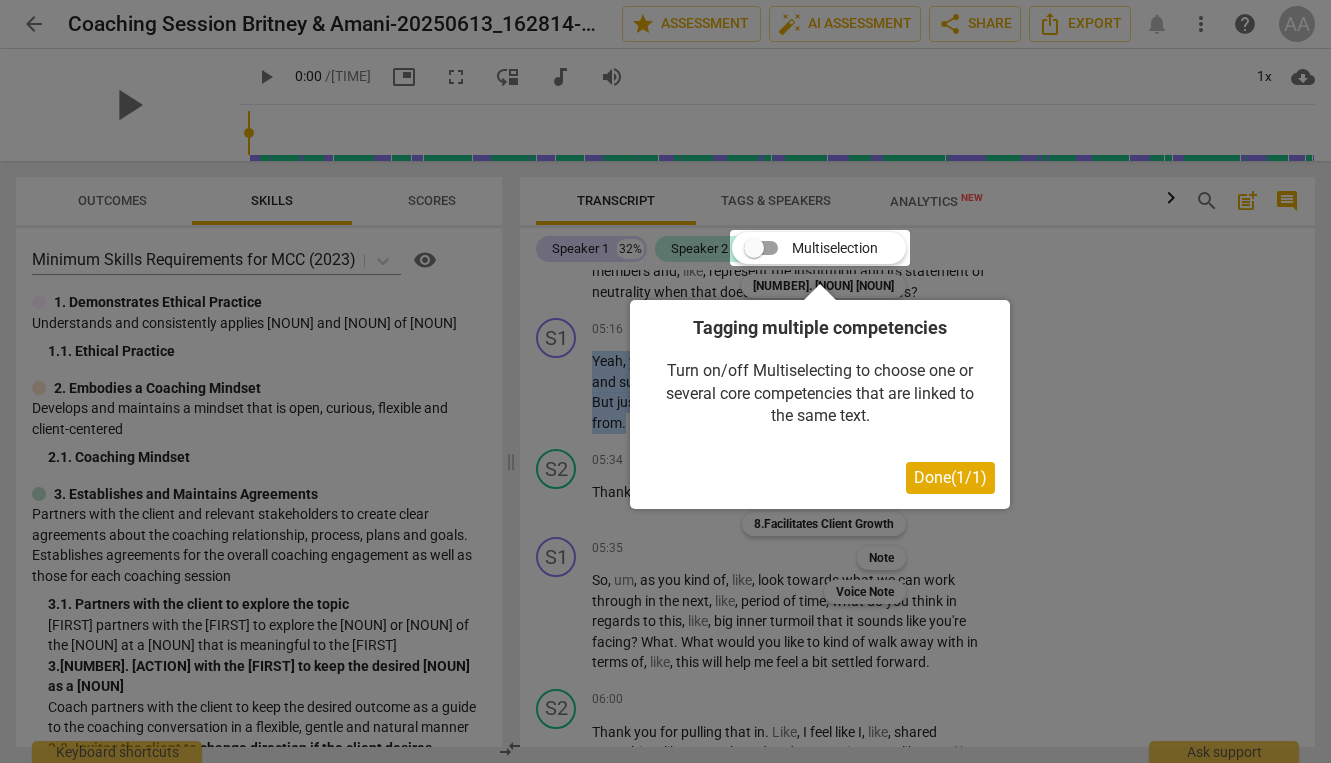 click on "Done  ( 1 / 1 )" at bounding box center (950, 477) 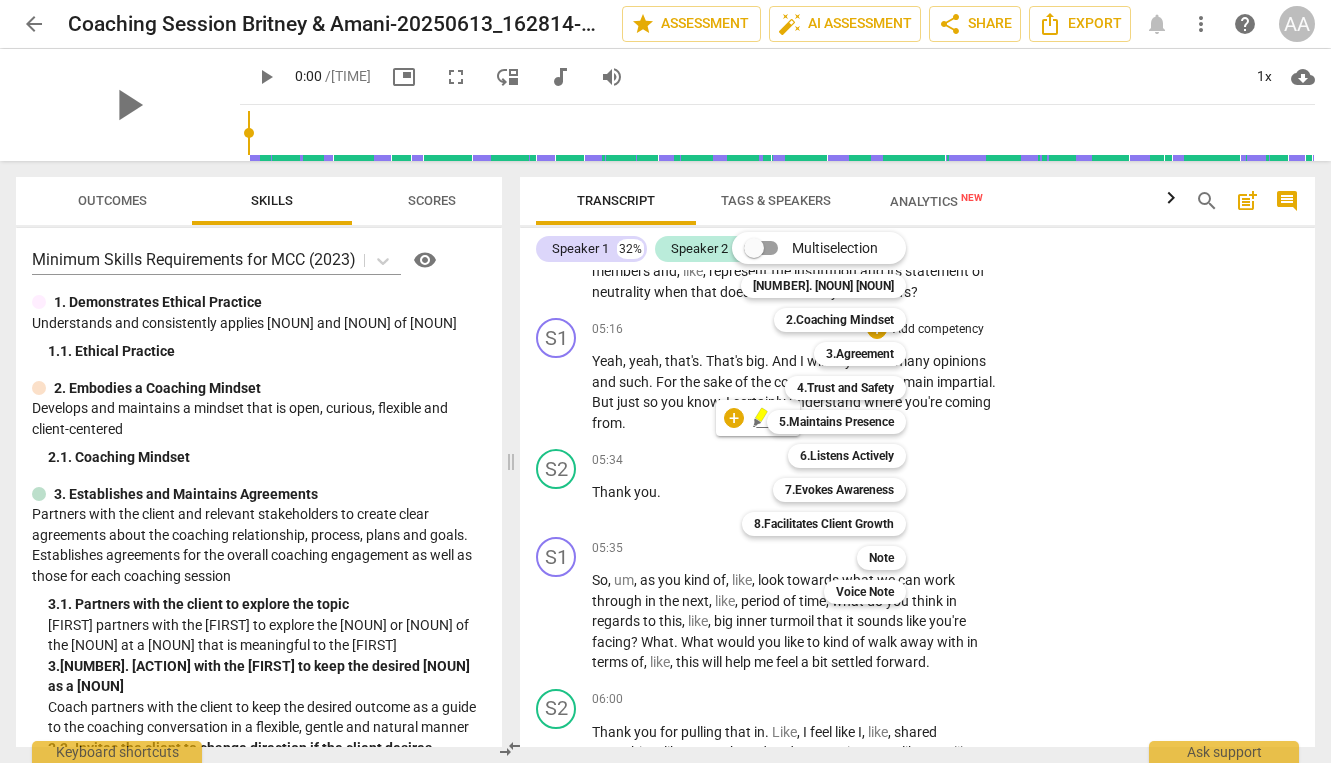 click at bounding box center (665, 381) 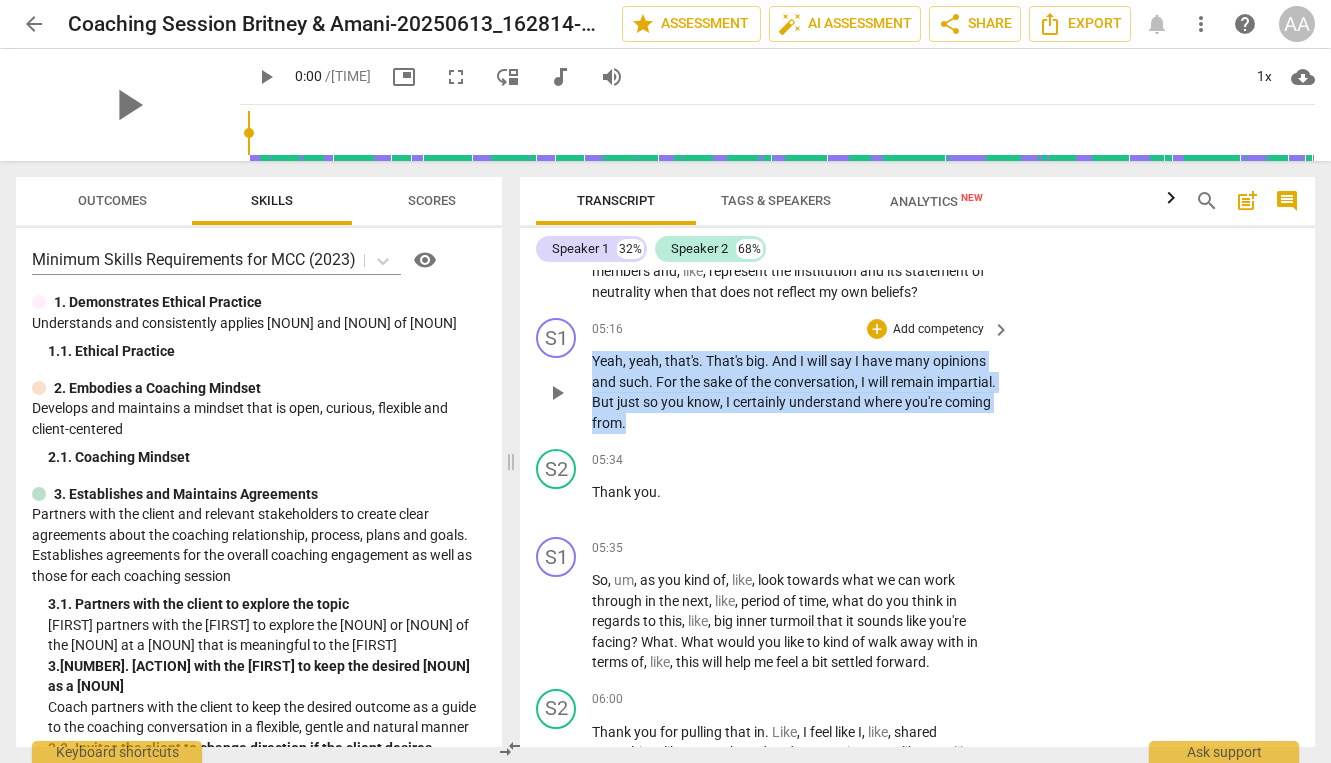 drag, startPoint x: 735, startPoint y: 446, endPoint x: 592, endPoint y: 381, distance: 157.0796 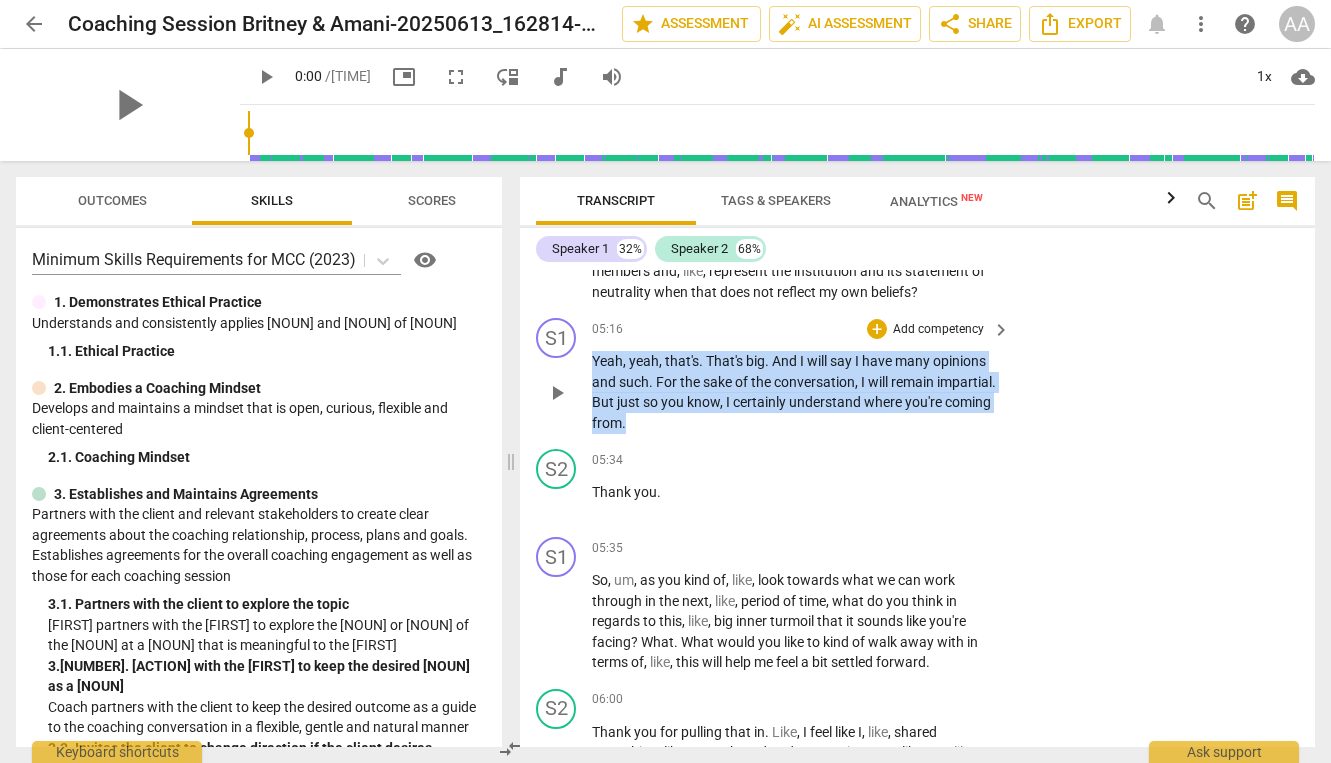 click on "Yeah ,   yeah ,   that's .   That's   big .   And   I   will   say   I   have   many   opinions   and   such .   For   the   sake   of   the   conversation ,   I   will   remain   impartial .   But   just   so   you   know ,   I   certainly   understand   where   you're   coming   from ." at bounding box center [796, 392] 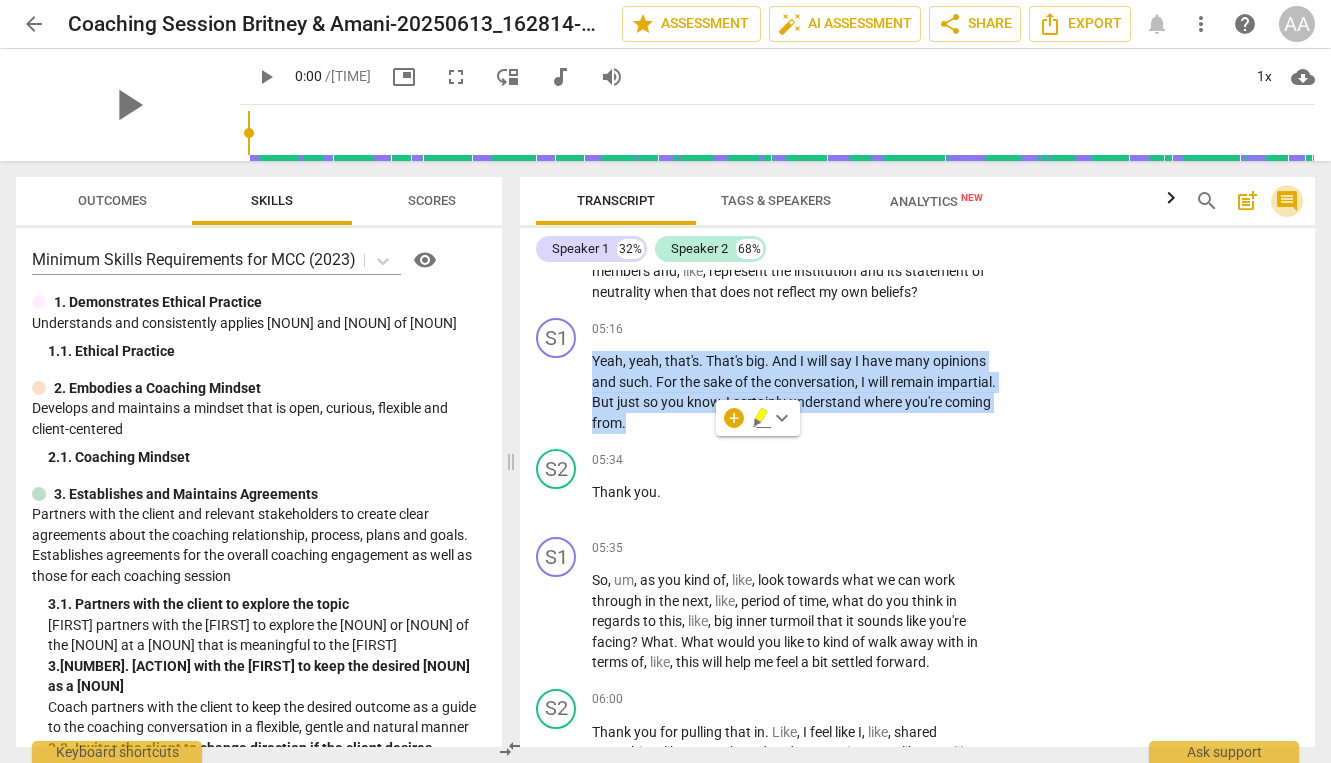 click on "comment" at bounding box center (1287, 201) 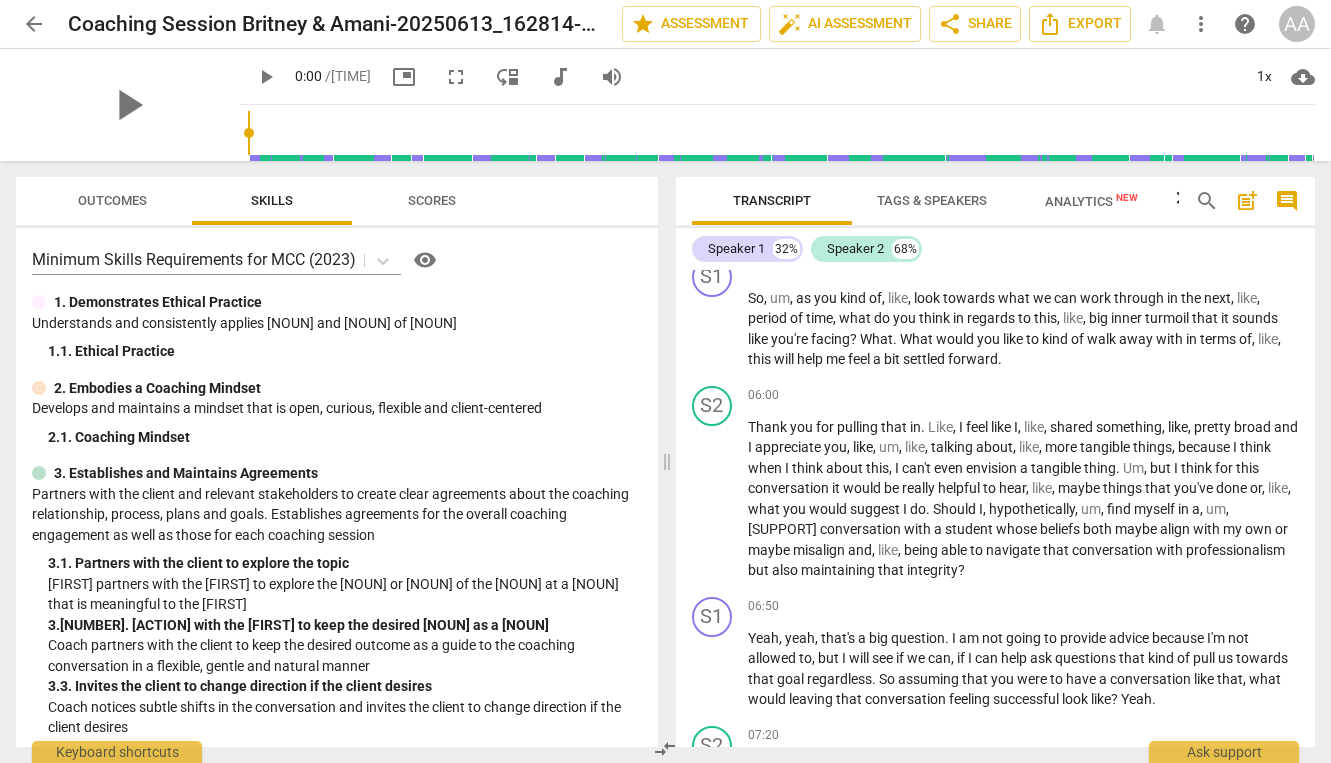 scroll, scrollTop: 1505, scrollLeft: 0, axis: vertical 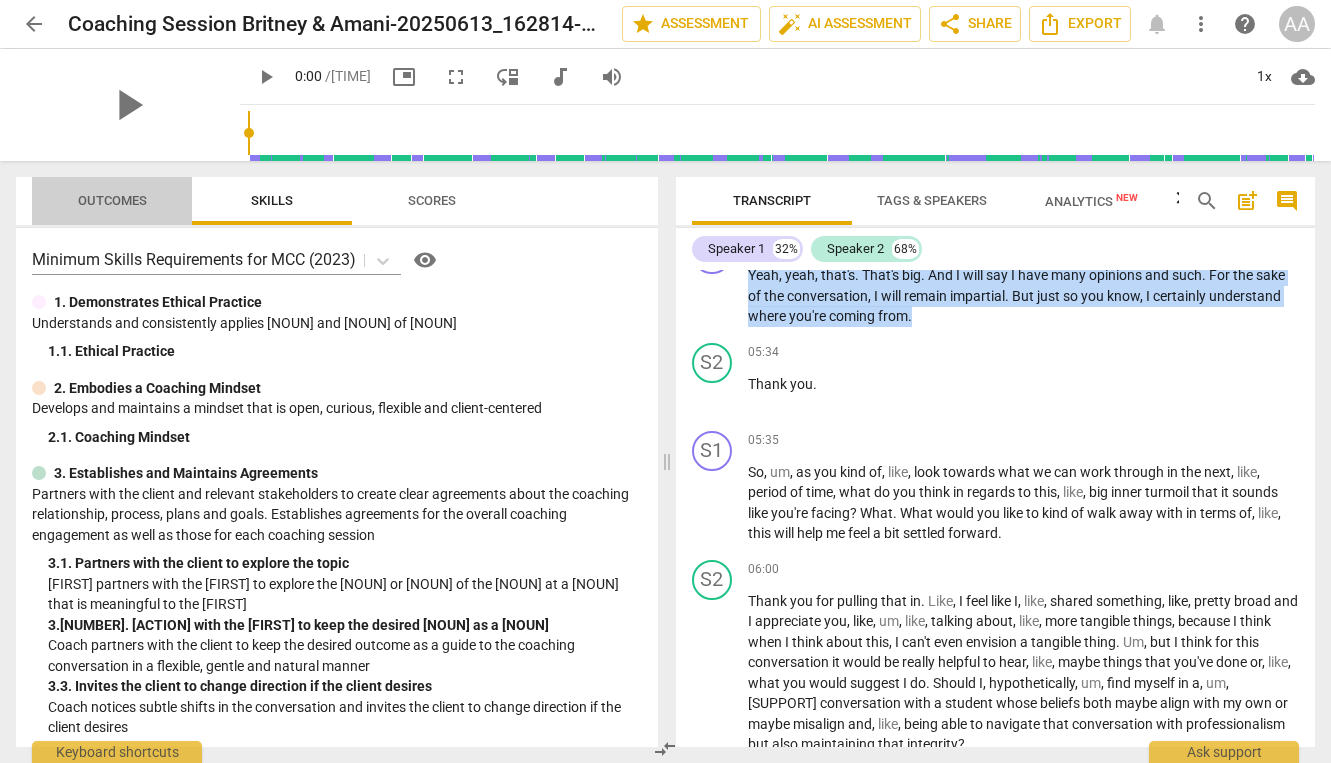 click on "Outcomes" at bounding box center [112, 200] 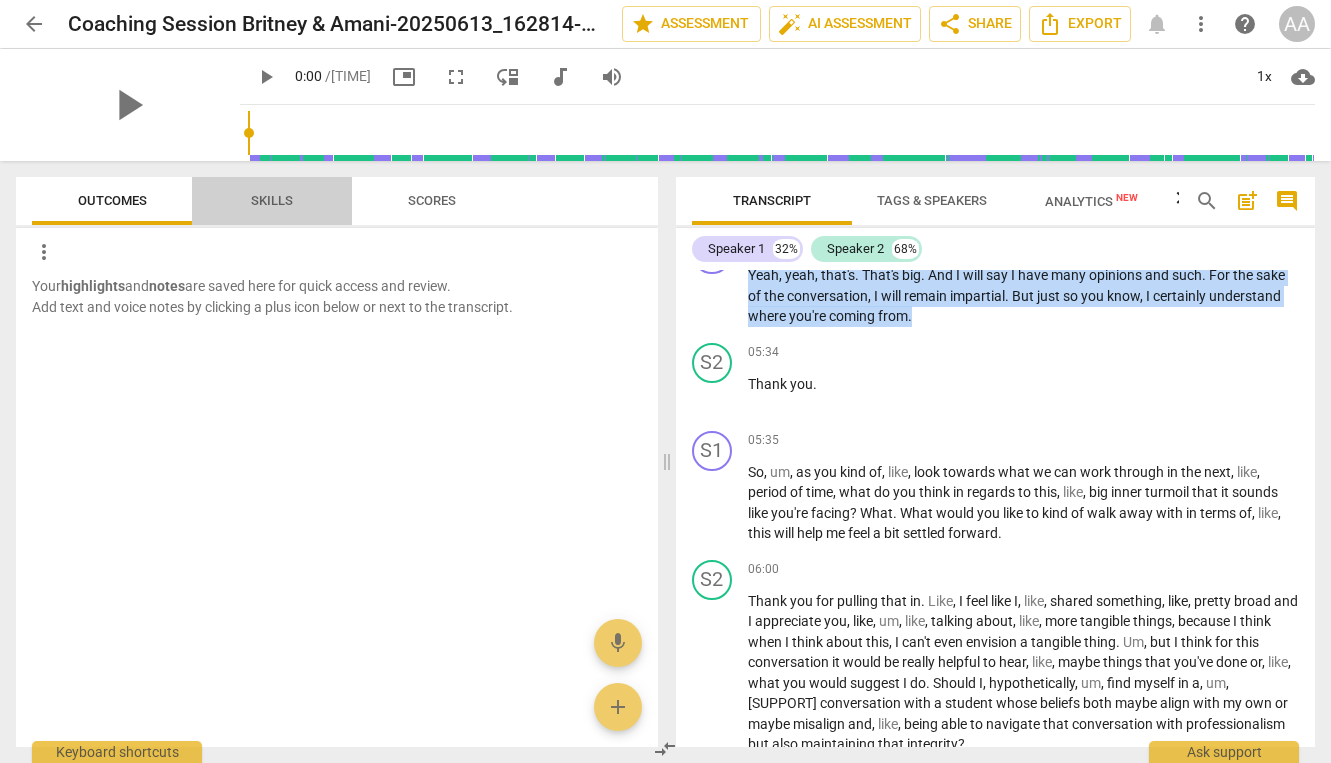 click on "Skills" at bounding box center [272, 201] 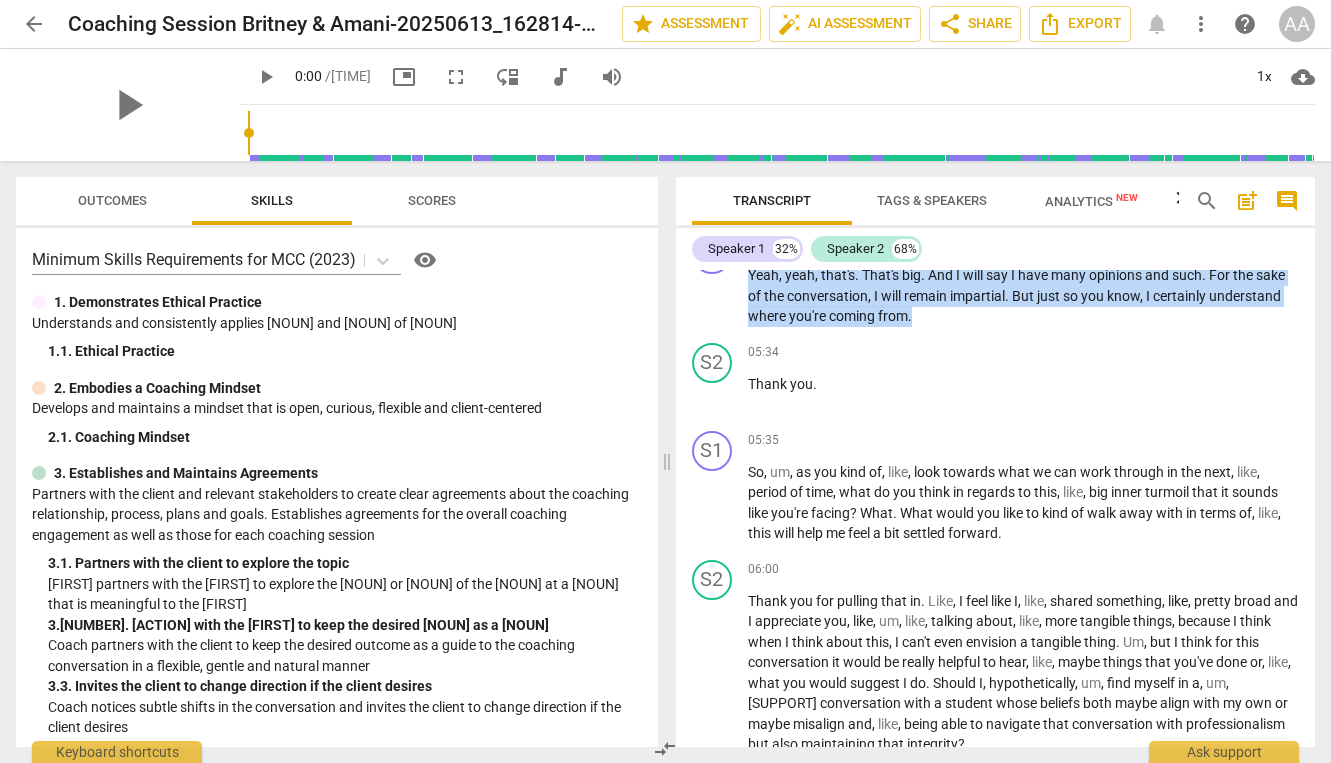 click on "Outcomes" at bounding box center (112, 201) 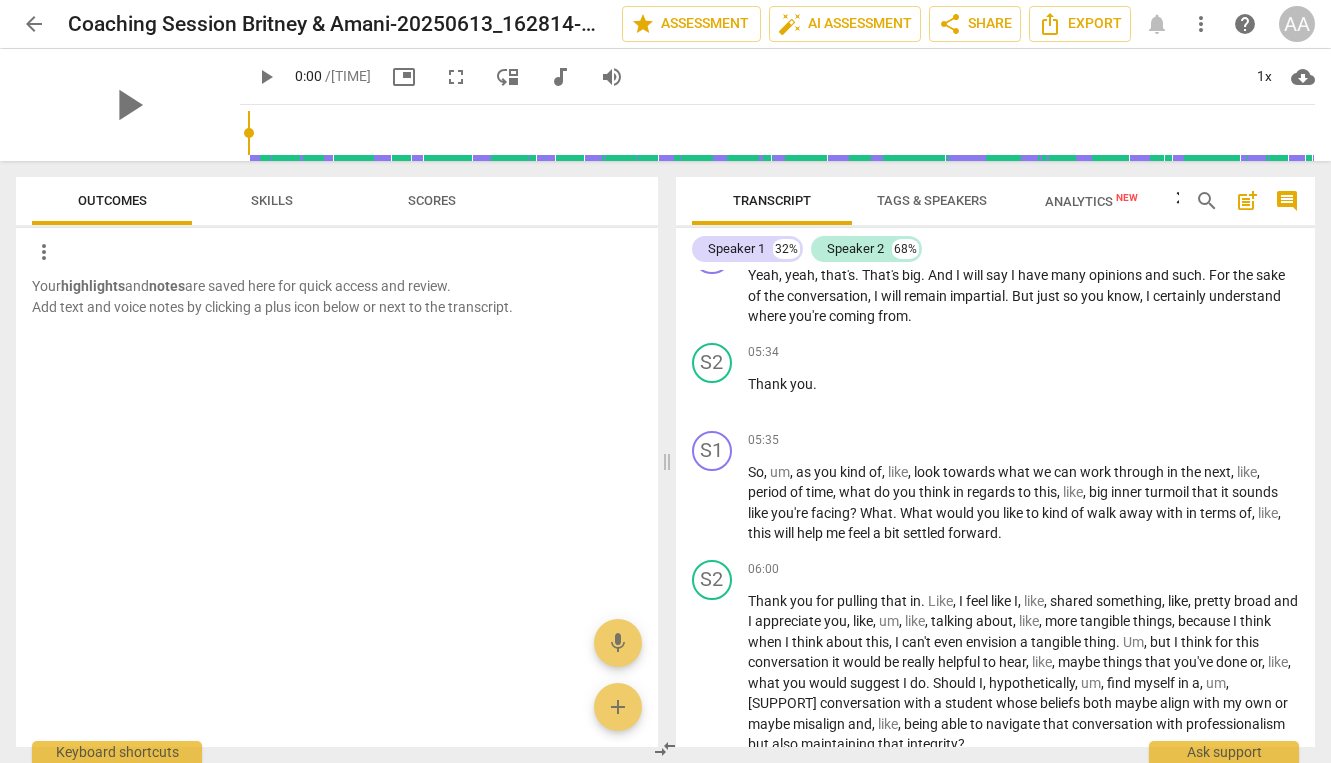 click on "Your  highlights  and  notes  are saved here for quick access and review.   Add text and voice notes by clicking a plus icon below or next to the transcript." at bounding box center (337, 296) 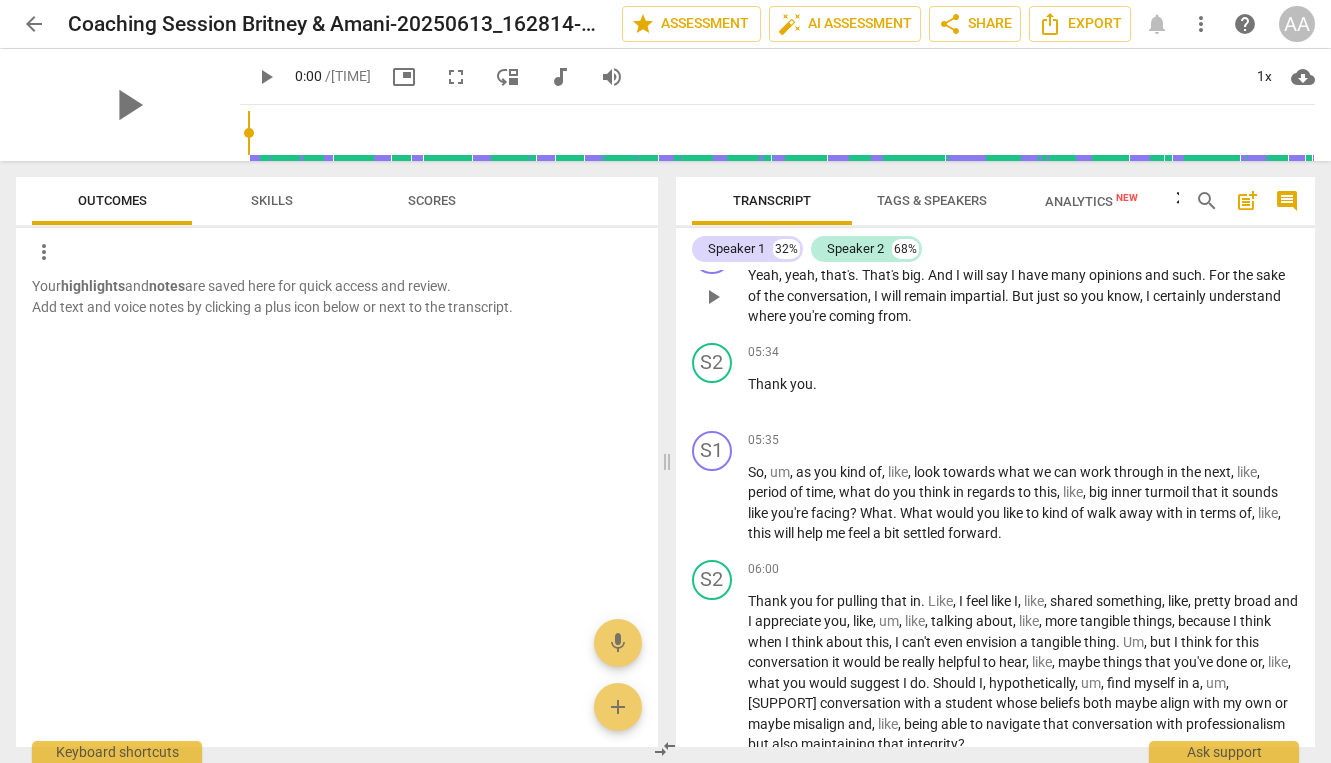 click on "Yeah ,   yeah ,   that's .   That's   big .   And   I   will   say   I   have   many   opinions   and   such .   For   the   sake   of   the   conversation ,   I   will   remain   impartial .   But   just   so   you   know ,   I   certainly   understand   where   you're   coming   from ." at bounding box center [1024, 296] 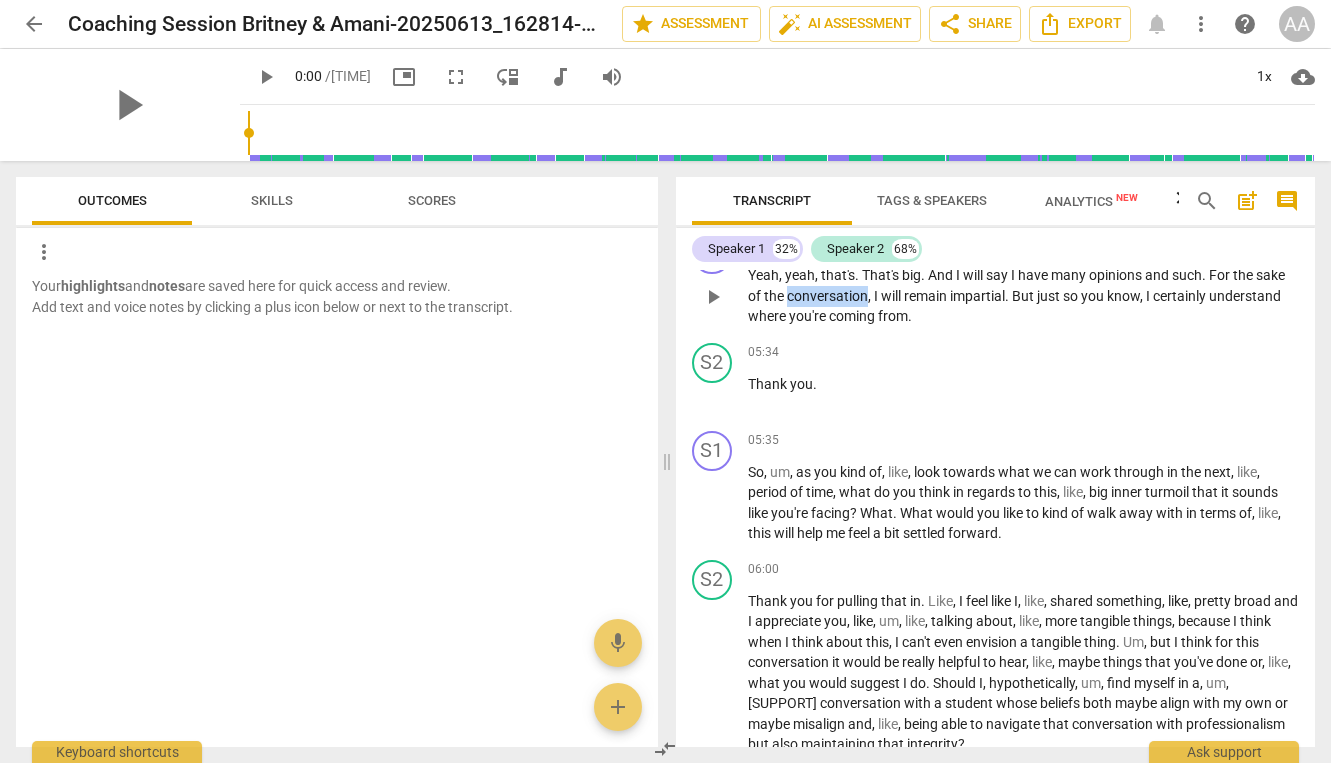 click on "Yeah ,   yeah ,   that's .   That's   big .   And   I   will   say   I   have   many   opinions   and   such .   For   the   sake   of   the   conversation ,   I   will   remain   impartial .   But   just   so   you   know ,   I   certainly   understand   where   you're   coming   from ." at bounding box center [1024, 296] 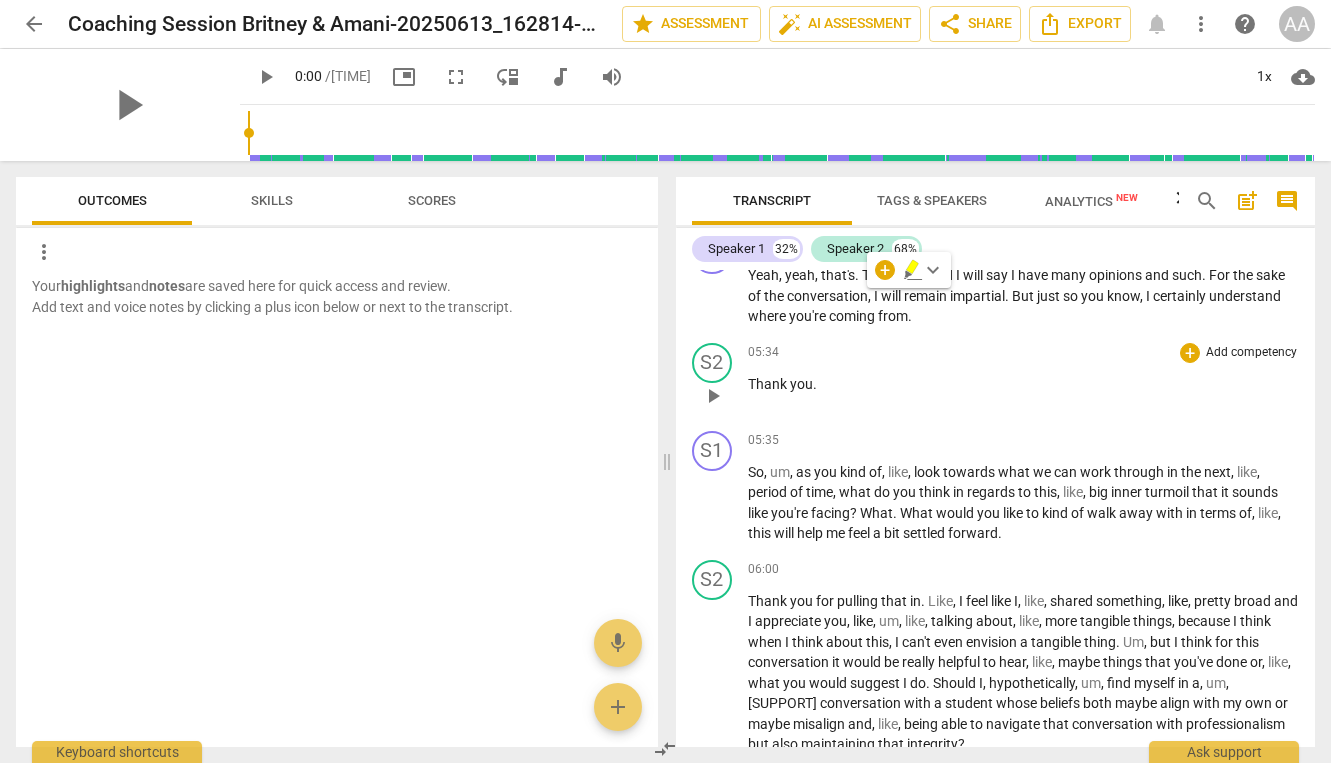 click on "05:34 + Add competency keyboard_arrow_right Thank   you ." at bounding box center (1024, 379) 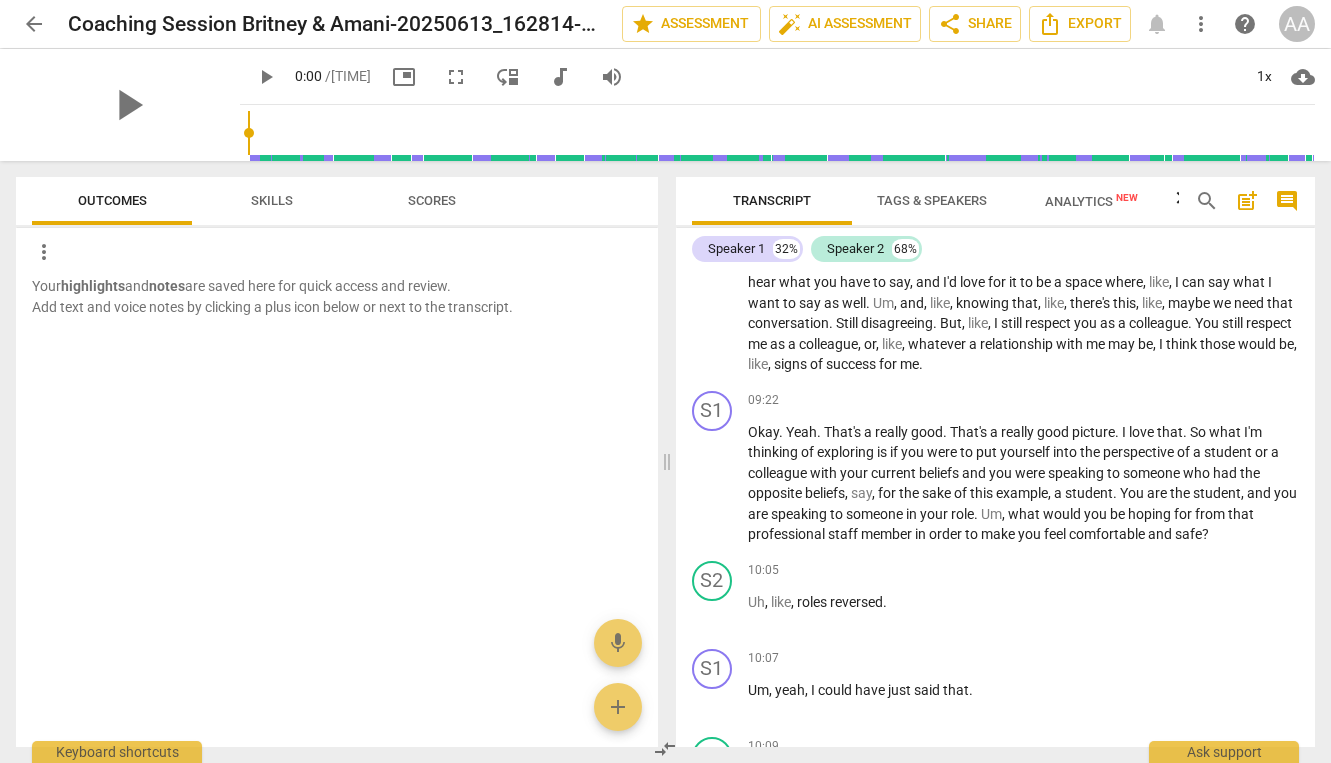 scroll, scrollTop: 2469, scrollLeft: 0, axis: vertical 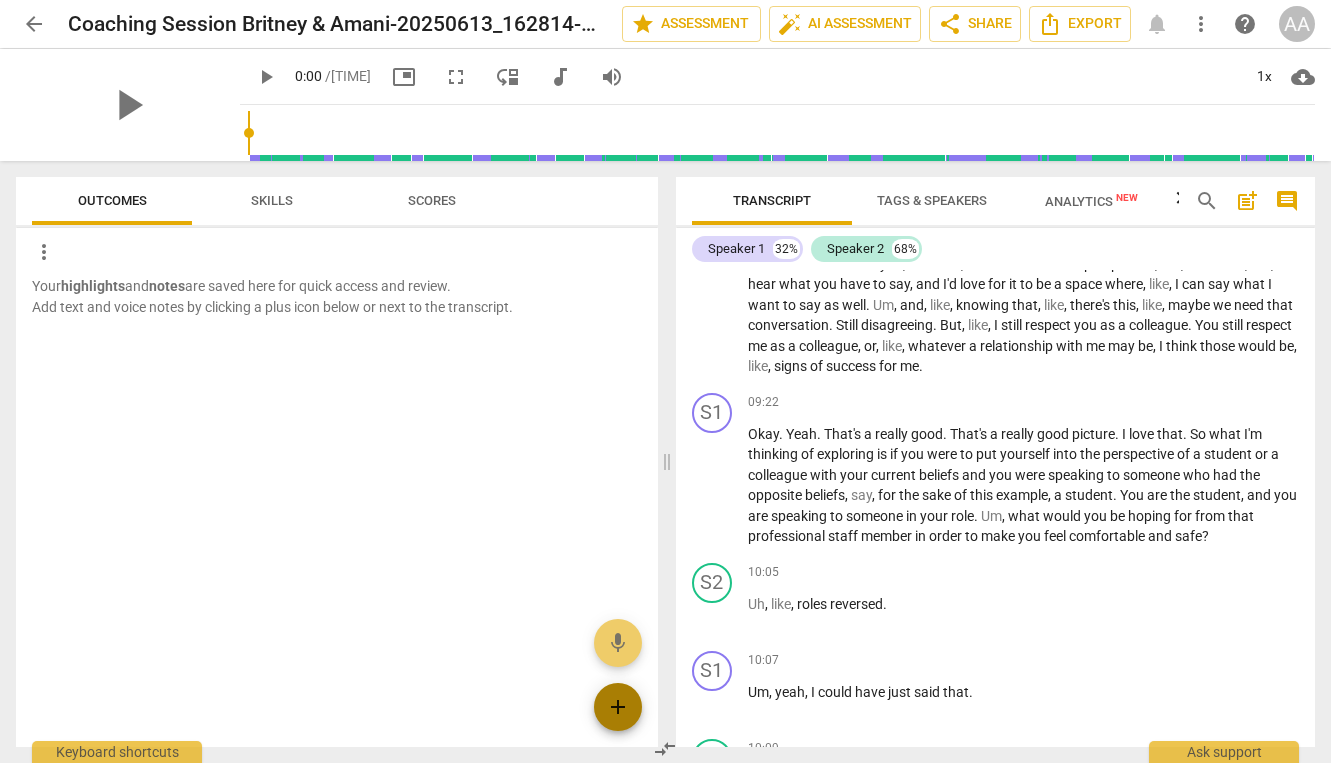 click on "add" at bounding box center (618, 707) 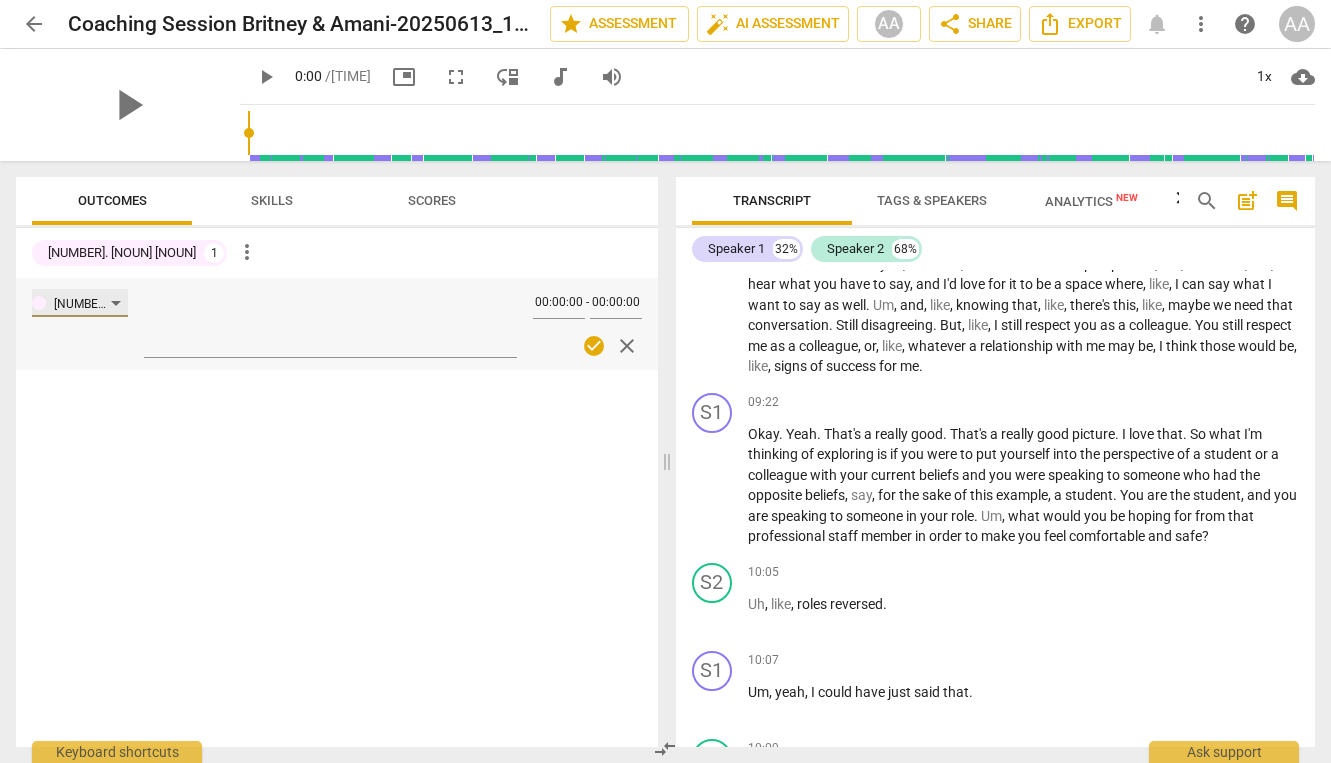 click on "[NUMBER]. [NOUN] [NOUN]" at bounding box center (82, 304) 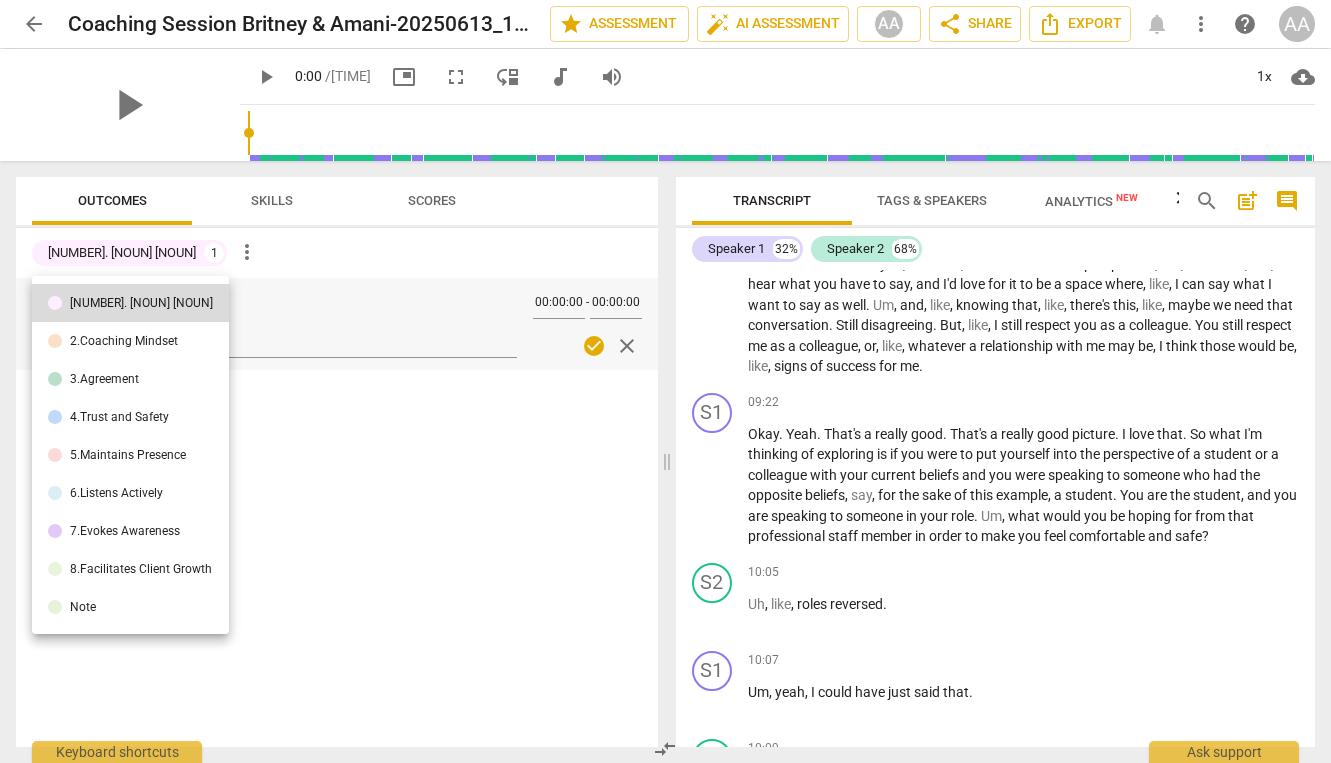 click at bounding box center [665, 381] 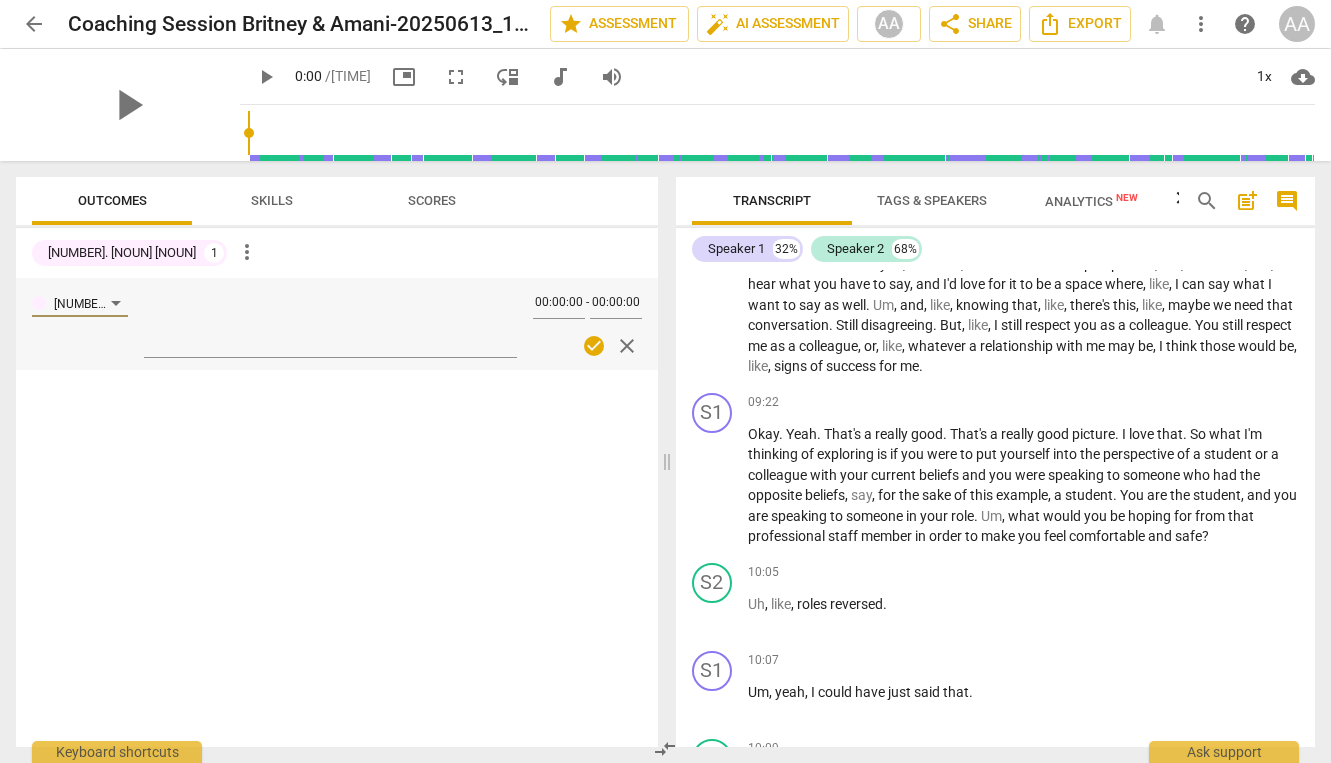click on "arrow_back" at bounding box center [34, 24] 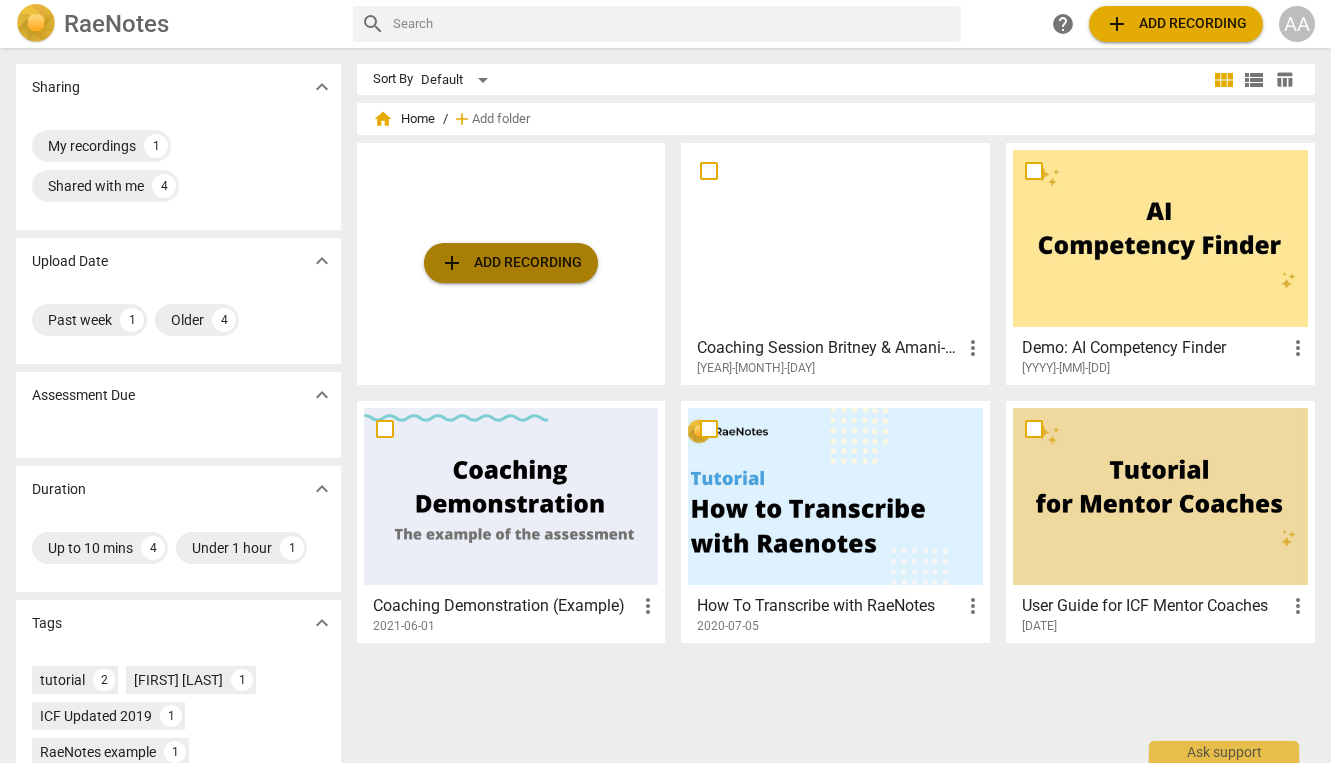 click on "add   Add recording" at bounding box center (511, 263) 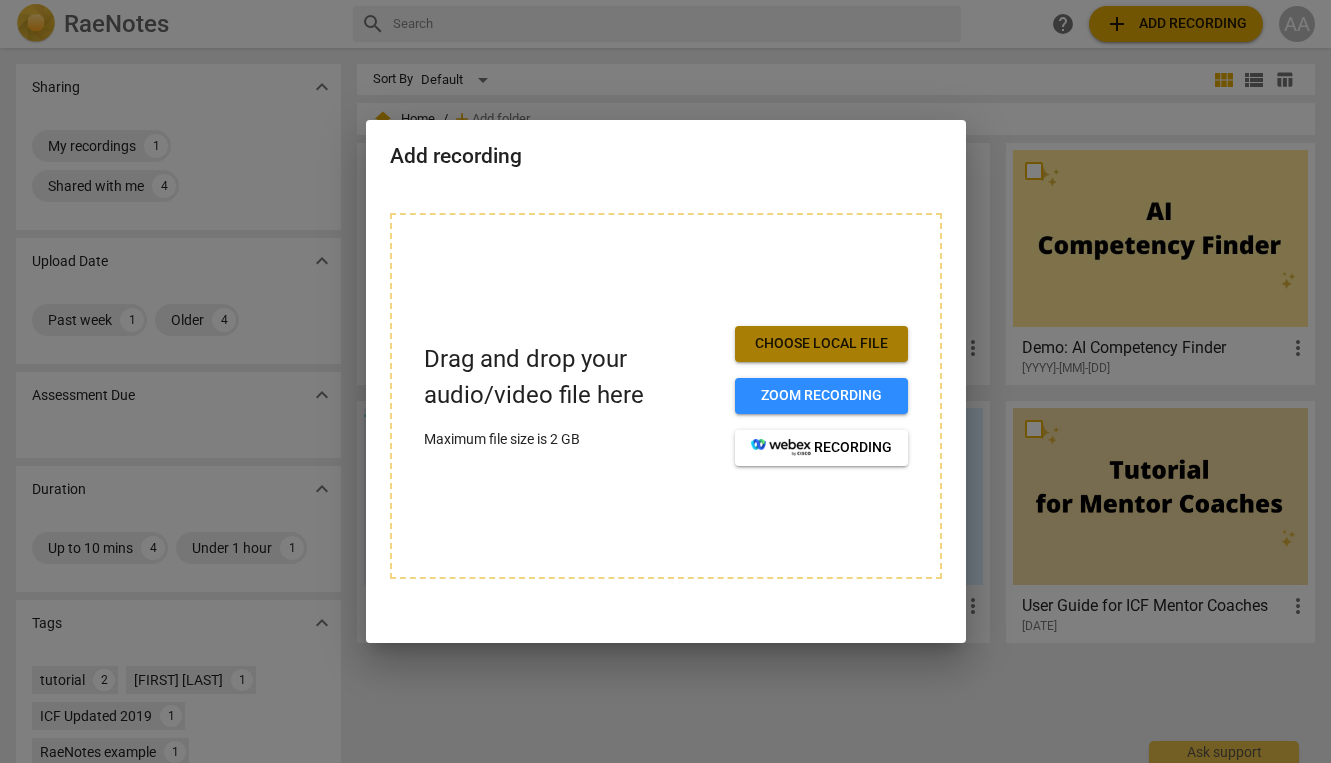 click on "Choose local file" at bounding box center [821, 344] 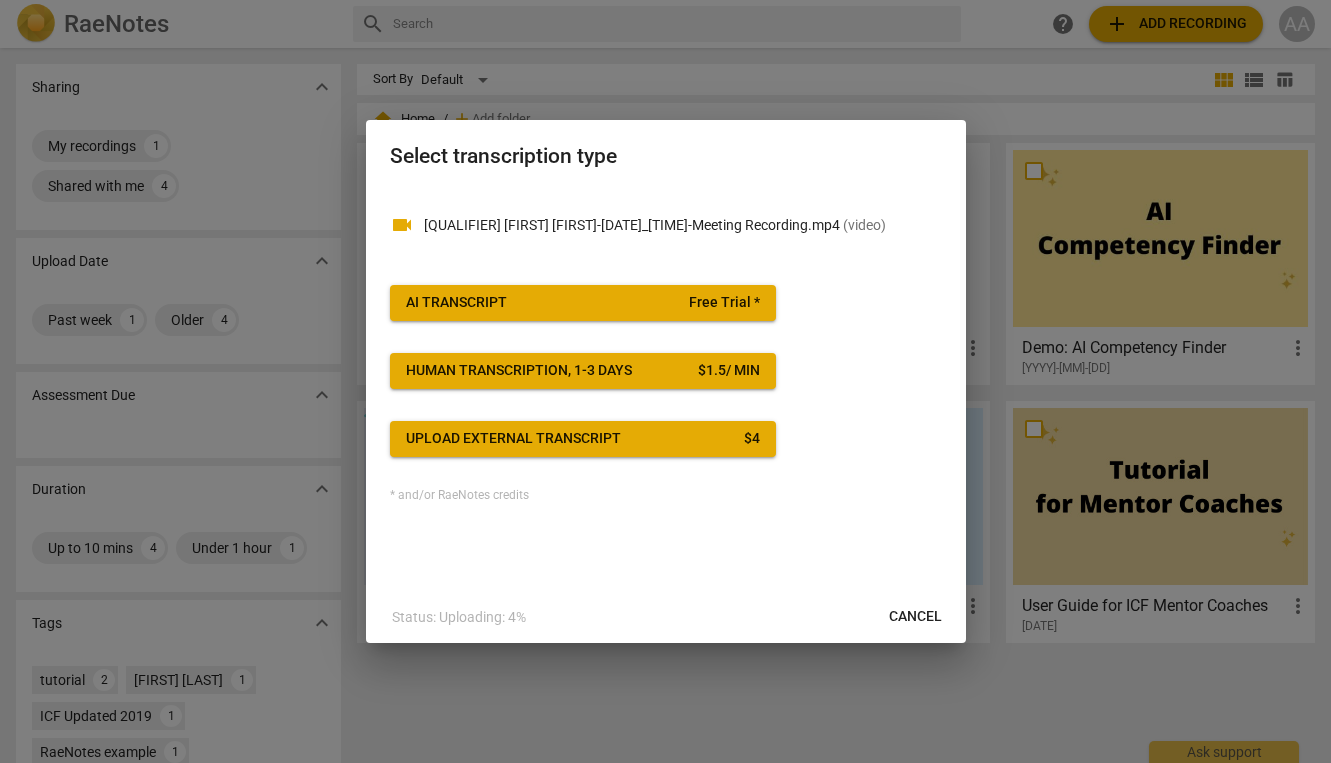 click on "Free Trial *" at bounding box center (724, 303) 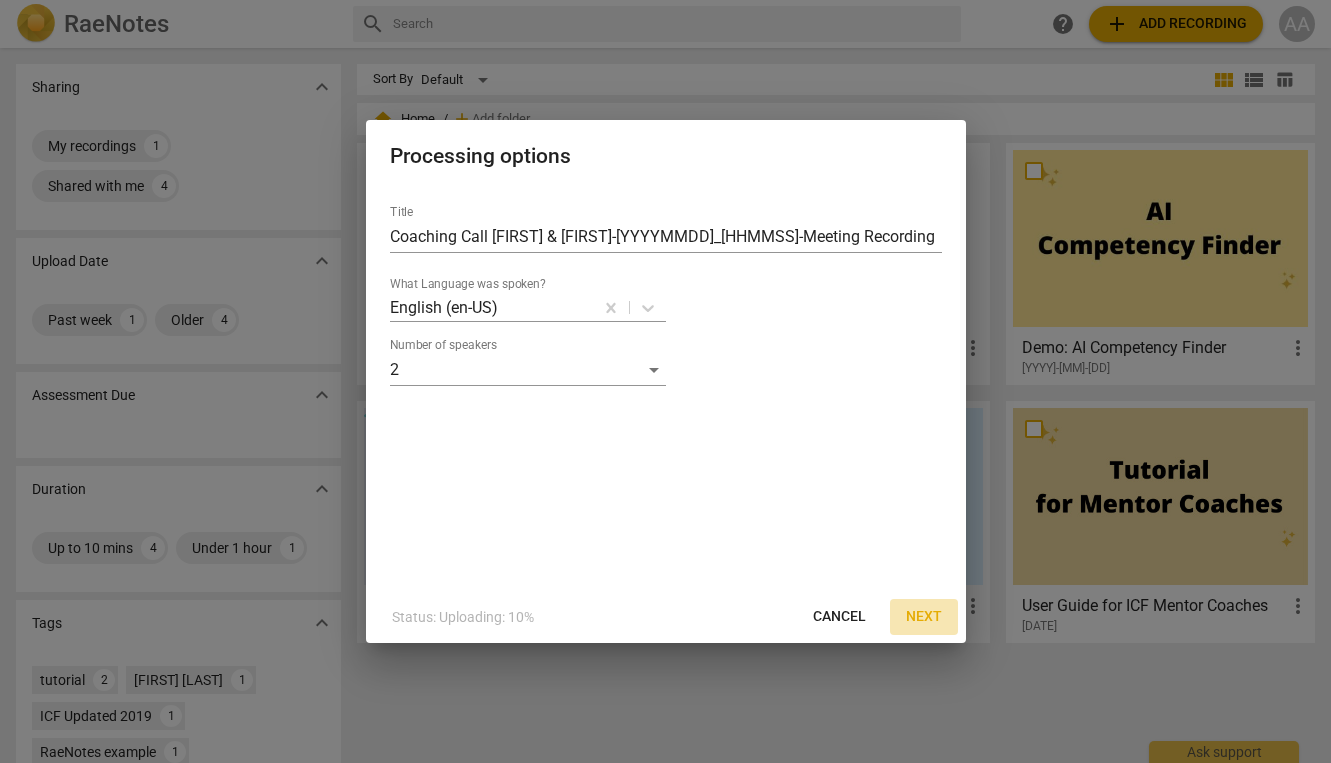 click on "Next" at bounding box center (924, 617) 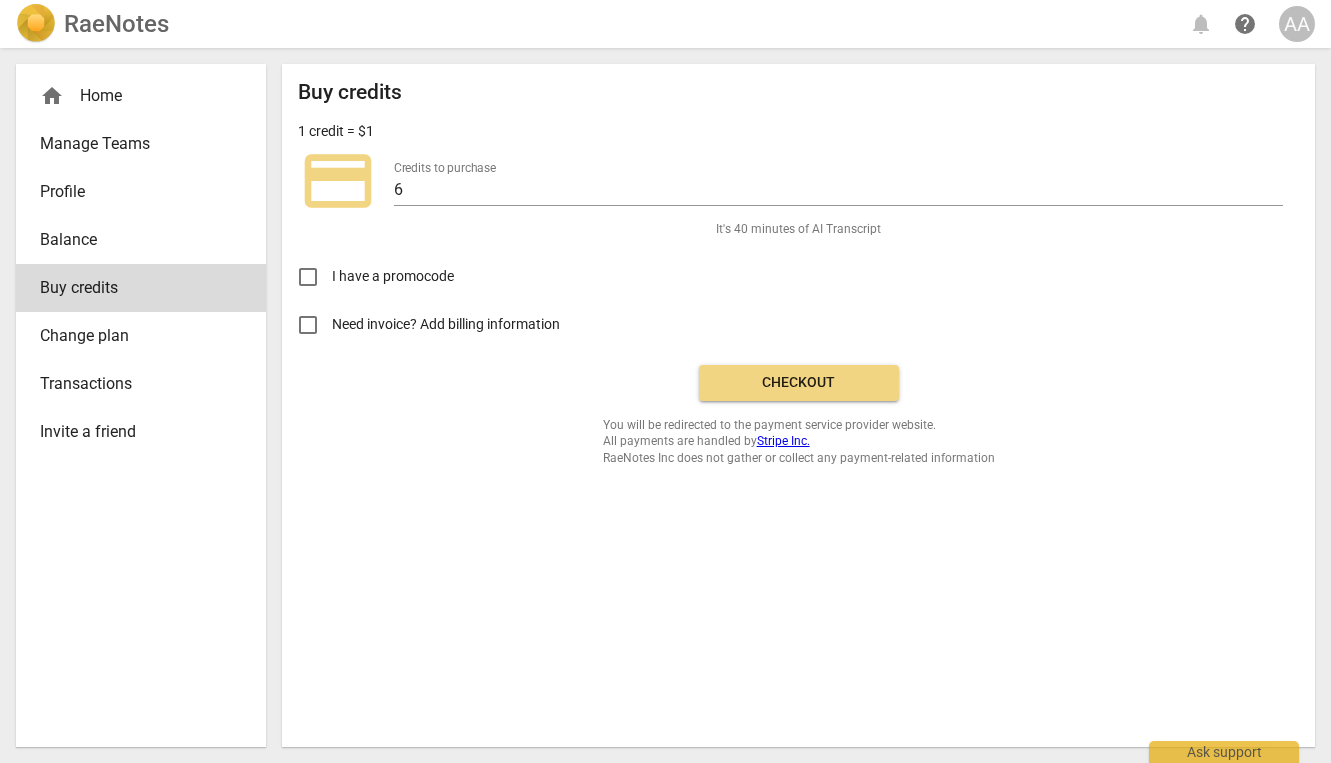 click on "home Home" at bounding box center (133, 96) 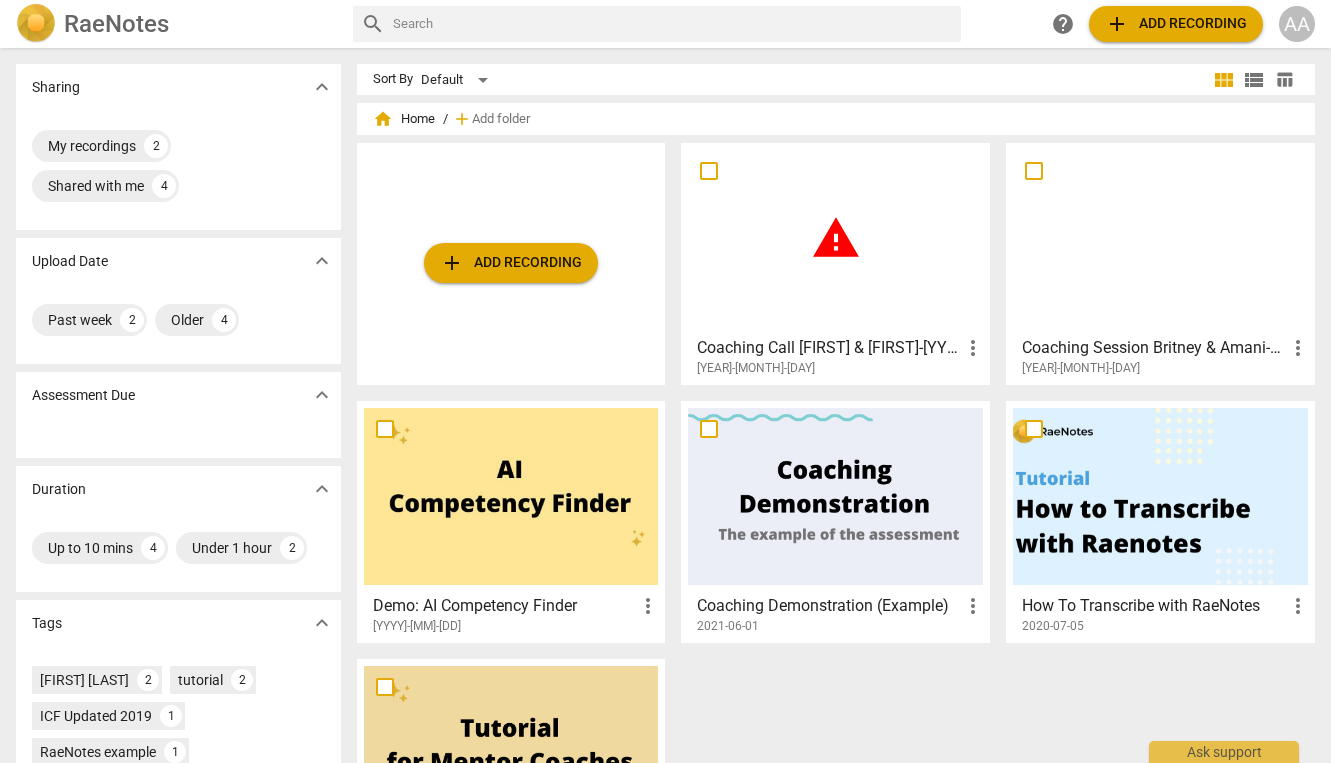 click at bounding box center (1160, 238) 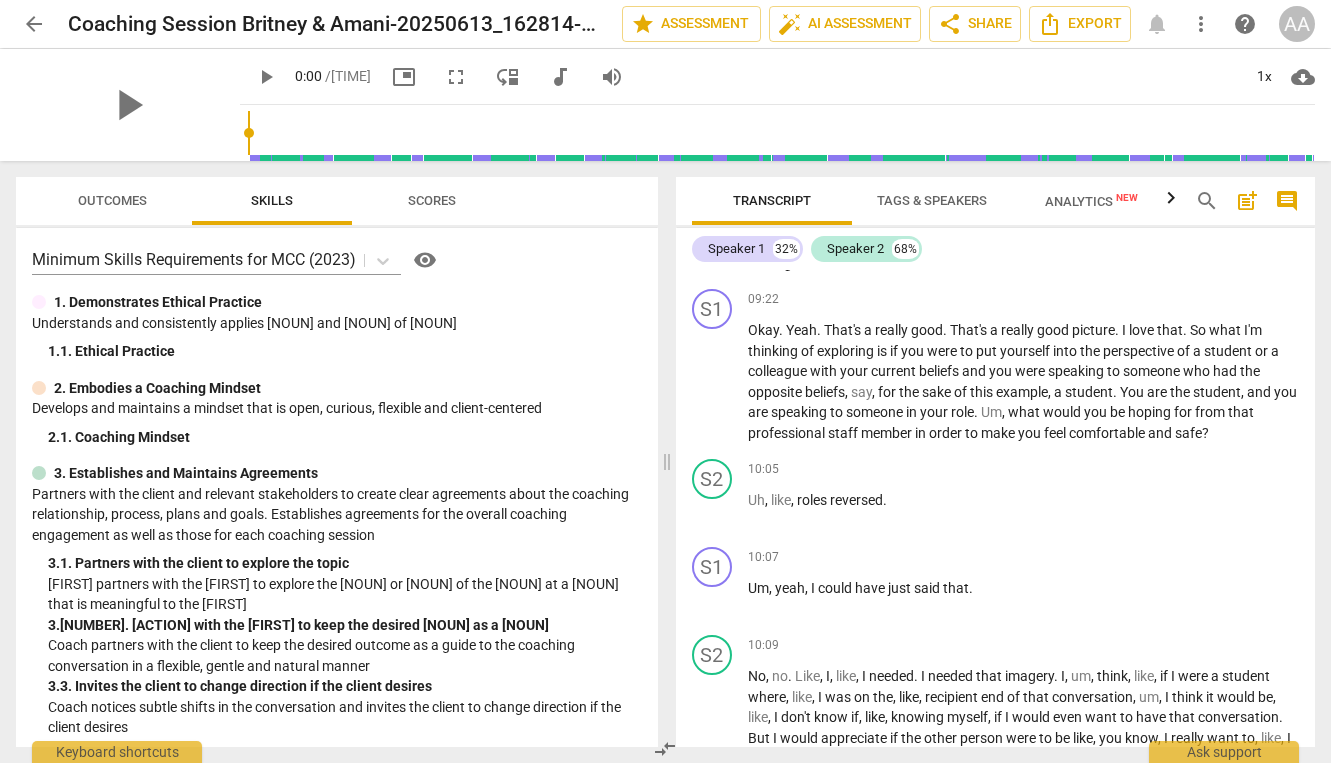 scroll, scrollTop: 2491, scrollLeft: 0, axis: vertical 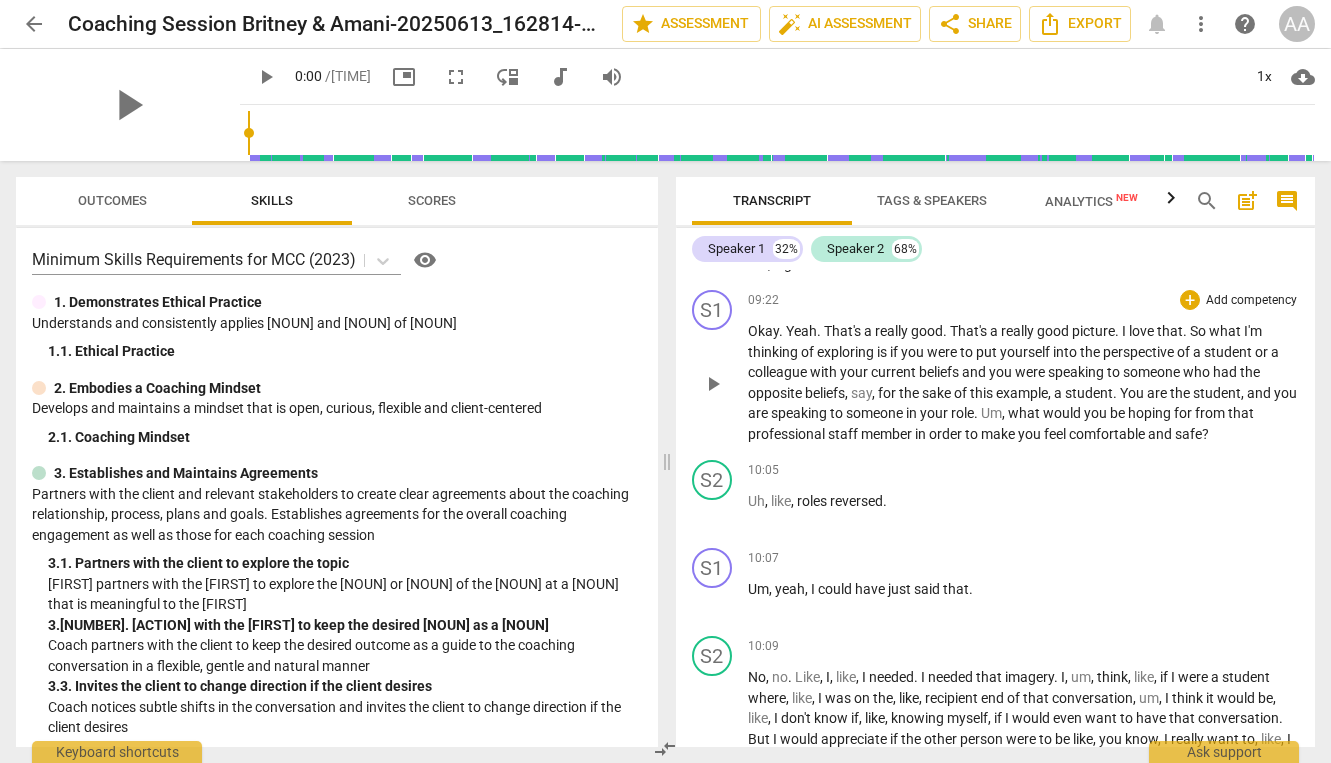 click on "Okay . Yeah . That's a really good . That's a really good picture . I love that . So what I'm thinking of exploring is if you were to put yourself into the perspective of a student or a colleague with your current beliefs and you were speaking to someone who had the opposite beliefs , say , for the sake of this example , a student . You are the student , and you are speaking to someone in your role . Um , what would you be hoping for from that professional staff member in order to make you feel comfortable and safe ?" at bounding box center [1024, 382] 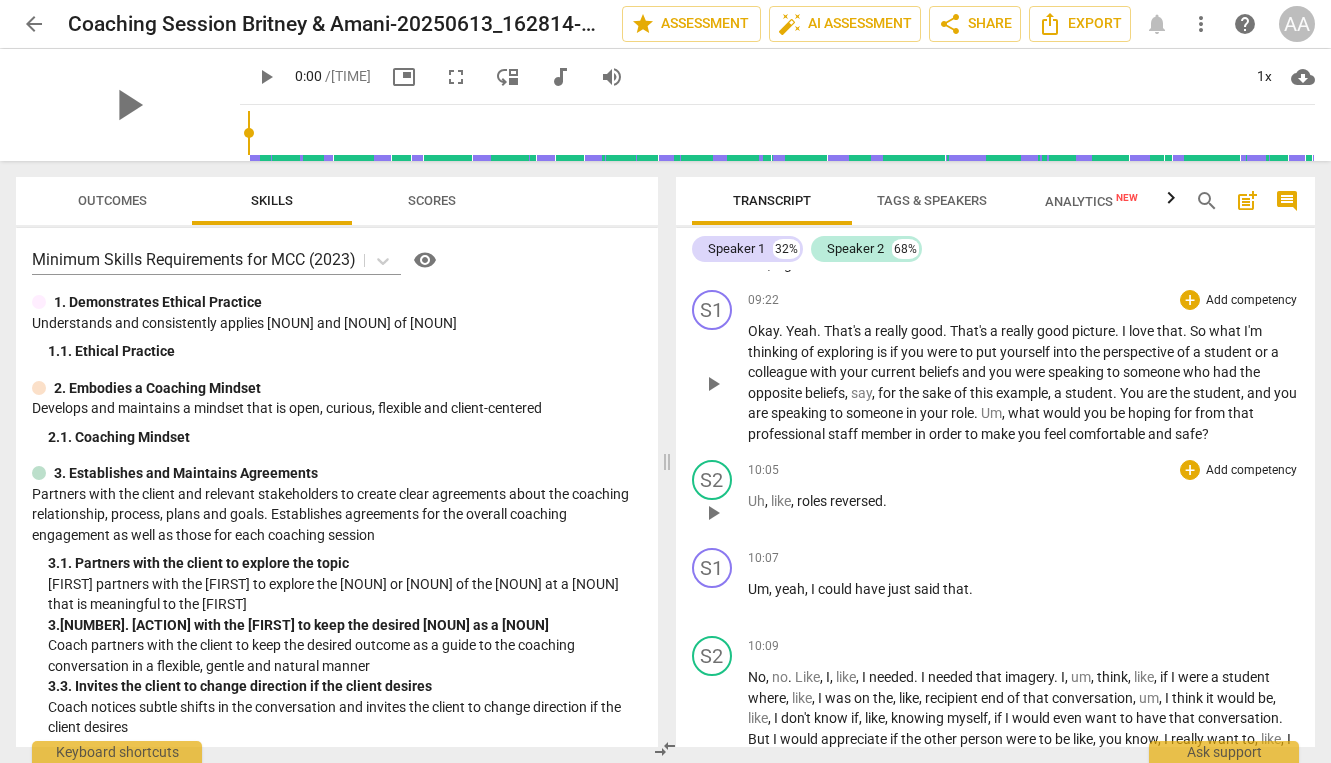 click on "play_arrow" at bounding box center [713, 513] 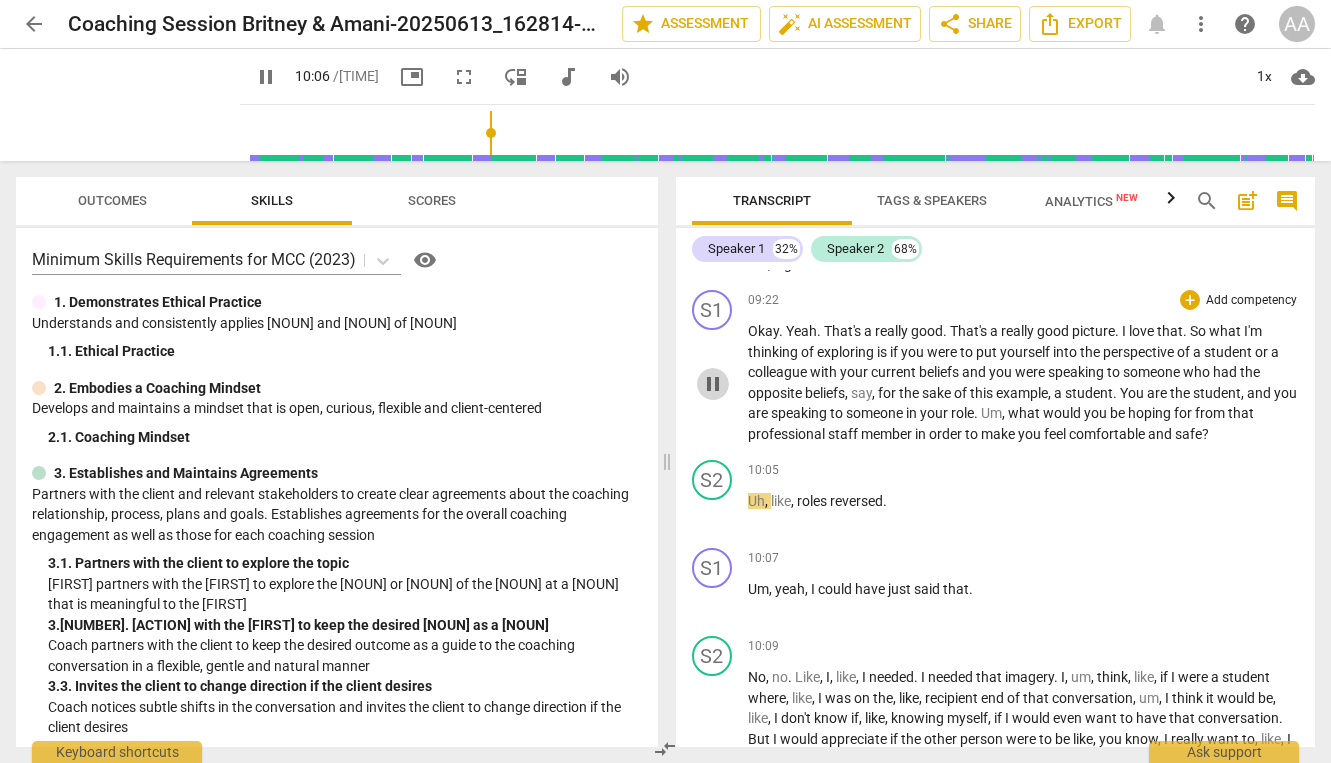 click on "pause" at bounding box center (713, 384) 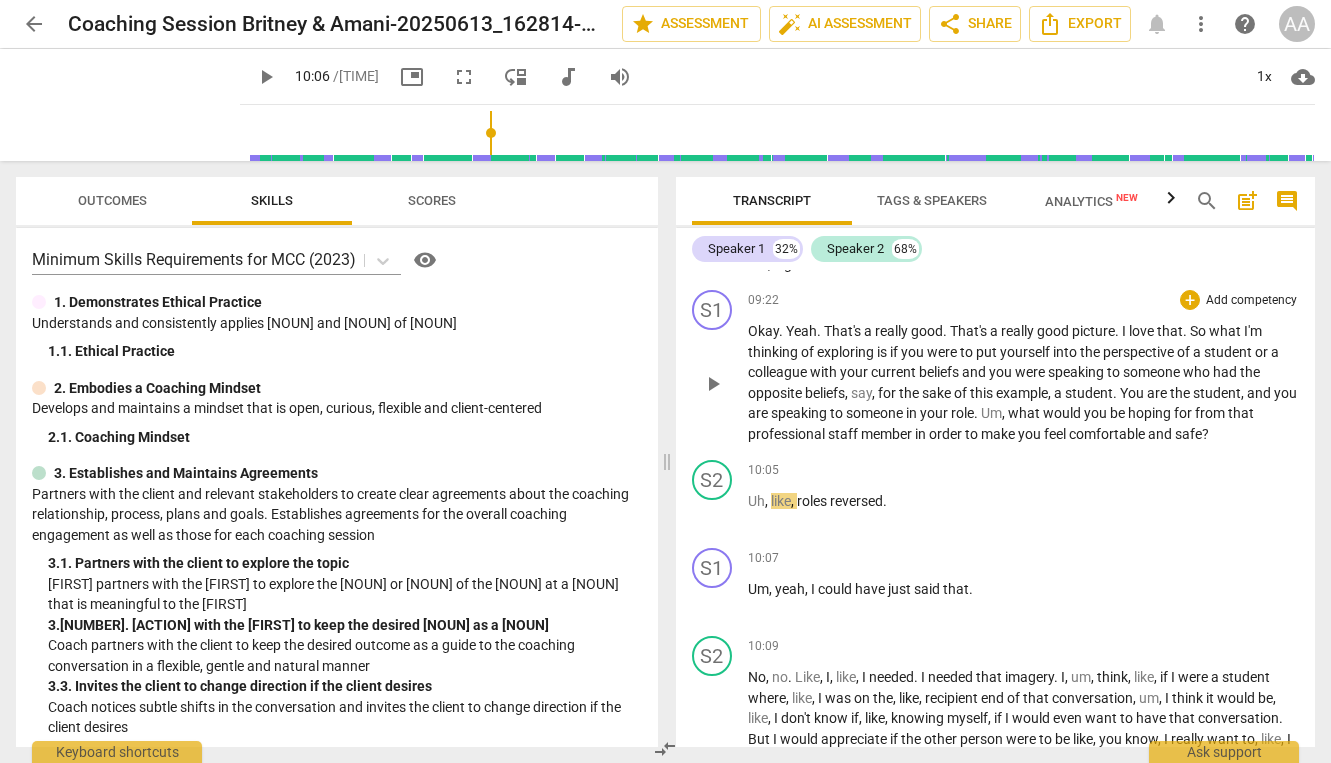 click on "play_arrow" at bounding box center (713, 384) 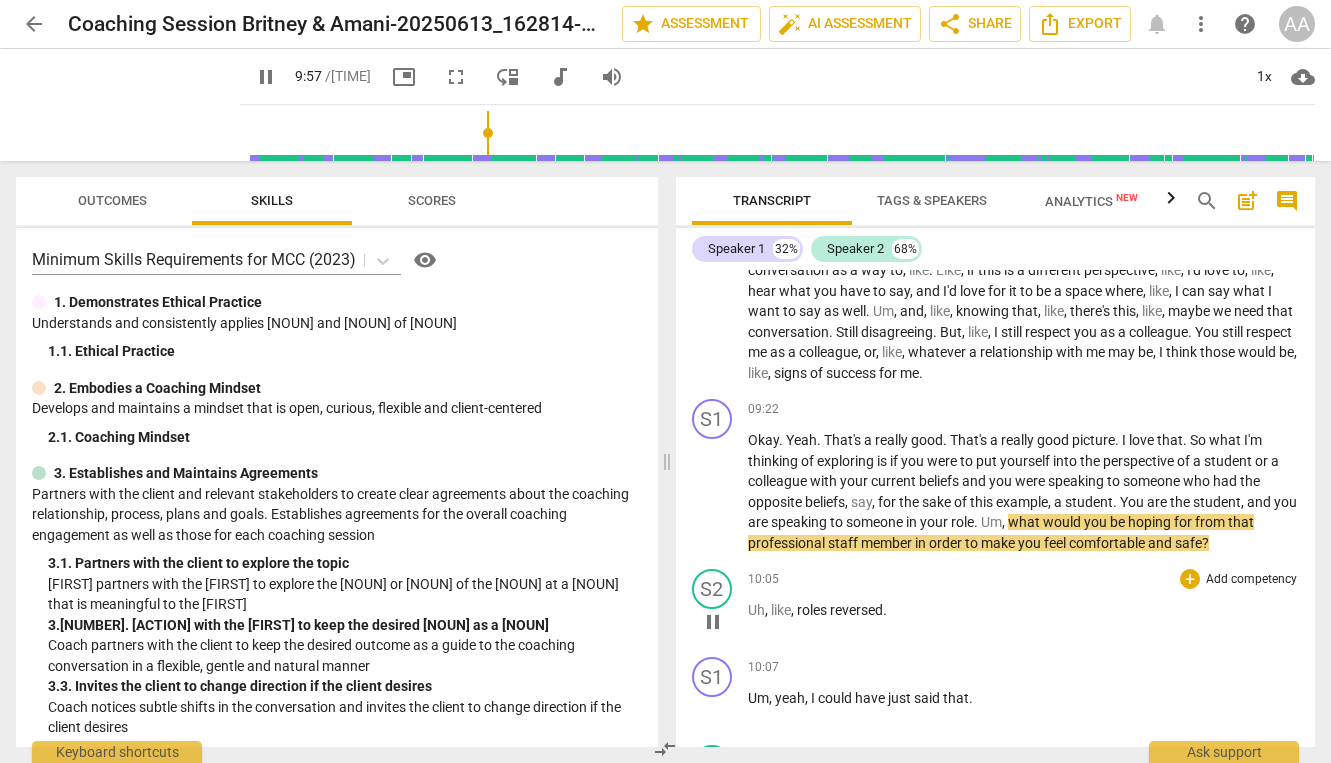scroll, scrollTop: 2432, scrollLeft: 0, axis: vertical 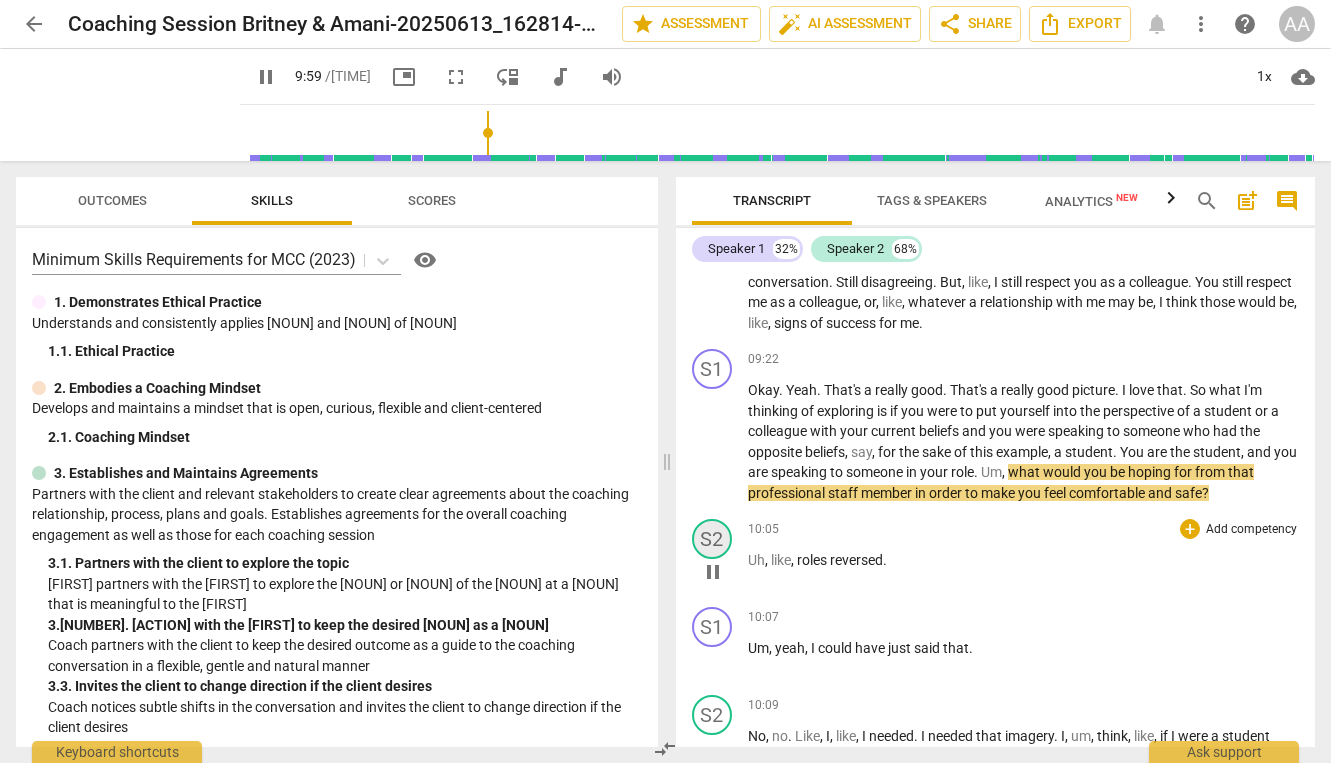 click on "S2" at bounding box center (712, 539) 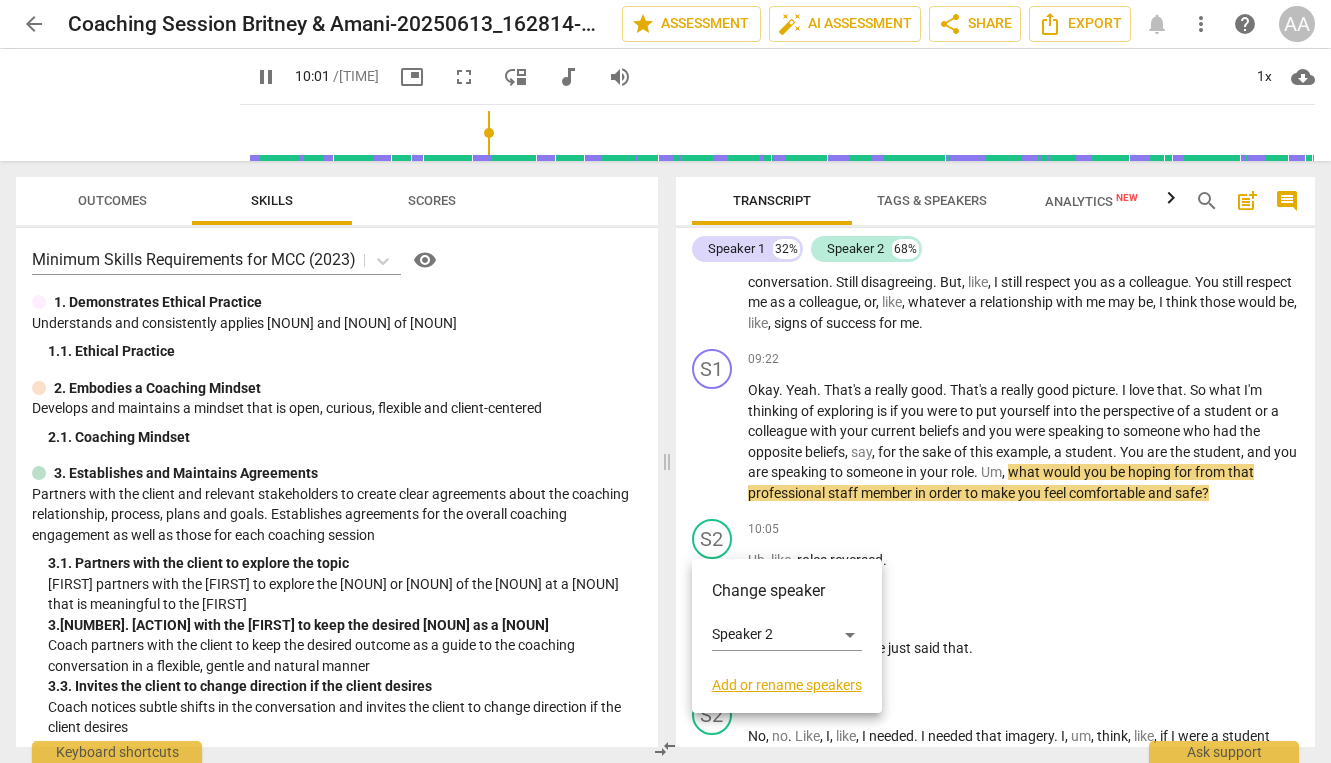 click at bounding box center (665, 381) 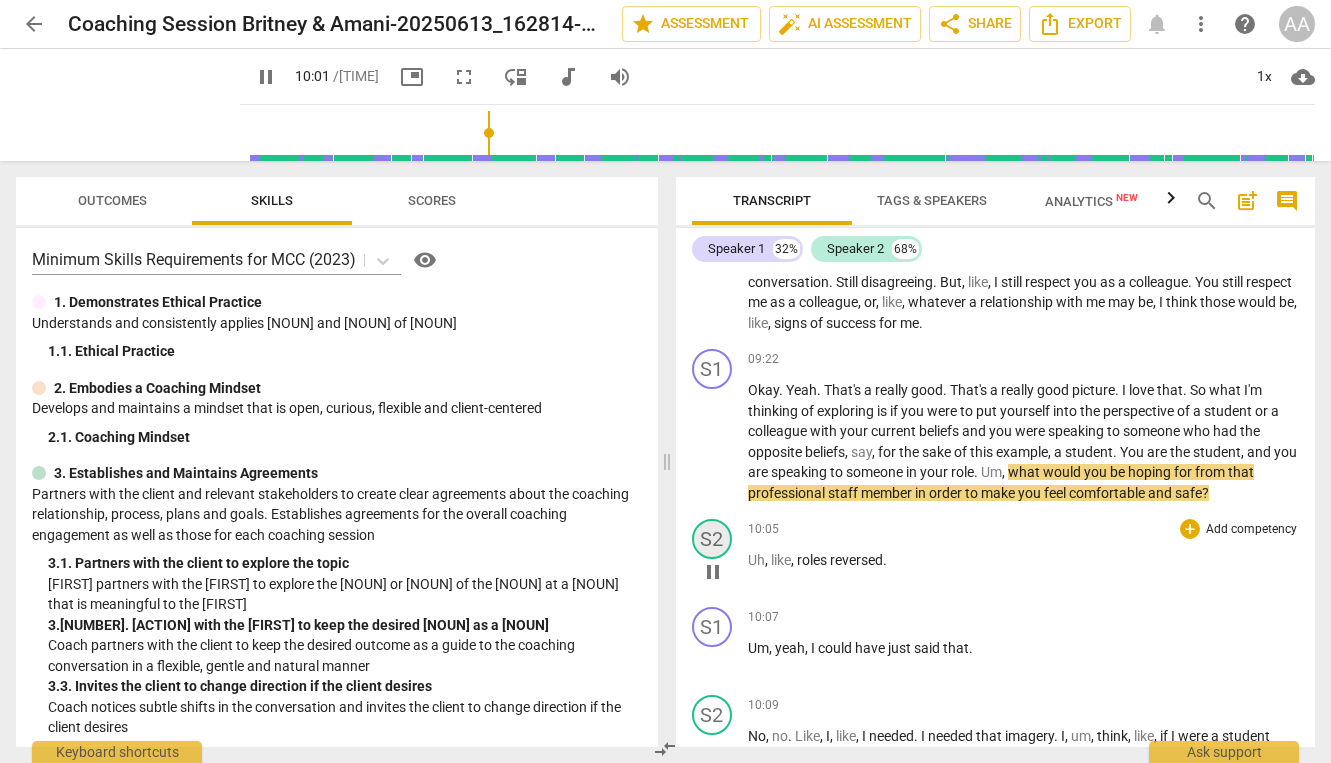 click on "S2" at bounding box center (712, 539) 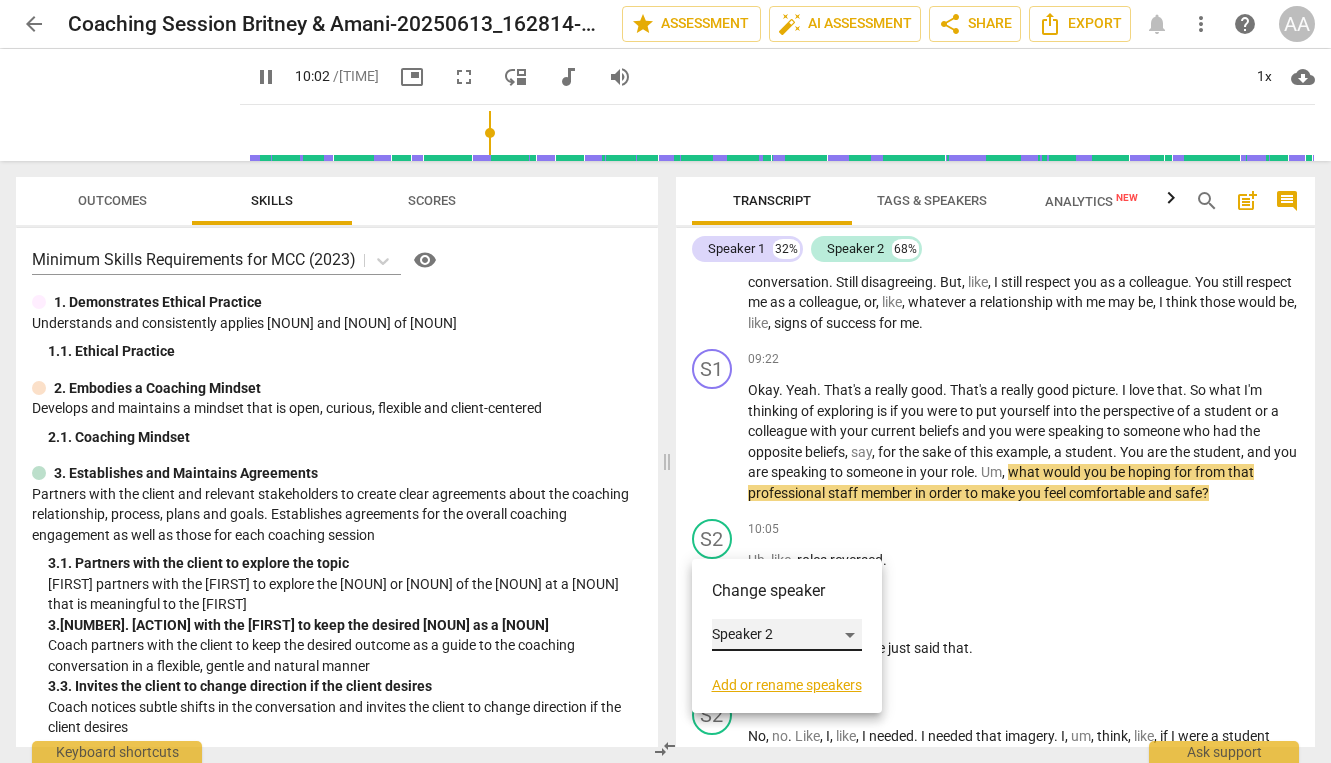 click on "Speaker 2" at bounding box center [787, 635] 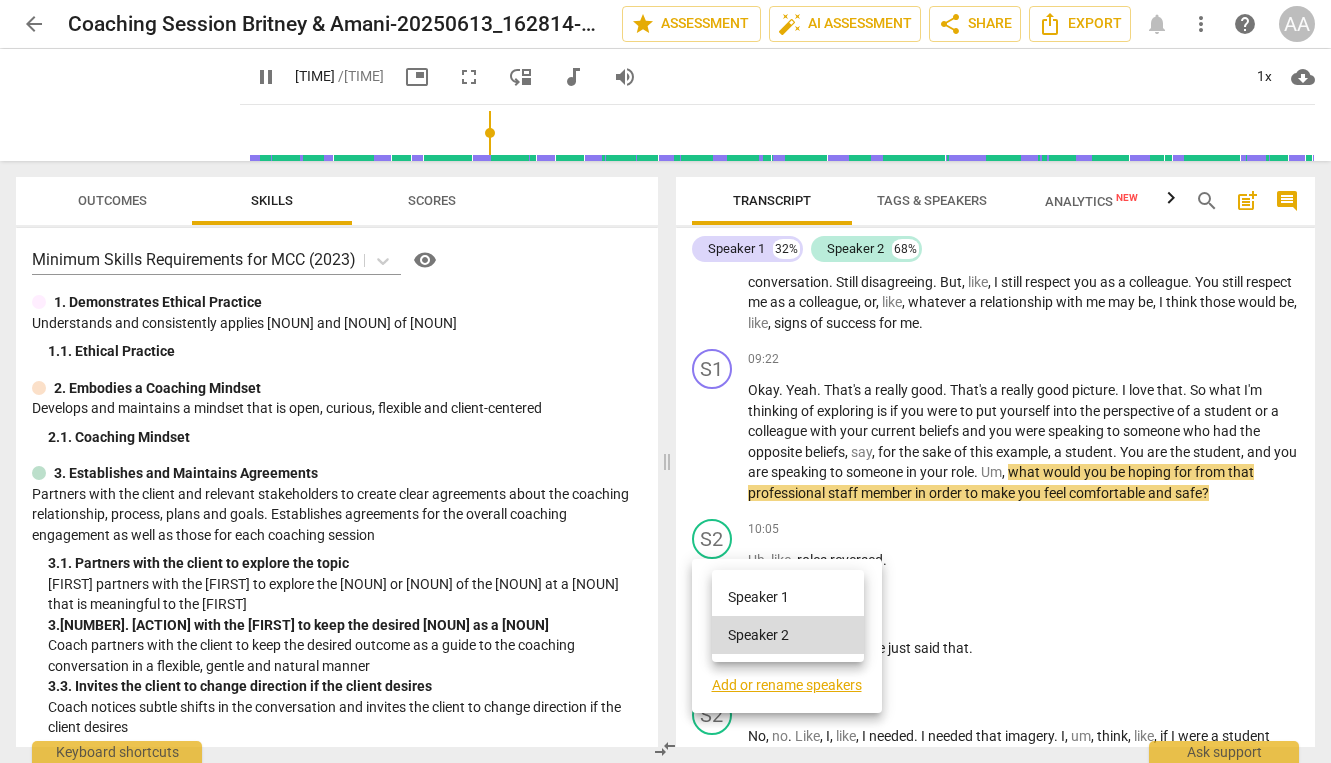 click at bounding box center [665, 381] 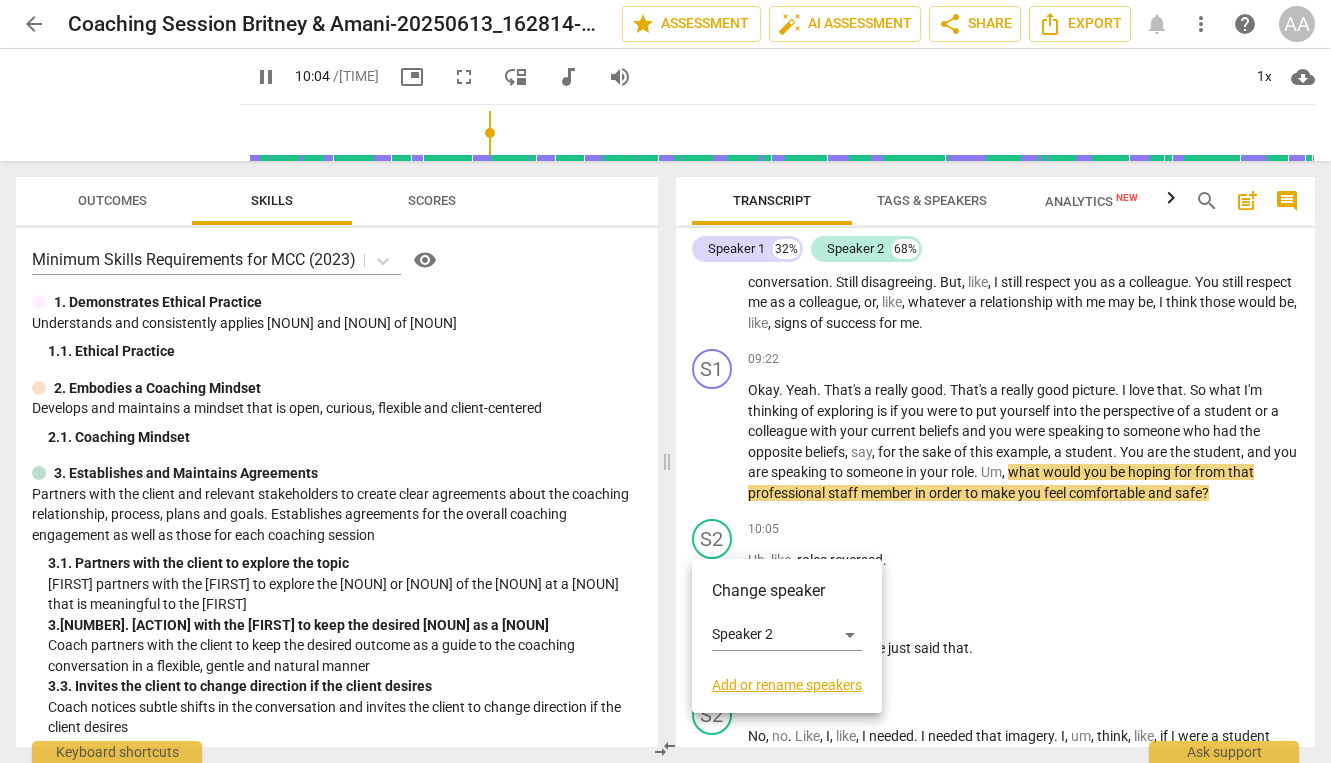 click on "Add or rename speakers" at bounding box center (787, 685) 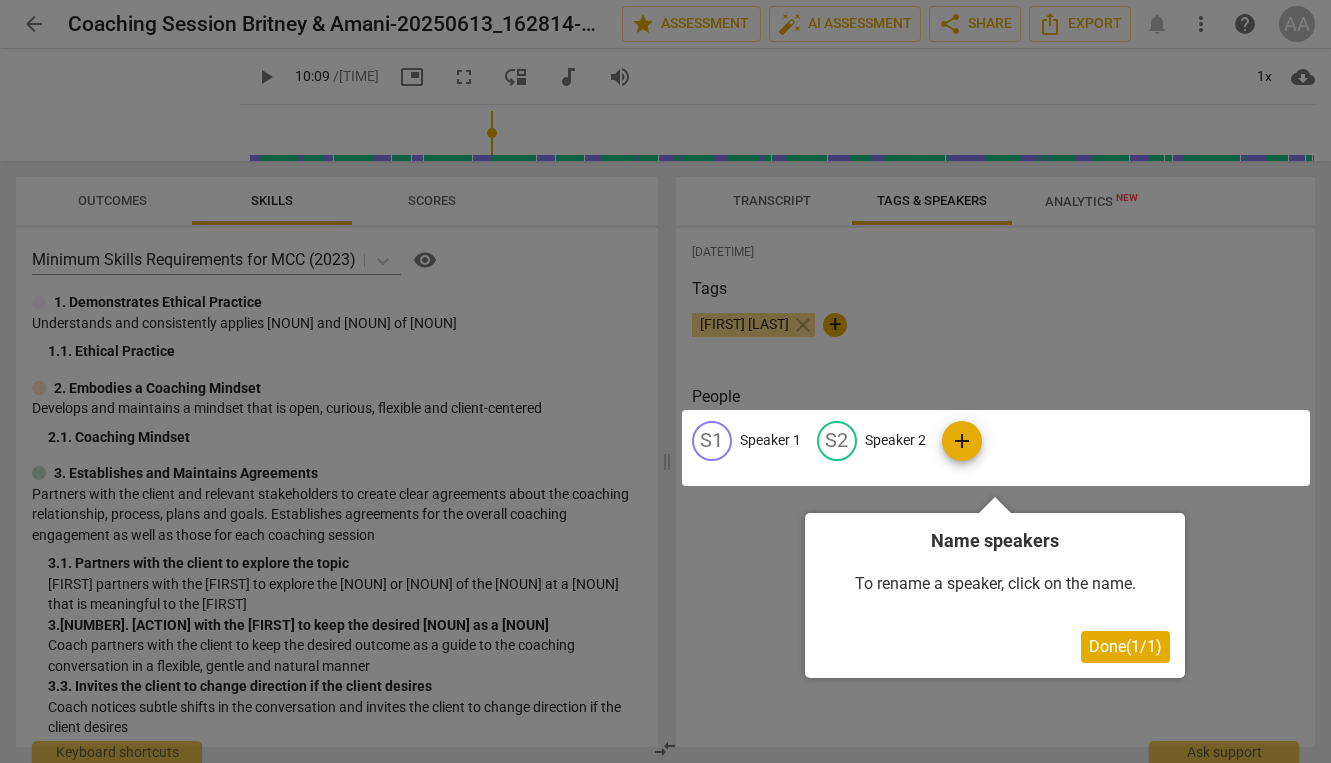type on "610" 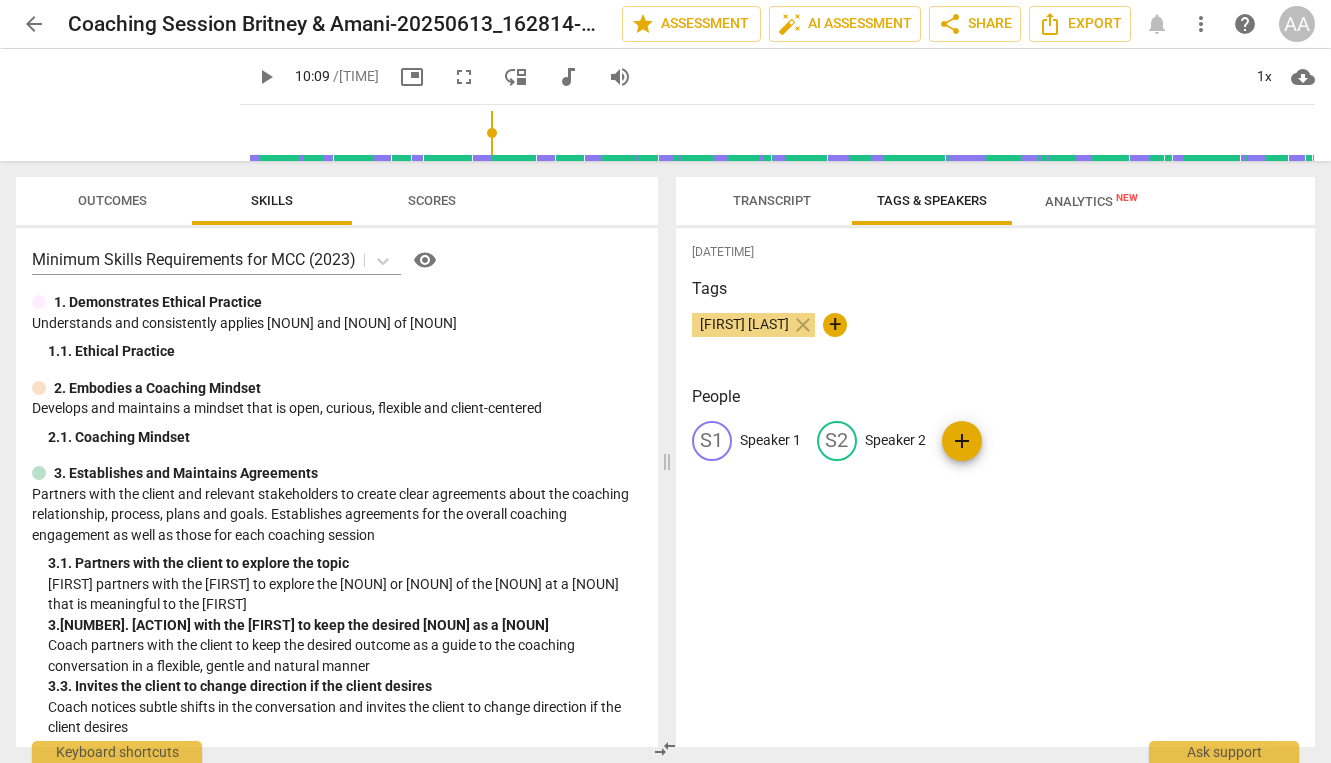 click on "S1" at bounding box center [712, 441] 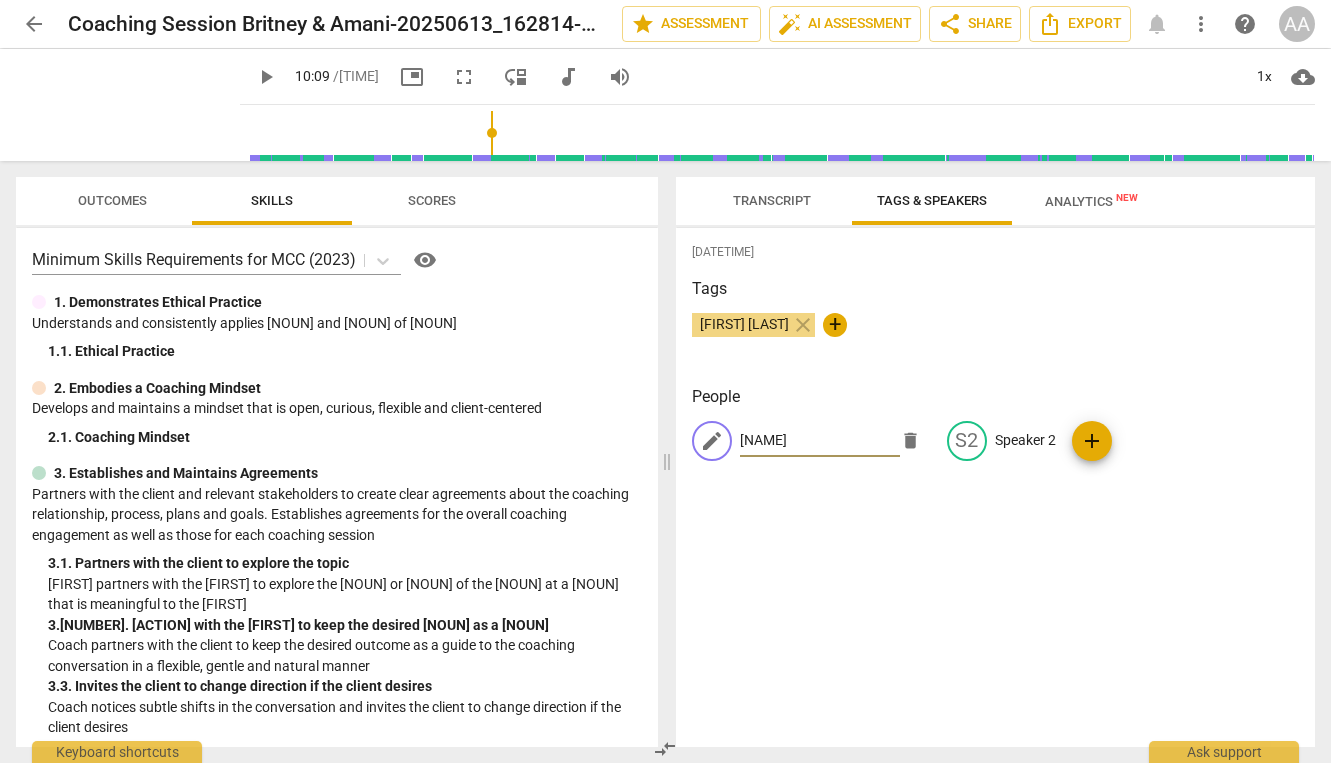 type on "[NAME]" 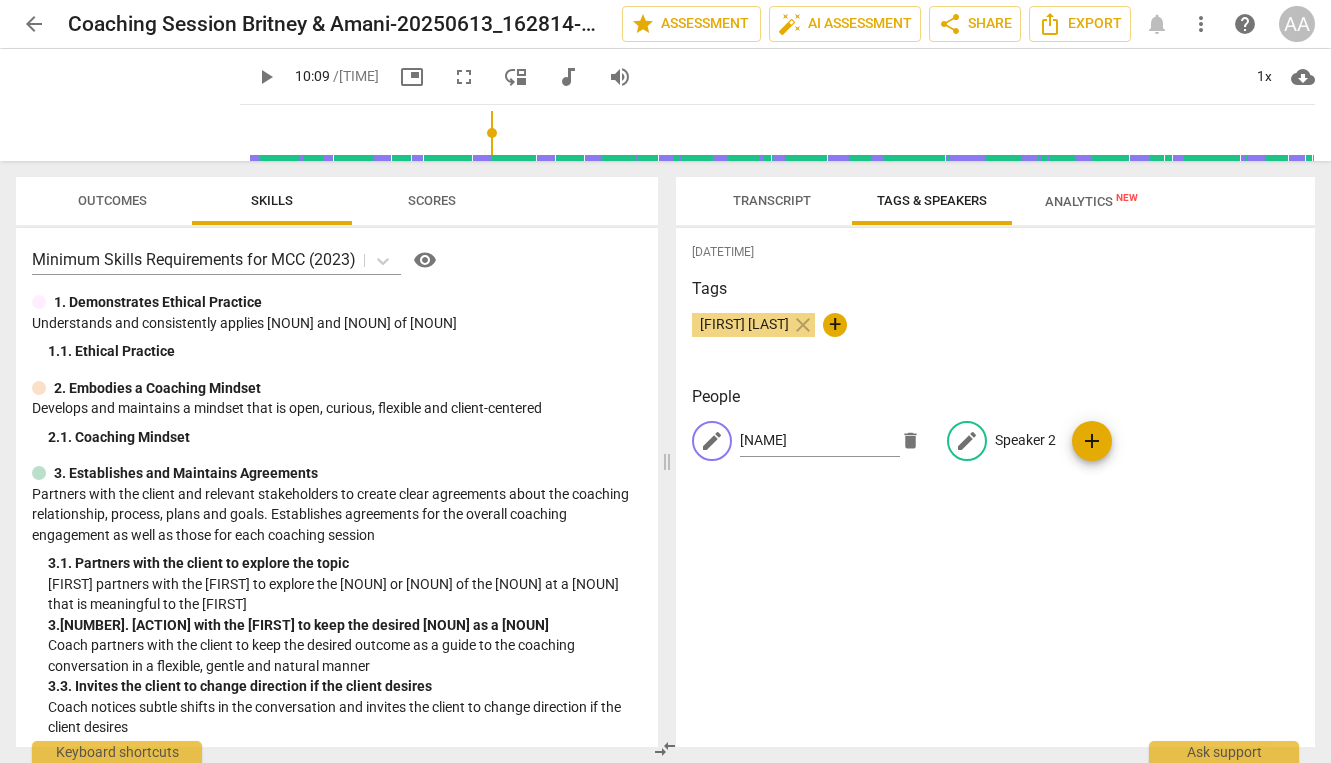 click on "edit" at bounding box center (967, 441) 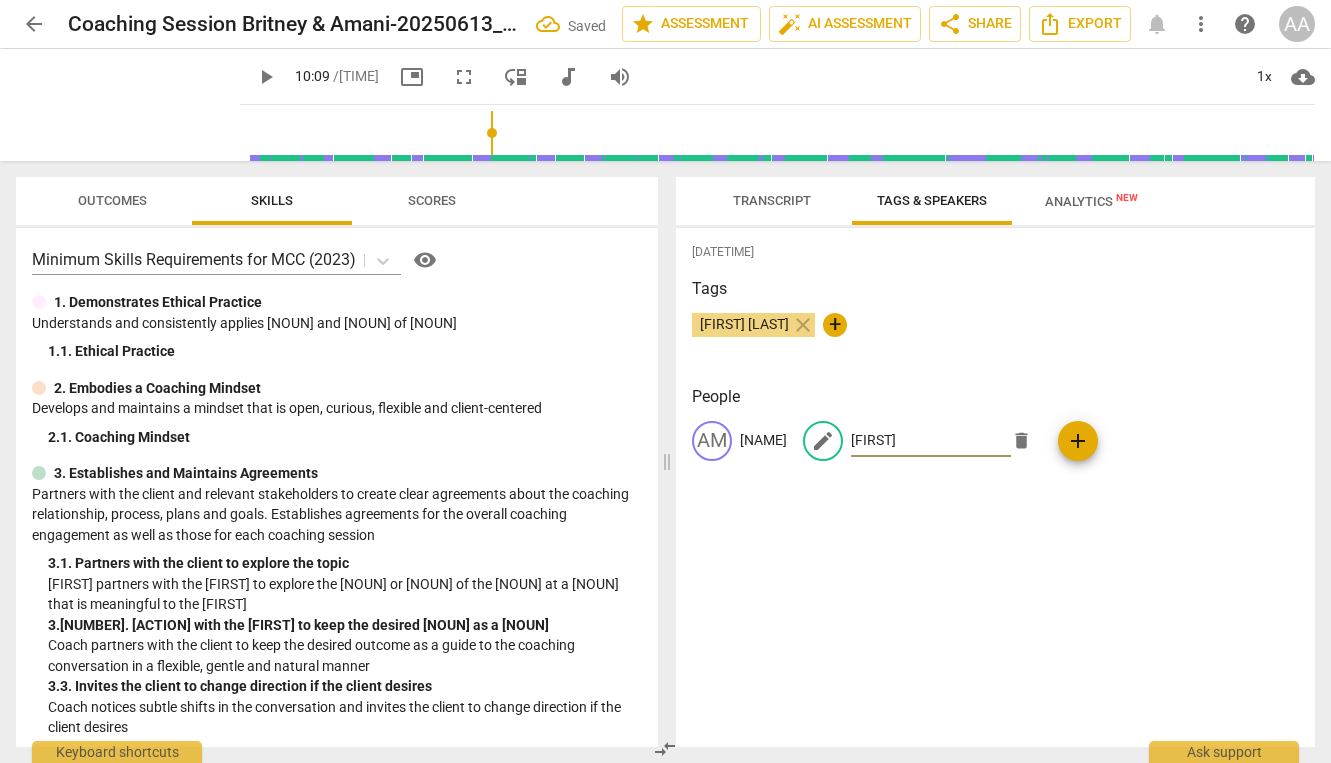 type on "[FIRST]" 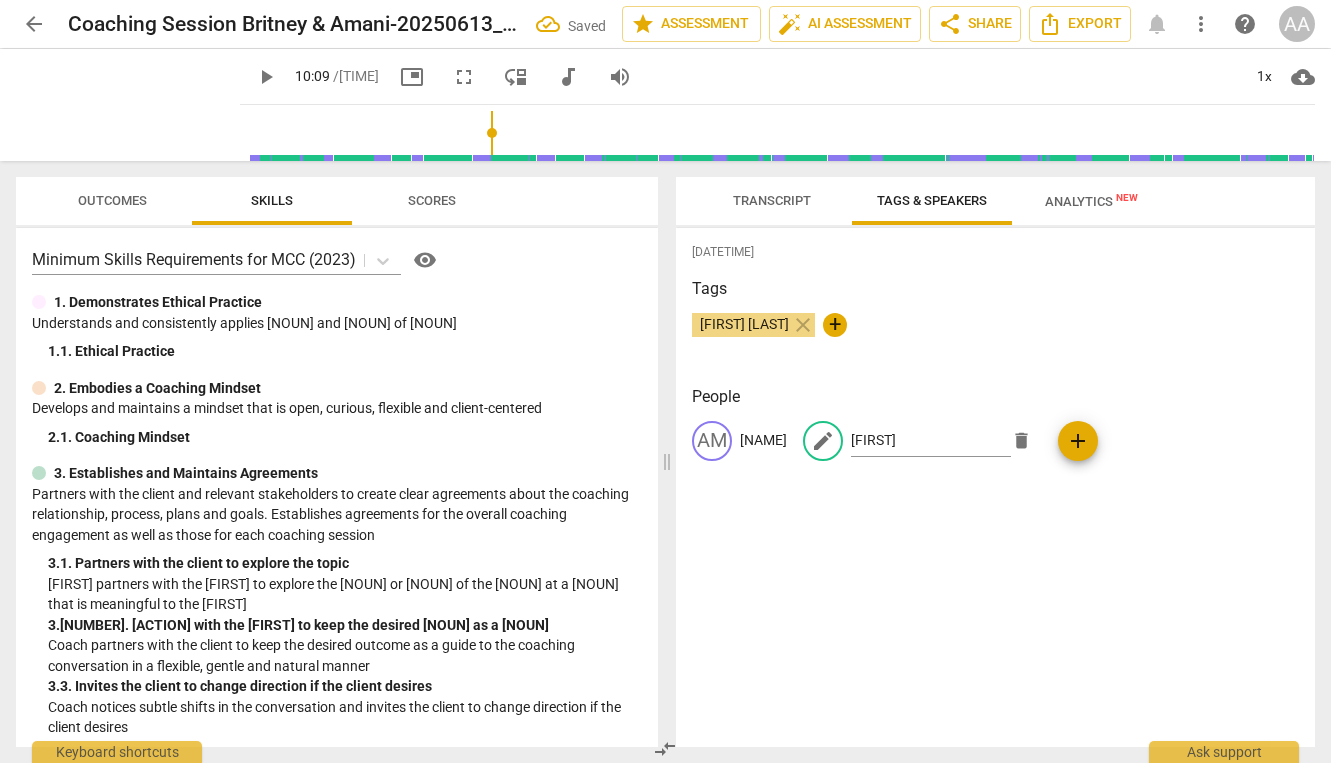click on "Tags" at bounding box center [996, 289] 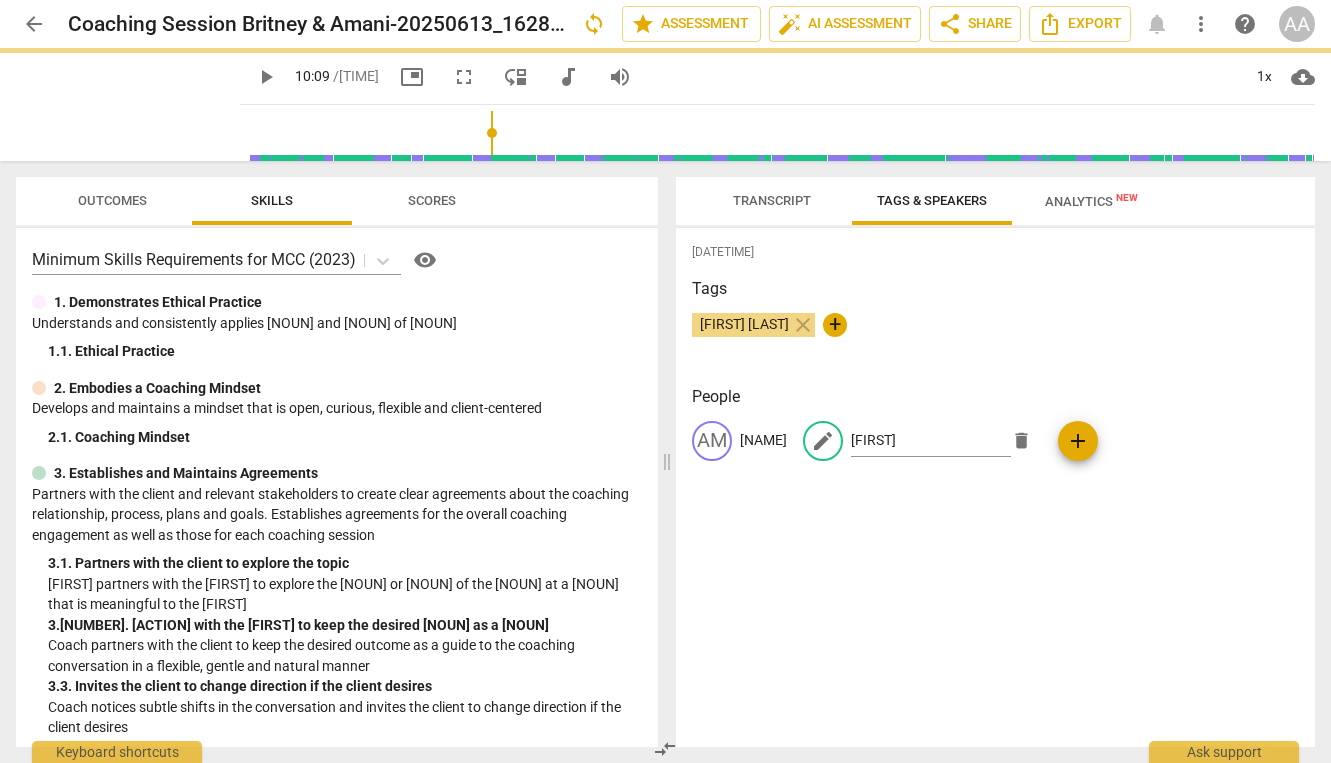 click on "[NAME]" at bounding box center (763, 440) 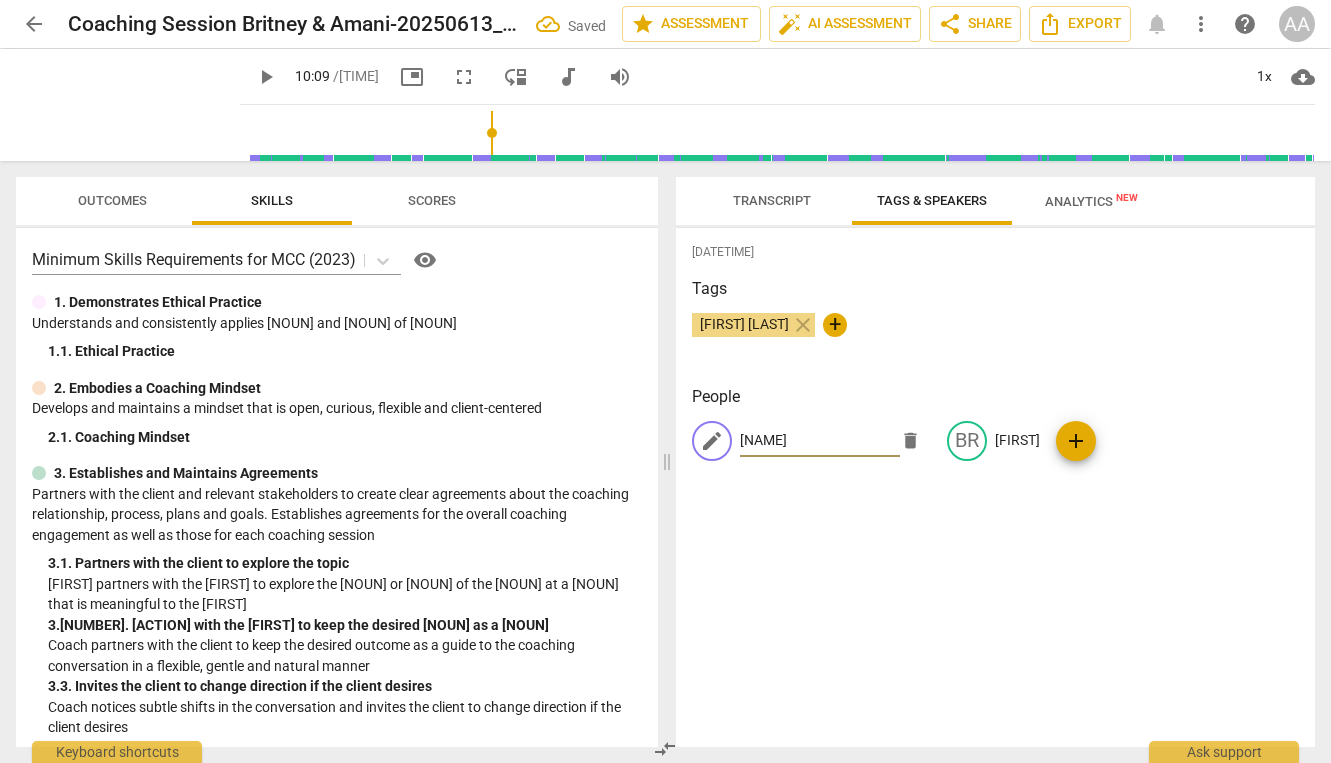 click on "[NAME]" at bounding box center [820, 441] 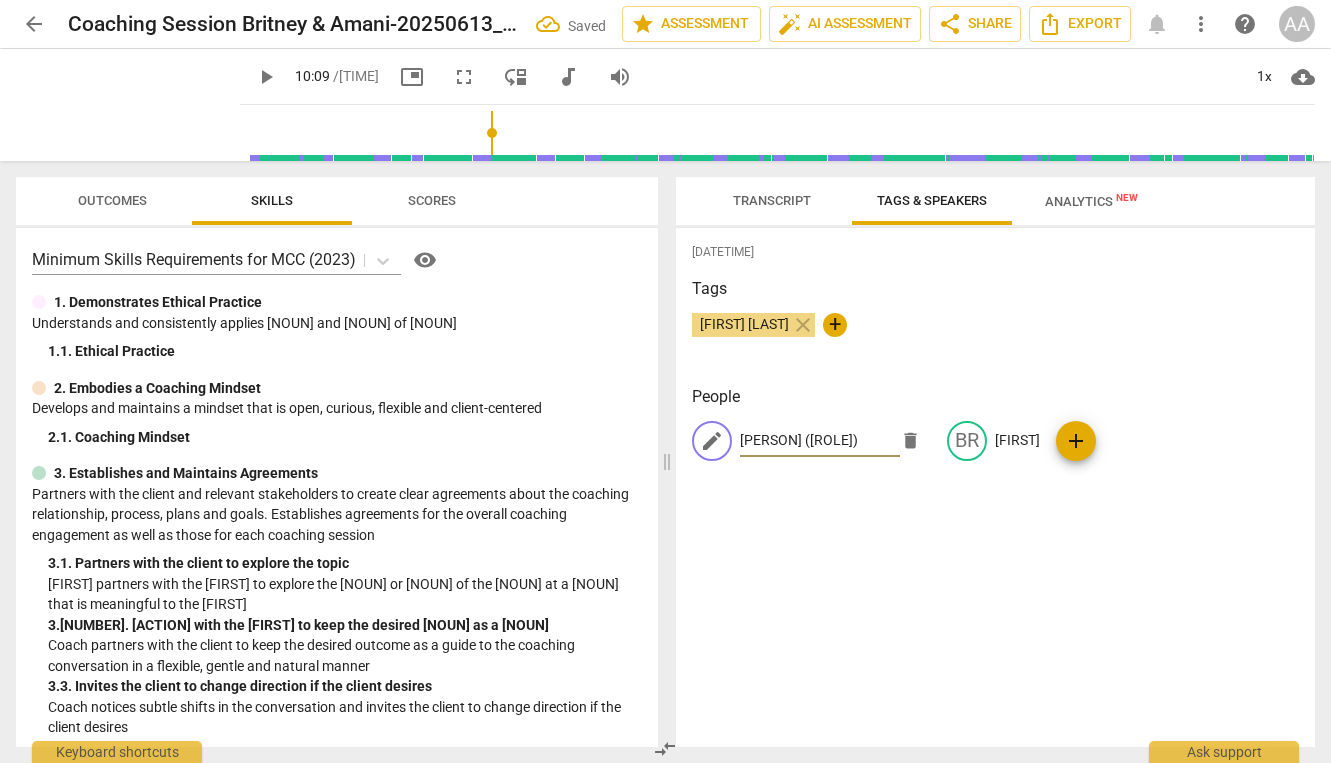 type on "[PERSON] ([ROLE])" 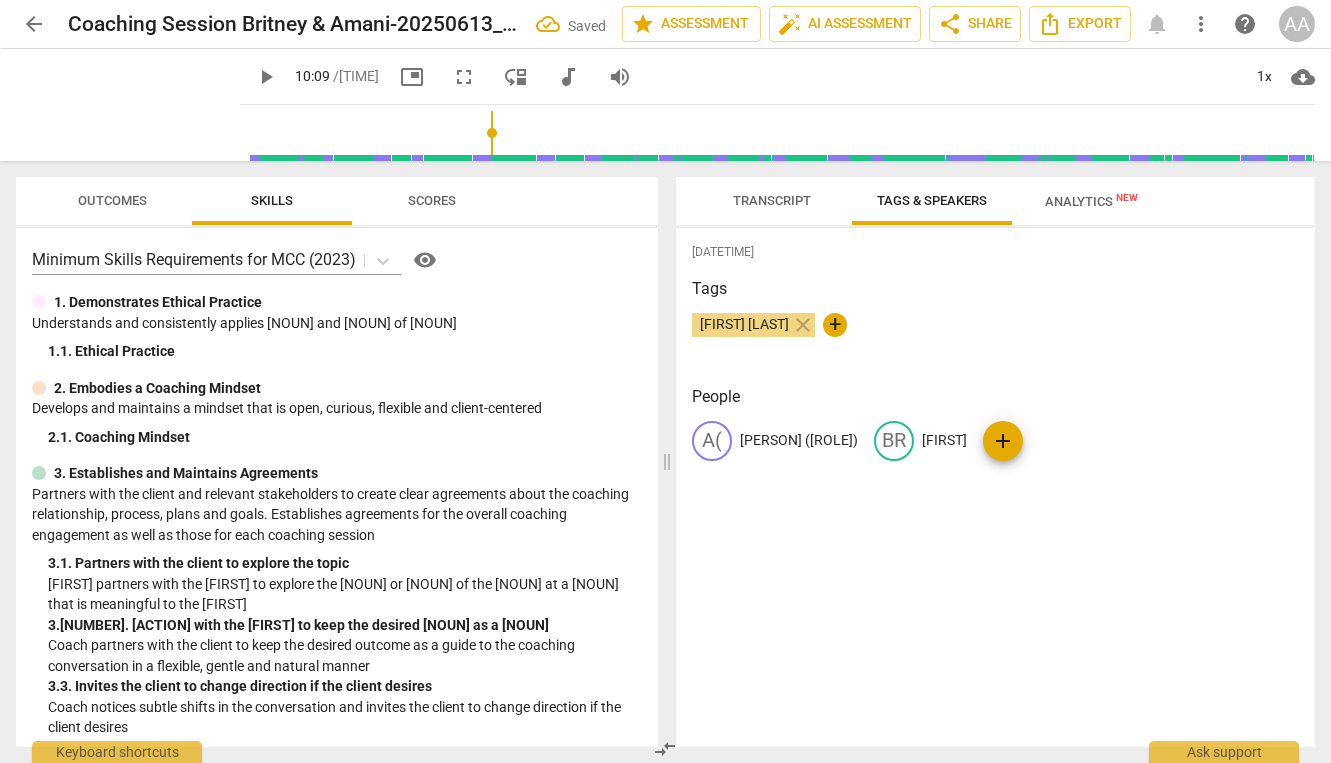click on "Tags & Speakers, like, course, Include auto scoring results, triggering, Tags Amani Amstutz close + People A( Amani (Coach) BR Brittany add" at bounding box center (996, 487) 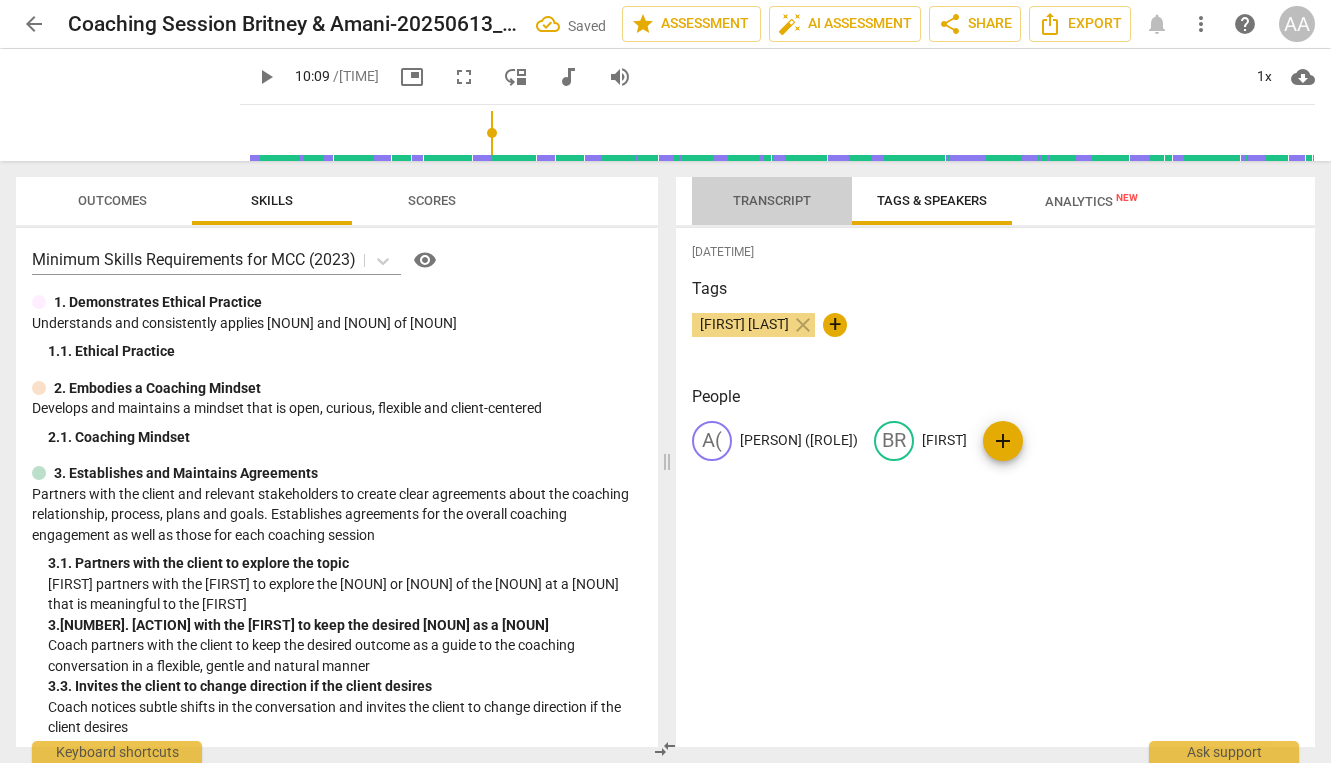 click on "Transcript" at bounding box center [772, 200] 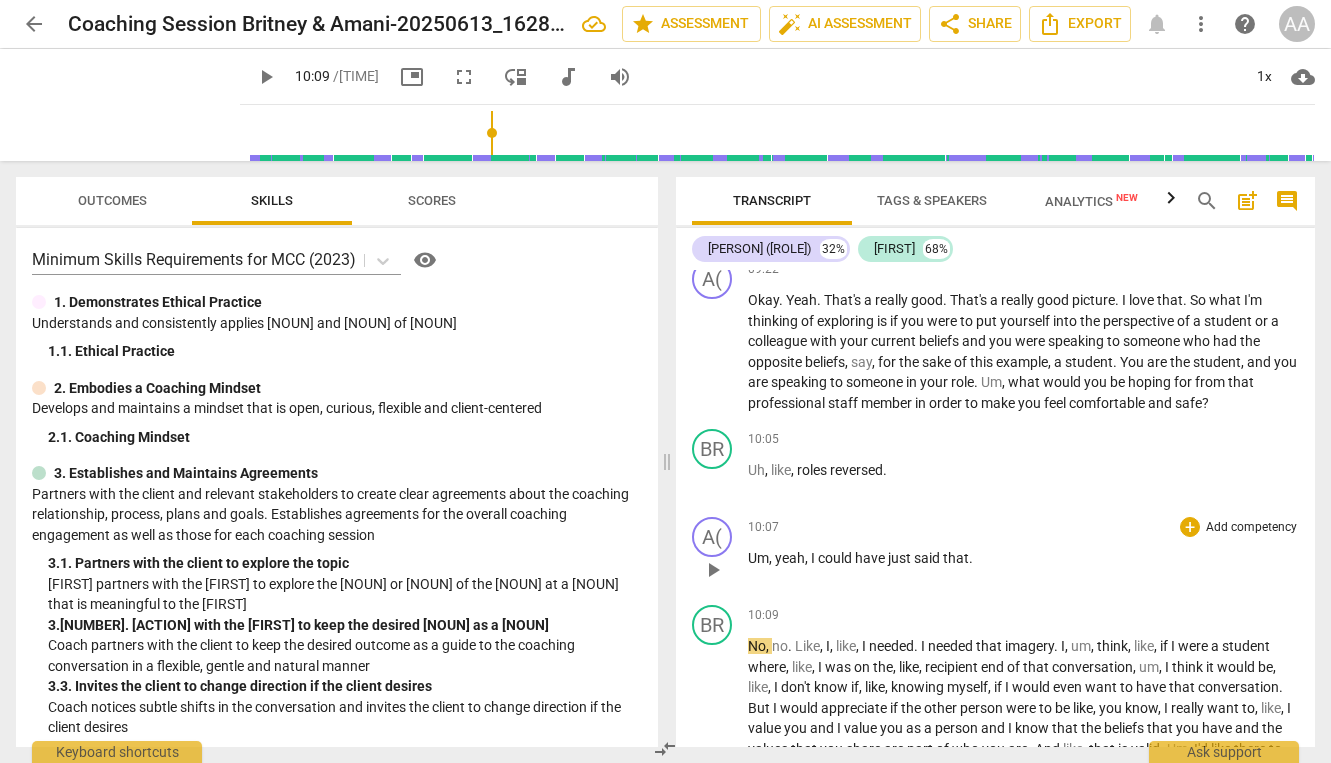scroll, scrollTop: 2527, scrollLeft: 0, axis: vertical 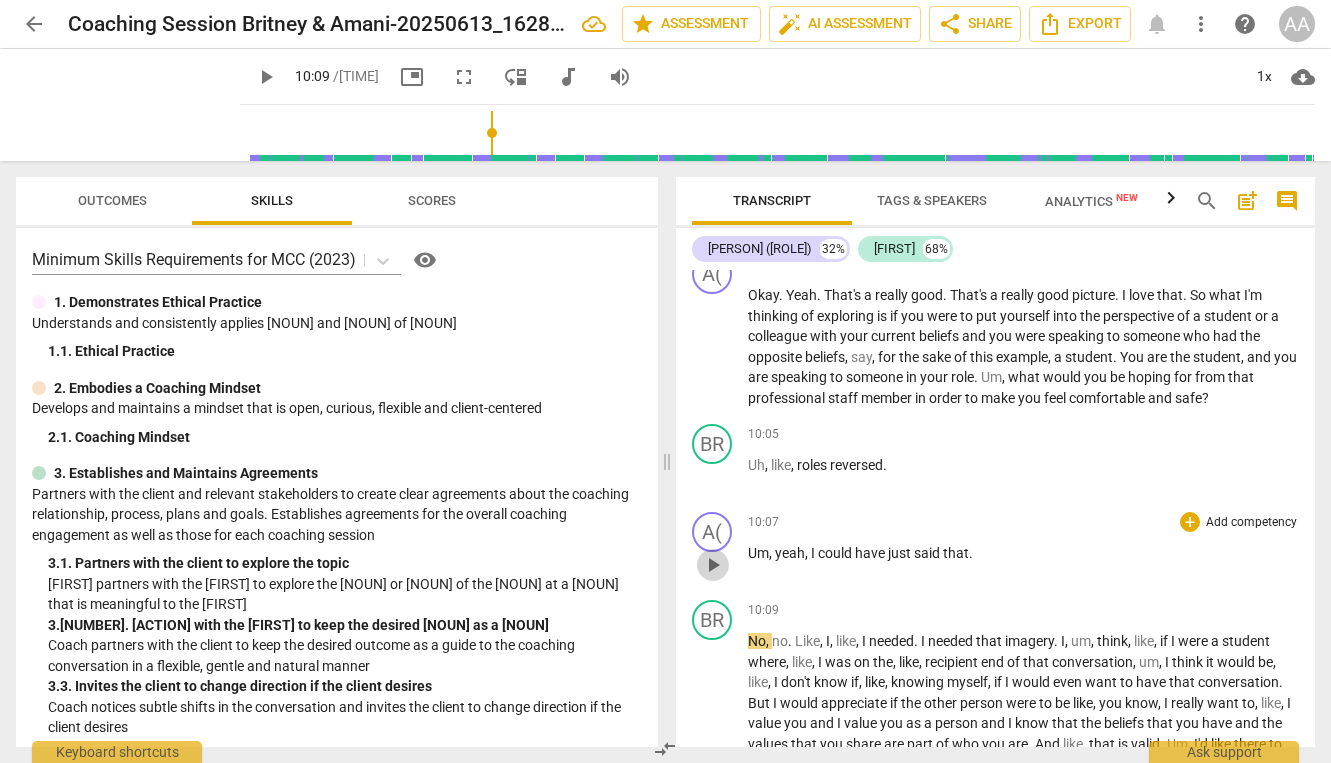 click on "play_arrow" at bounding box center [713, 565] 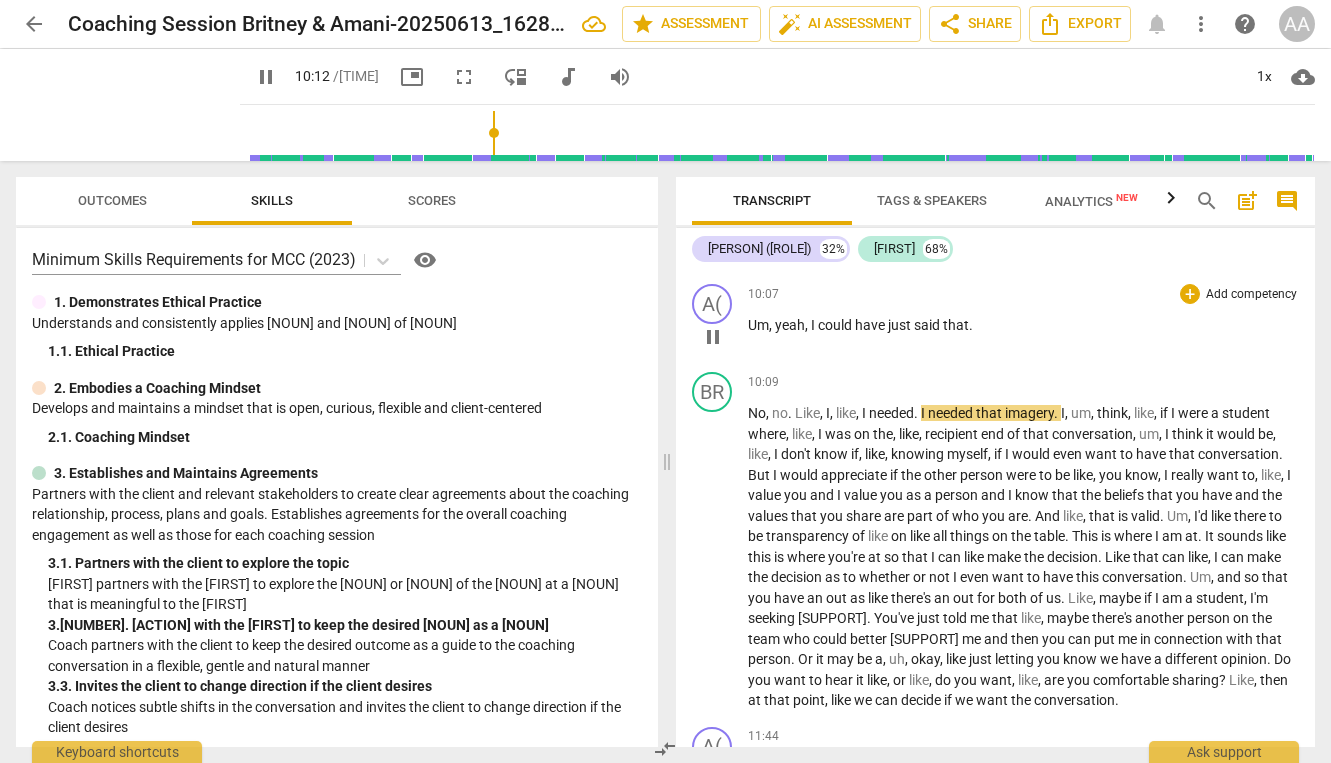 scroll, scrollTop: 2761, scrollLeft: 0, axis: vertical 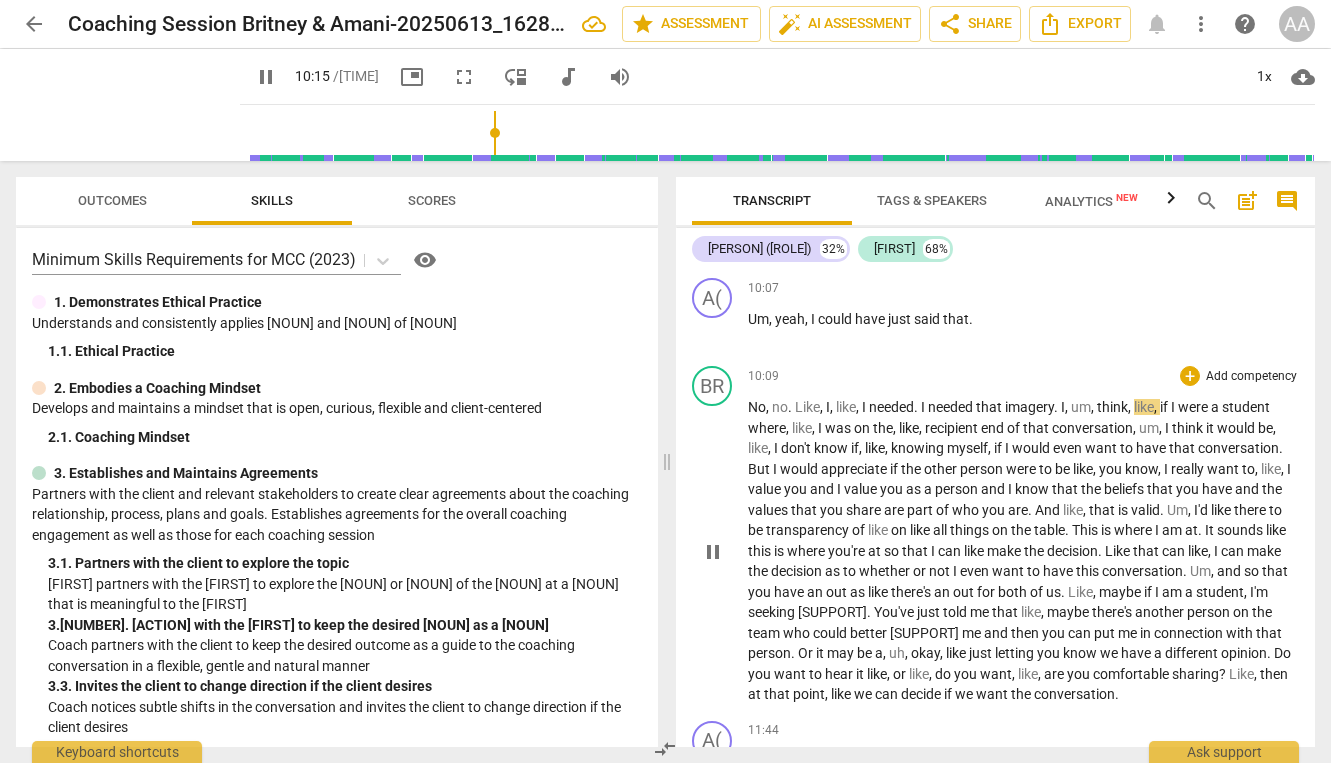 click on "you" at bounding box center [967, 674] 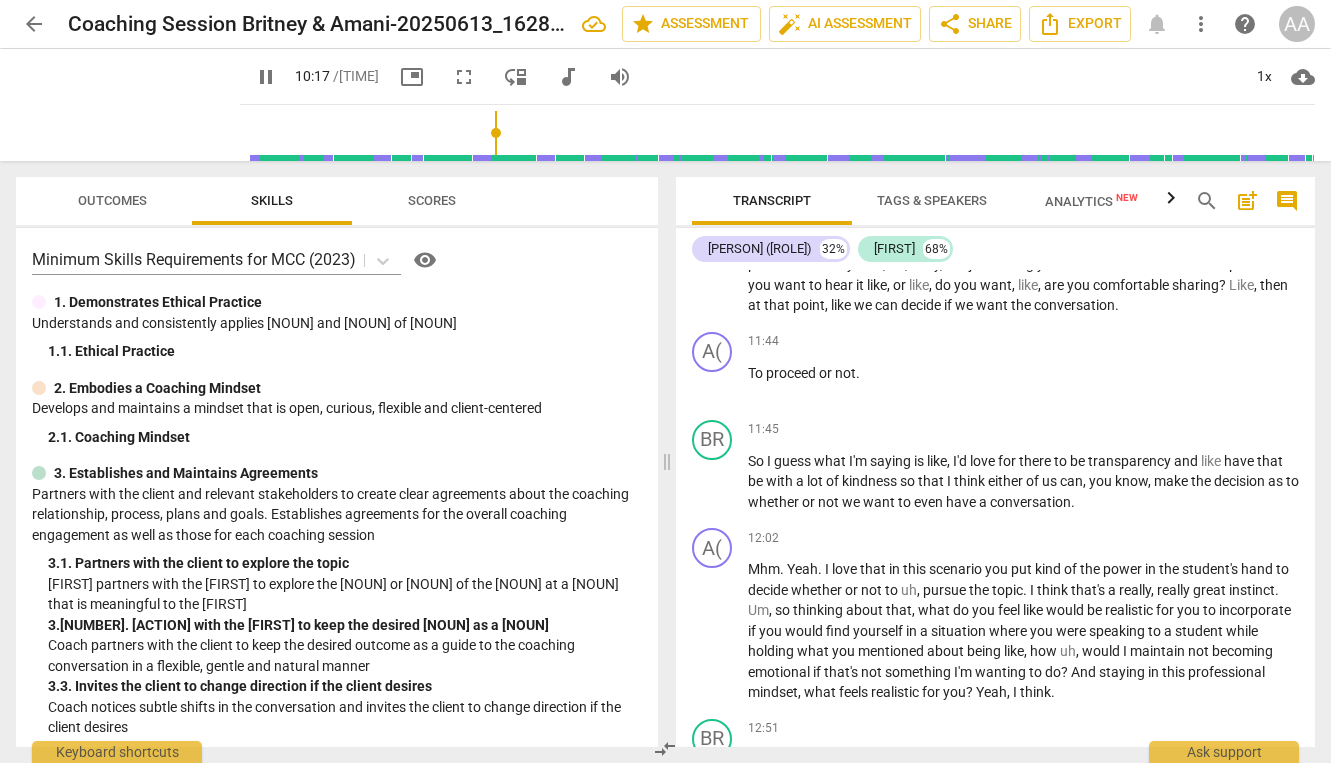 scroll, scrollTop: 3159, scrollLeft: 0, axis: vertical 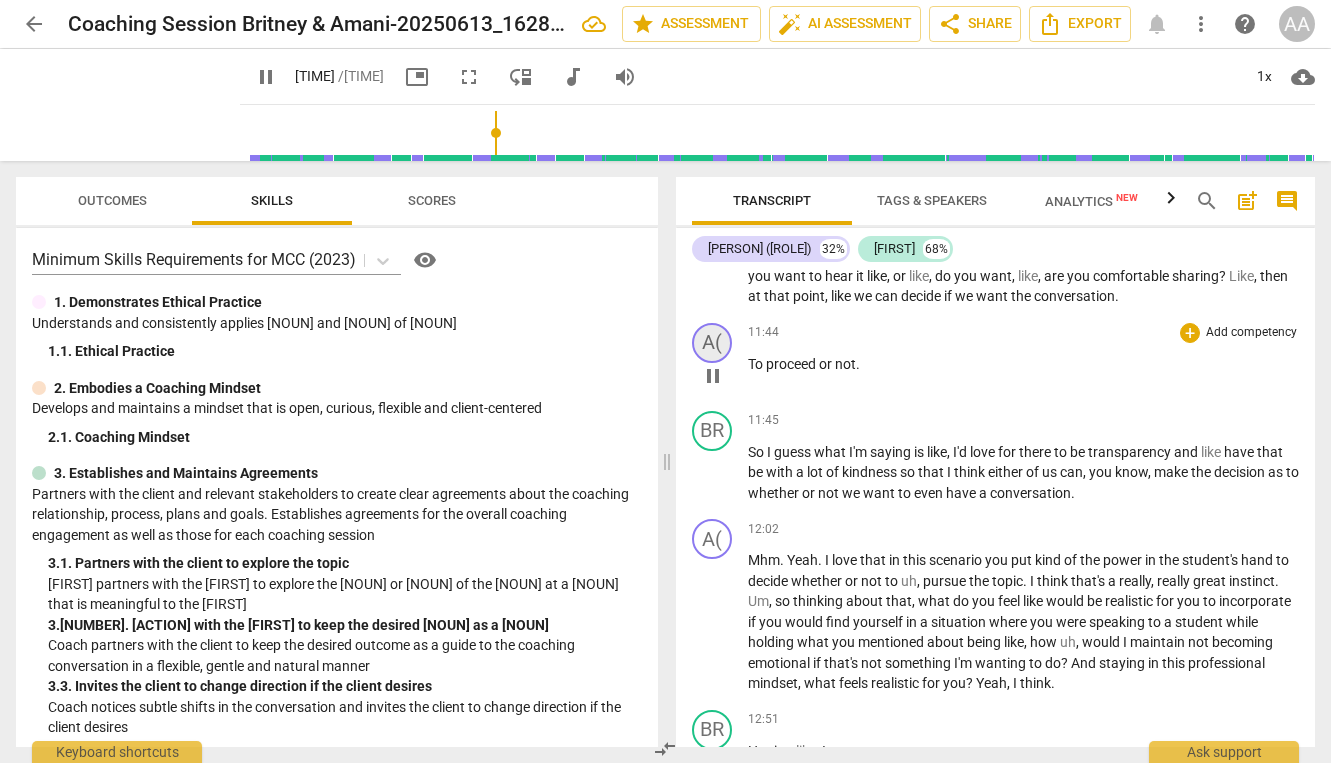 click on "A(" at bounding box center (712, 343) 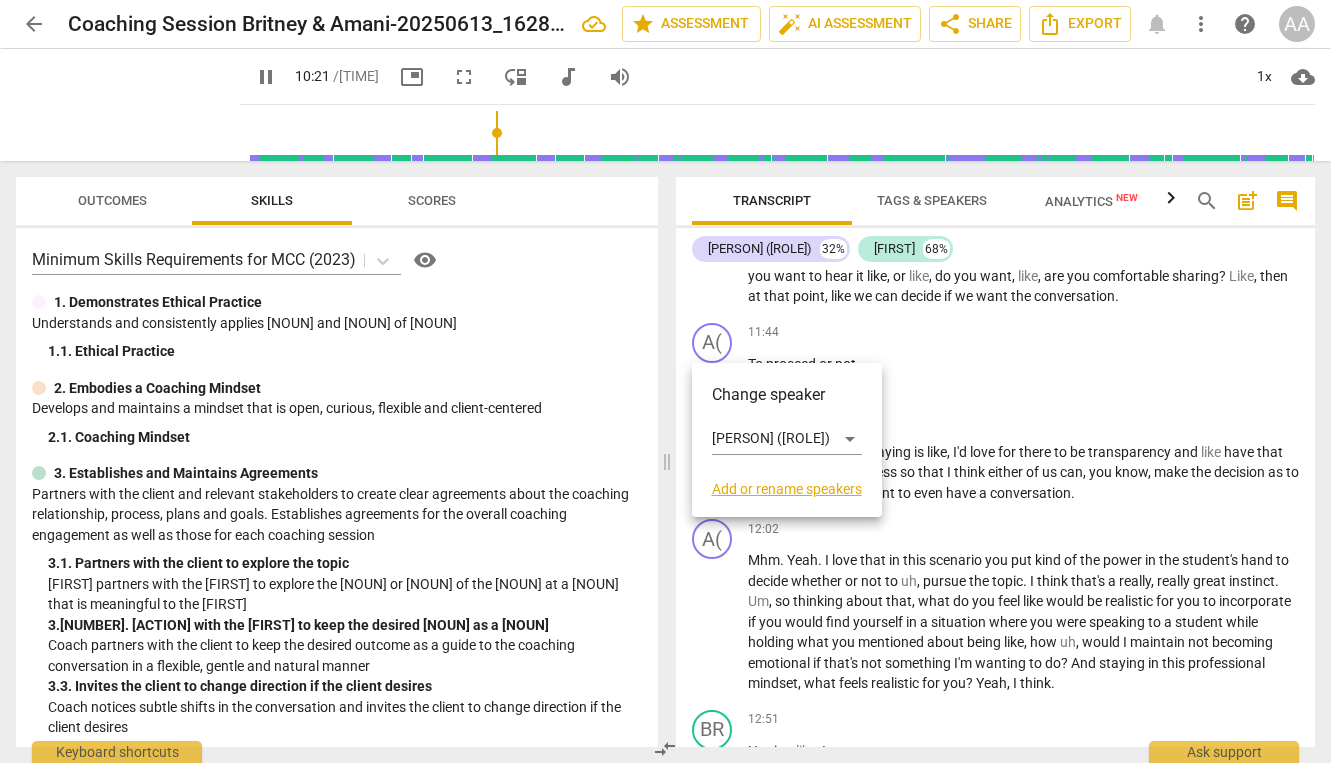 click at bounding box center (665, 381) 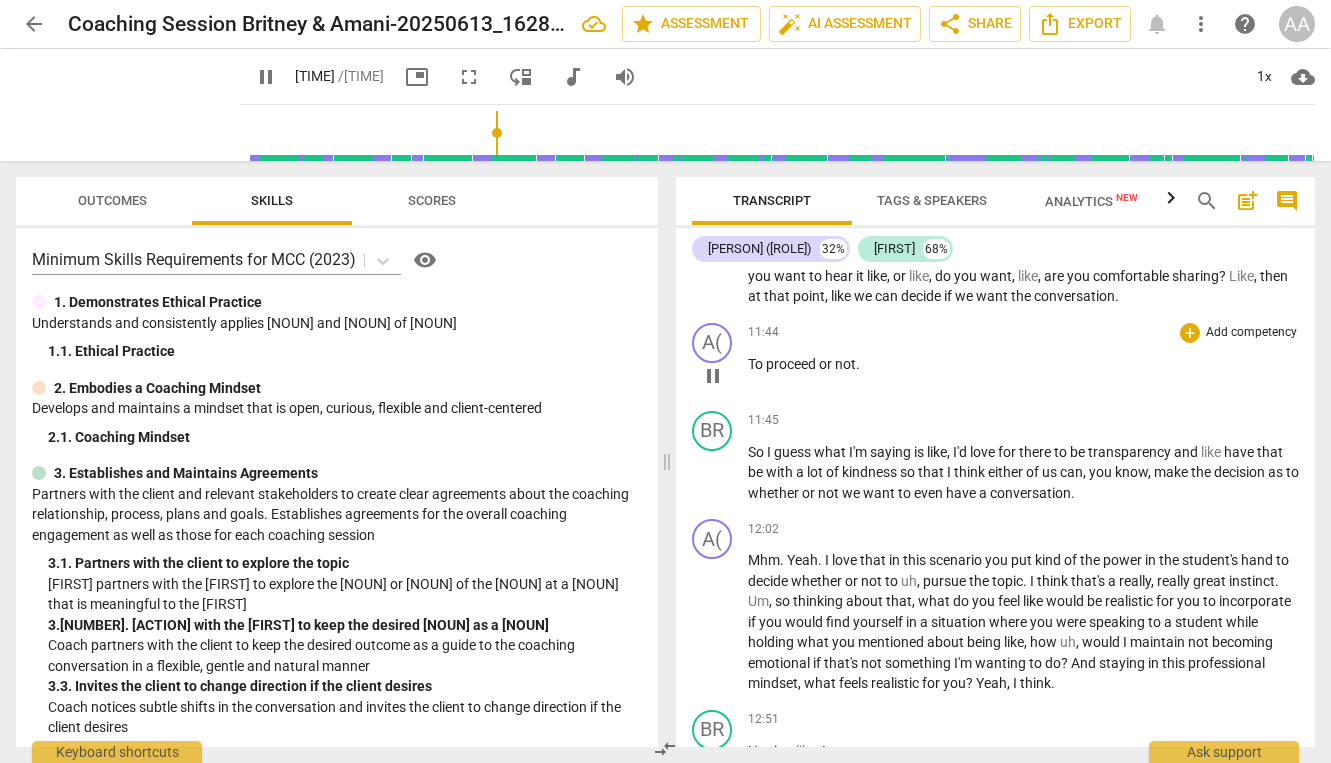 click on "pause" at bounding box center [713, 376] 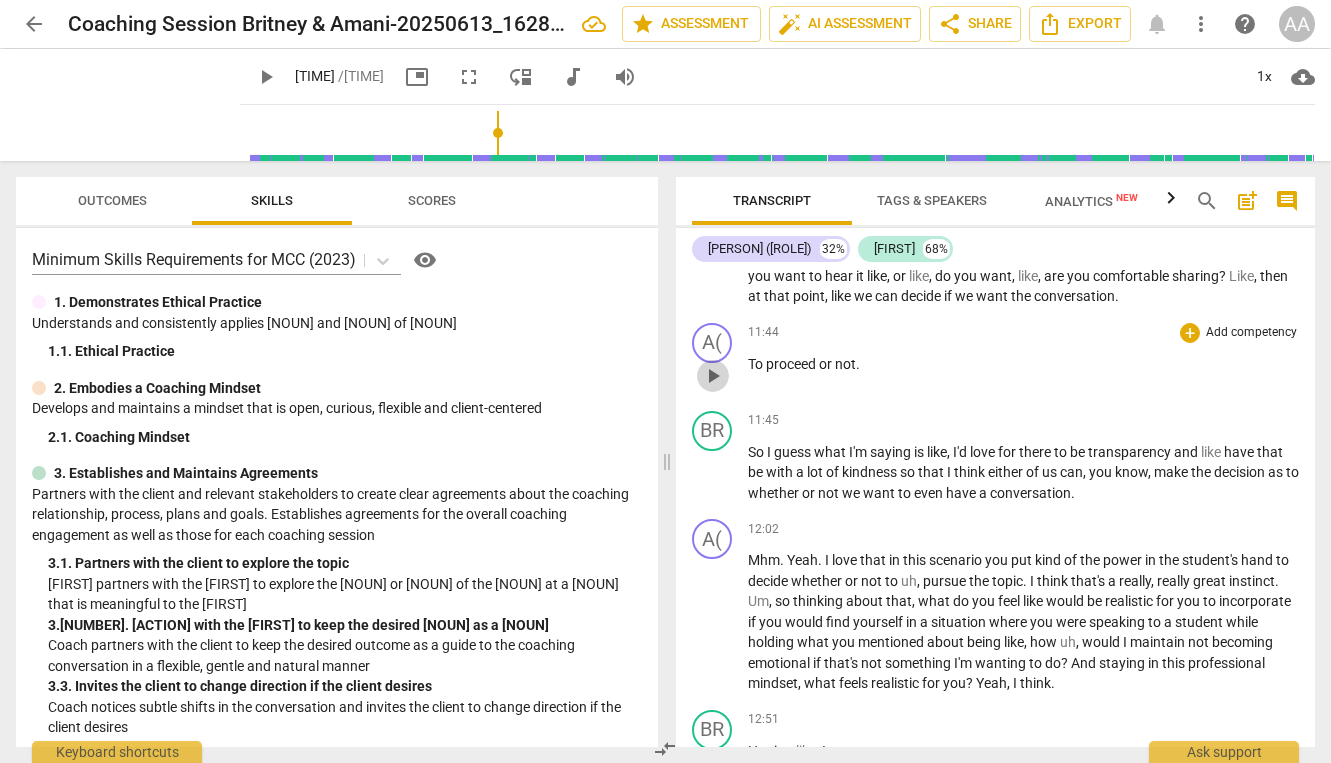 click on "play_arrow" at bounding box center [713, 376] 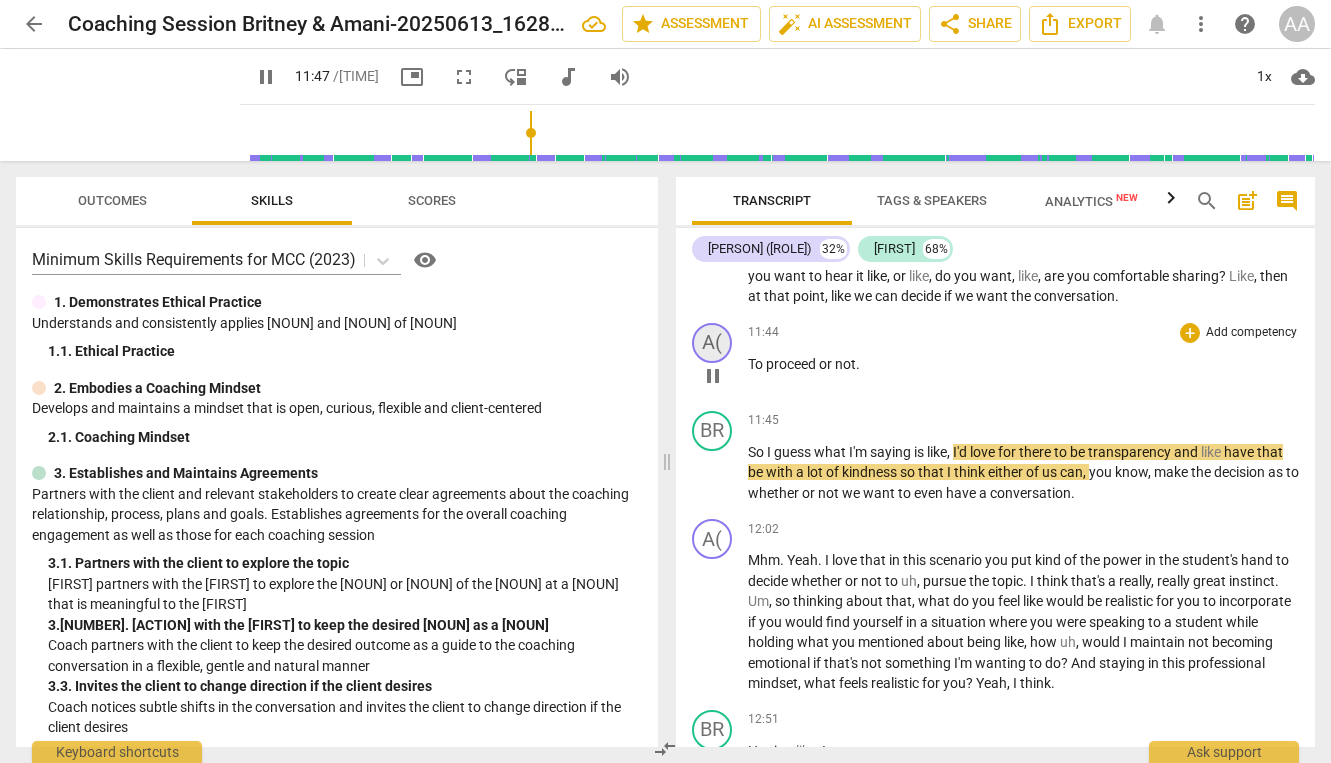 click on "A(" at bounding box center [712, 343] 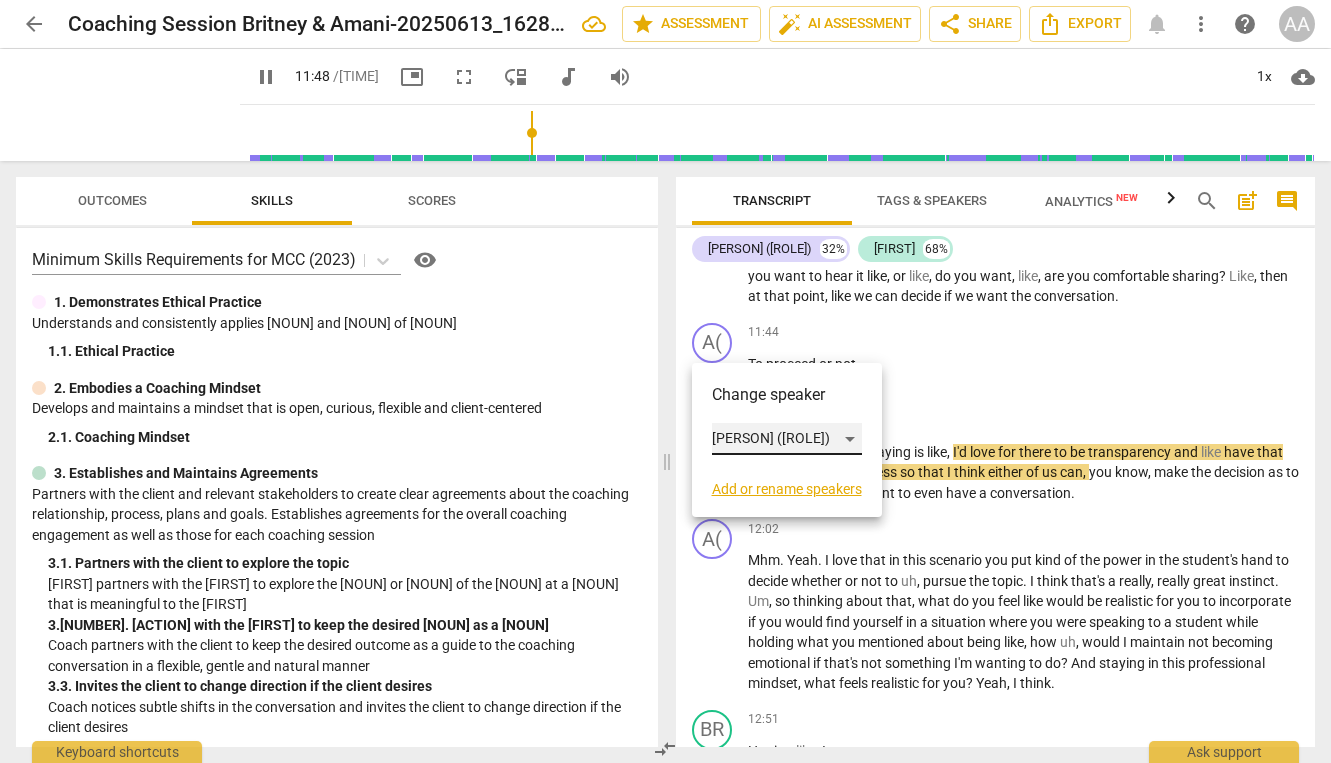 click on "[PERSON] ([ROLE])" at bounding box center (787, 439) 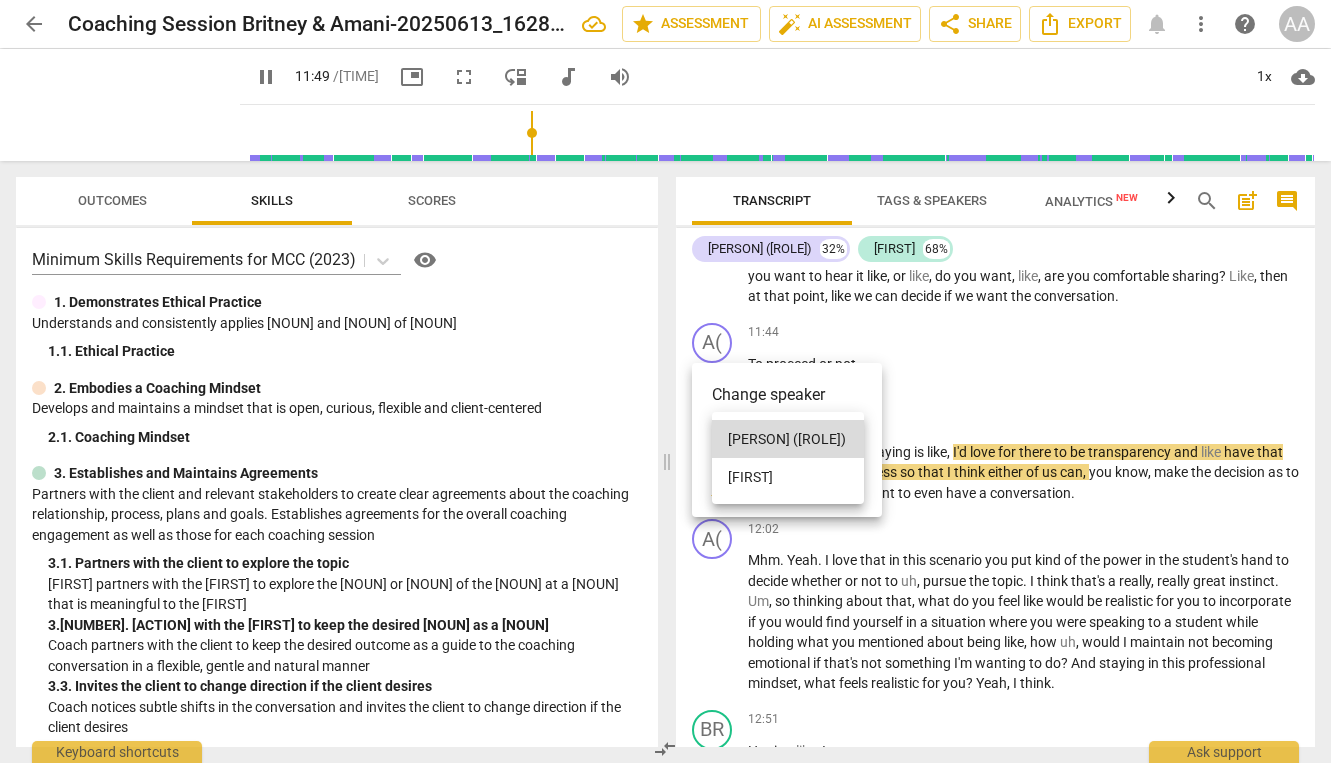 click on "[FIRST]" at bounding box center [788, 477] 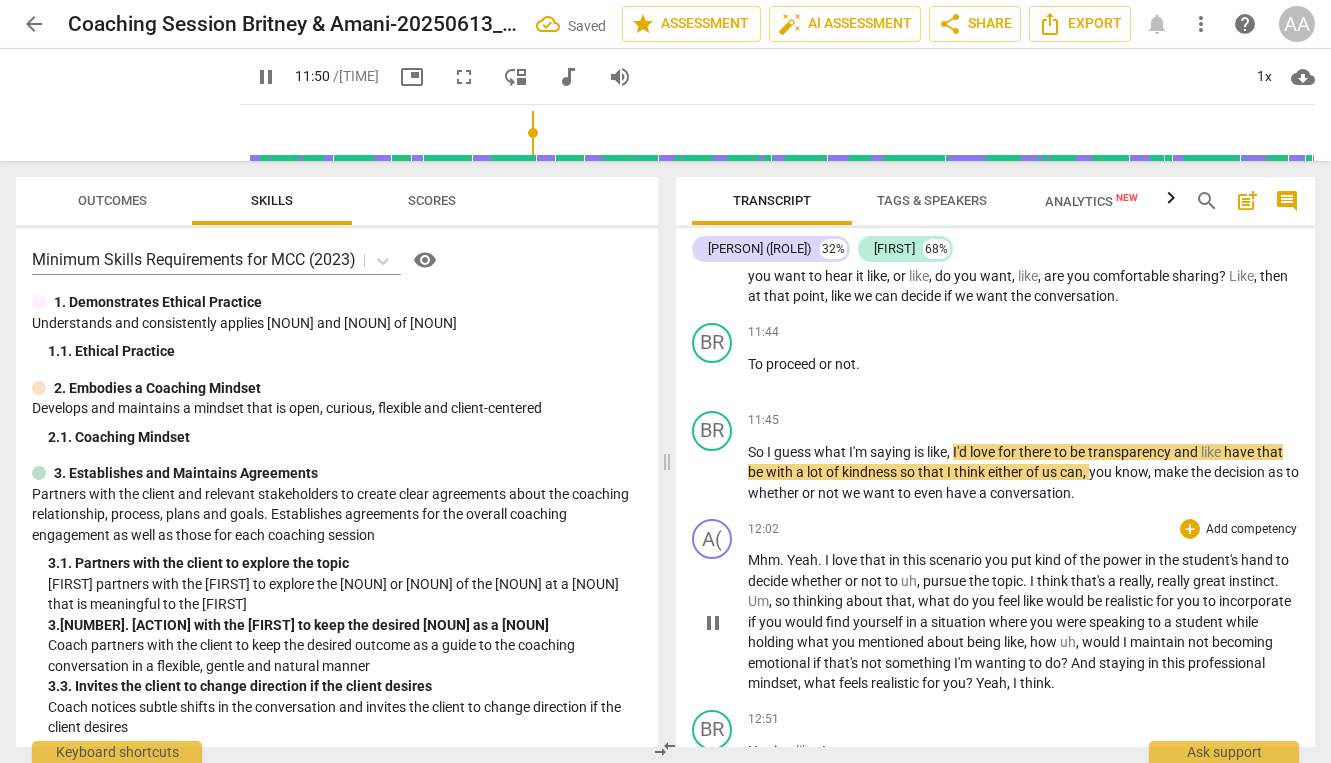 click on "12:02 + Add competency keyboard_arrow_right Mhm .   Yeah .   I   love   that   in   this   scenario   you   put   kind   of   the   power   in   the   student's   hand   to   decide   whether   or   not   to   uh ,   pursue   the   topic .   I   think   that's   a   really ,   really   great   instinct .   Um ,   so   thinking   about   that ,   what   do   you   feel   like   would   be   realistic   for   you   to   incorporate   if   you   would   find   yourself   in   a   situation   where   you   were   speaking   to   a   student   while   holding   what   you   mentioned   about   being   like ,   how   uh ,   would   I   maintain   not   becoming   emotional   if   that's   not   something   I'm   wanting   to   do ?   And   staying   in   this   professional   mindset ,   what   feels   realistic   for   you ?   Yeah ,   I   think ." at bounding box center [1024, 606] 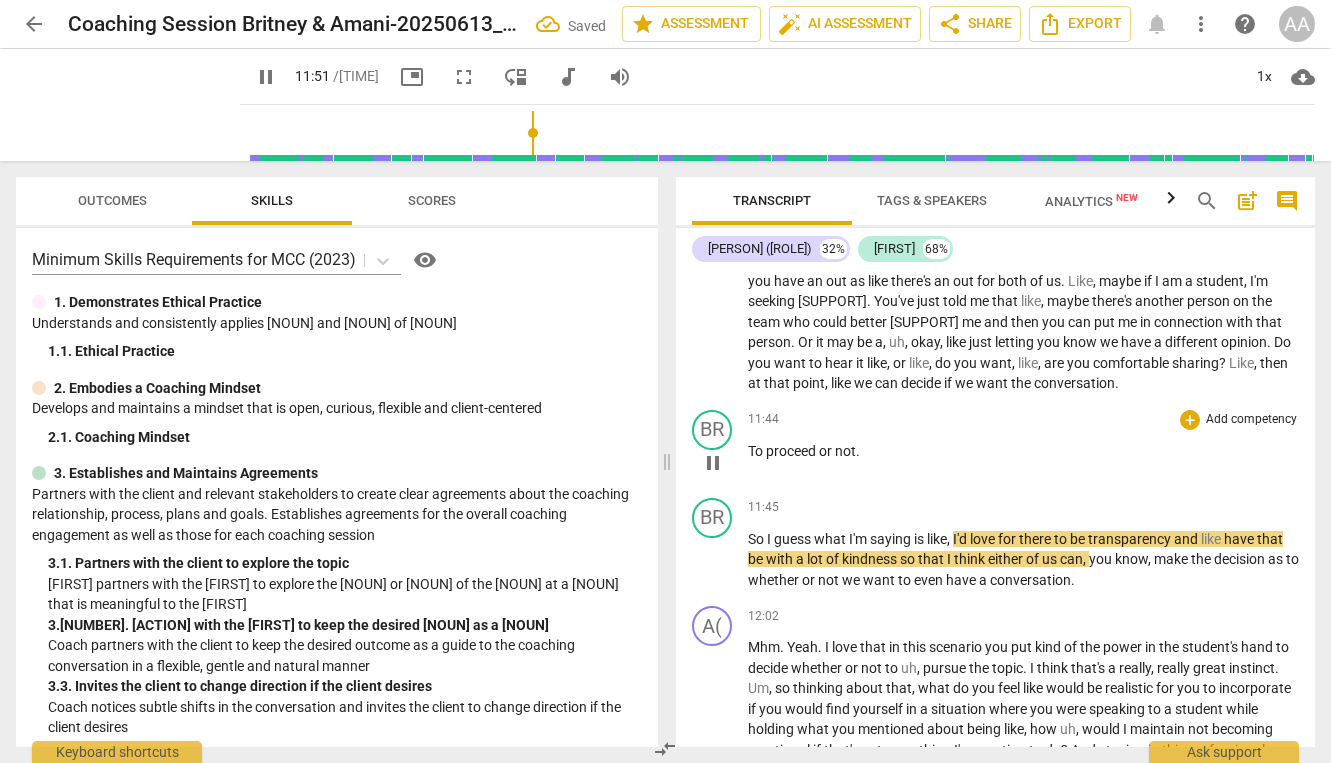 scroll, scrollTop: 3069, scrollLeft: 0, axis: vertical 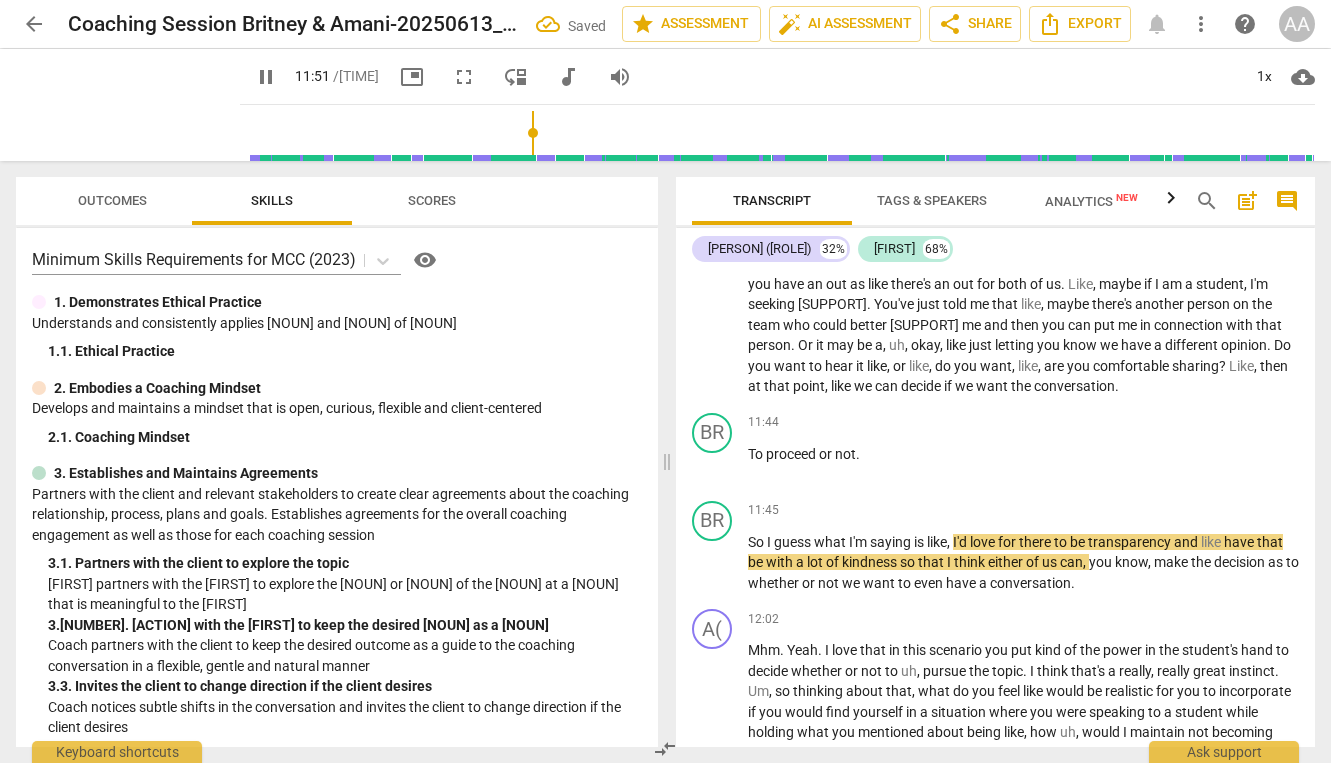 click on "Do" at bounding box center (1282, 345) 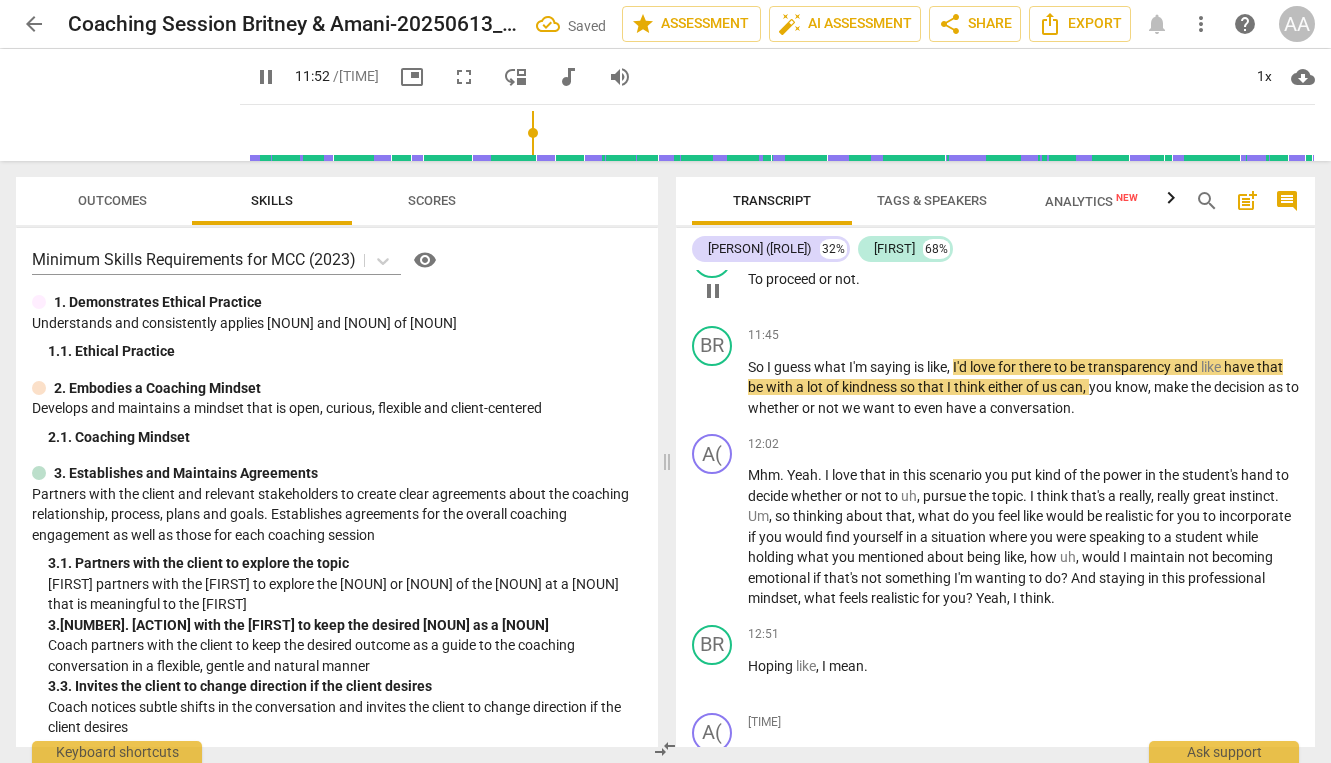 scroll, scrollTop: 3249, scrollLeft: 0, axis: vertical 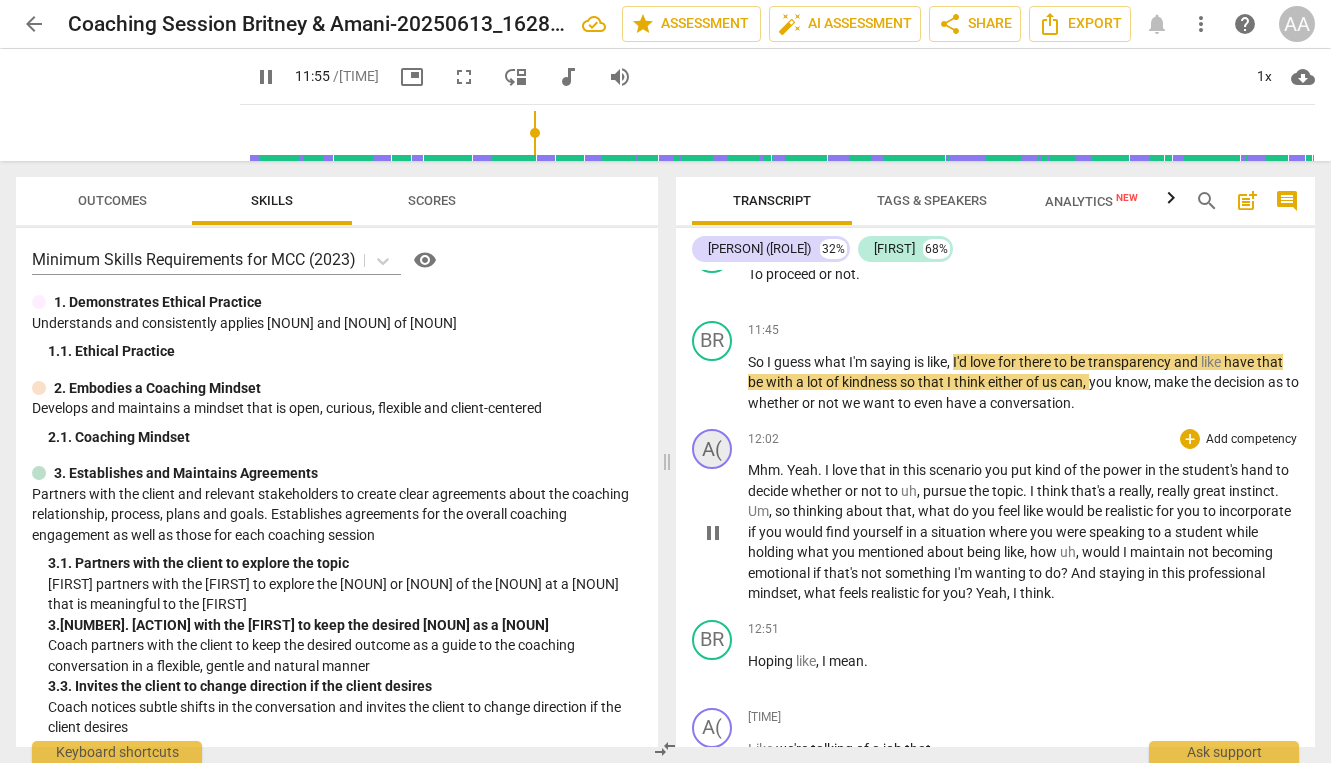 click on "A(" at bounding box center (712, 449) 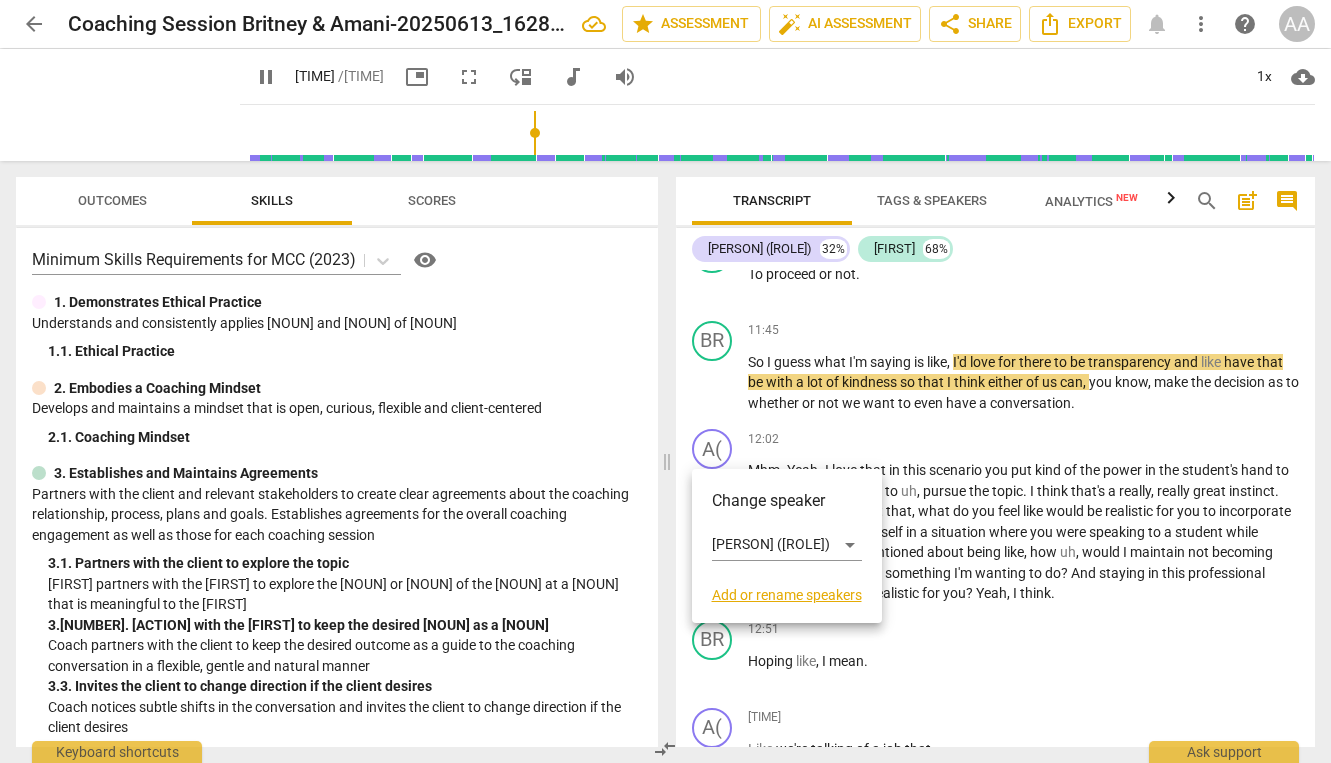 click at bounding box center [665, 381] 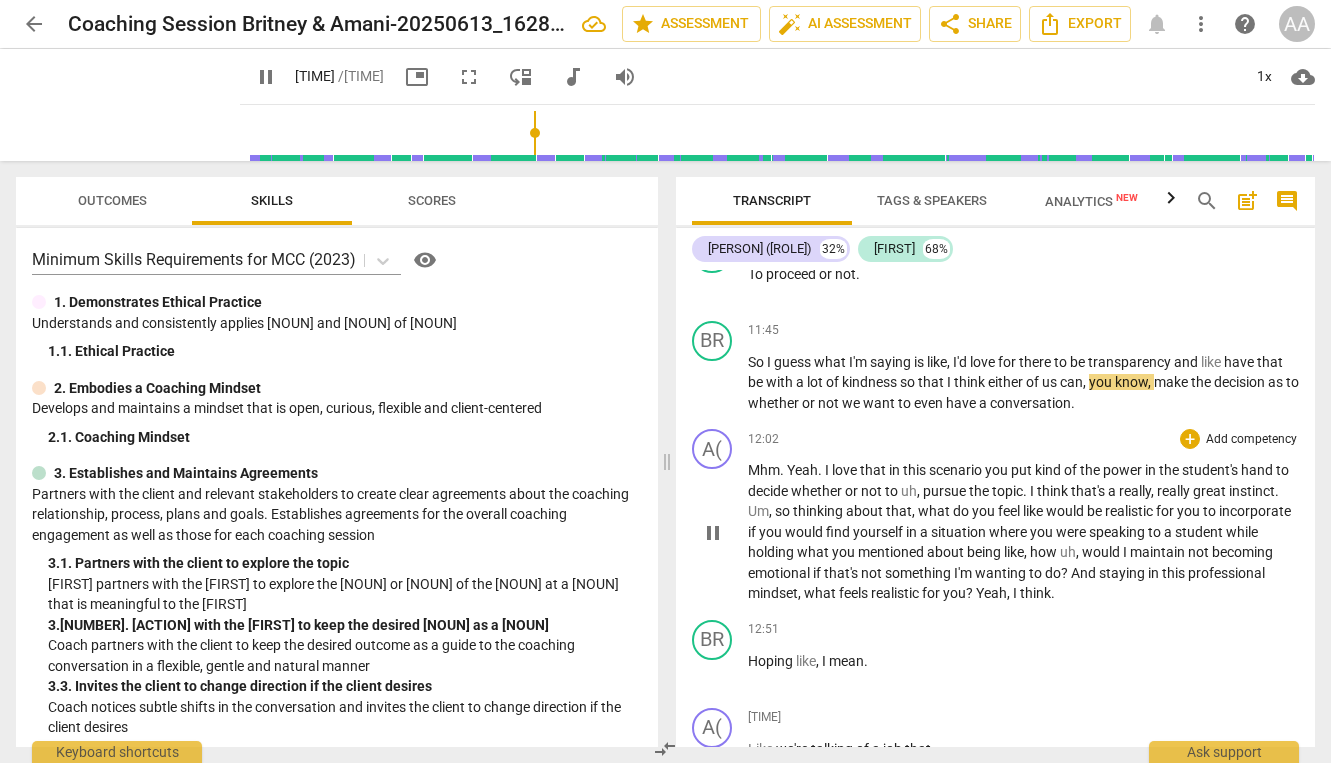 click on "Mhm" at bounding box center [764, 470] 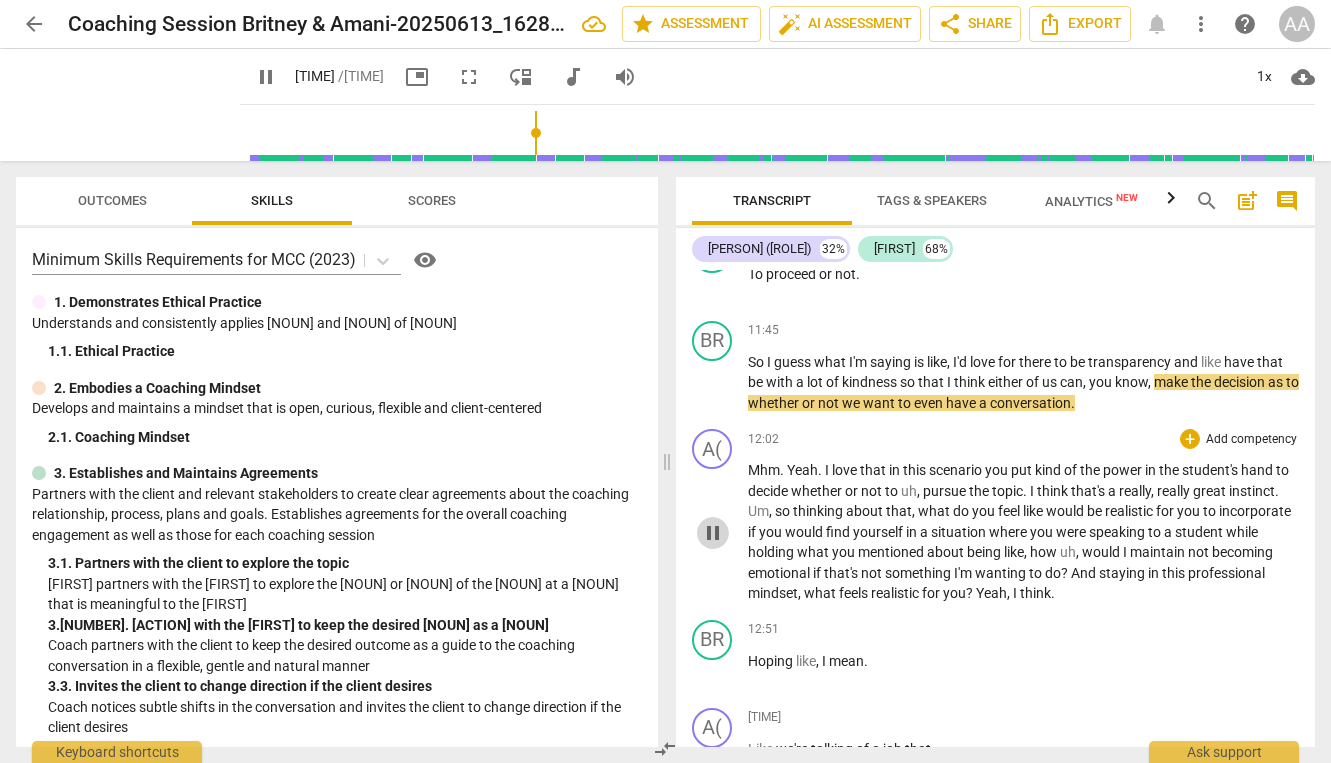 click on "pause" at bounding box center (713, 533) 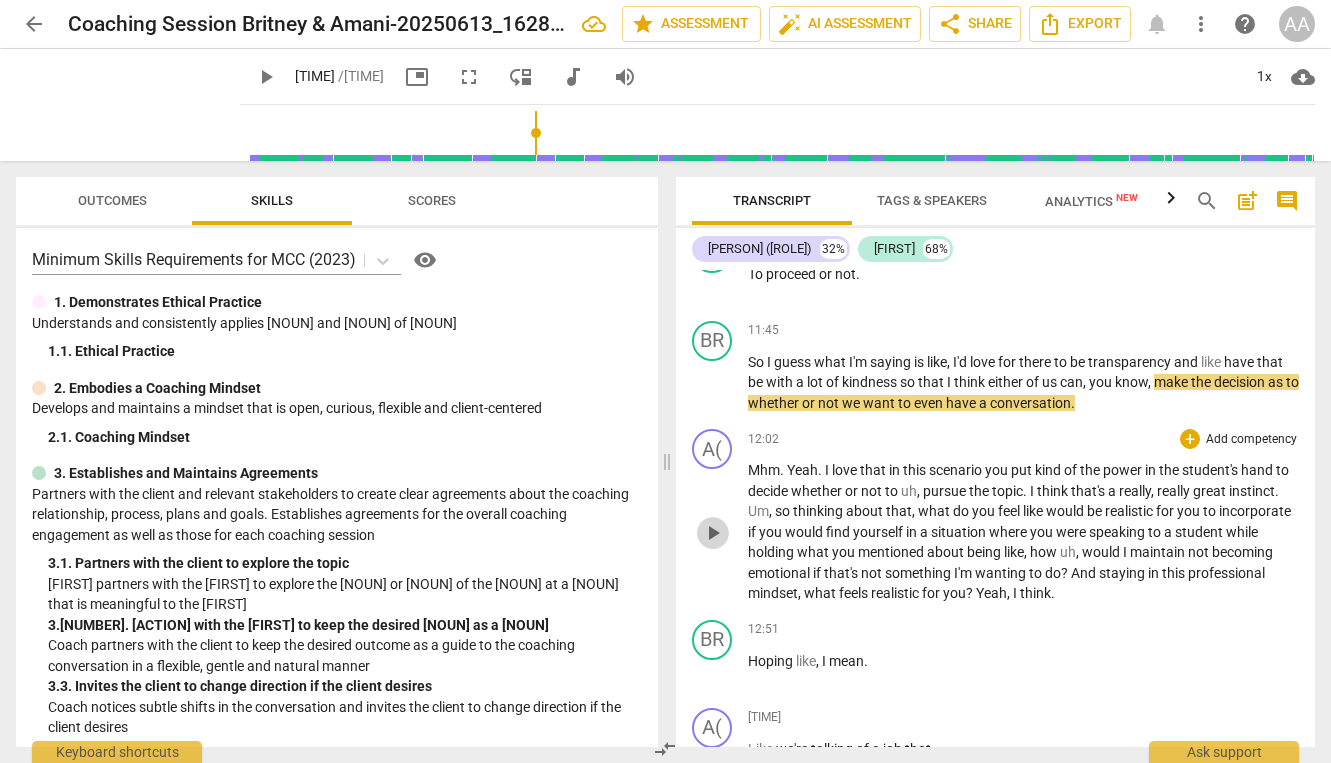 click on "play_arrow" at bounding box center [713, 533] 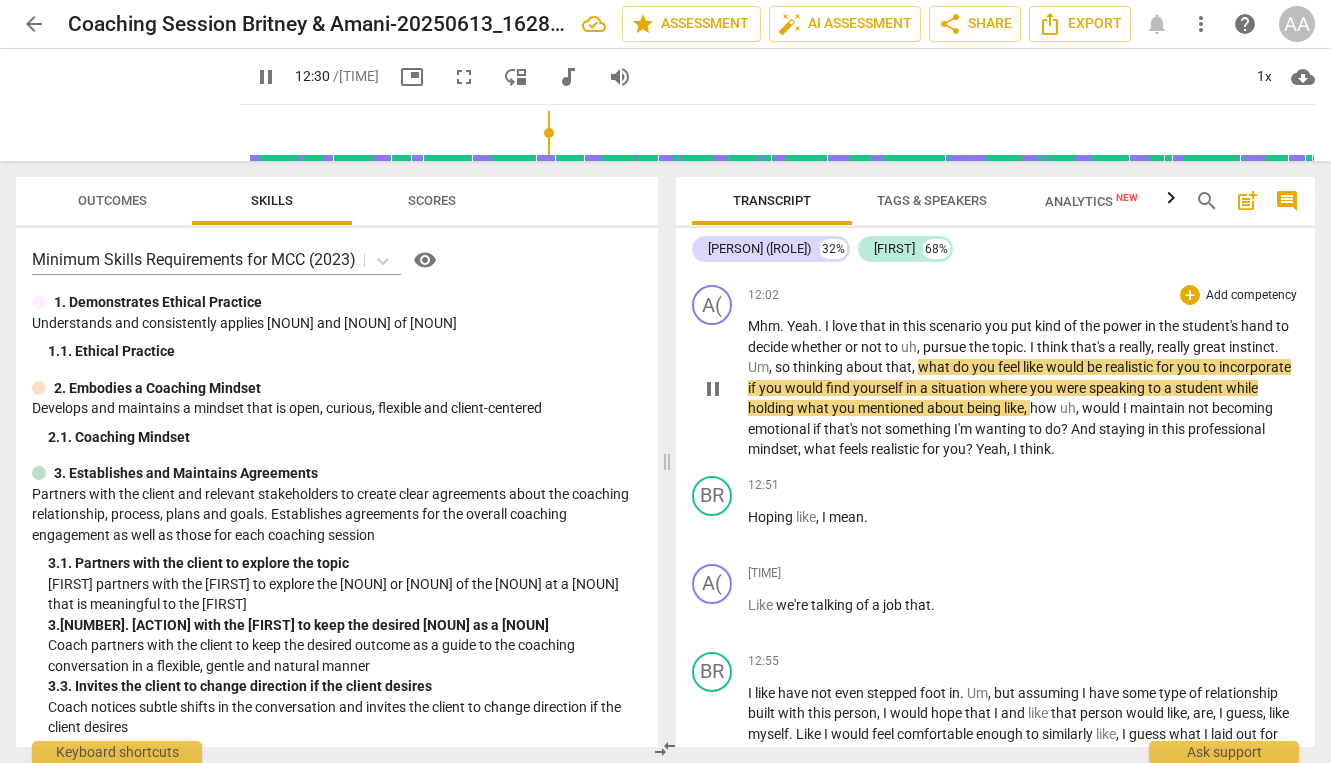 scroll, scrollTop: 3393, scrollLeft: 0, axis: vertical 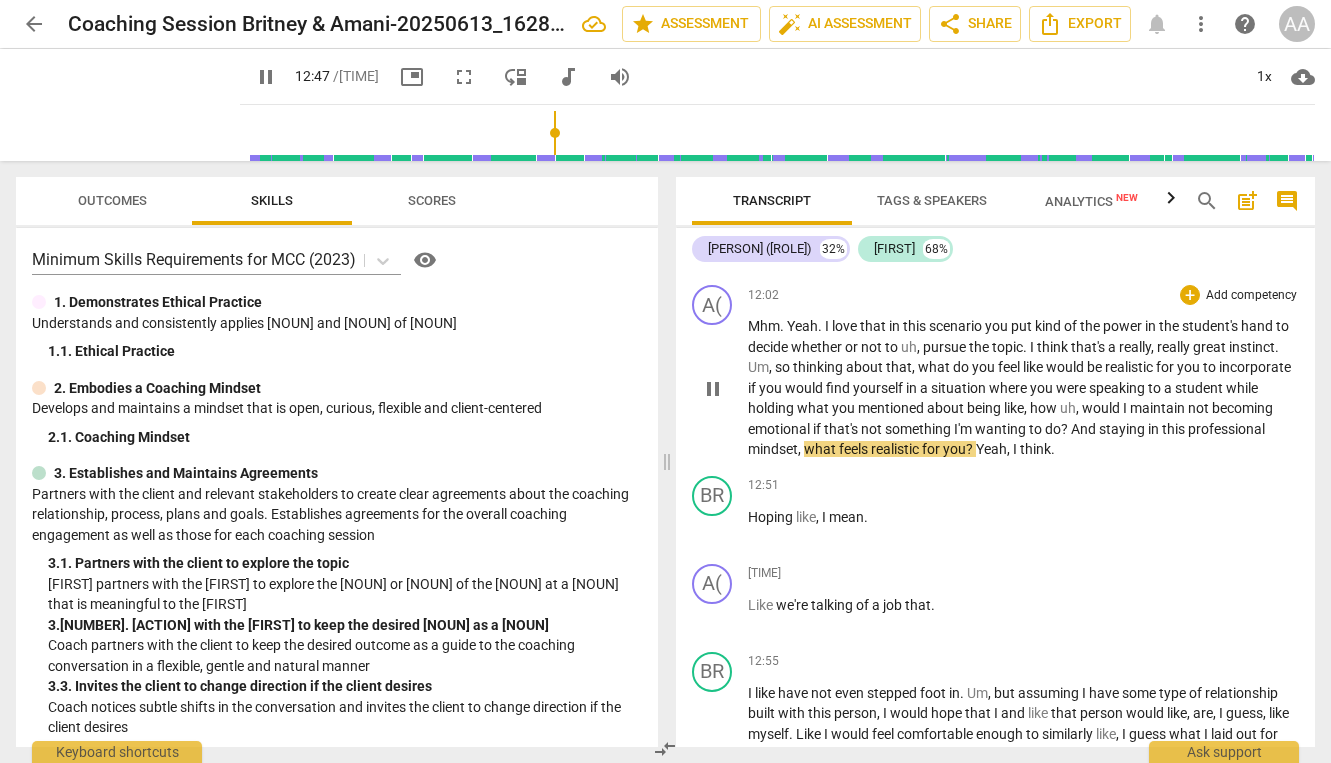 click on "Yeah" at bounding box center [991, 449] 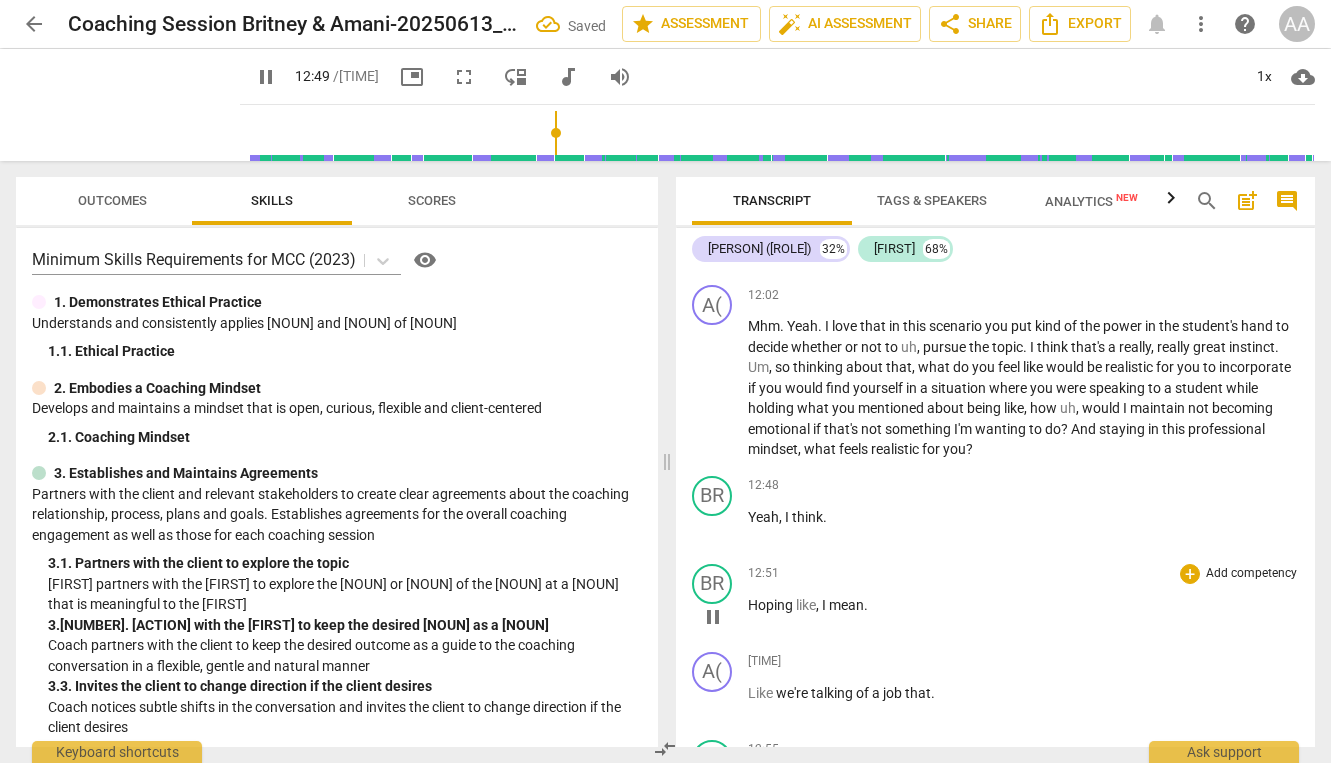 click on "play_arrow pause" at bounding box center [722, 617] 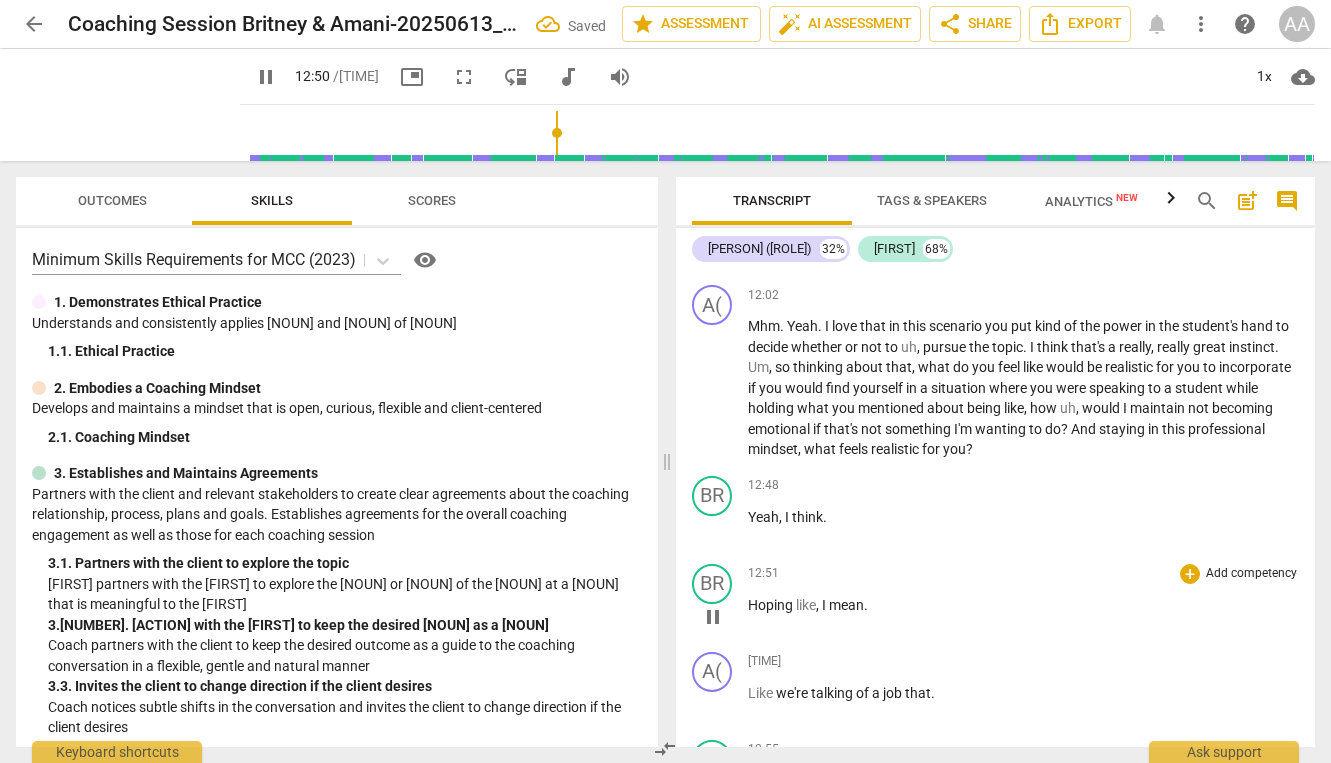 click on "Hoping" at bounding box center (772, 605) 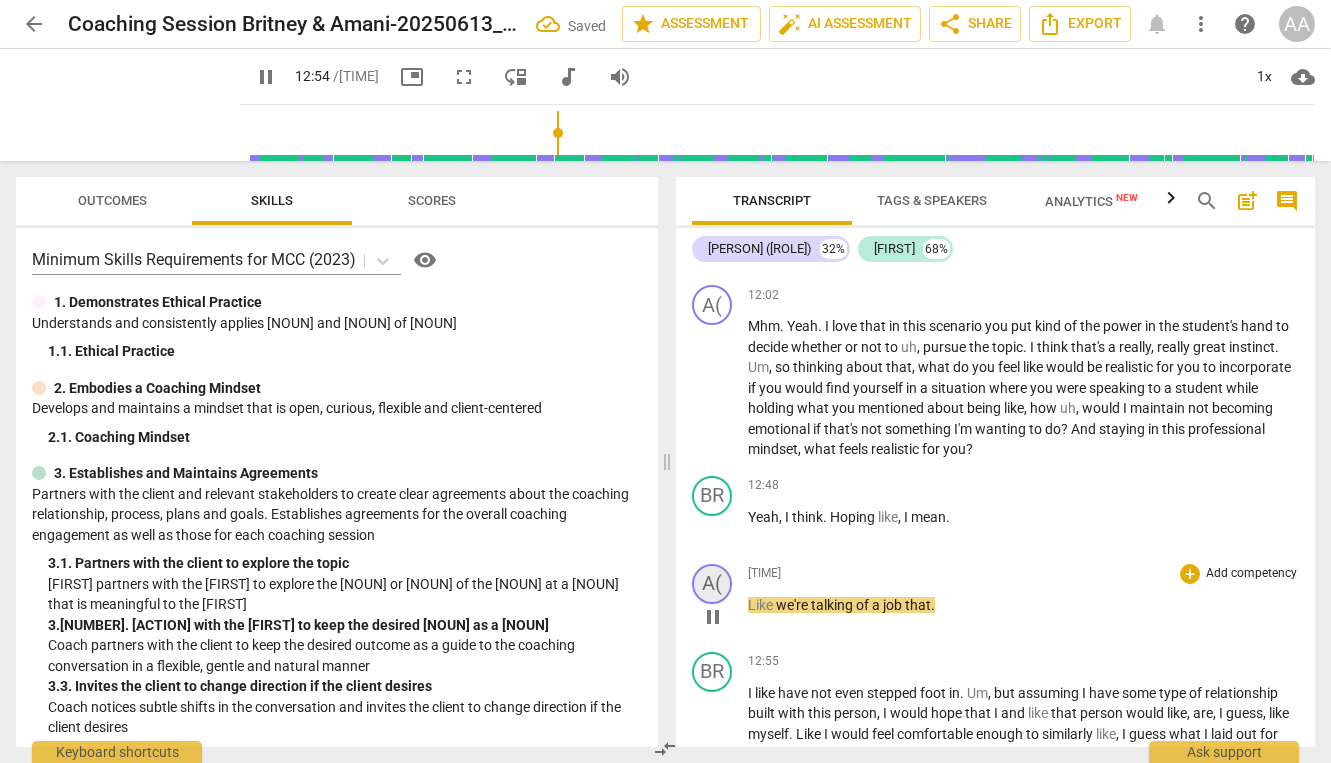 click on "A(" at bounding box center (712, 584) 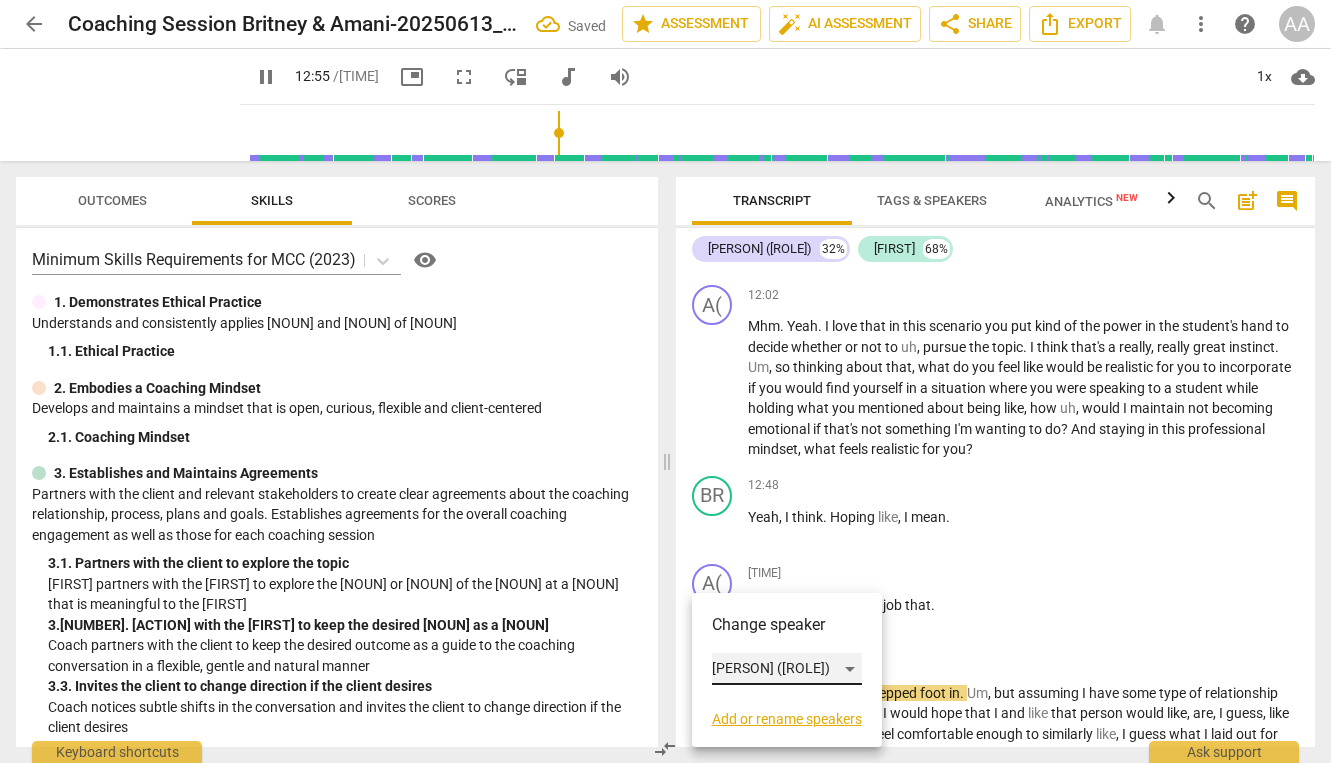 click on "[PERSON] ([ROLE])" at bounding box center (787, 669) 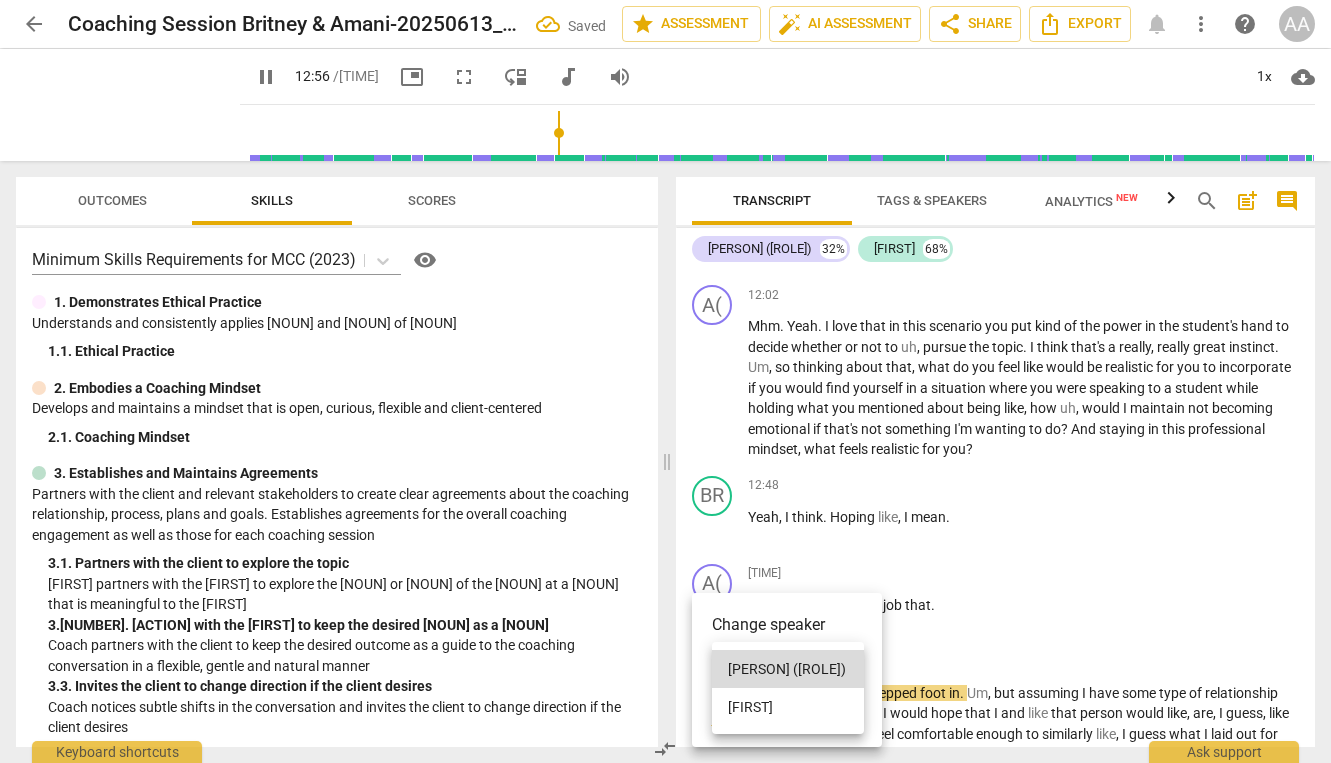 click on "[FIRST]" at bounding box center [788, 707] 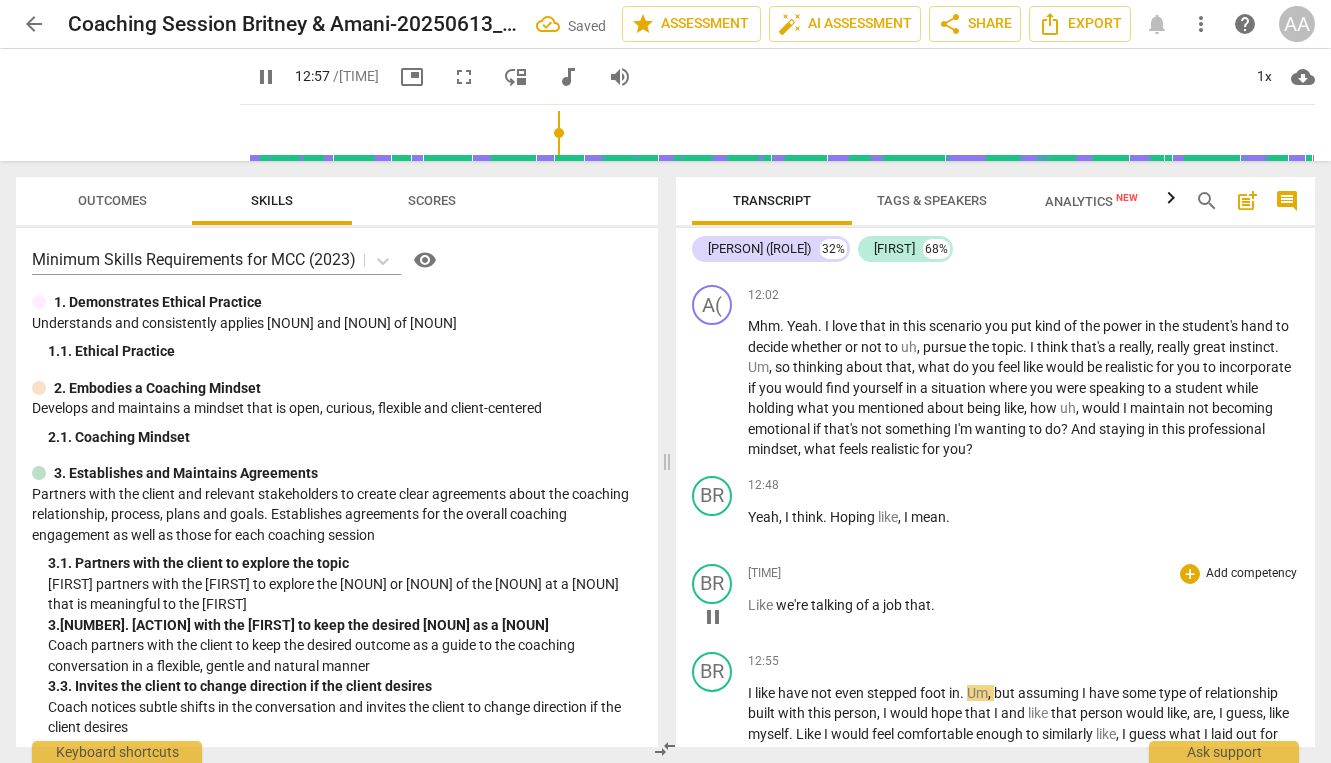 click on "Like" at bounding box center (762, 605) 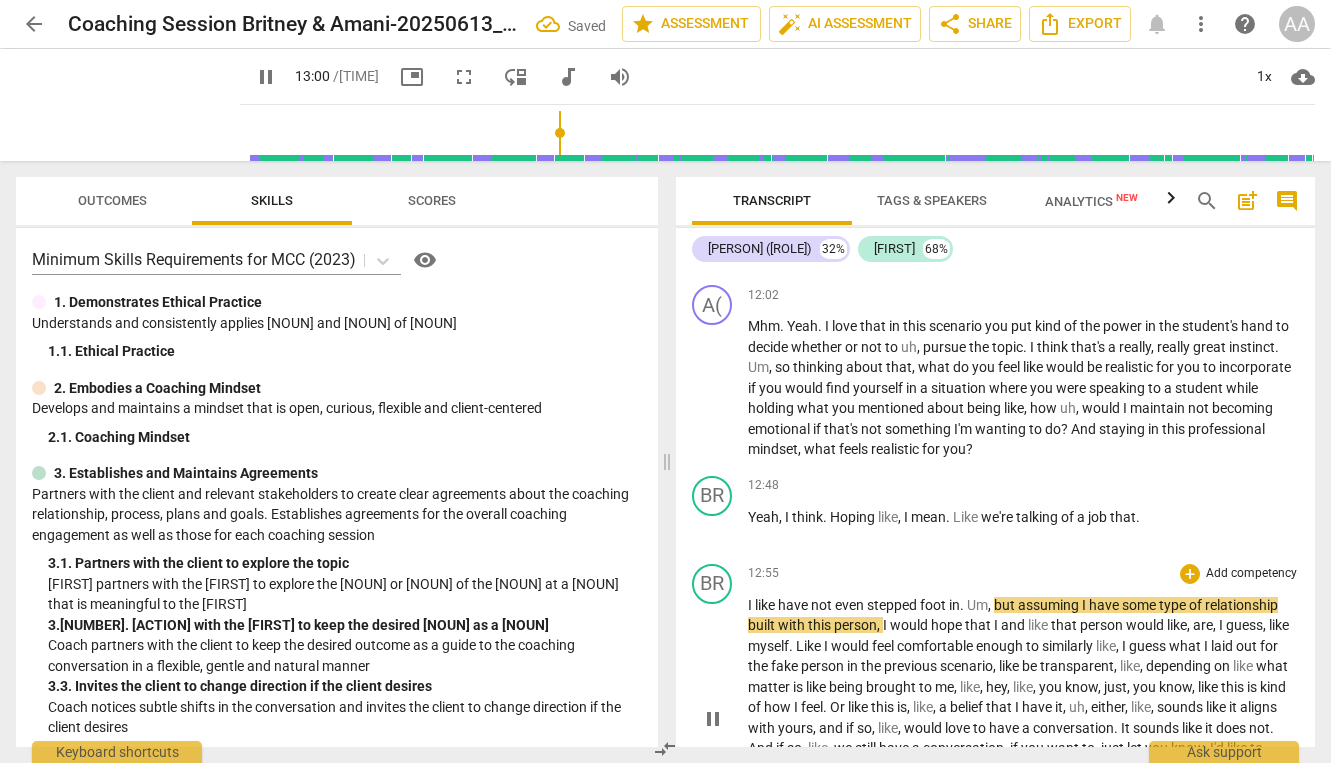 click on "play_arrow pause" at bounding box center (722, 719) 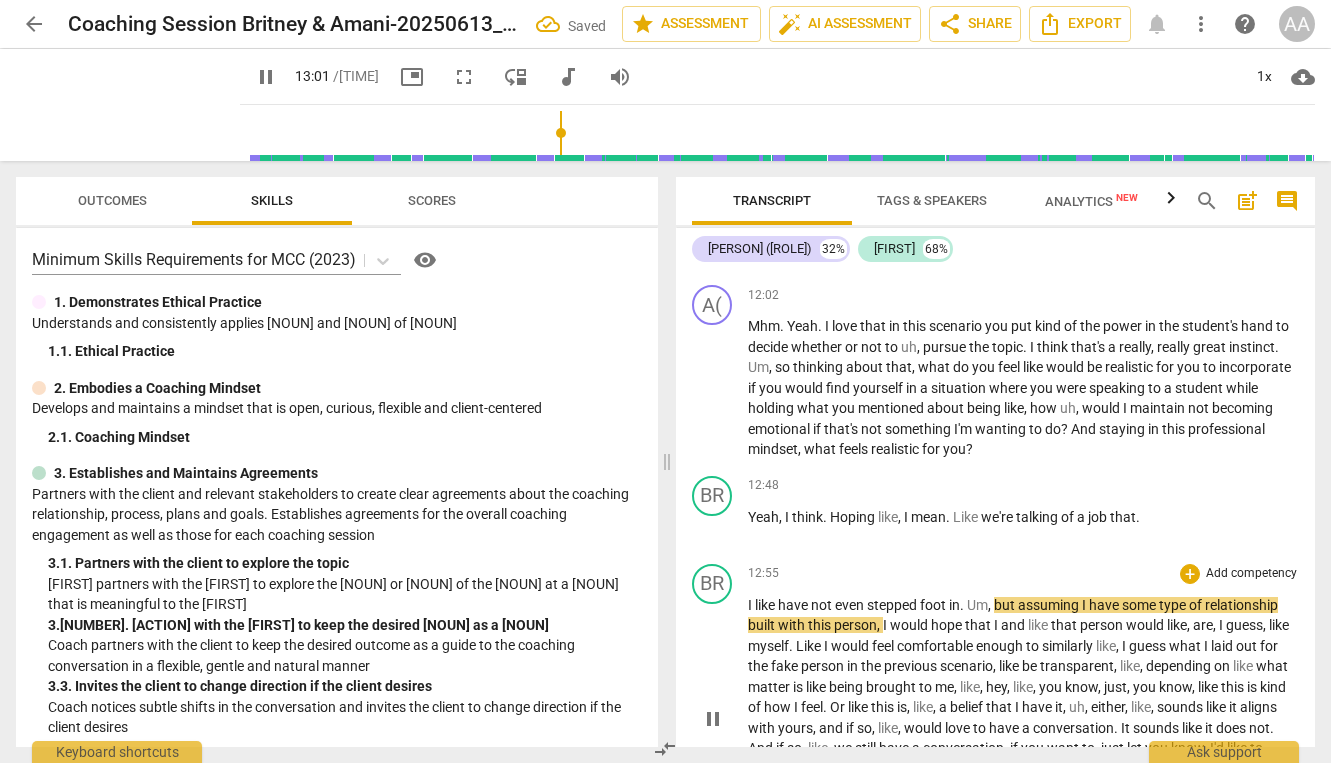 click on "I" at bounding box center (751, 605) 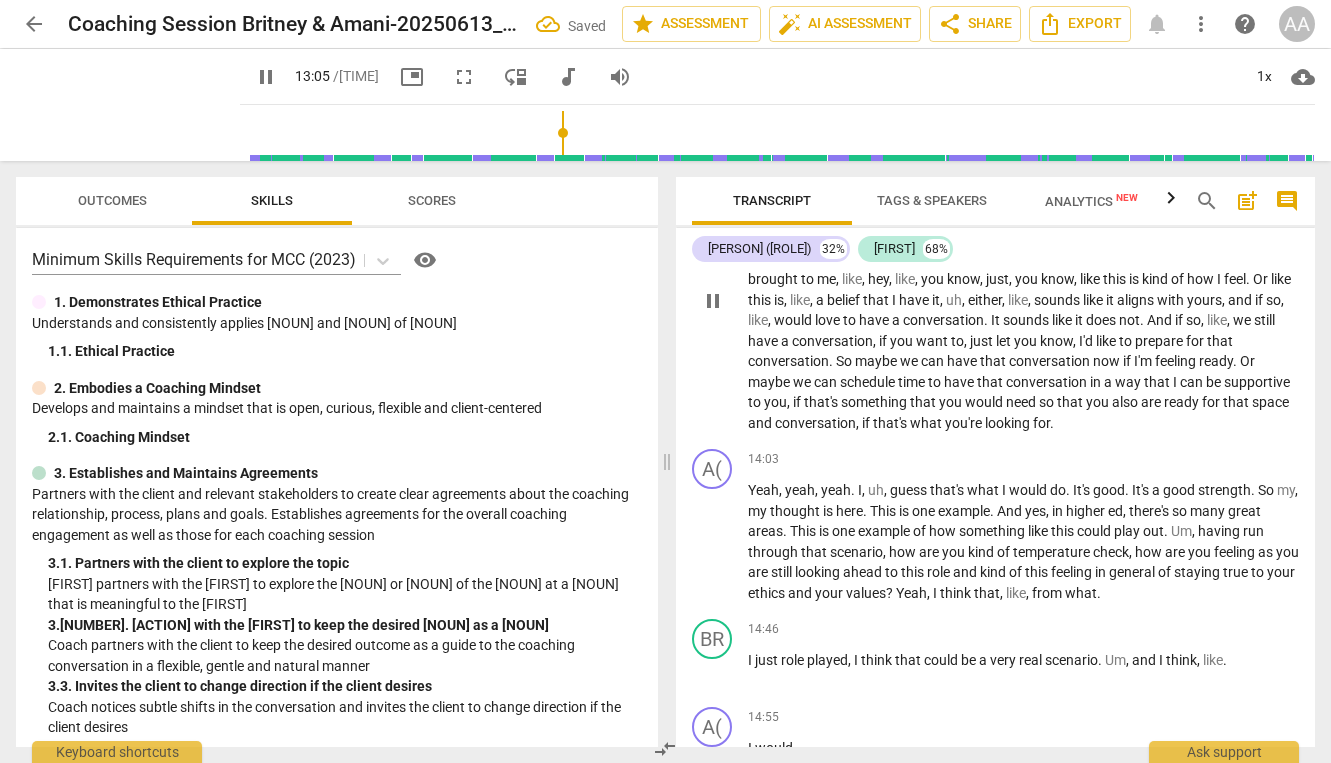scroll, scrollTop: 3734, scrollLeft: 0, axis: vertical 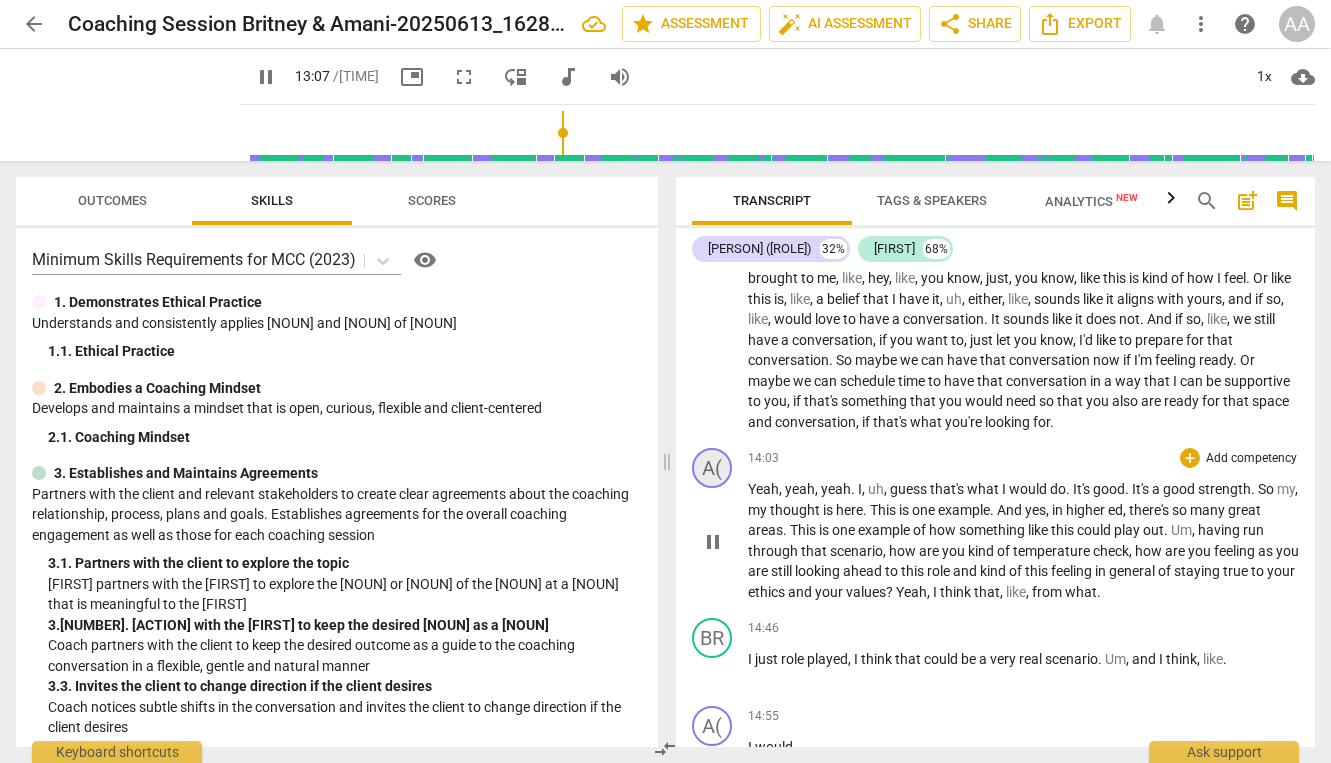 click on "A(" at bounding box center [712, 468] 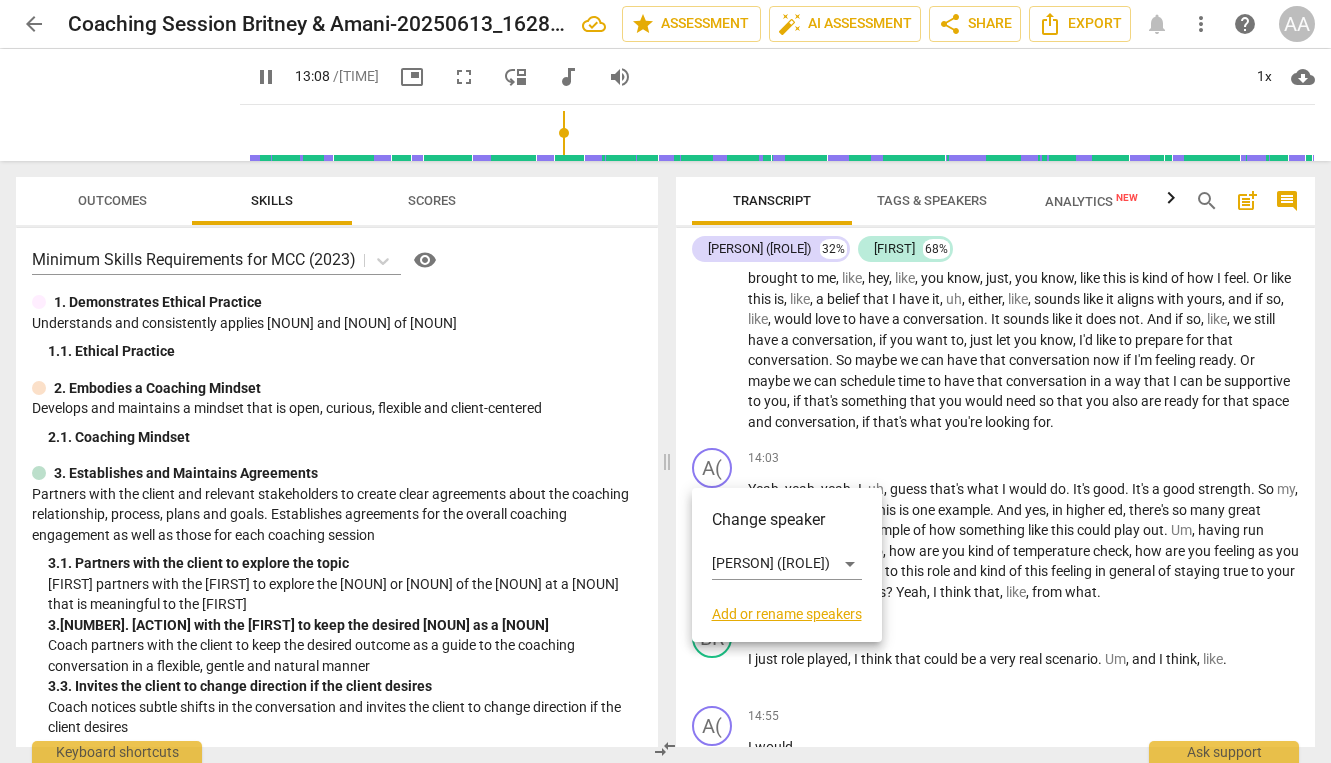 click at bounding box center [665, 381] 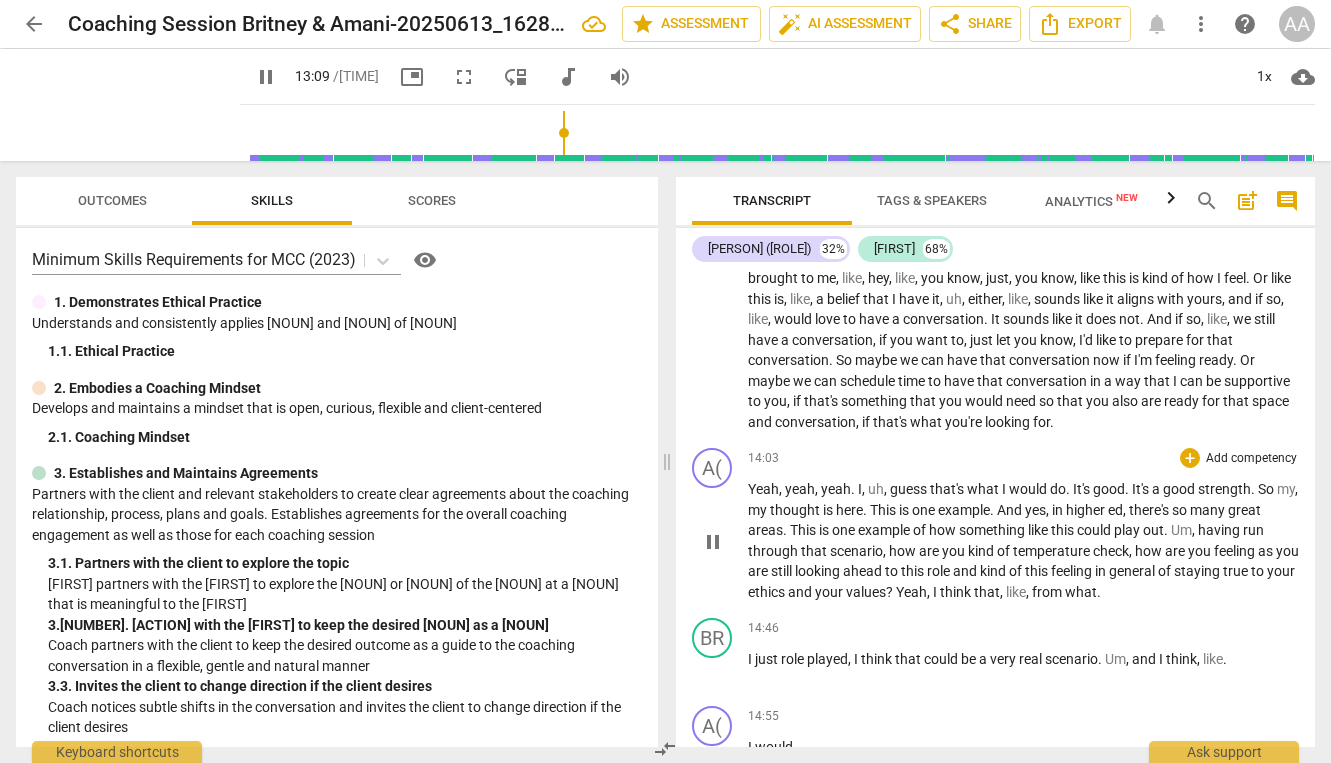 click on "pause" at bounding box center [713, 542] 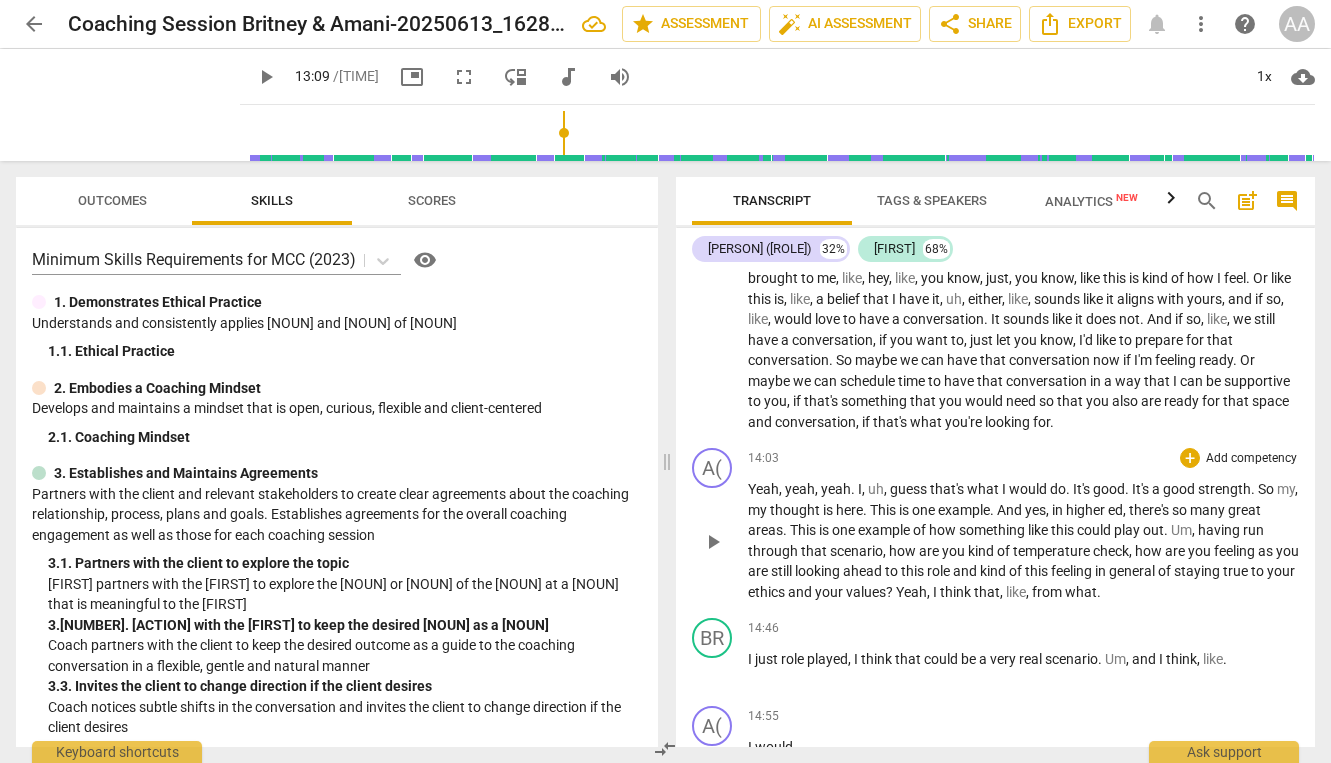 click on "play_arrow" at bounding box center [713, 542] 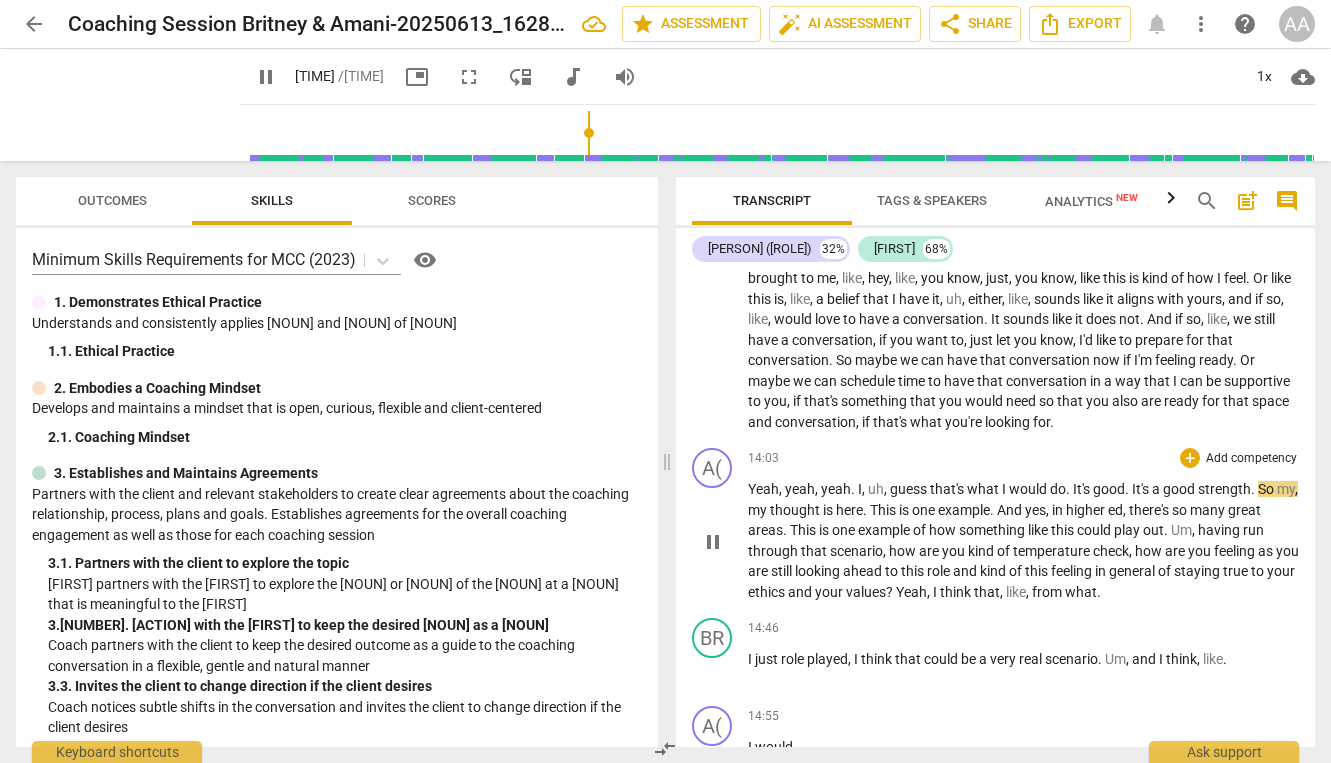 click on "Yeah ,   yeah ,   yeah .   I ,   uh ,   guess   that's   what   I   would   do .   It's   good .   It's   a   good   strength .   So   my ,   my   thought   is   here .   This   is   one   example .   And   yes ,   in   higher   ed ,   there's   so   many   great   areas .   This   is   one   example   of   how   something   like   this   could   play   out .   Um ,   having   run   through   that   scenario ,   how   are   you   kind   of   temperature   check ,   how   are   you   feeling   as   you   are   still   looking   ahead   to   this   role   and   kind   of   this   feeling   in   general   of   staying   true   to   your   ethics   and   your   values ?   Yeah ,   I   think   that ,   like ,   from   what ." at bounding box center [1024, 540] 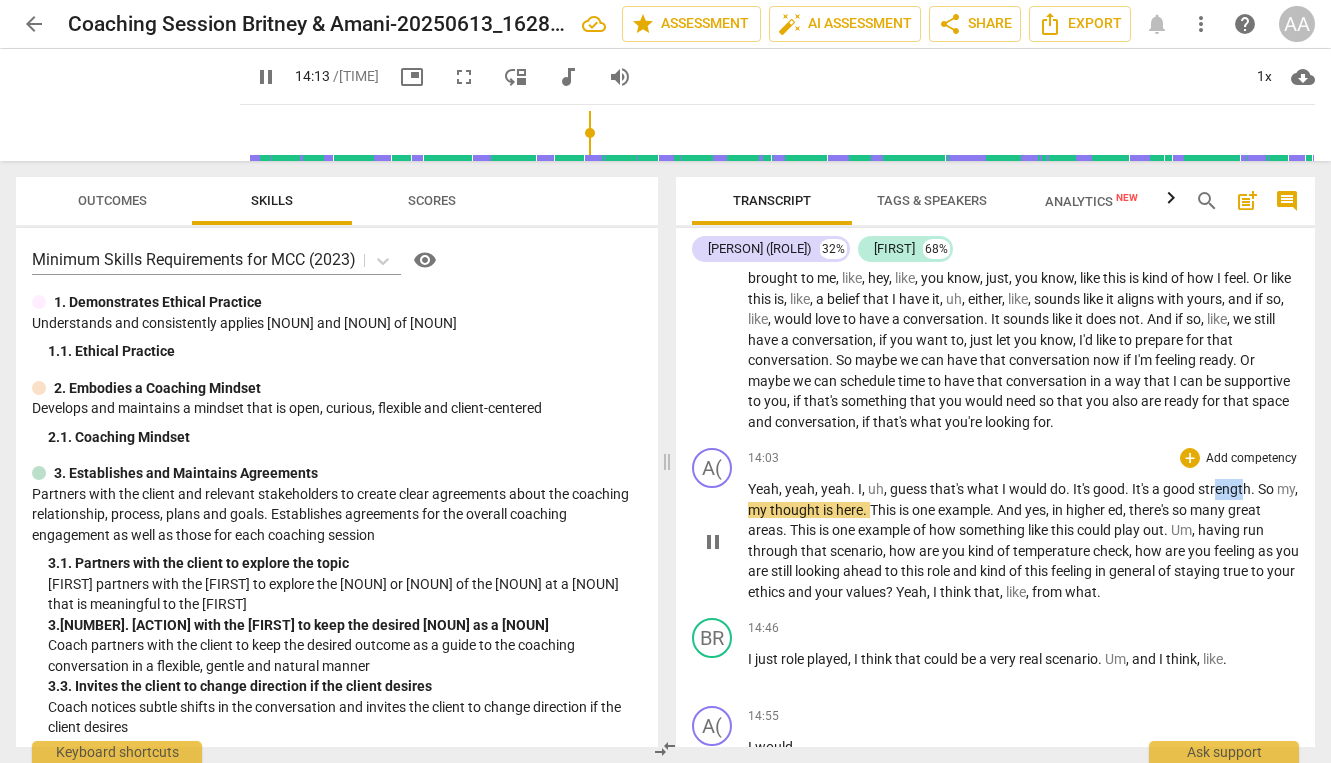 drag, startPoint x: 1246, startPoint y: 484, endPoint x: 1214, endPoint y: 484, distance: 32 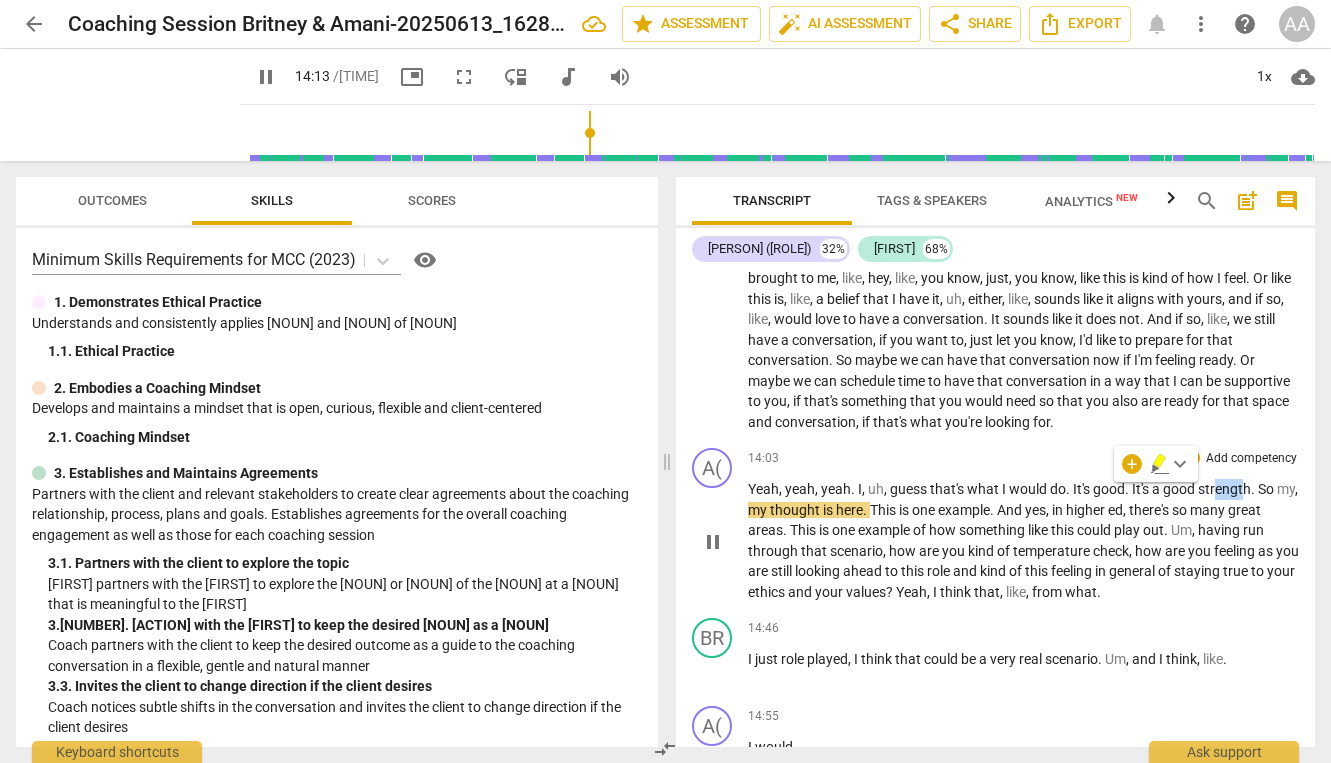 type on "854" 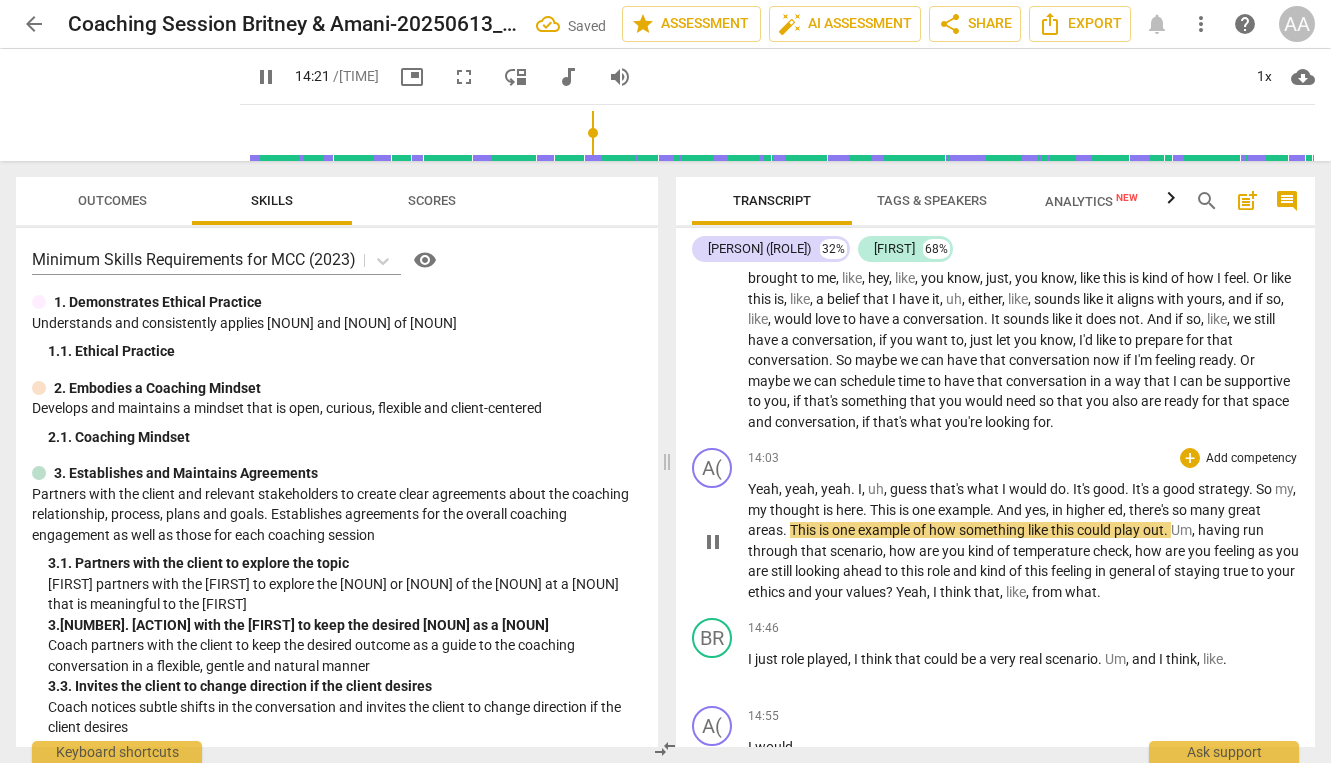 click on "A( play_arrow pause 14:03 + Add competency keyboard_arrow_right Yeah ,   yeah ,   yeah .   I ,   uh ,   guess   that's   what   I   would   do .   It's   good .   It's   a   good   strategy .   So   my ,   my   thought   is   here .   This   is   one   example .   And   yes ,   in   higher   ed ,   there's   so   many   great   areas .   This   is   one   example   of   how   something   like   this   could   play   out .   Um ,   having   run   through   that   scenario ,   how   are   you   kind   of   temperature   check ,   how   are   you   feeling   as   you   are   still   looking   ahead   to   this   role   and   kind   of   this   feeling   in   general   of   staying   true   to   your   ethics   and   your   values ?   Yeah ,   I   think   that ,   like ,   from   what ." at bounding box center [996, 525] 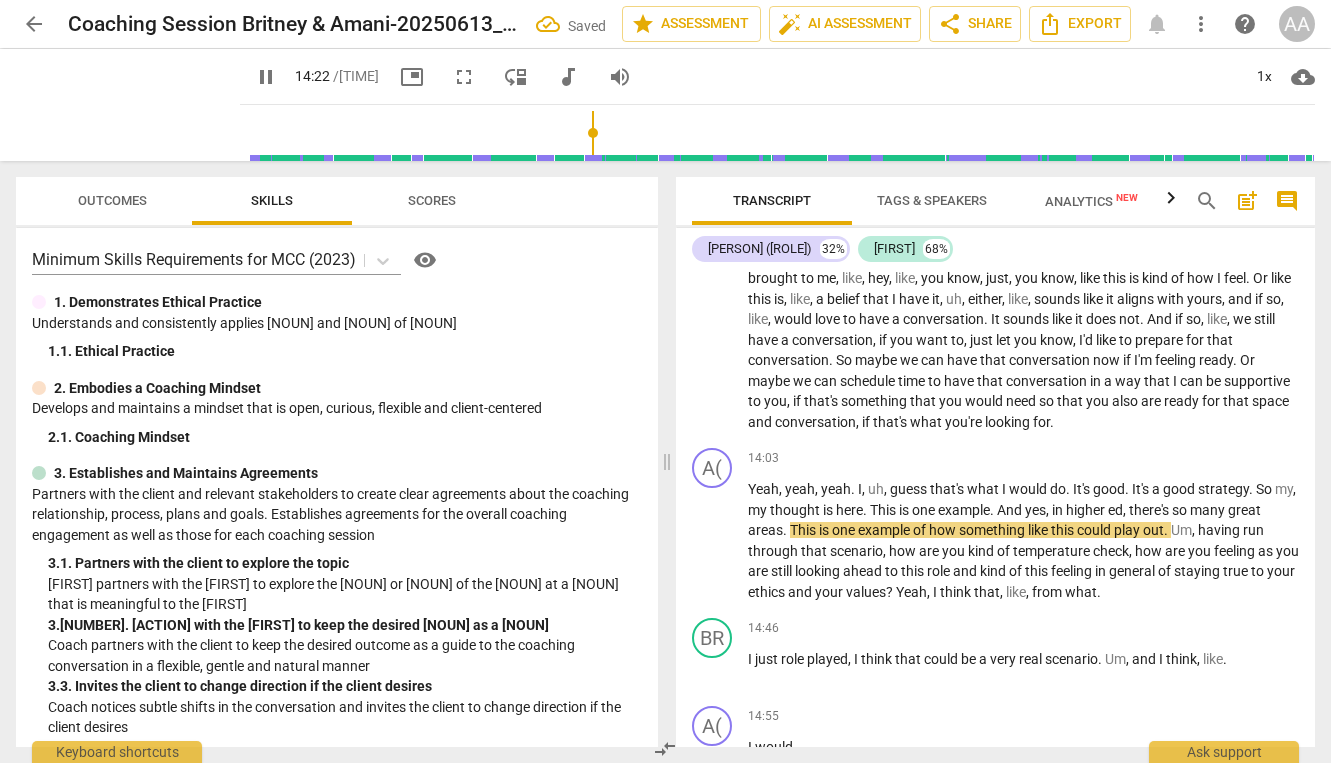 click on "great" at bounding box center (1244, 510) 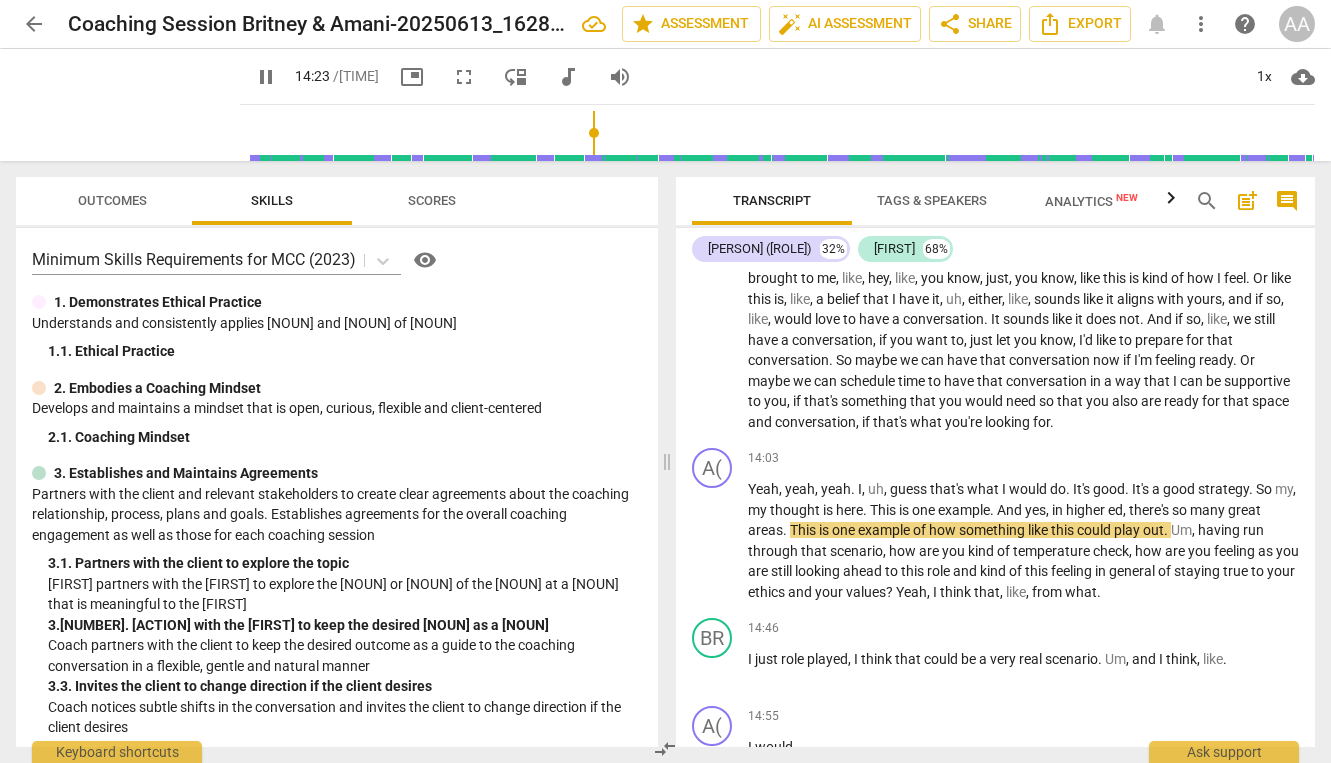 type on "863" 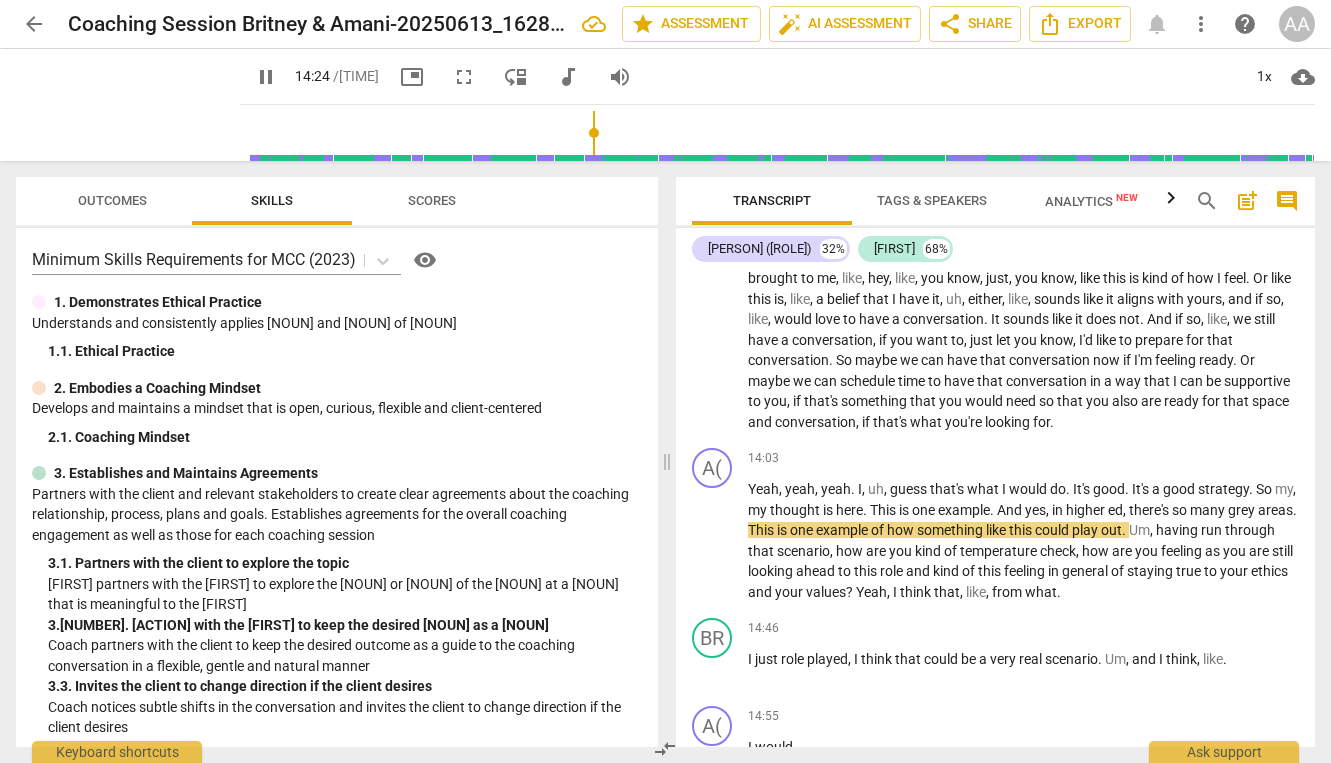 click on "Yeah ,   yeah ,   yeah .   I ,   uh ,   guess   that's   what   I   would   do .   It's   good .   It's   a   good   strategy .   So   my ,   my   thought   is   here .   This   is   one   example .   And   yes ,   in   higher   ed ,   there's   so   many   grey   areas .   This   is   one   example   of   how   something   like   this   could   play   out .   Um ,   having   run   through   that   scenario ,   how   are   you   kind   of   temperature   check ,   how   are   you   feeling   as   you   are   still   looking   ahead   to   this   role   and   kind   of   this   feeling   in   general   of   staying   true   to   your   [NOUN]   and   your   [NOUN] ?   Yeah ,   I   think   that ,   like ,   from   what ." at bounding box center (1024, 540) 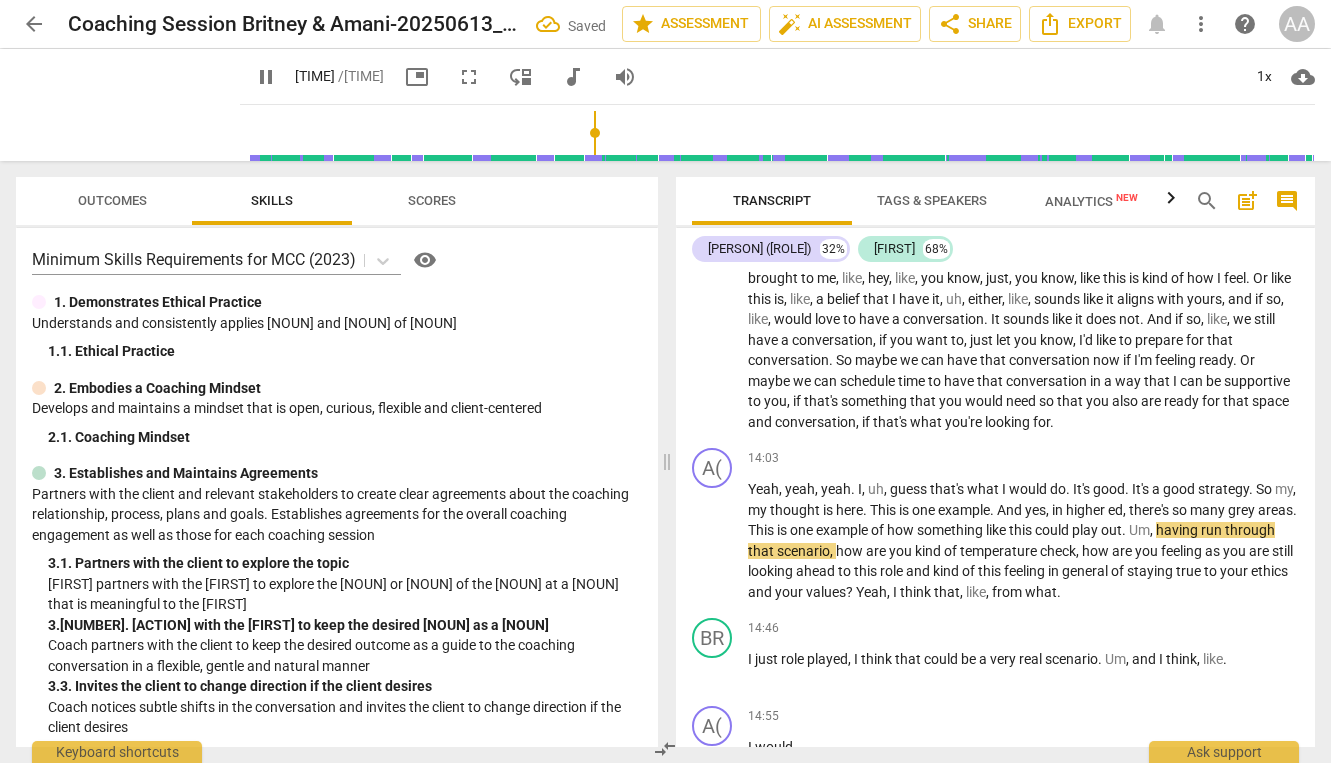 click on "this" at bounding box center (867, 571) 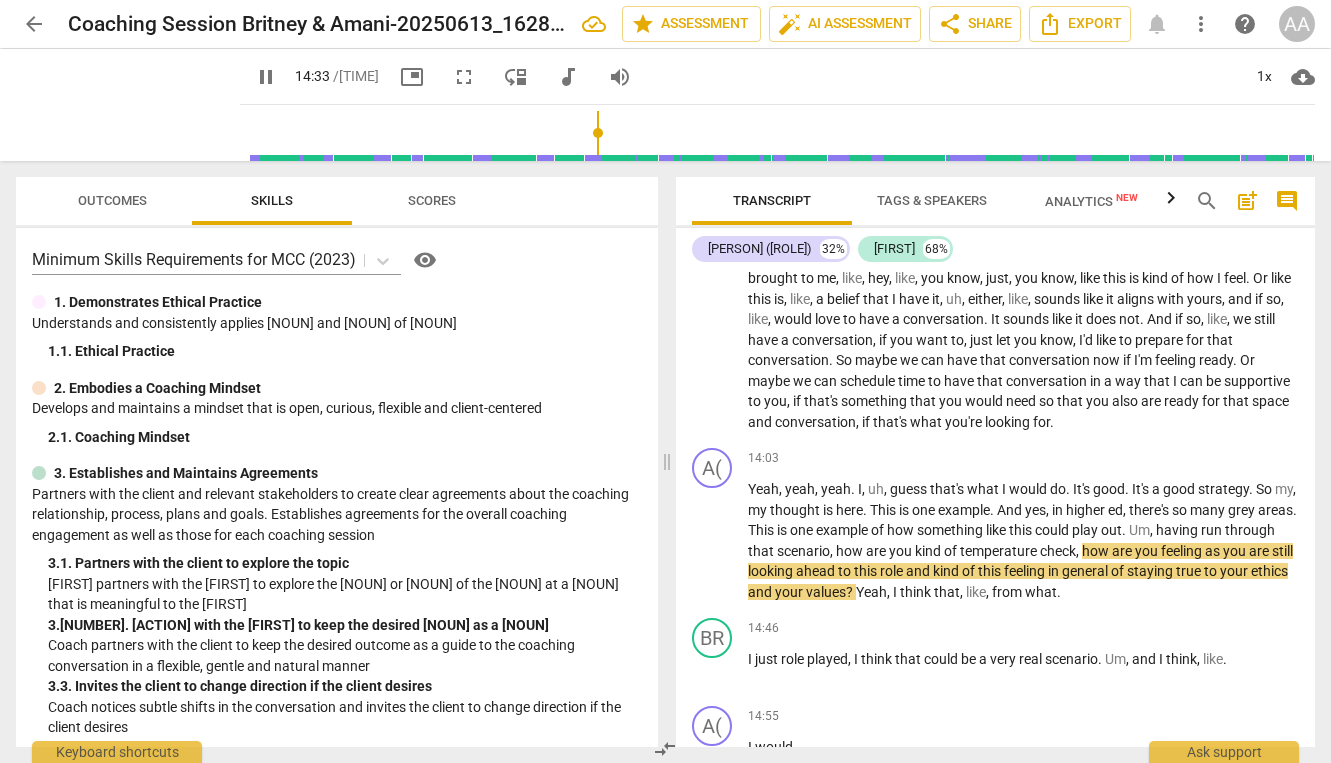 click on "you" at bounding box center (902, 551) 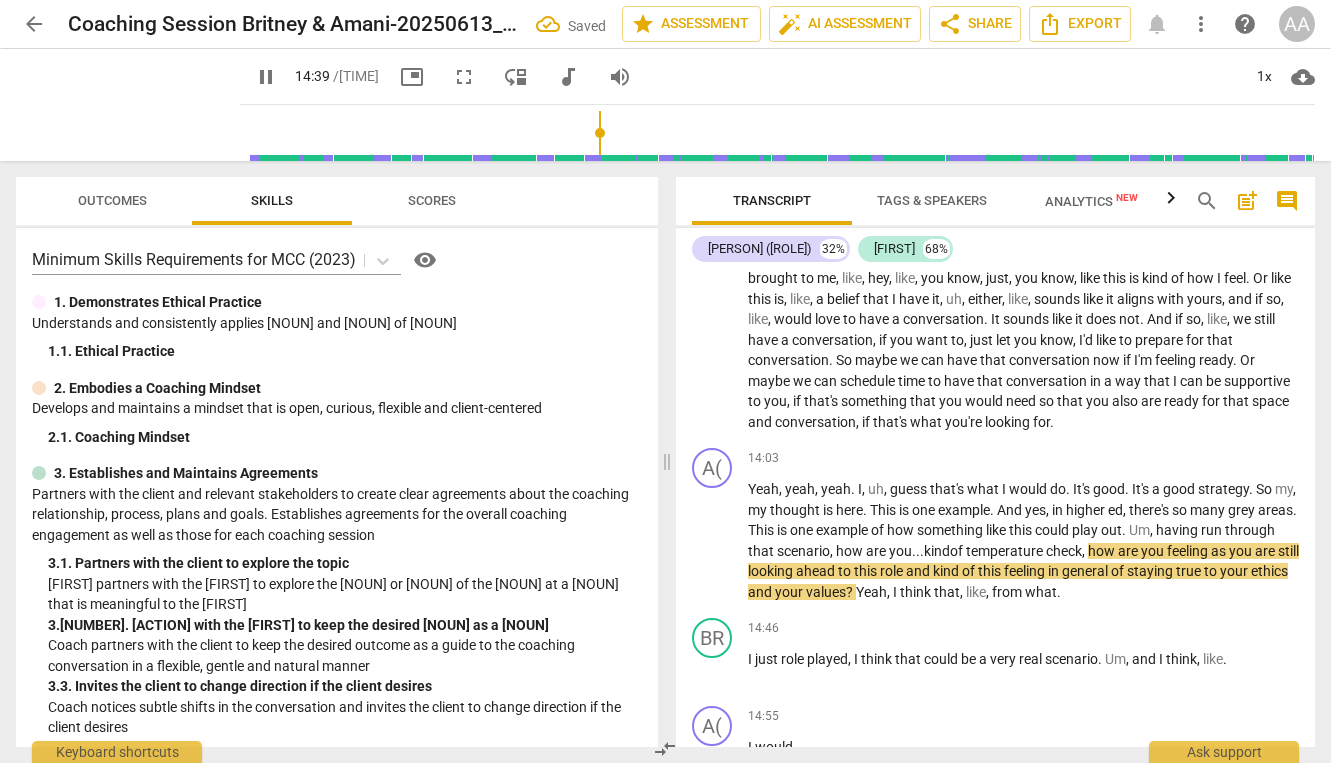 click on "pause" at bounding box center (713, 542) 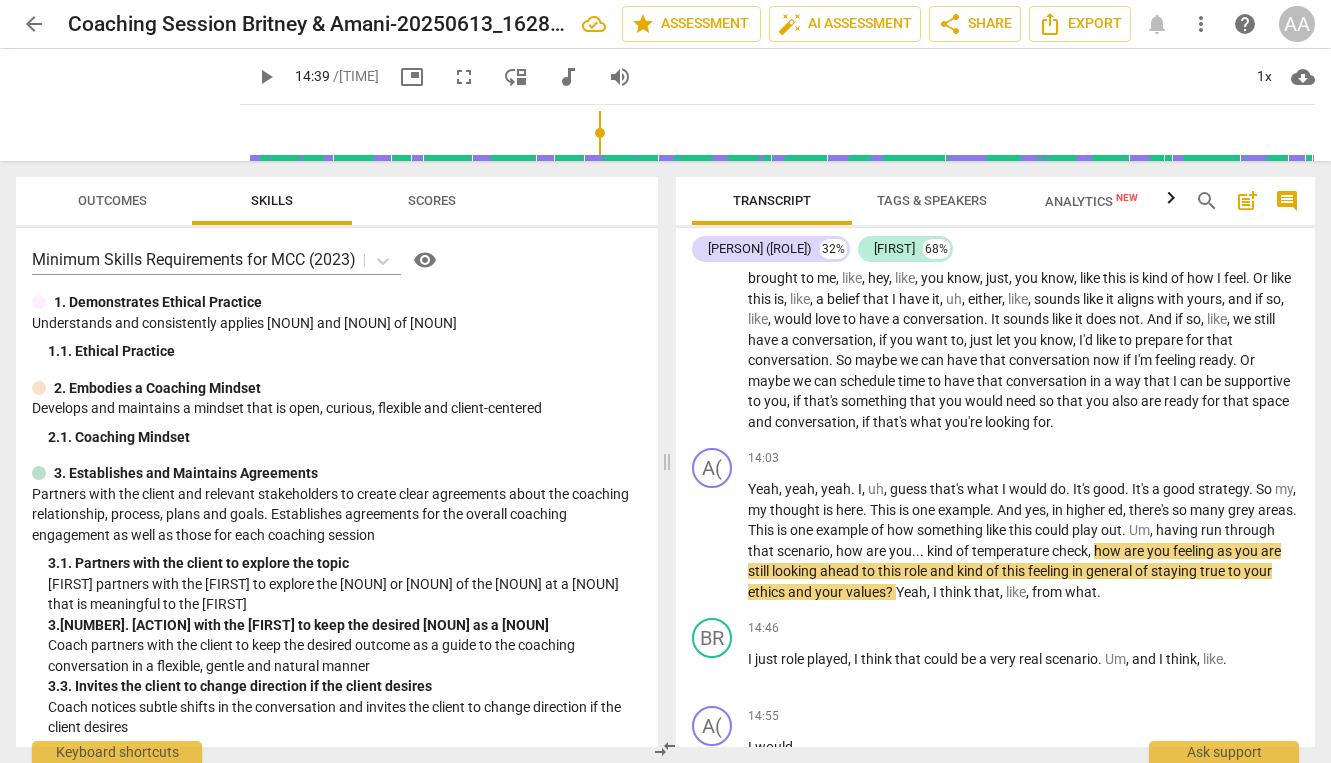 click on "play_arrow" at bounding box center (713, 542) 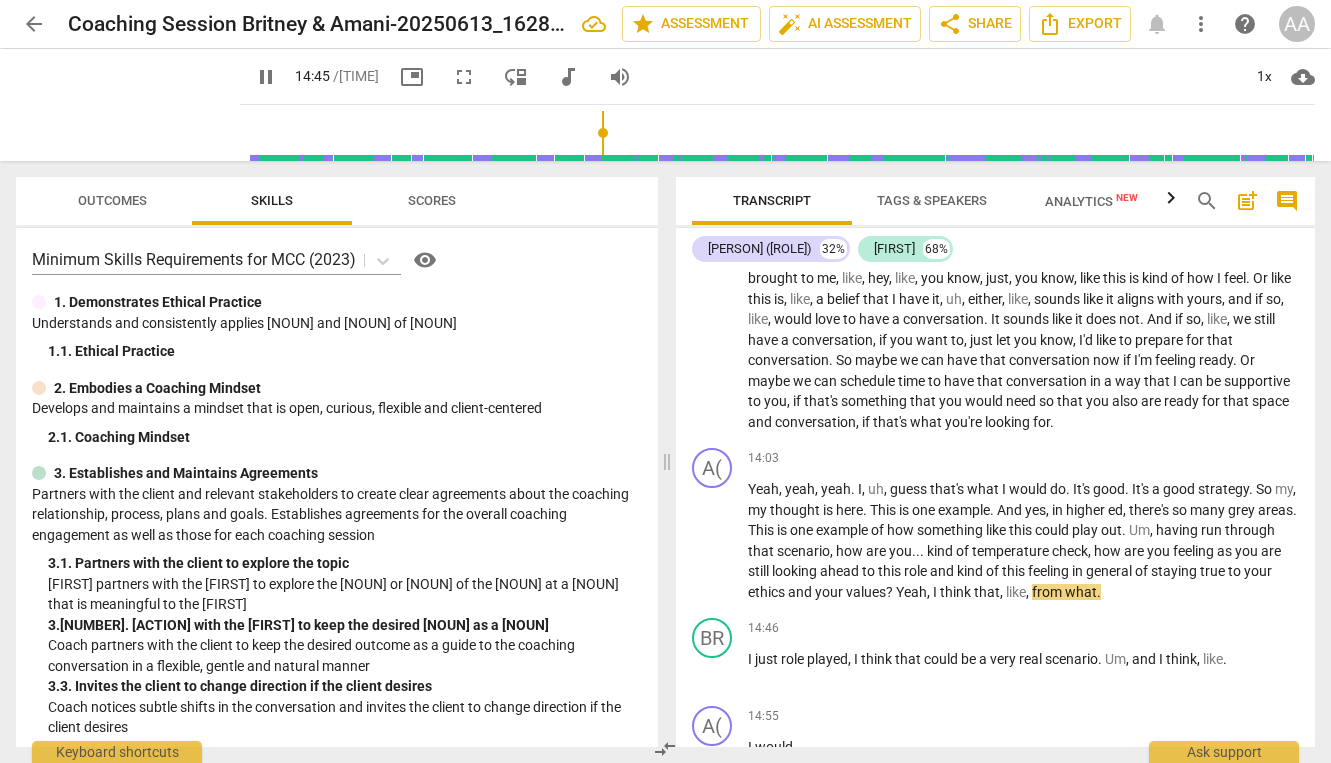 click on "pause" at bounding box center [713, 542] 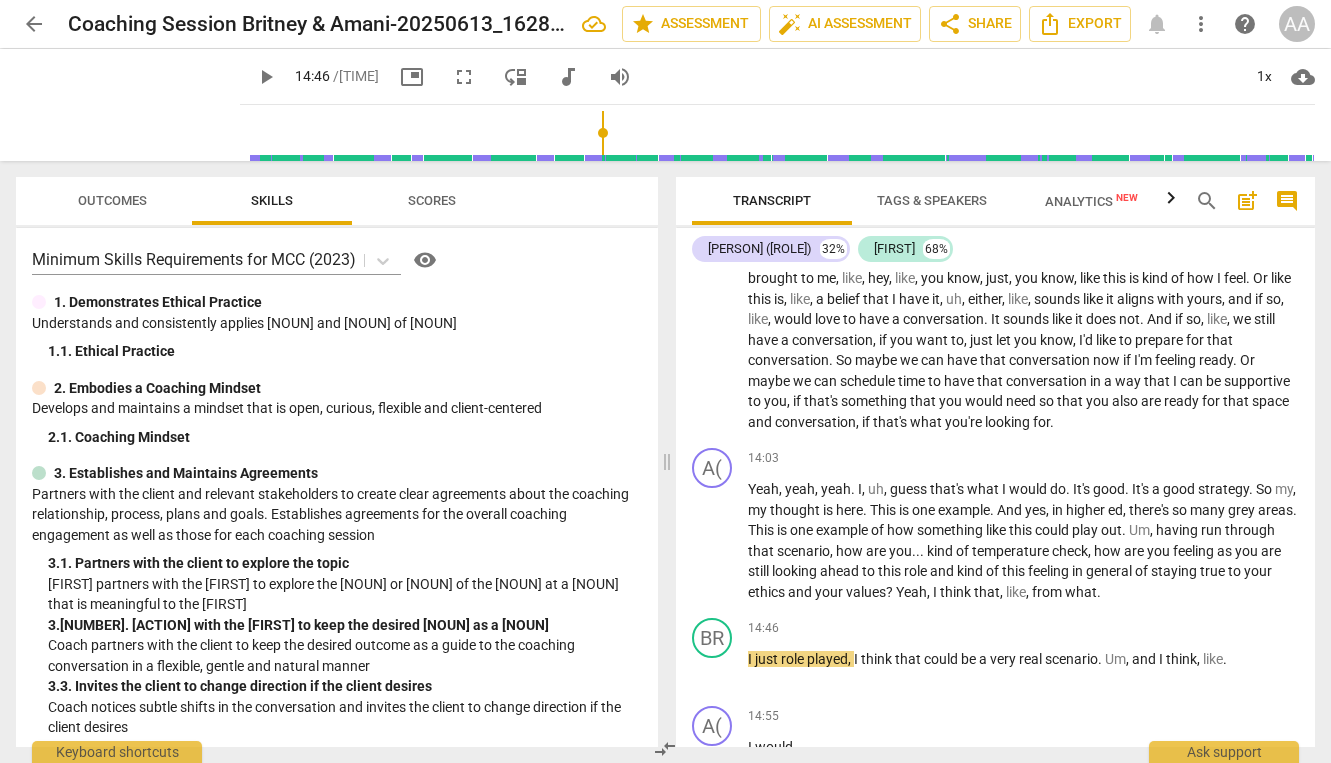 click on "Yeah" at bounding box center (911, 592) 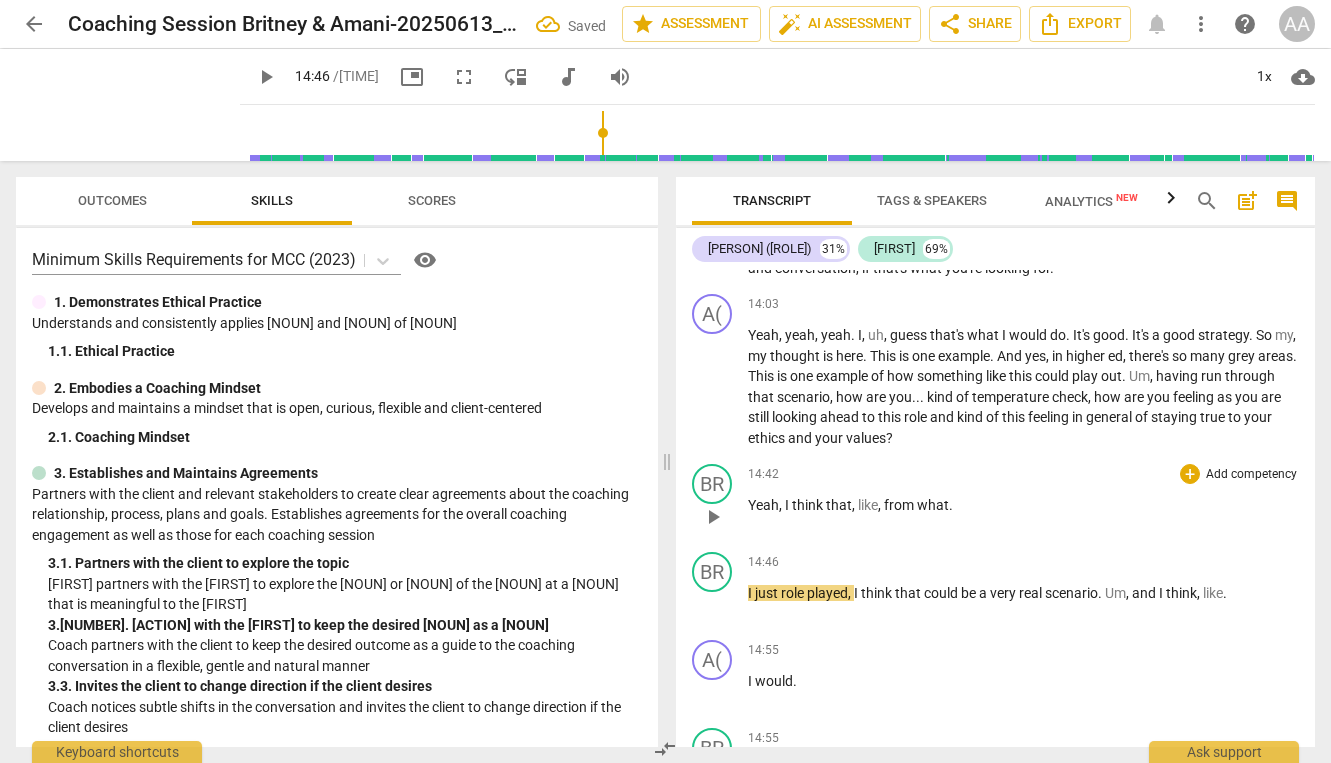 scroll, scrollTop: 3888, scrollLeft: 0, axis: vertical 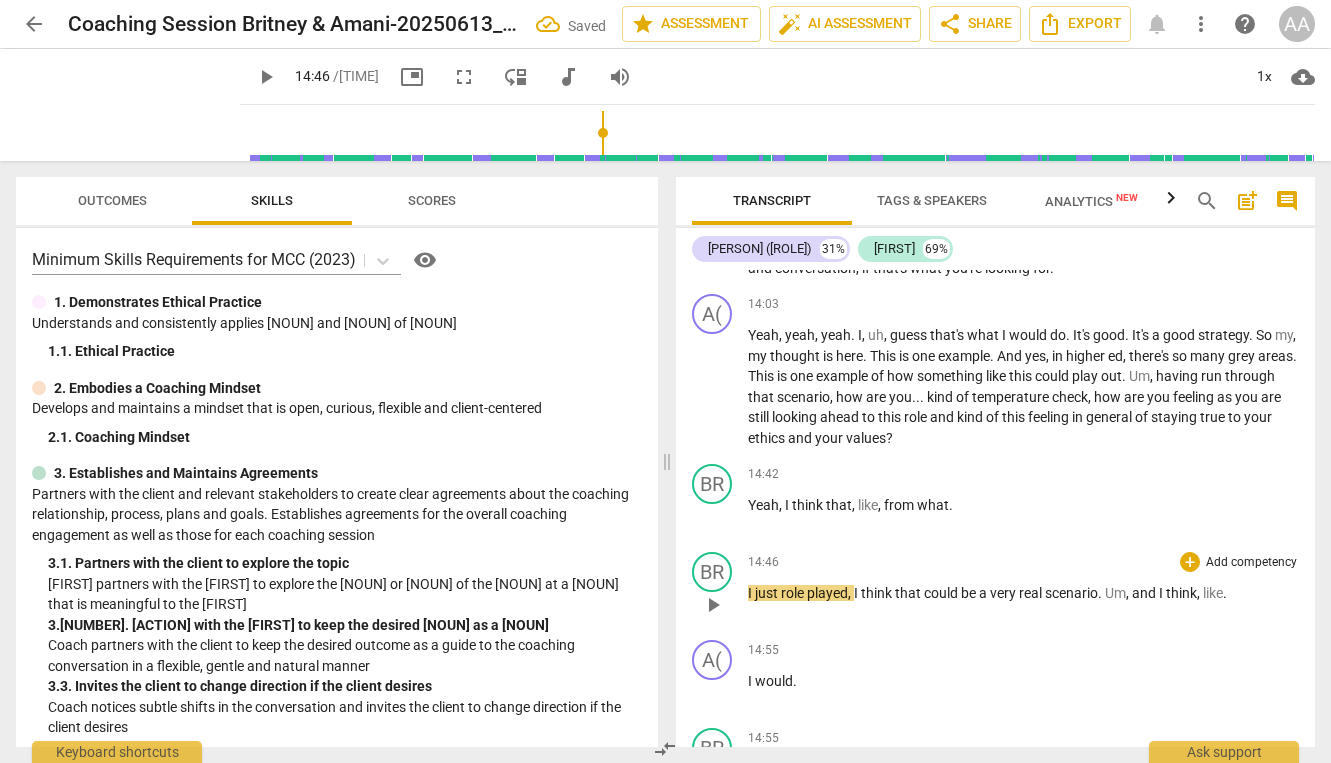 click on "I" at bounding box center [751, 593] 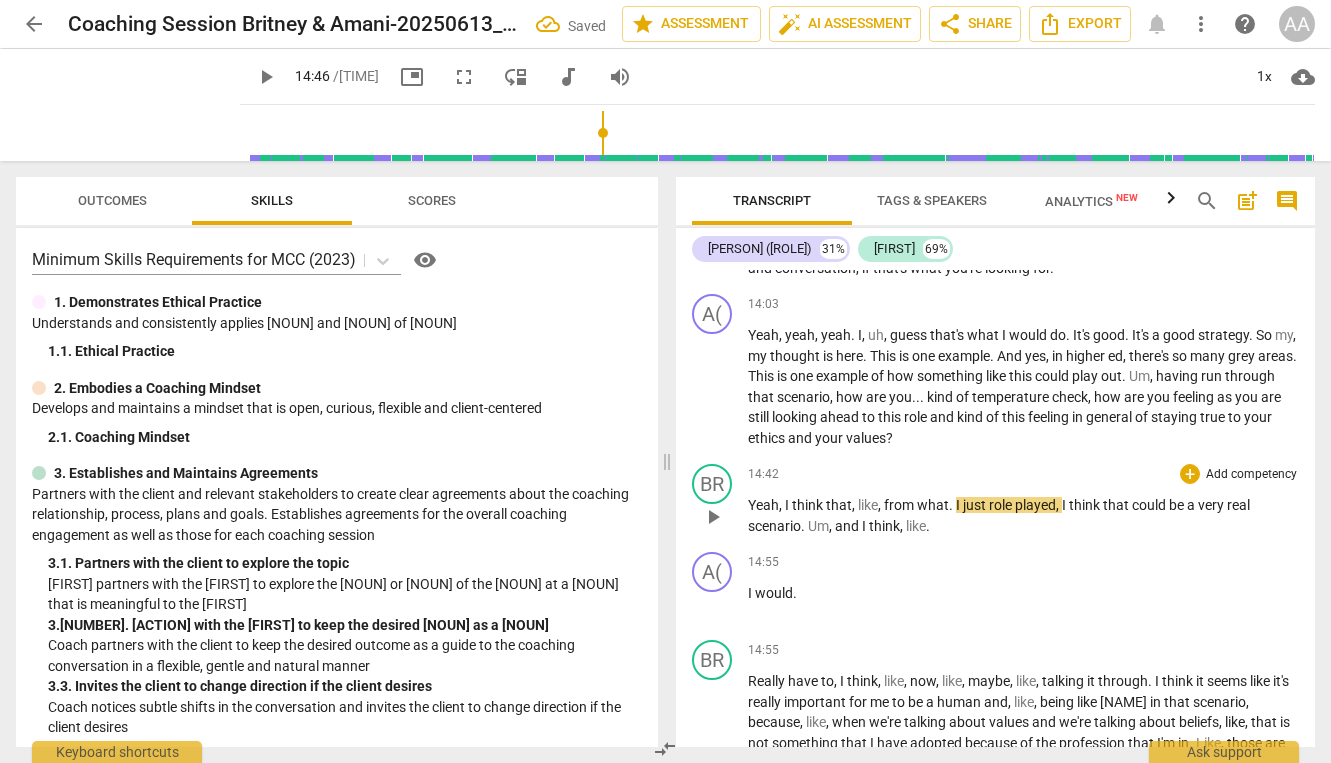 click on "play_arrow" at bounding box center [713, 517] 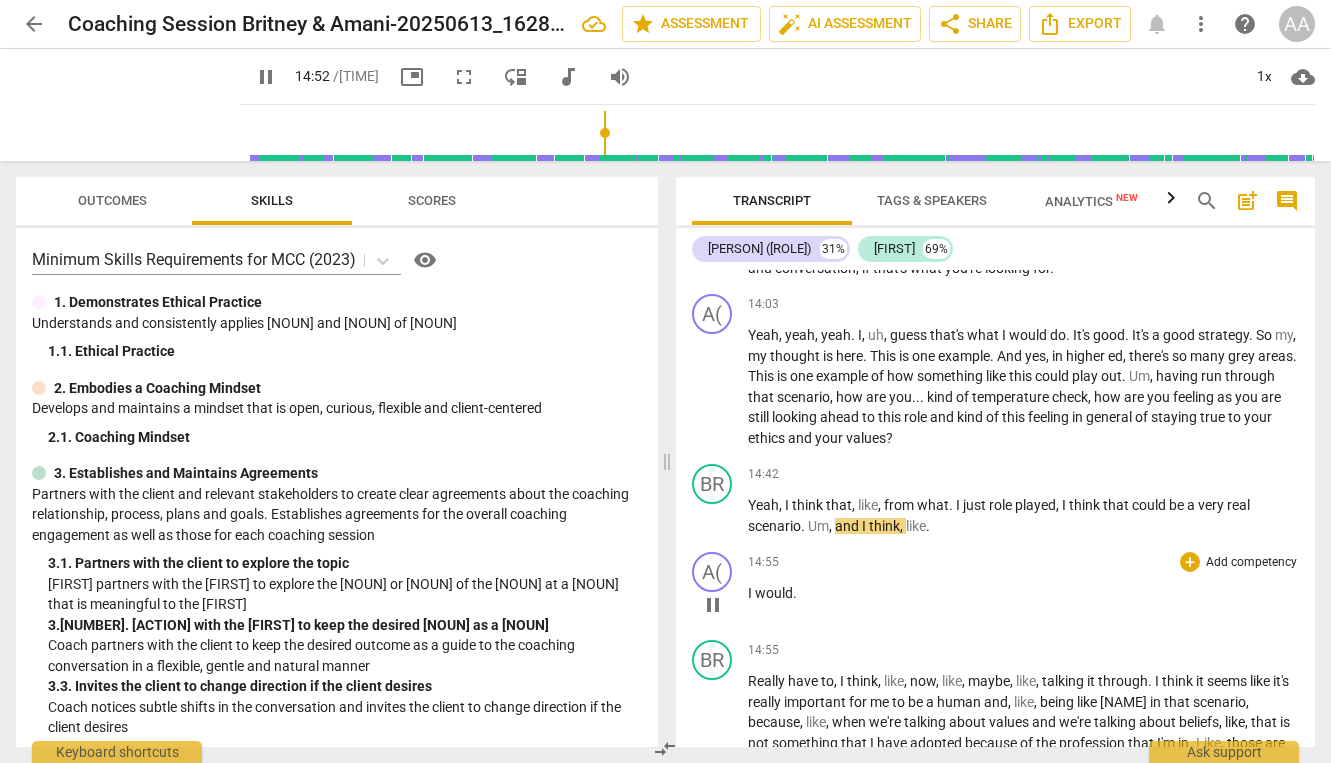 click on "play_arrow pause" at bounding box center [722, 605] 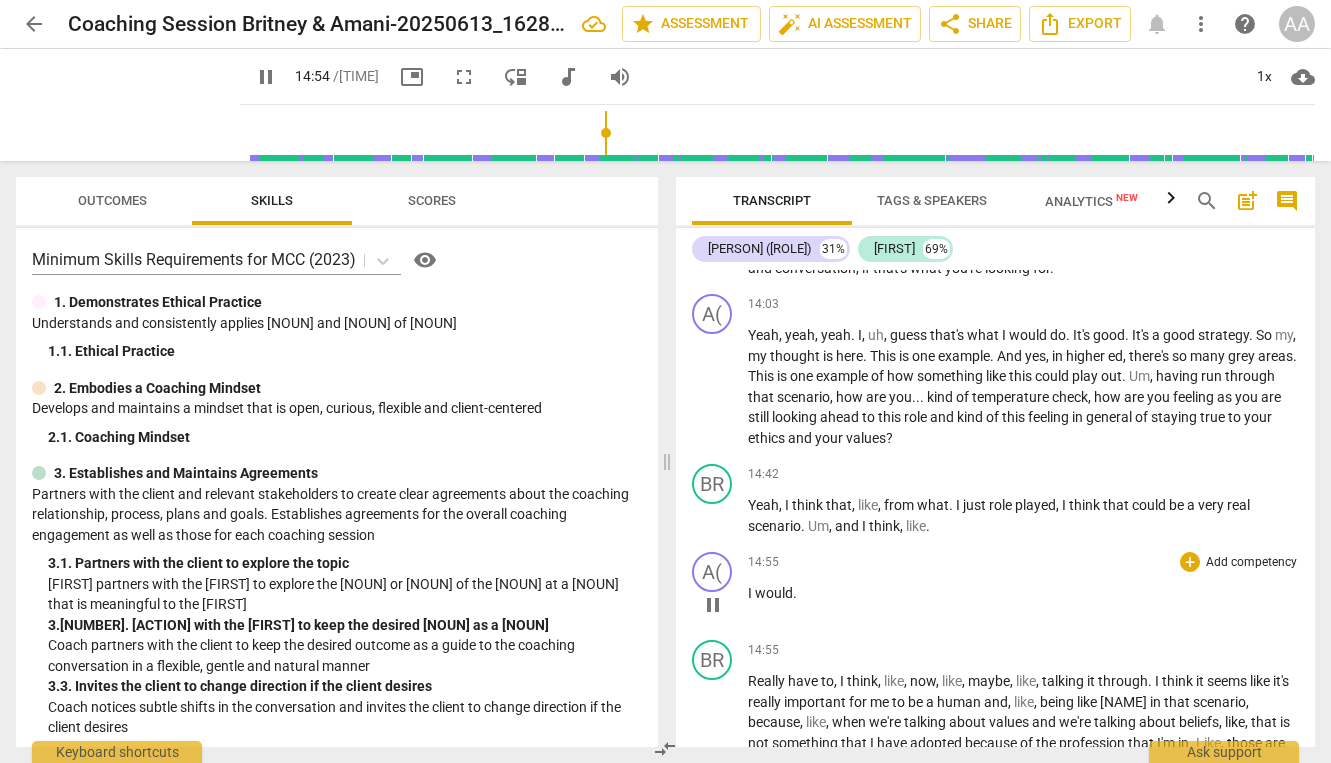 click on "I" at bounding box center (751, 593) 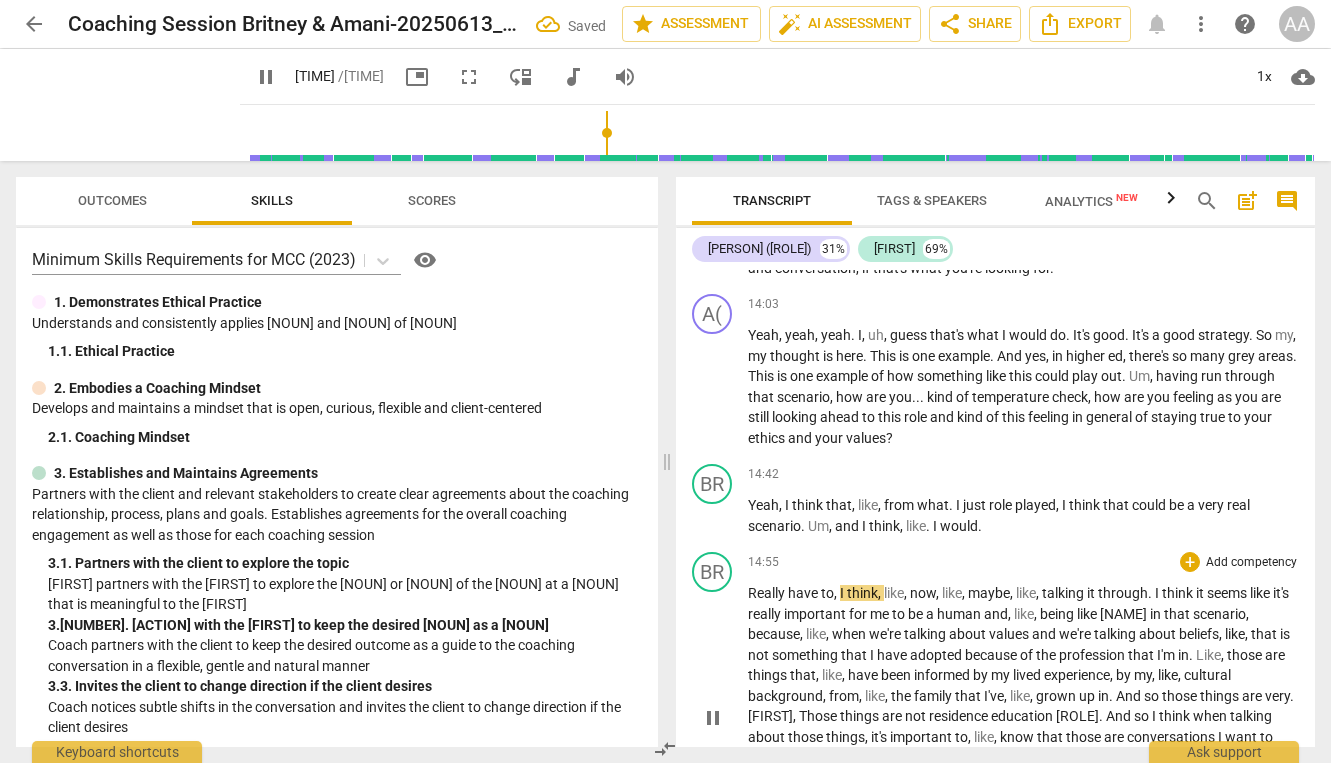 click on "Really" at bounding box center (768, 593) 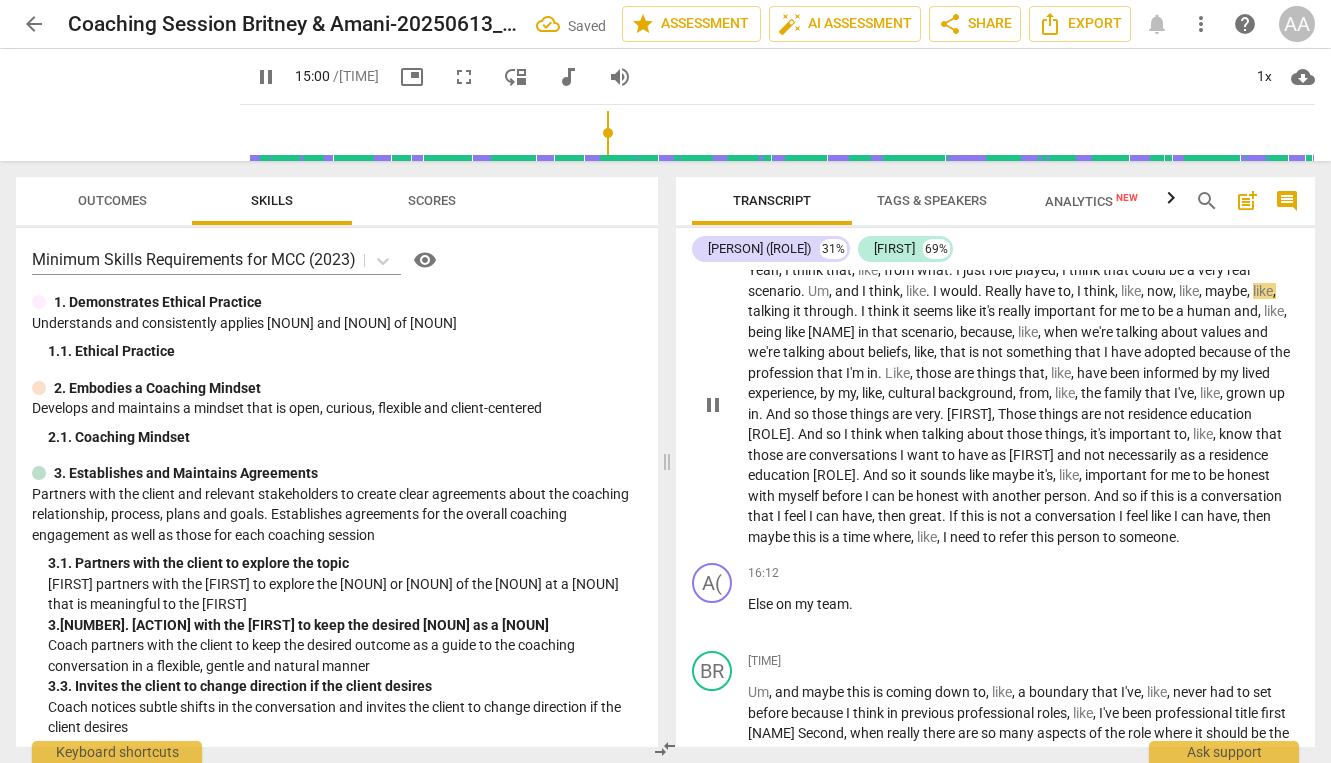 scroll, scrollTop: 4128, scrollLeft: 0, axis: vertical 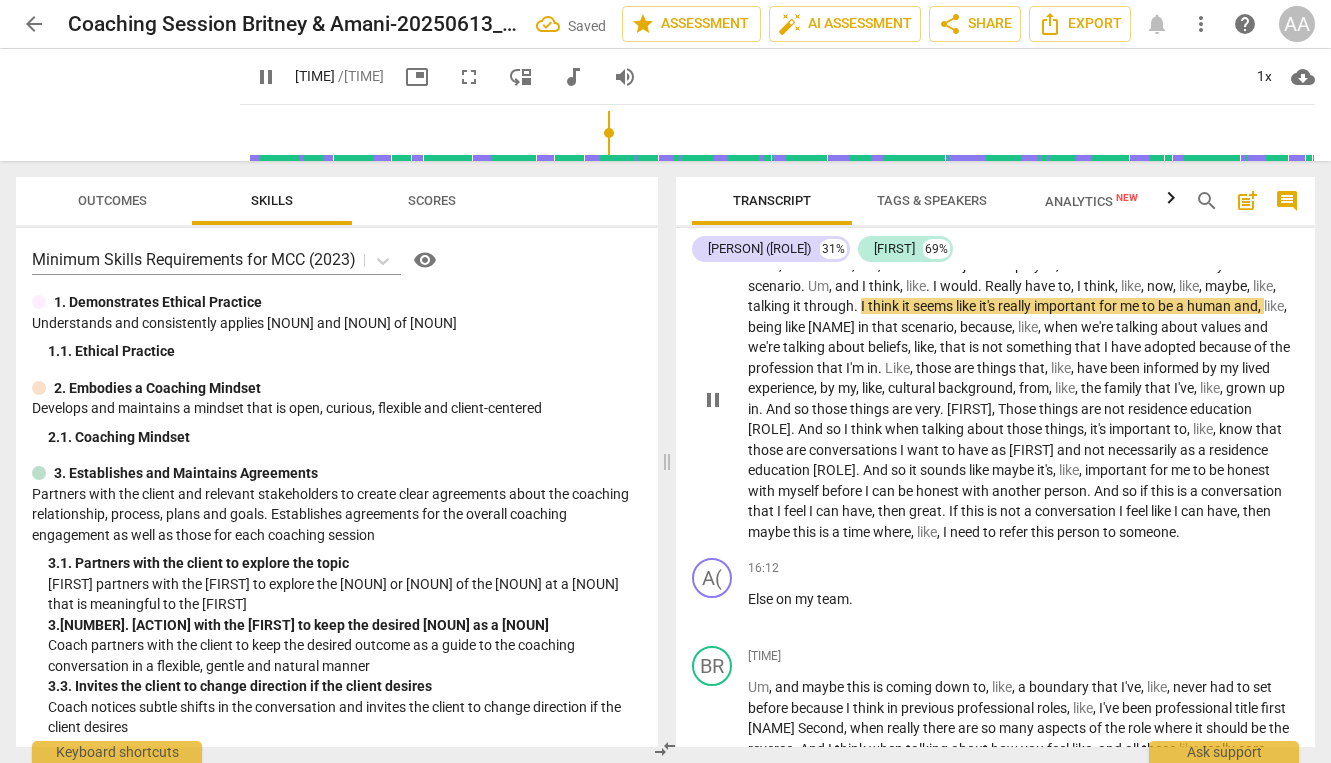 click on "can" at bounding box center [1194, 511] 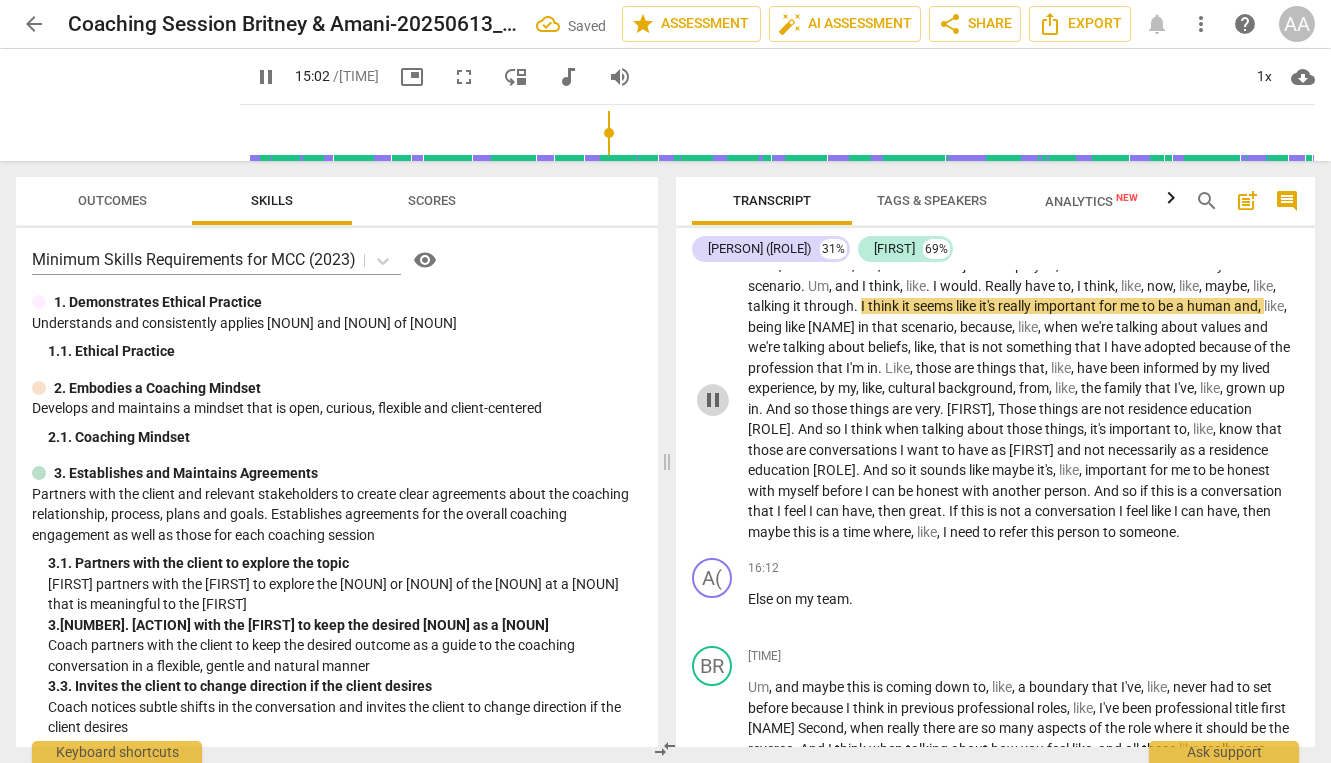 click on "pause" at bounding box center [713, 400] 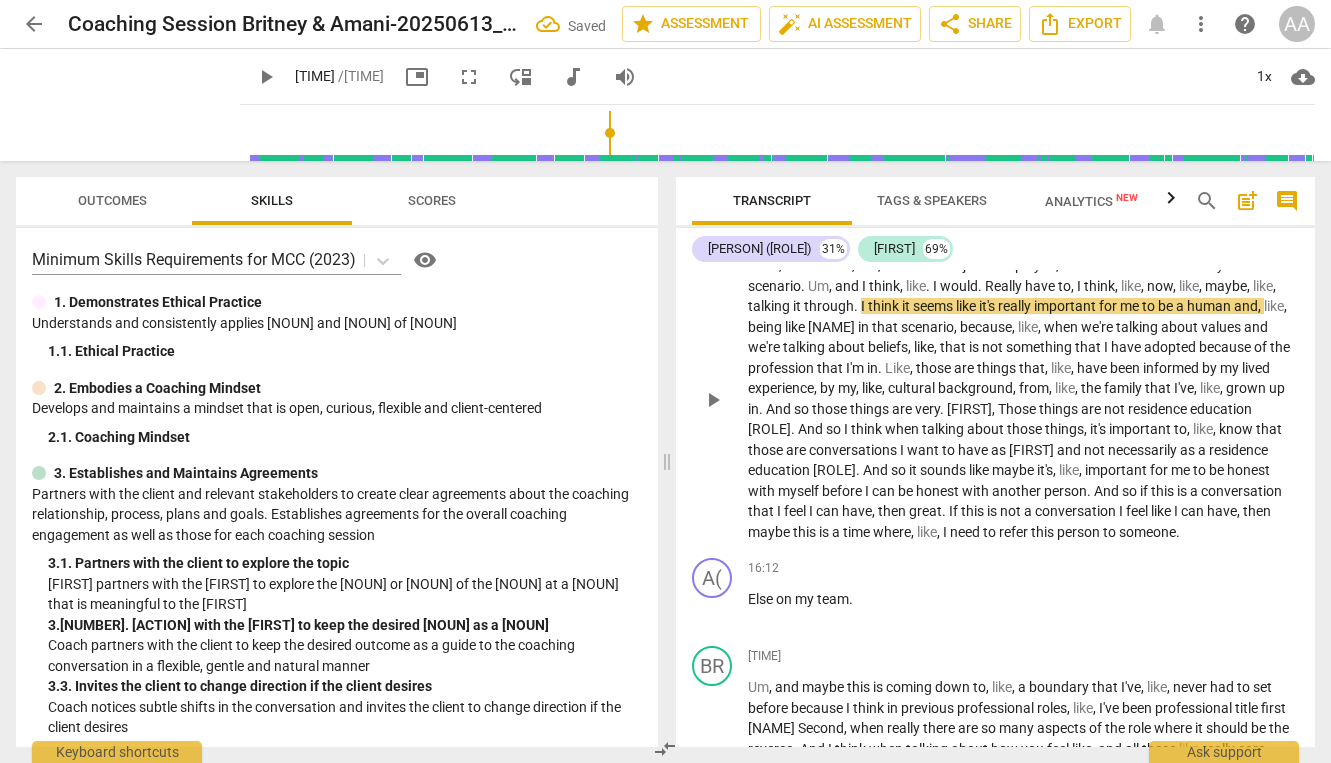 click on "maybe" at bounding box center (770, 532) 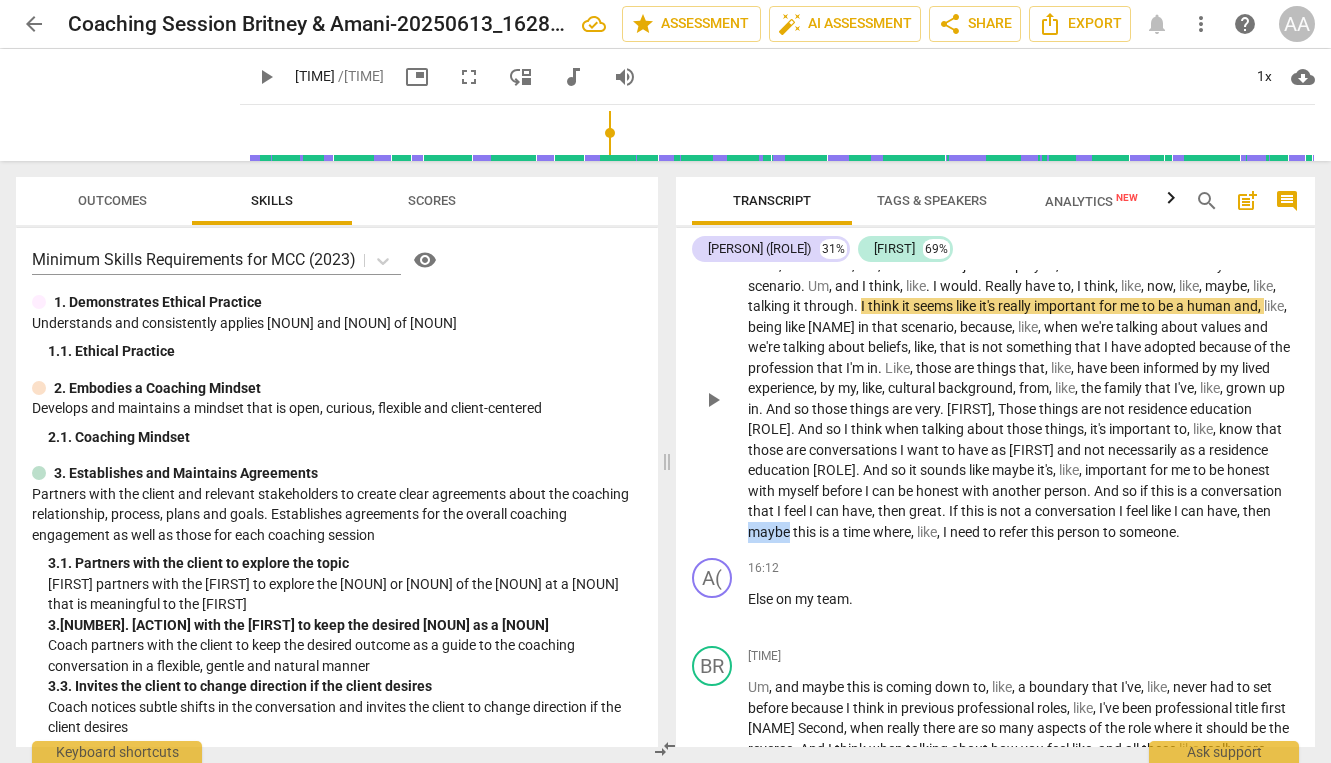 click on "maybe" at bounding box center [770, 532] 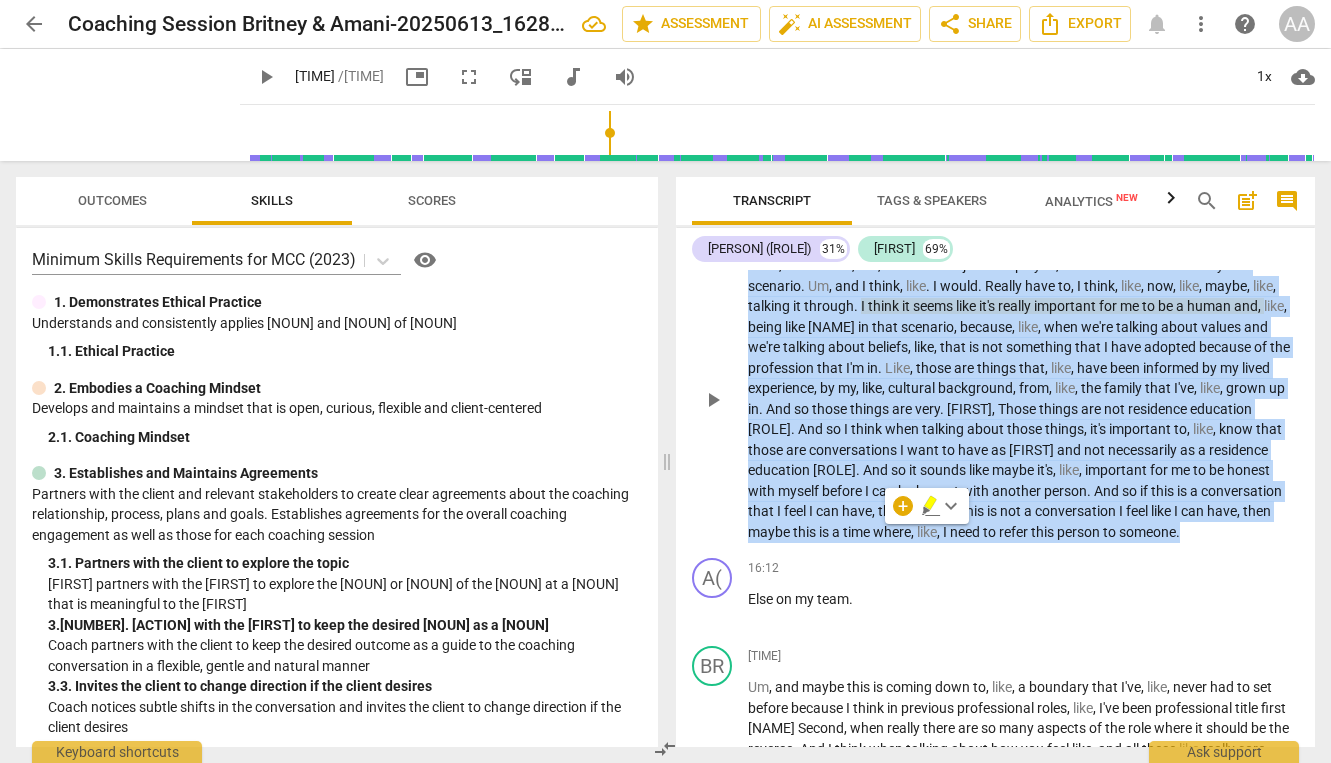 click on "maybe" at bounding box center [770, 532] 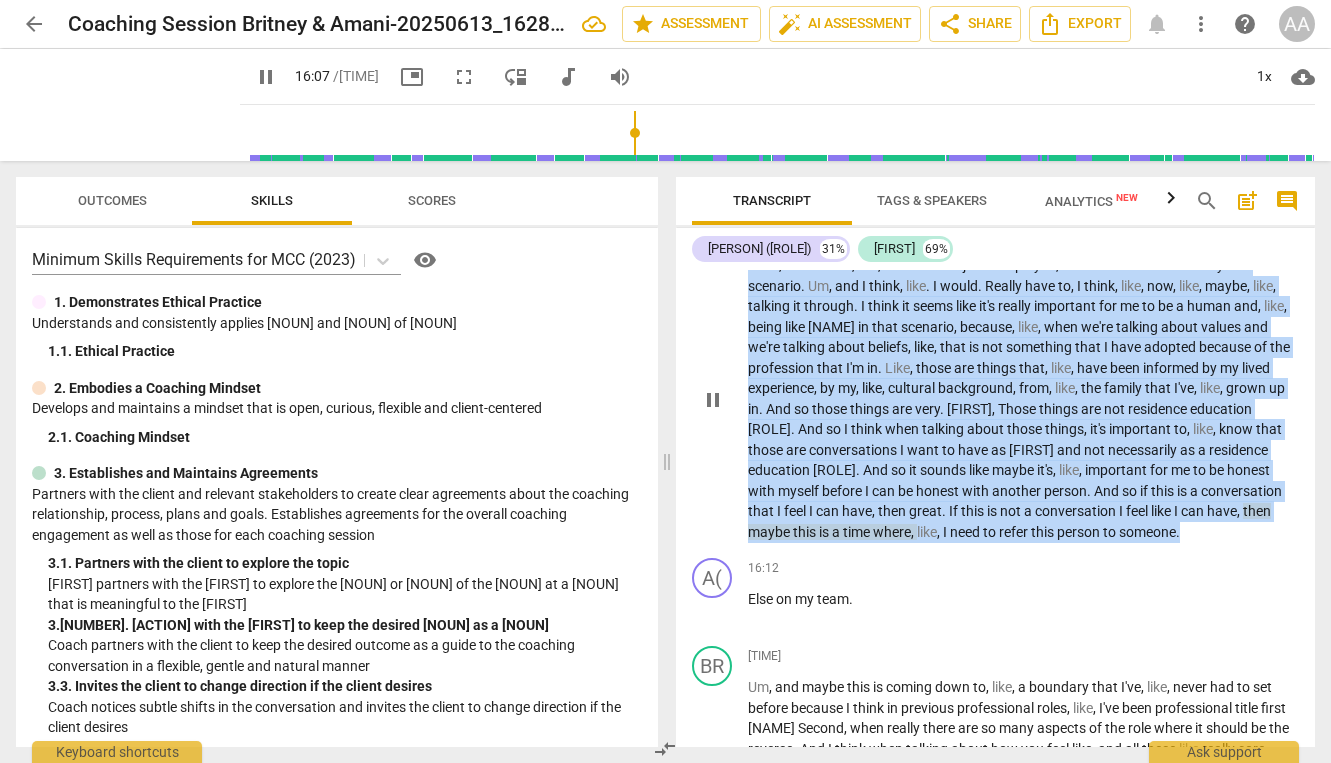 click on "maybe" at bounding box center (770, 532) 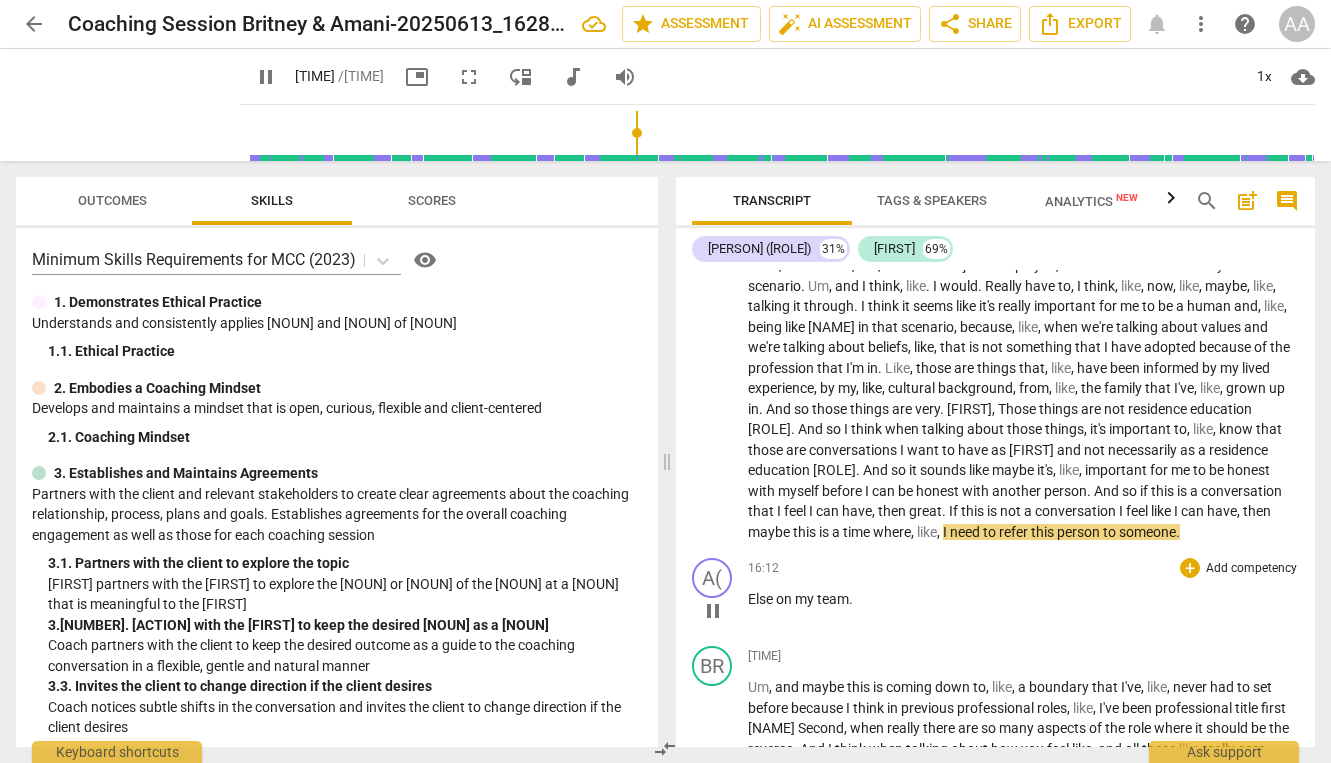 click on "Else" at bounding box center (762, 599) 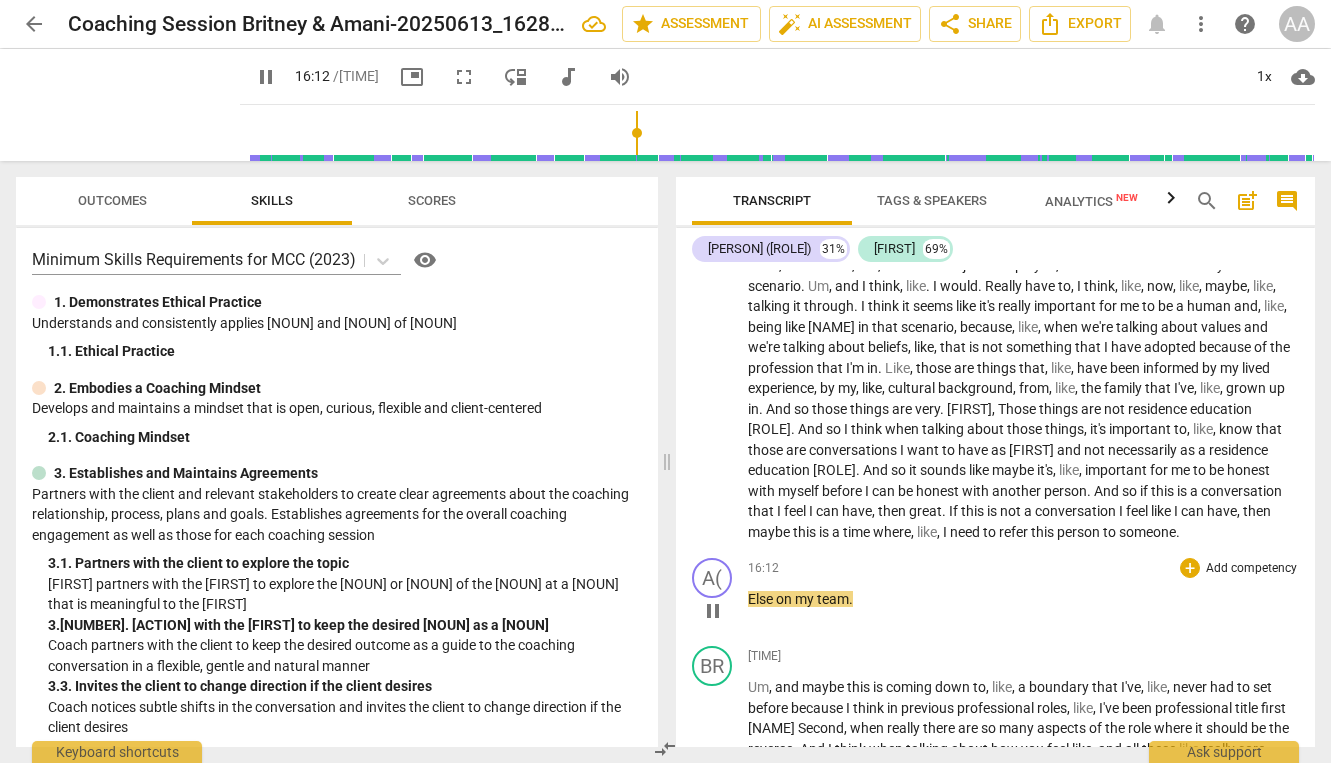 type on "973" 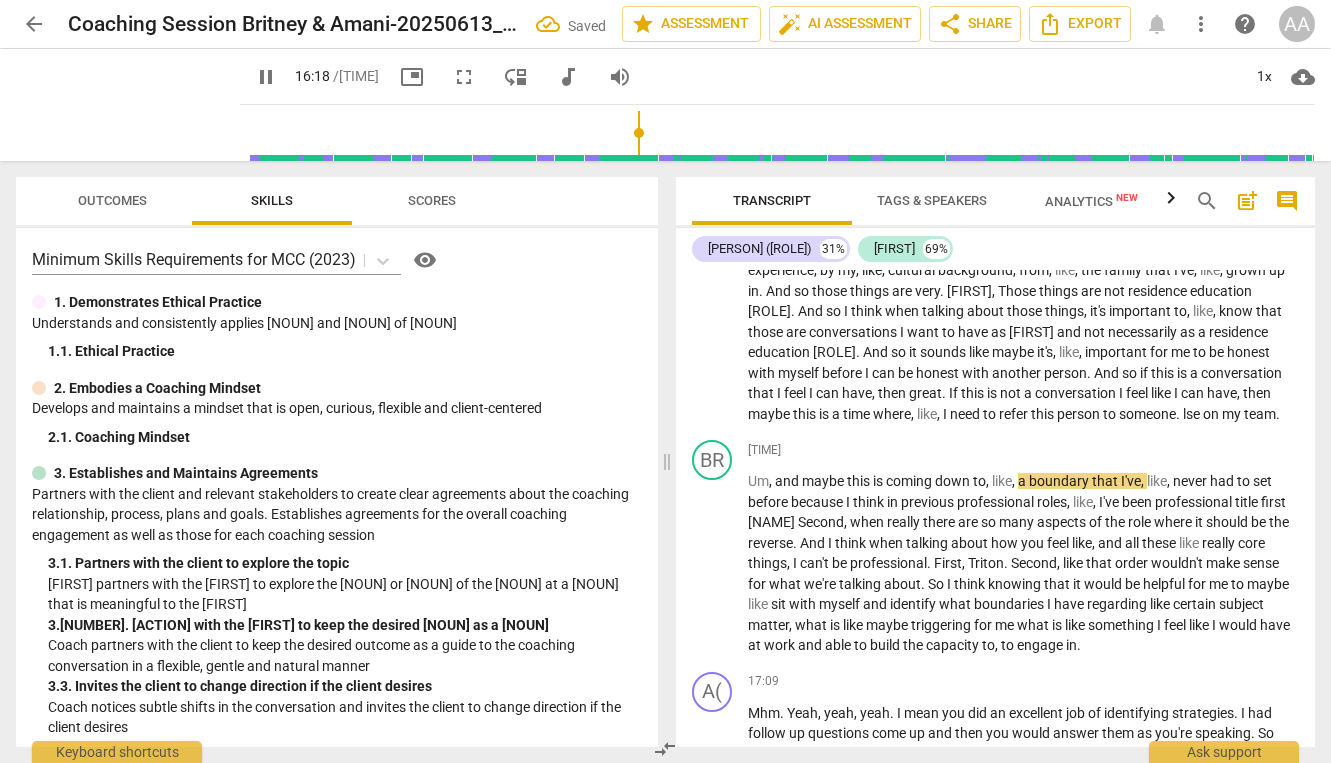 scroll, scrollTop: 4240, scrollLeft: 0, axis: vertical 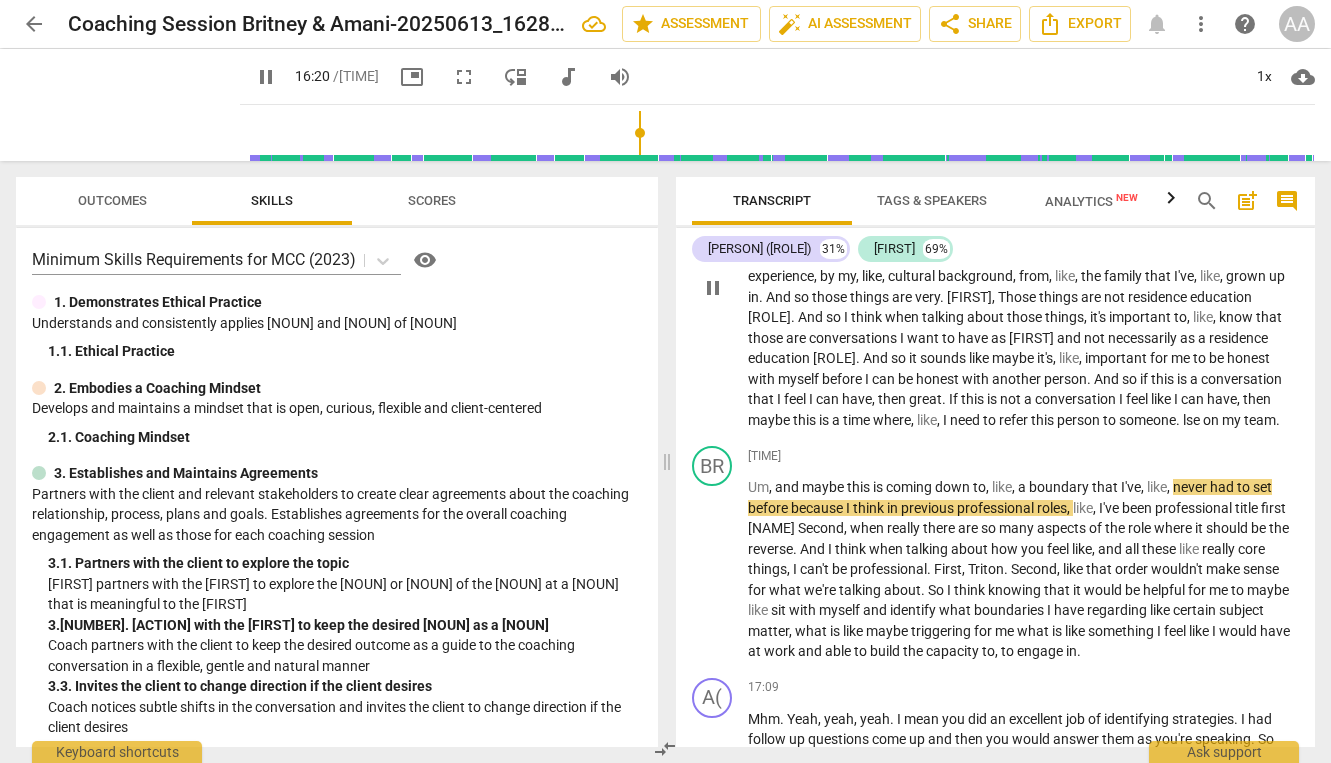 click on "lse" at bounding box center (1193, 420) 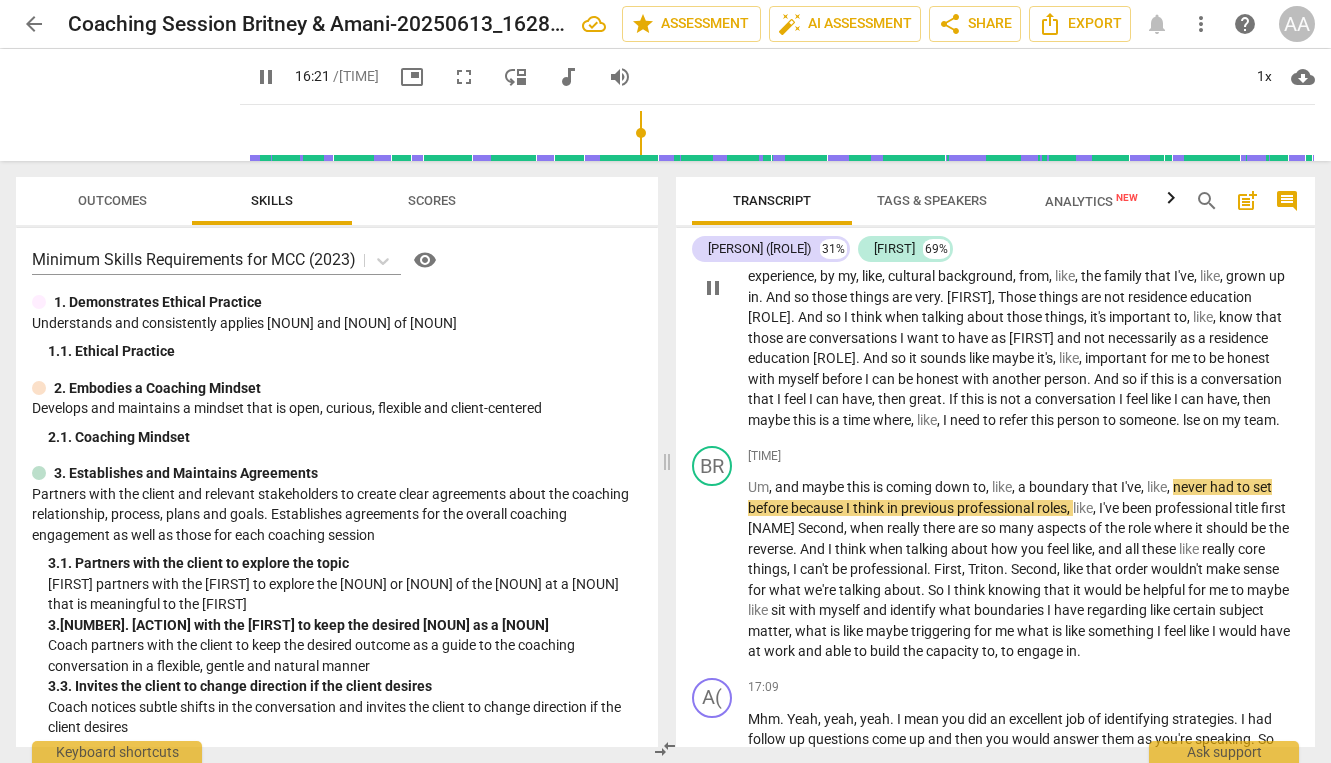 type on "981" 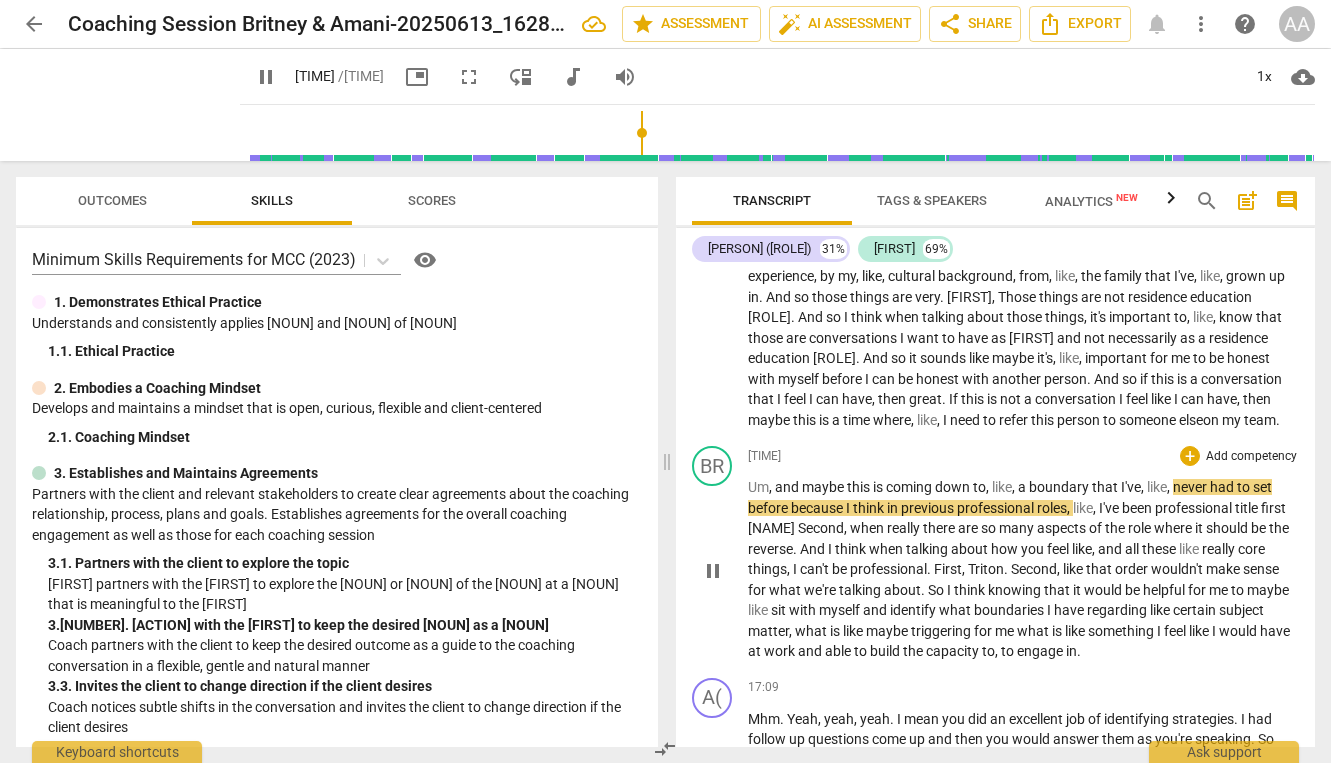 click on "think" at bounding box center (971, 590) 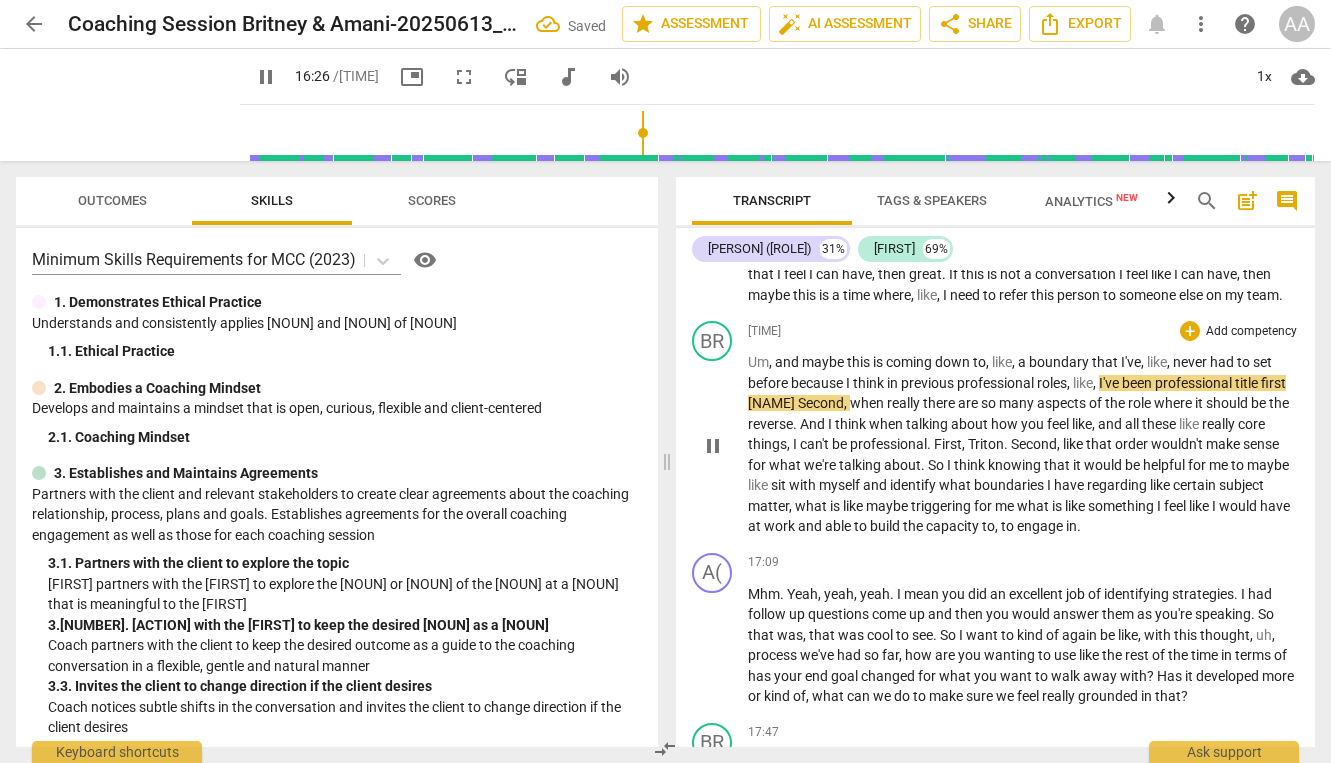 scroll, scrollTop: 4371, scrollLeft: 0, axis: vertical 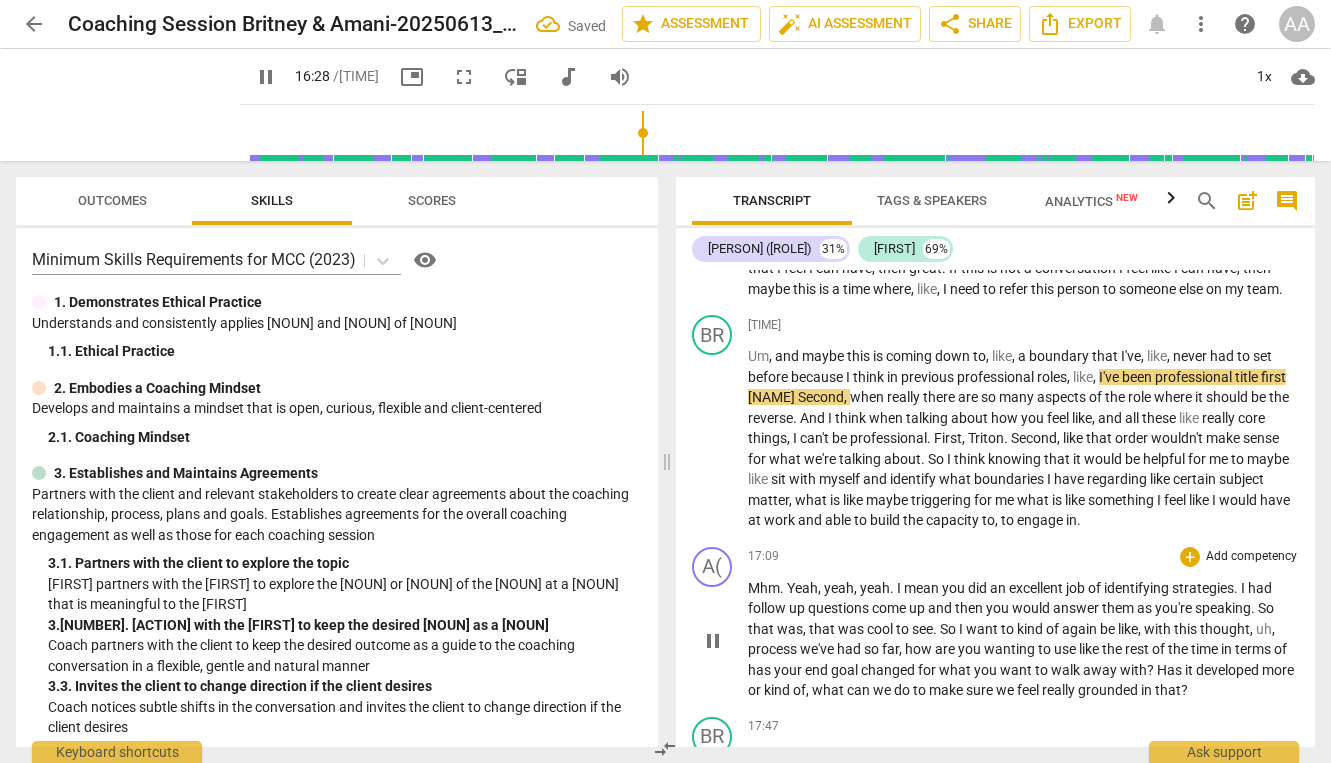 click on "Mhm" at bounding box center (764, 588) 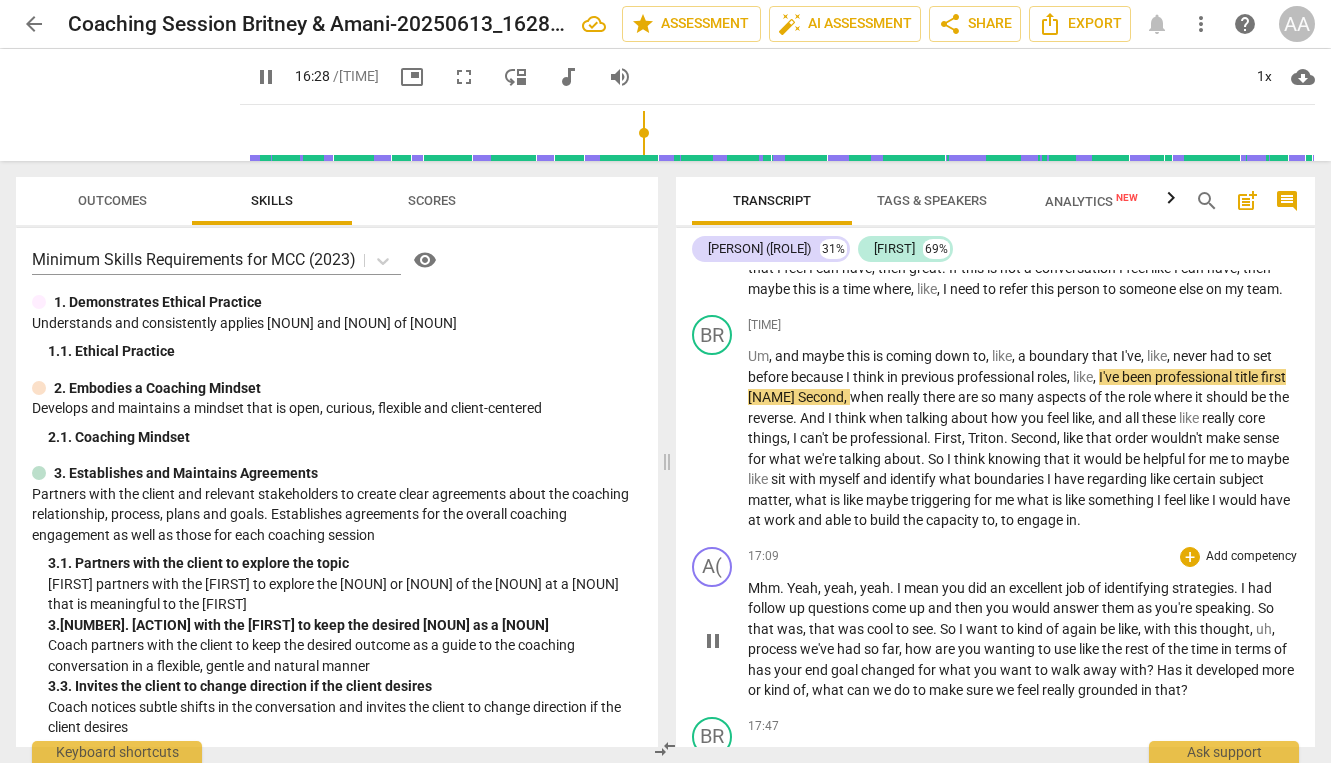 click on "Mhm" at bounding box center (764, 588) 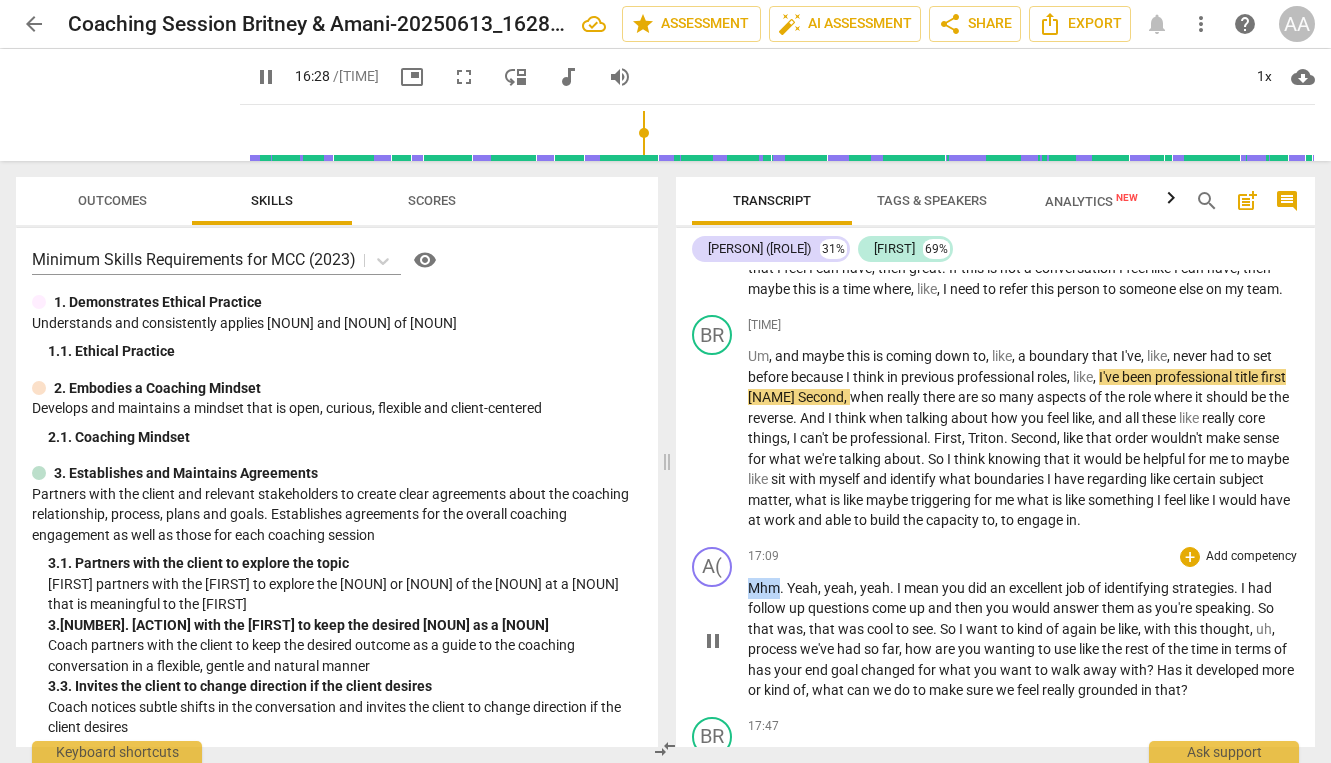 click on "Mhm" at bounding box center (764, 588) 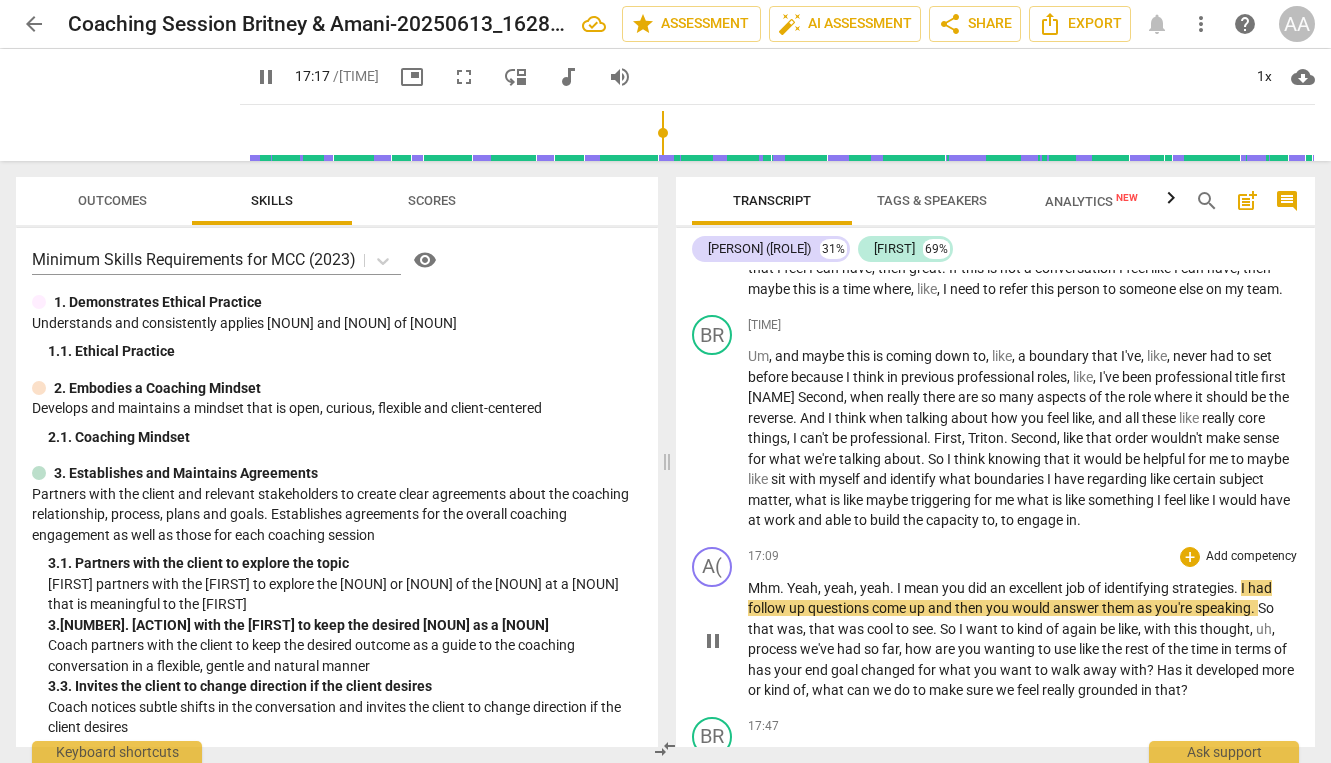 click on "follow" at bounding box center [768, 608] 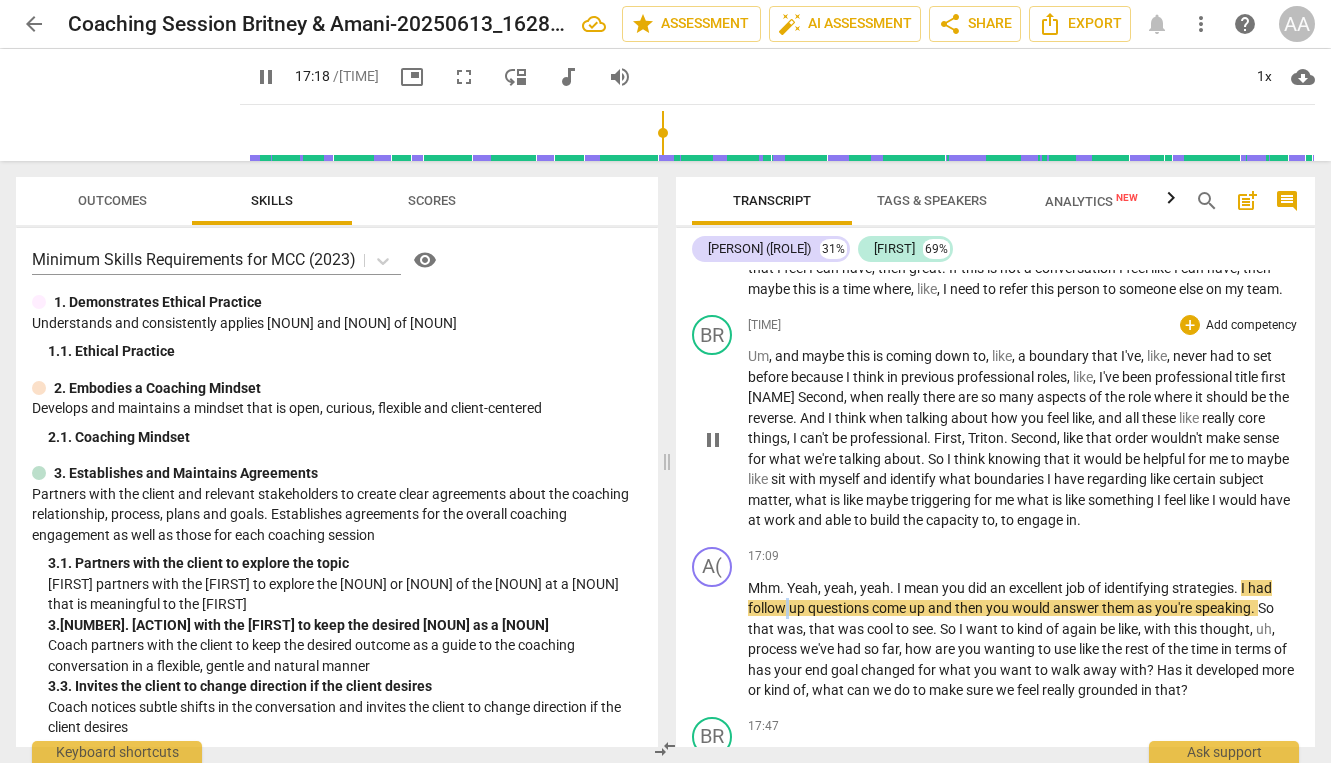 type on "1038" 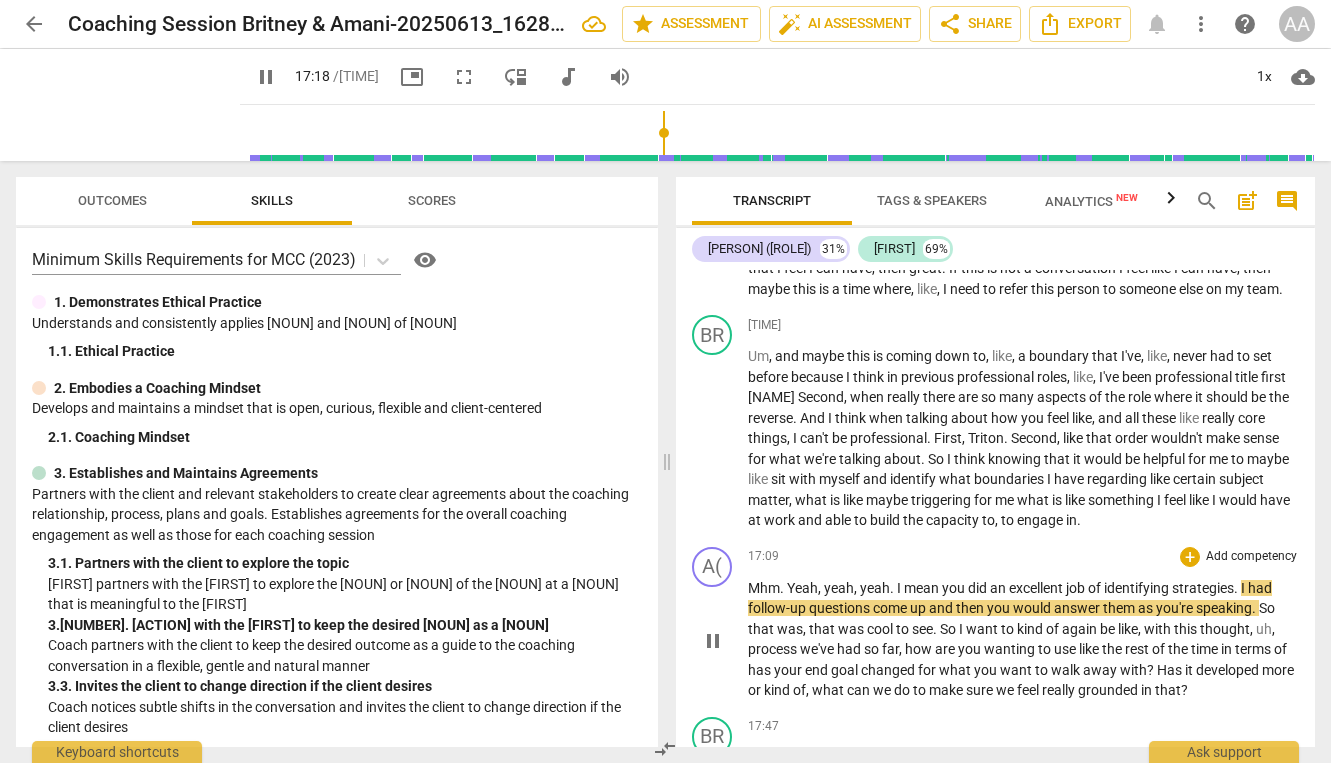 click on "and" at bounding box center (942, 608) 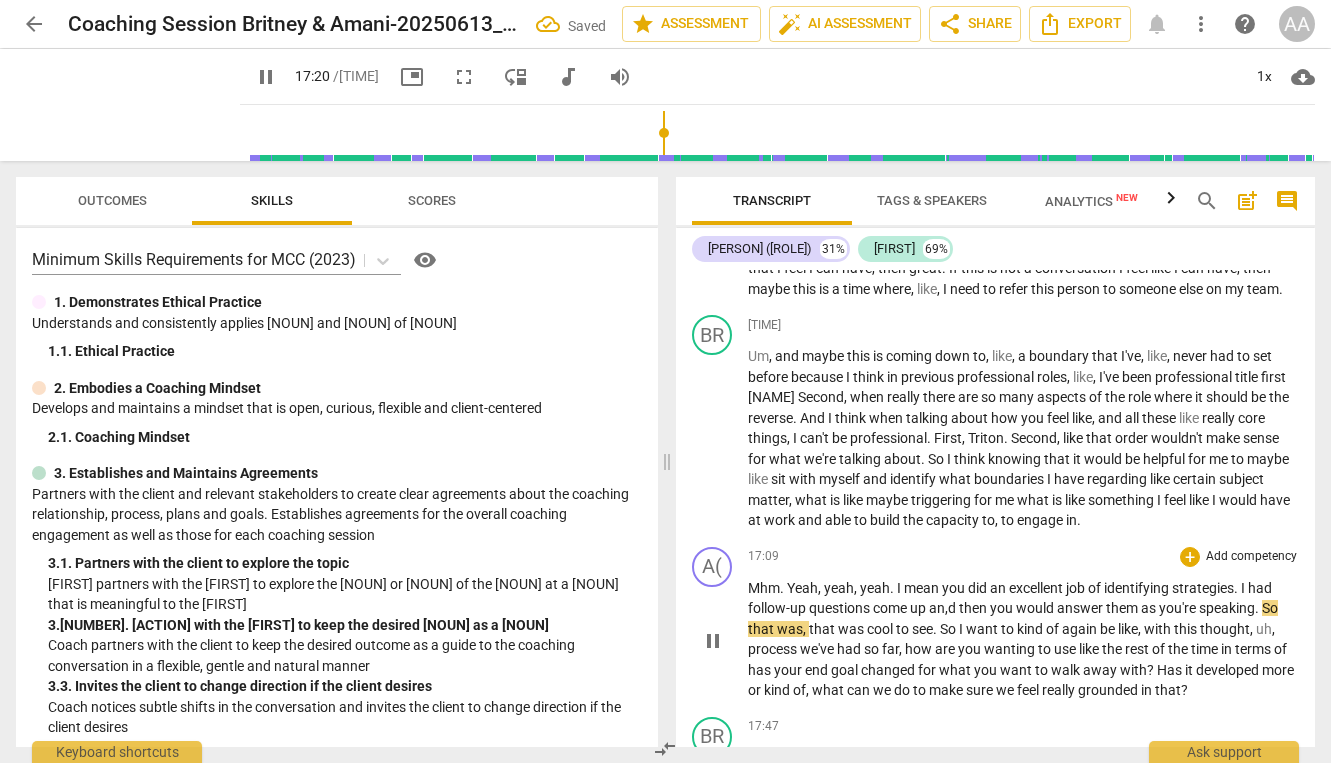 click on "you" at bounding box center (955, 588) 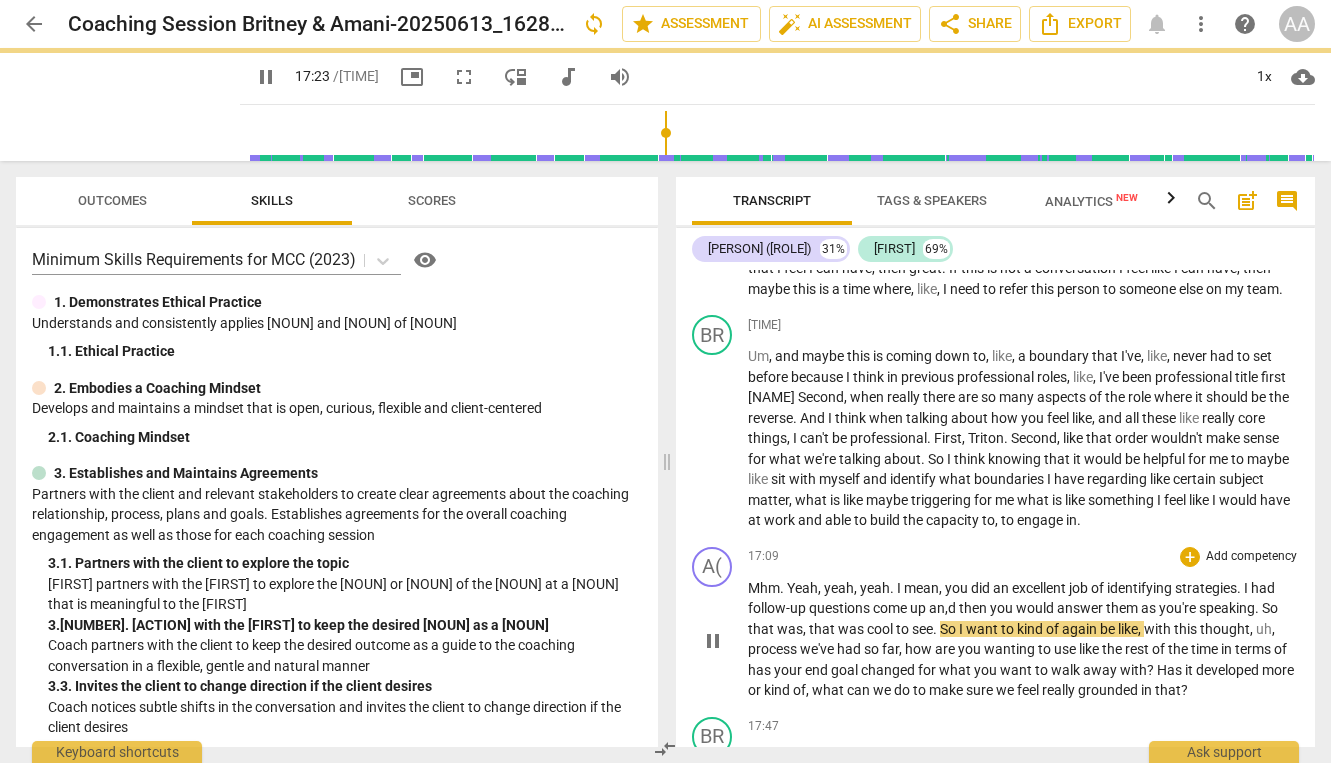 click on "an,d" at bounding box center [944, 608] 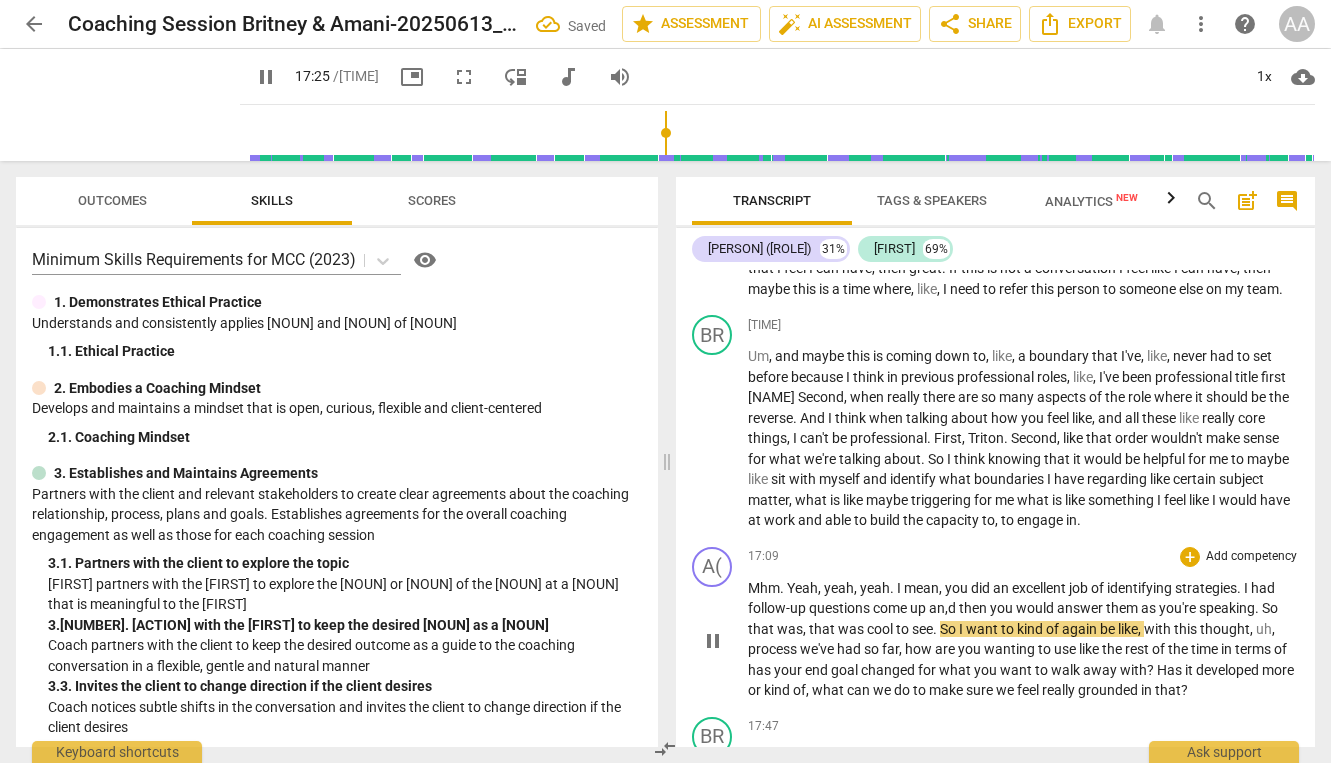 click on "an,d" at bounding box center [944, 608] 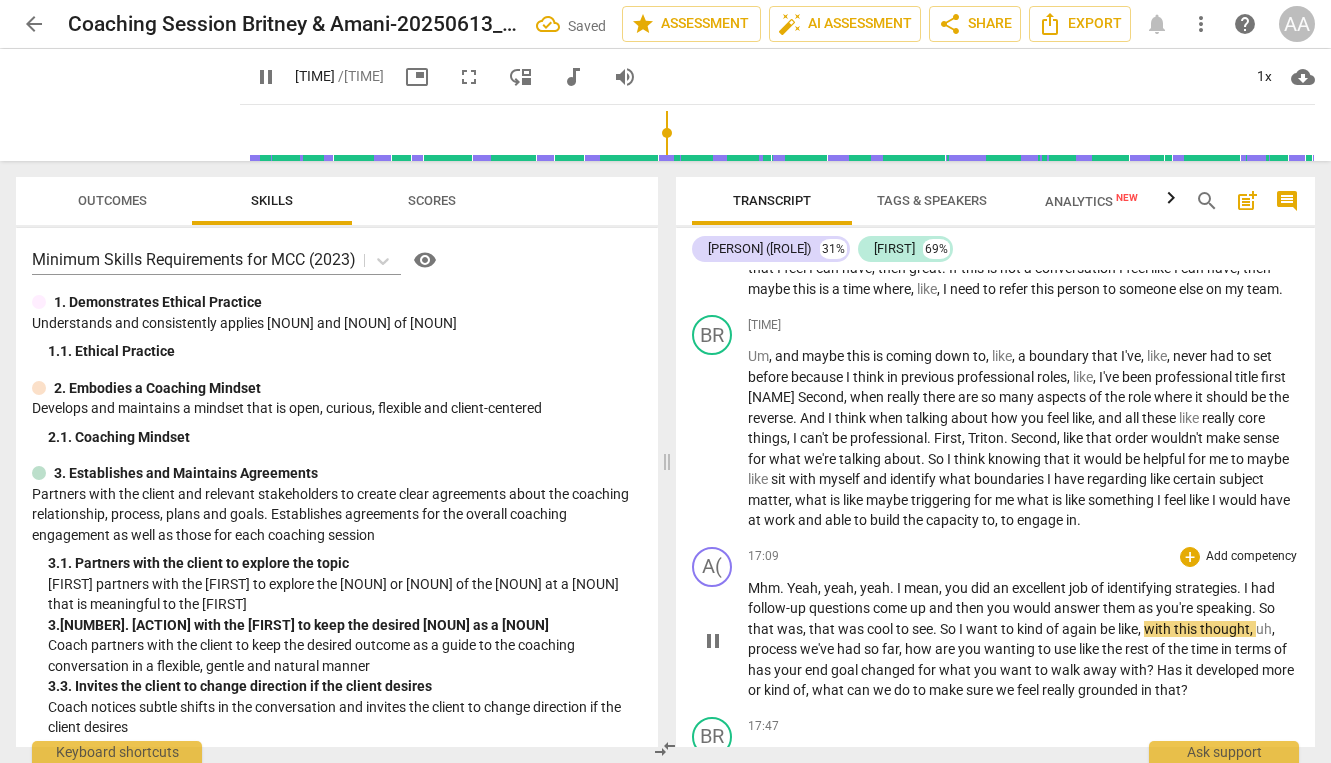 click on "Mhm .   Yeah ,   yeah ,   yeah .   I   mean,   you   did   an   excellent   job   of   identifying   strategies .   I   had   follow - up   questions   come   up   and   then   you   would   answer   them   as   you're   speaking .   So   that   was ,   that   was   cool   to   see .   So   I   want   to   kind   of   again   be   like ,   with   this   thought ,   uh ,   process   we've   had   so   far ,   how   are   you   wanting   to   use   like   the   rest   of   the   time   in   terms   of   has   your   end   goal   changed   for   what   you   want   to   walk   away   with ?   Has   it   developed   more   or   kind   of ,   what   can   we   do   to   make   sure   we   feel   really   grounded   in   that ?" at bounding box center (1024, 639) 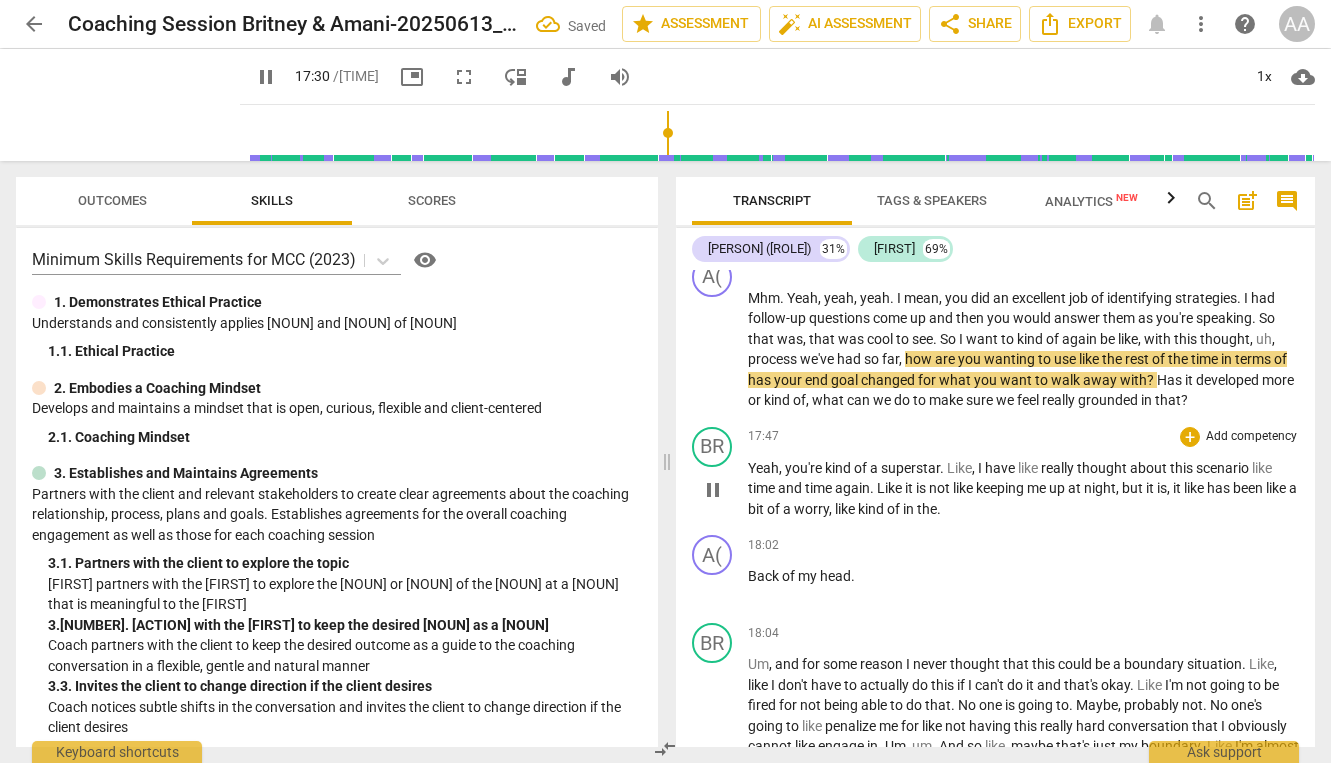 scroll, scrollTop: 4663, scrollLeft: 0, axis: vertical 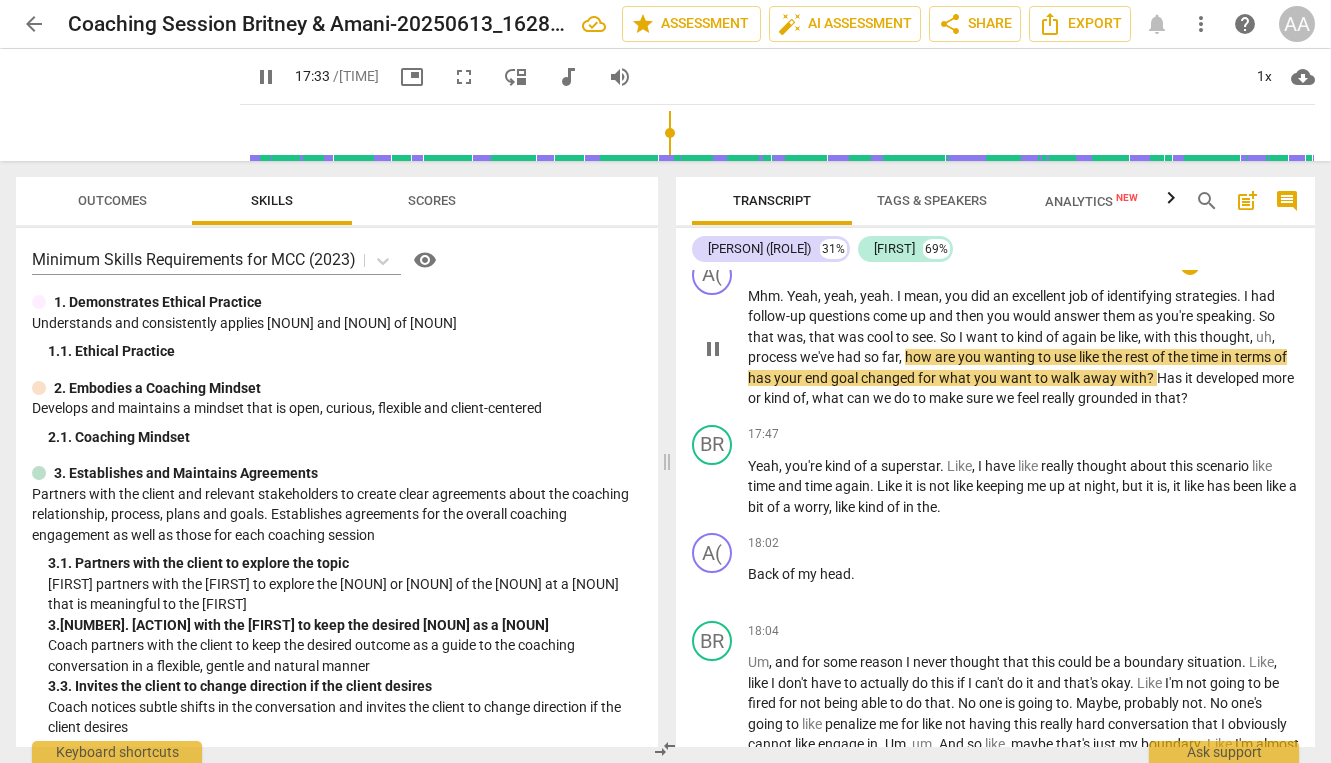 click on "what" at bounding box center [829, 398] 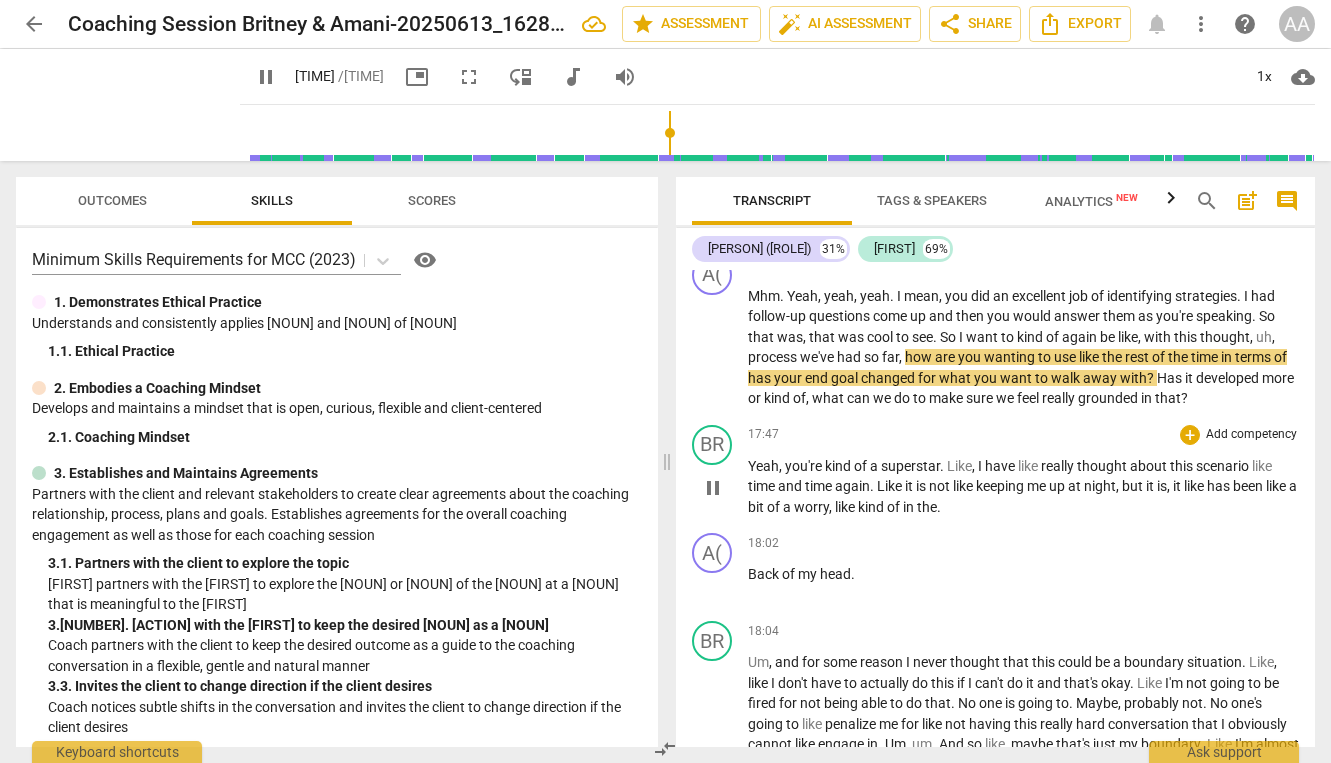 click on "[TIME] + Add competency keyboard_arrow_right" at bounding box center [1024, 435] 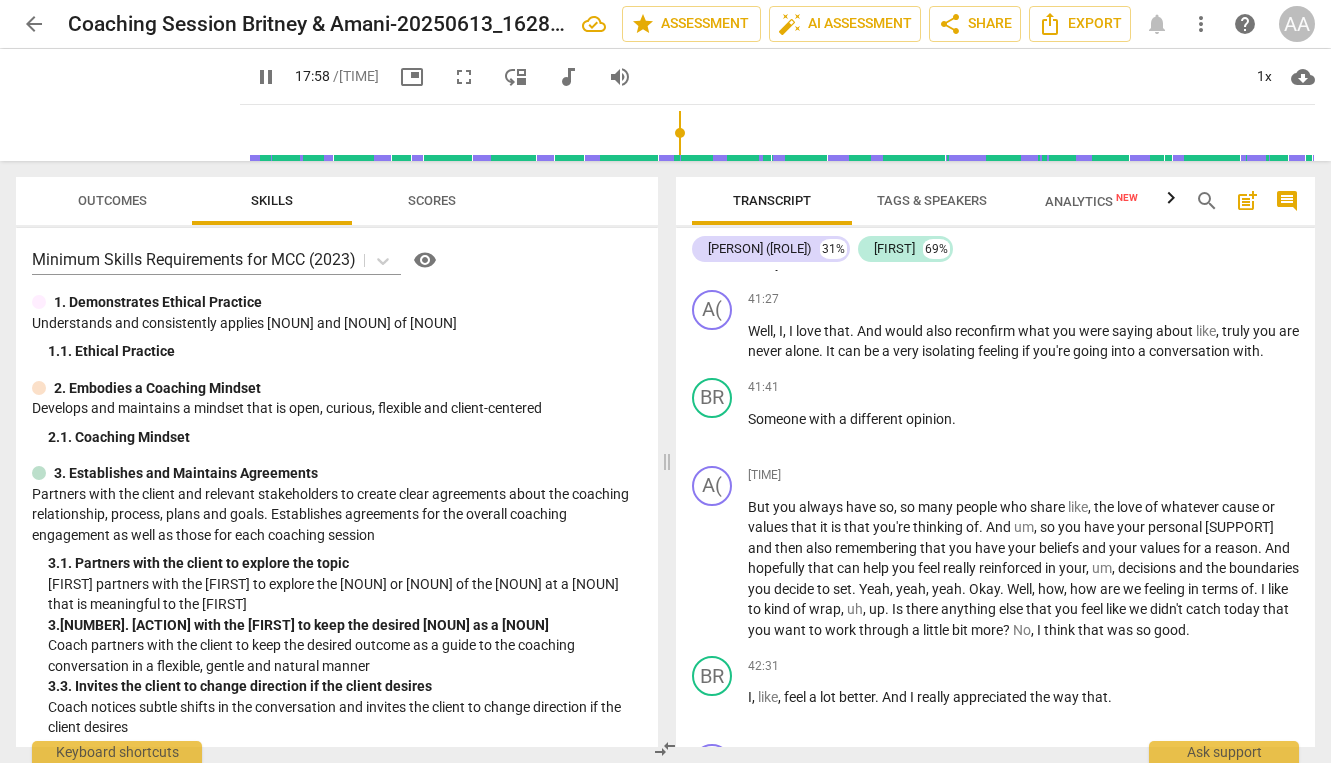 scroll, scrollTop: 11582, scrollLeft: 0, axis: vertical 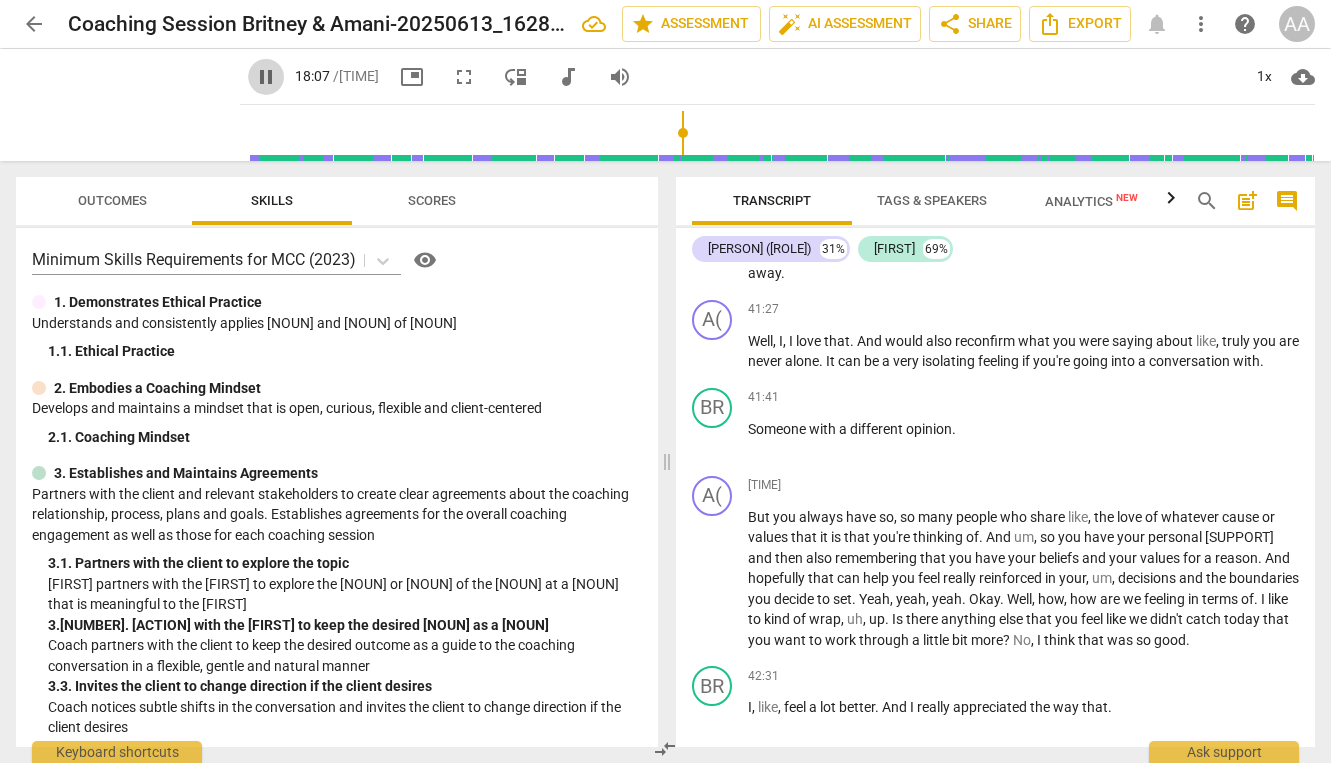 click on "pause" at bounding box center [266, 77] 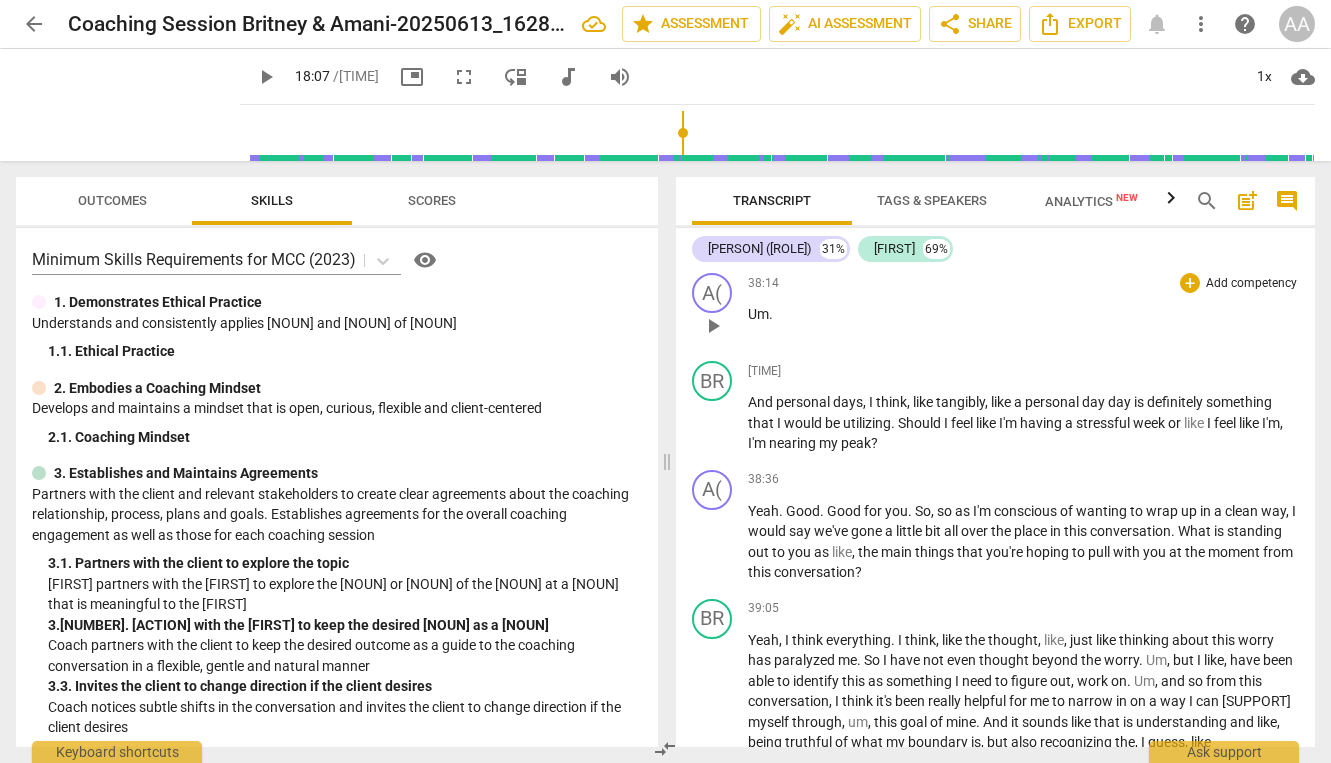 scroll, scrollTop: 10786, scrollLeft: 0, axis: vertical 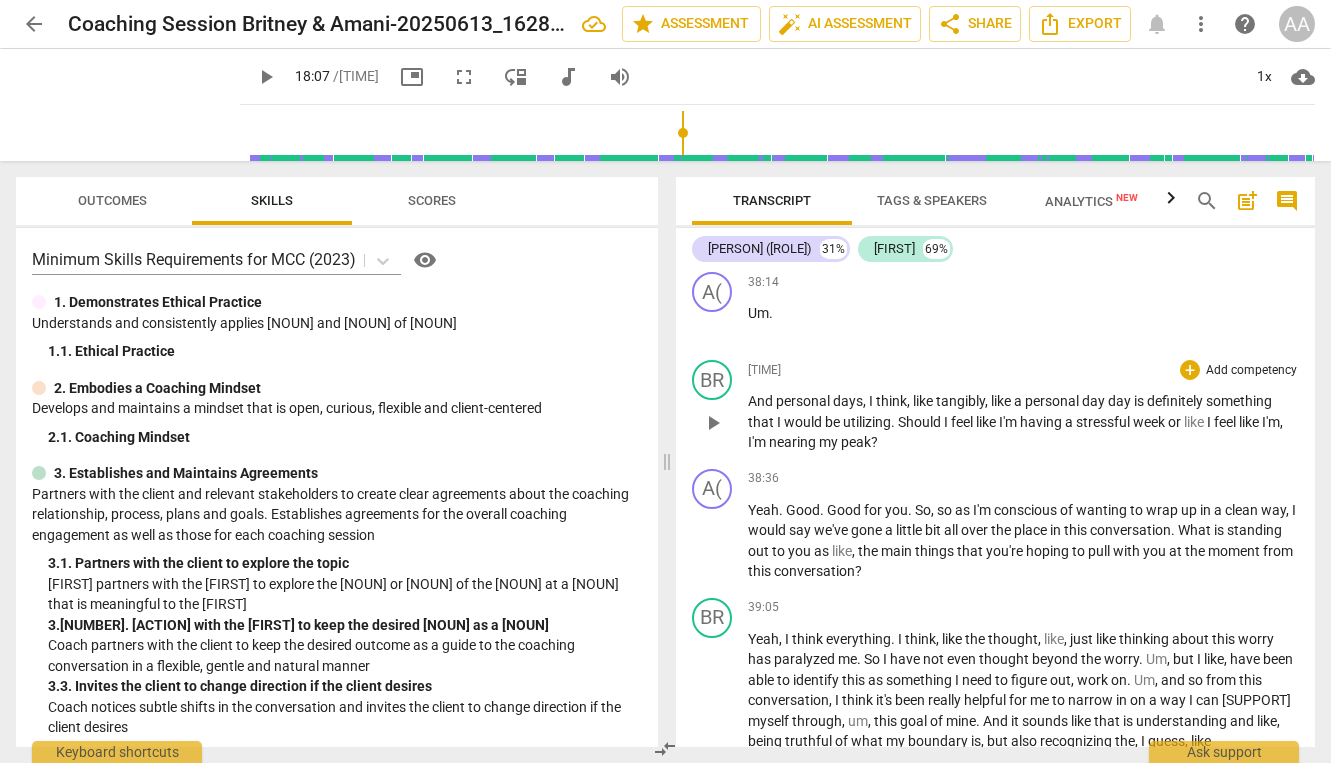 click on "And" at bounding box center [762, 401] 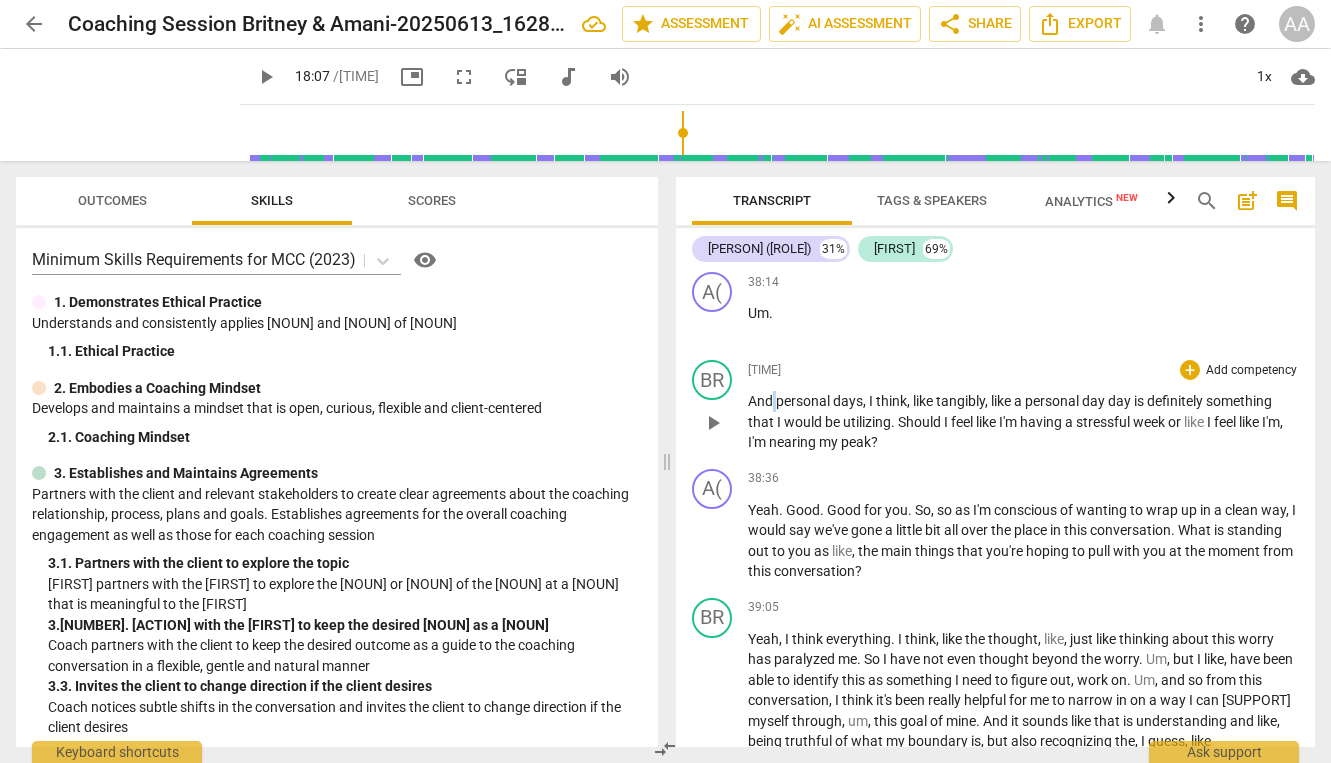 click on "And" at bounding box center (762, 401) 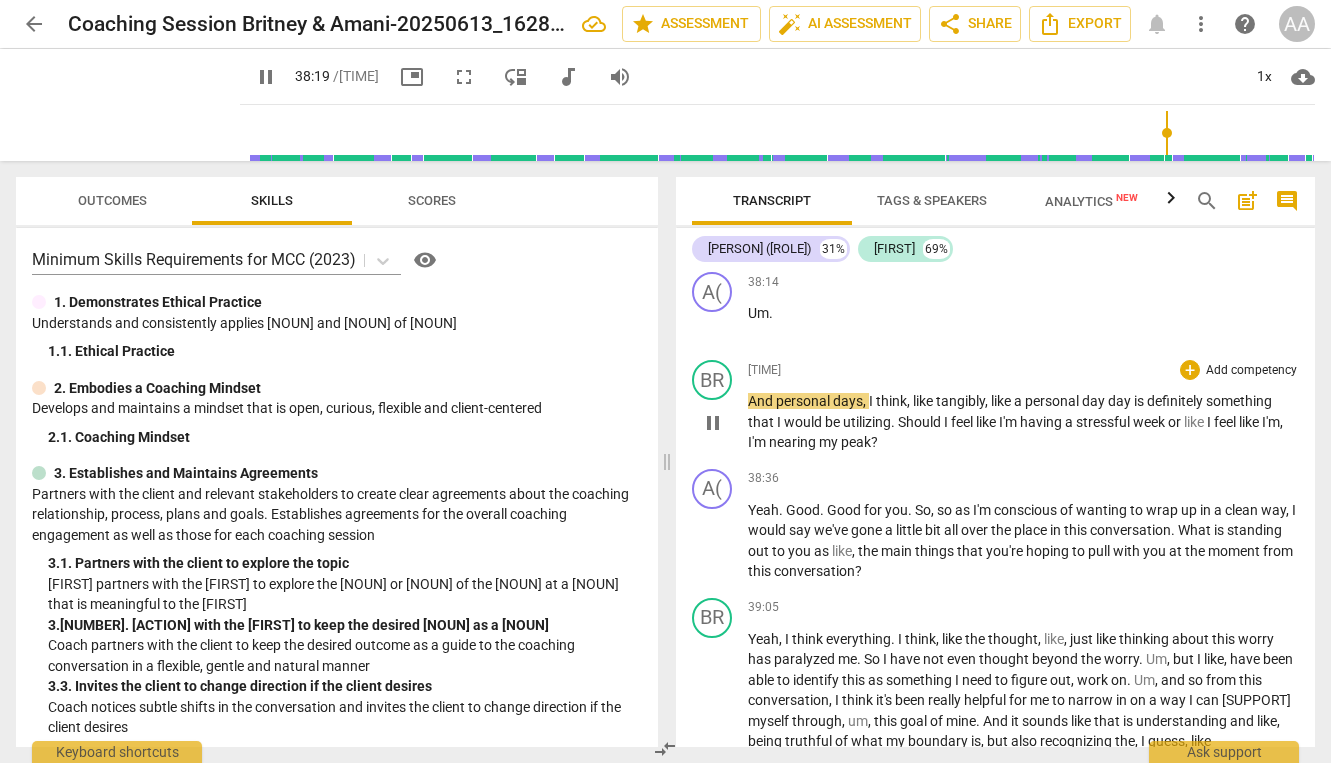 click on "And" at bounding box center [762, 401] 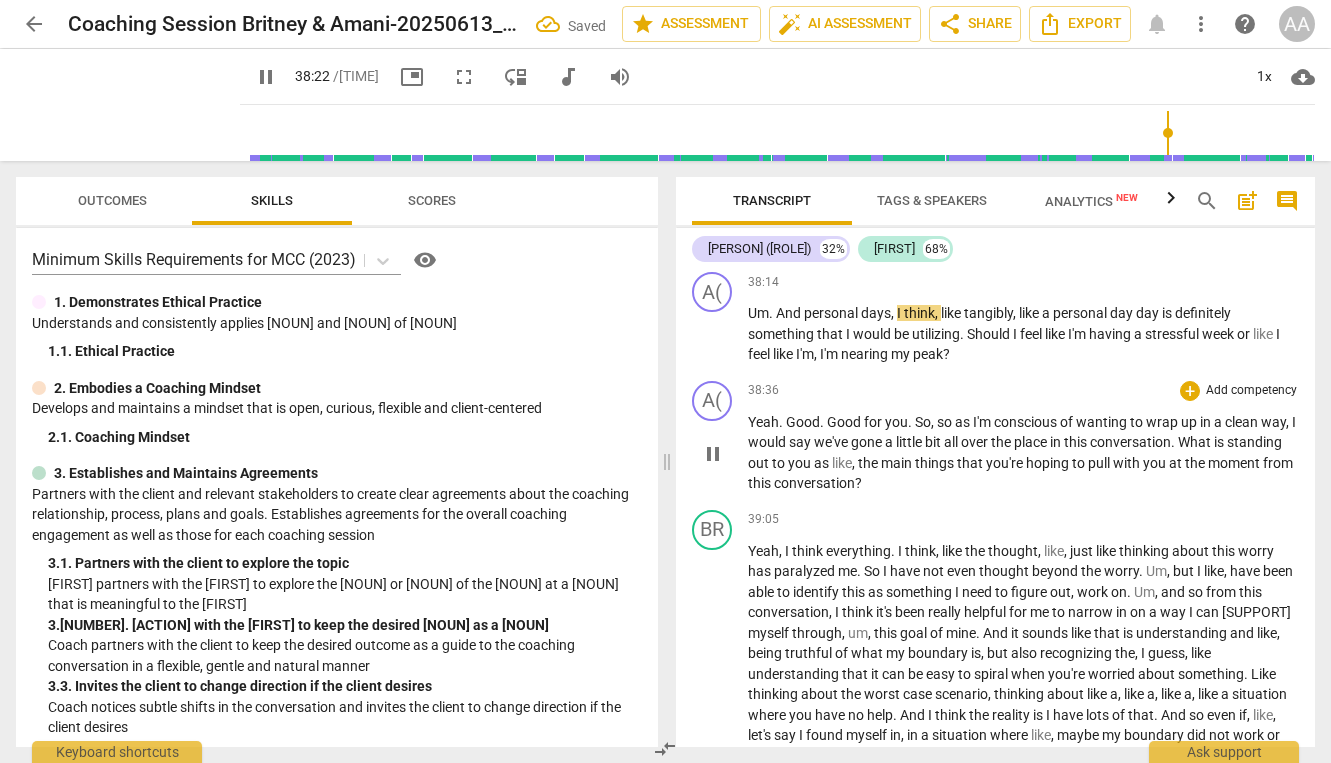 click on "Yeah" at bounding box center [763, 422] 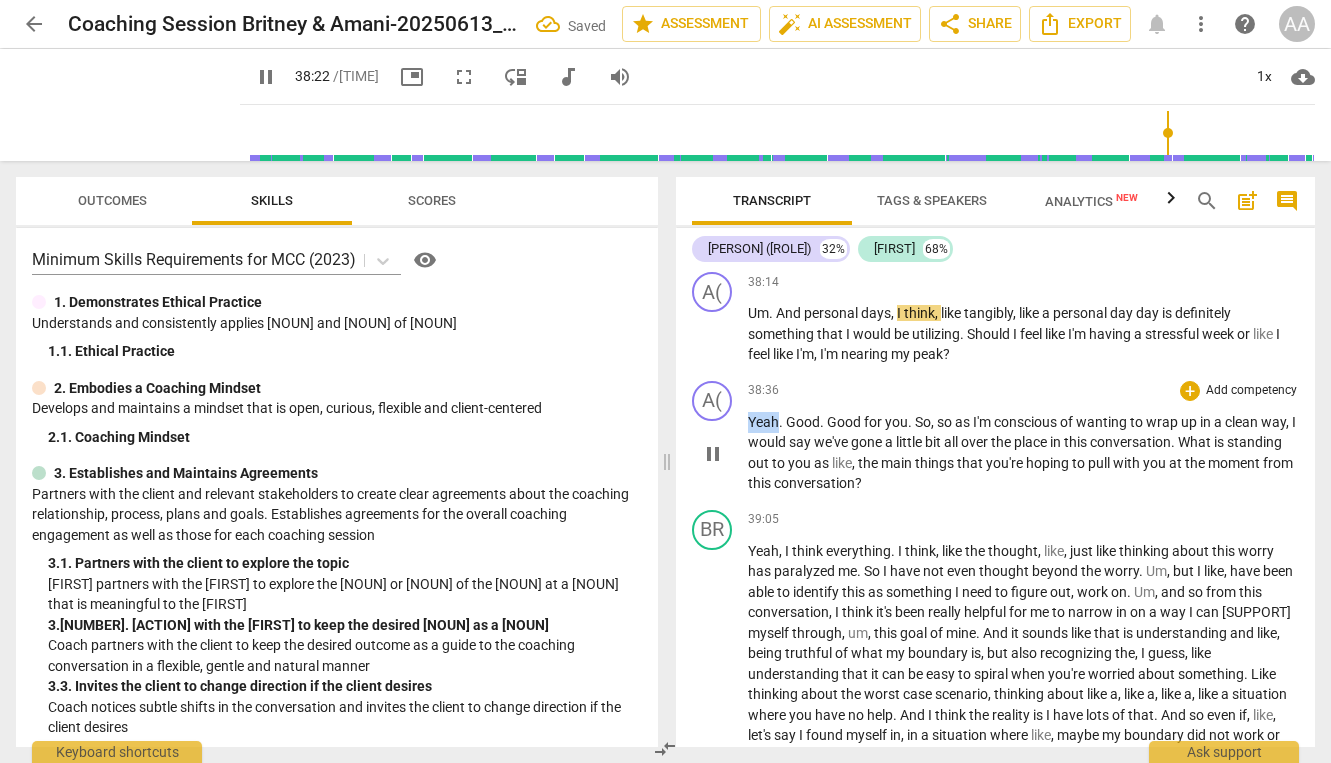 click on "Yeah" at bounding box center [763, 422] 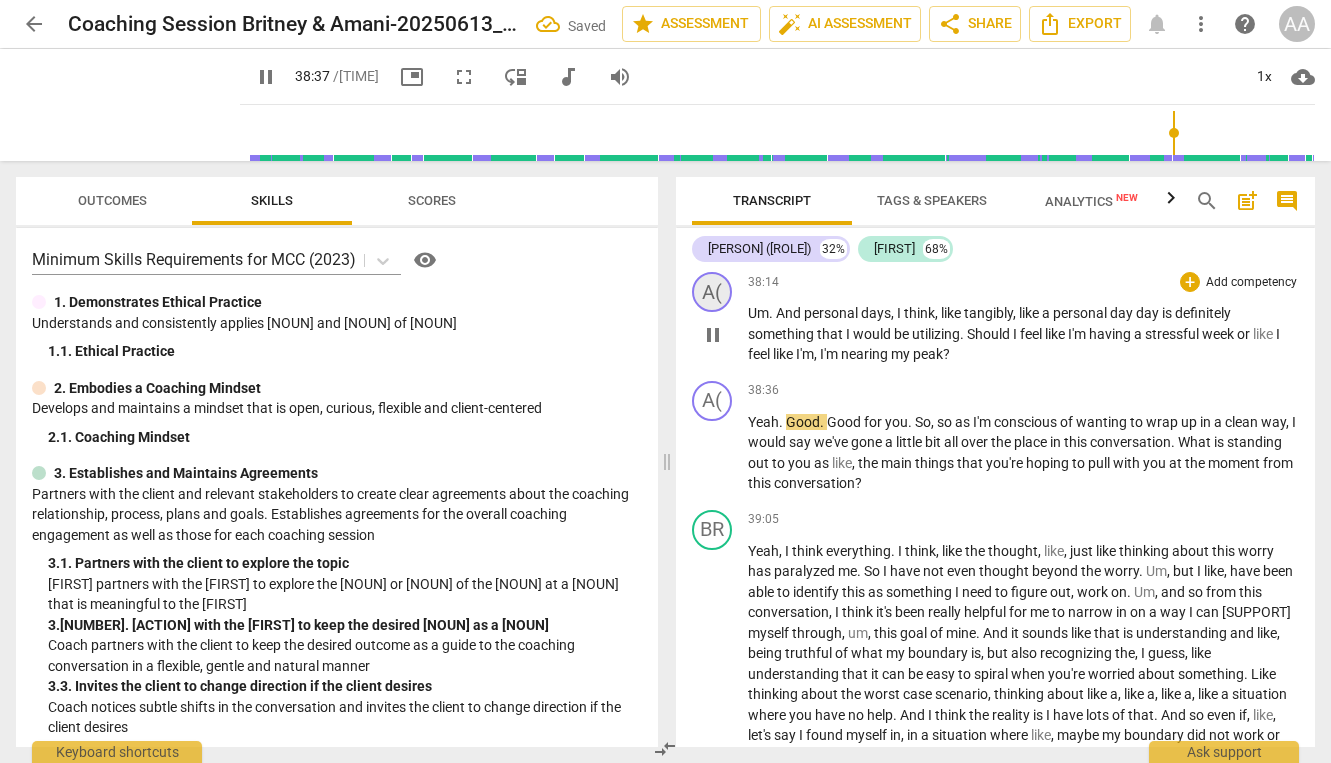 click on "A(" at bounding box center (712, 292) 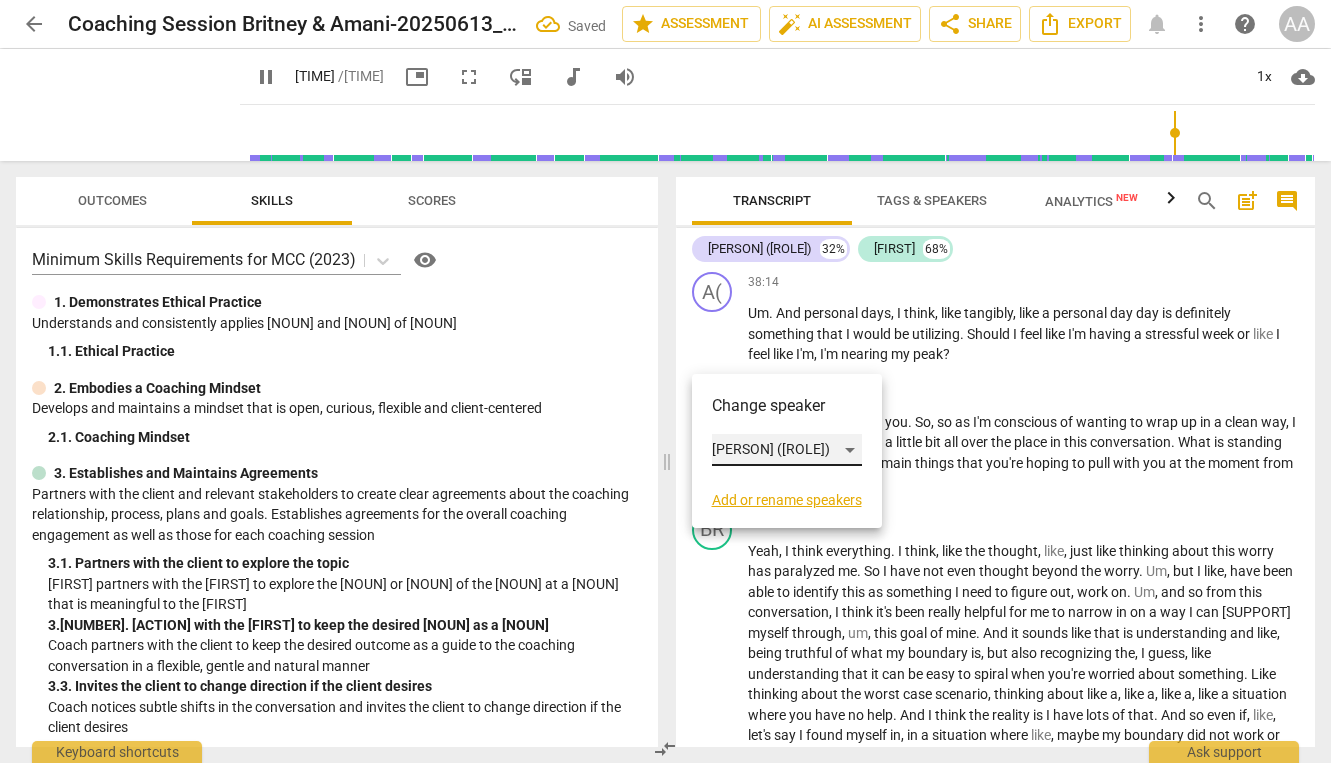 click on "[PERSON] ([ROLE])" at bounding box center (787, 450) 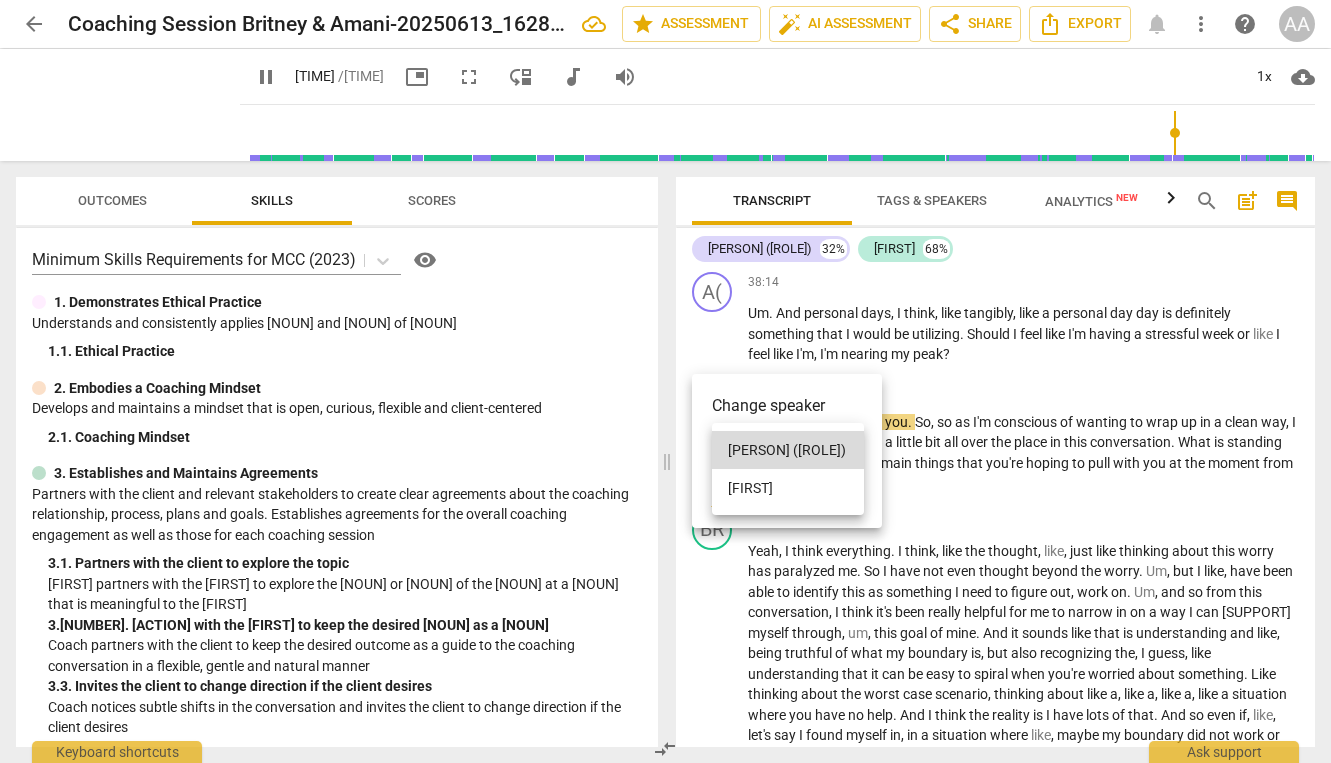 click on "[FIRST]" at bounding box center [788, 488] 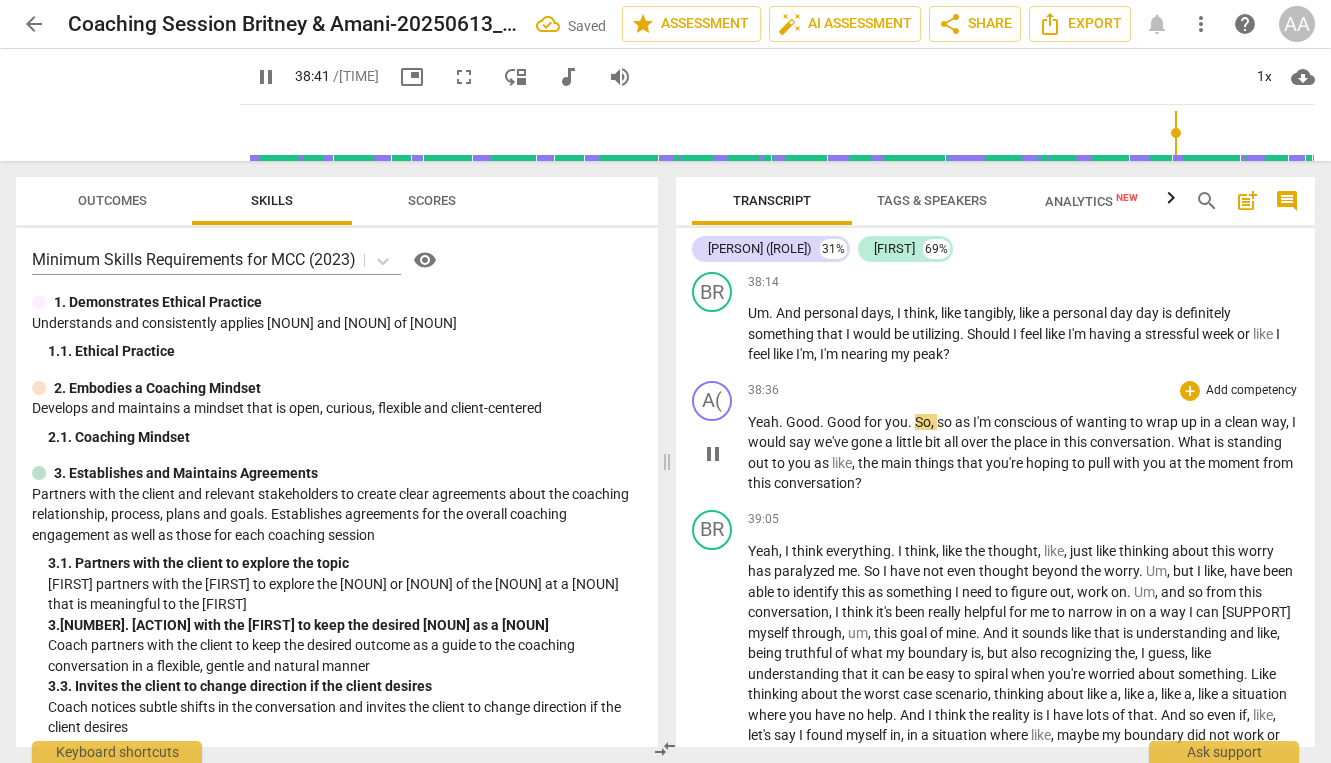 click on "like" at bounding box center (842, 463) 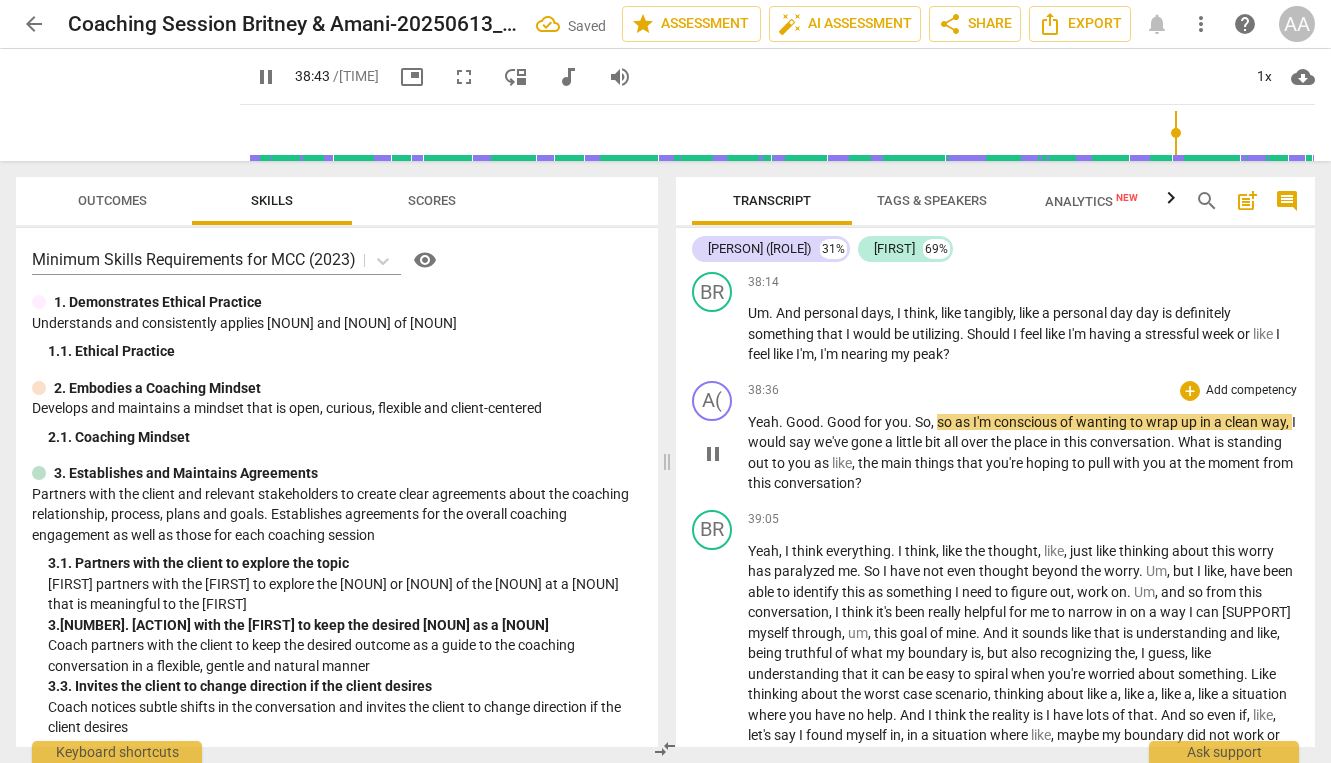 click on "Yeah .   Good .   Good   for   you .   So ,   so   as   I'm   conscious   of   wanting   to   wrap   up   in   a   clean   way ,   I   would   say   we've   gone   a   little   bit   all   over   the   place   in   this   conversation .   What   is   standing   out   to   you   as   like ,   the   main   things   that   you're   hoping   to   pull   with   you   at   the   moment   from   this   conversation ?" at bounding box center (1024, 453) 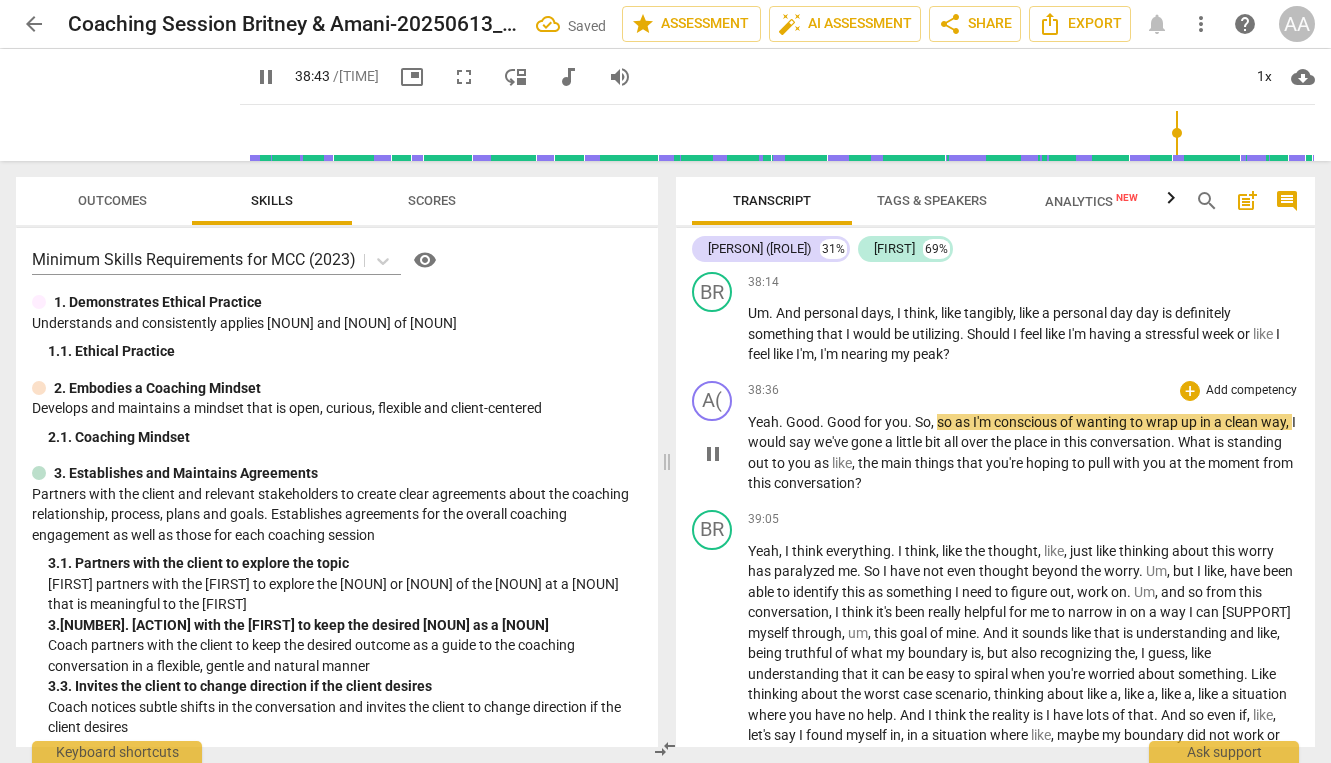 type on "2324" 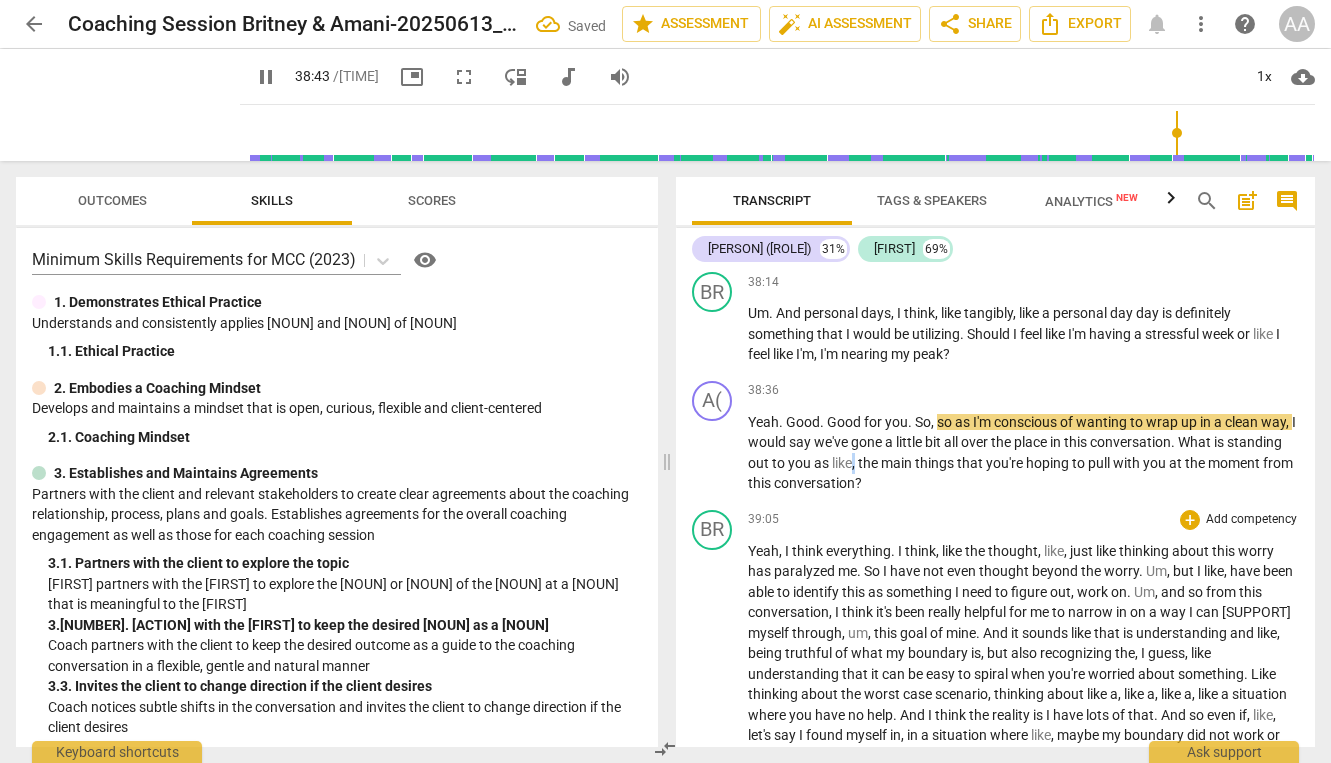 type 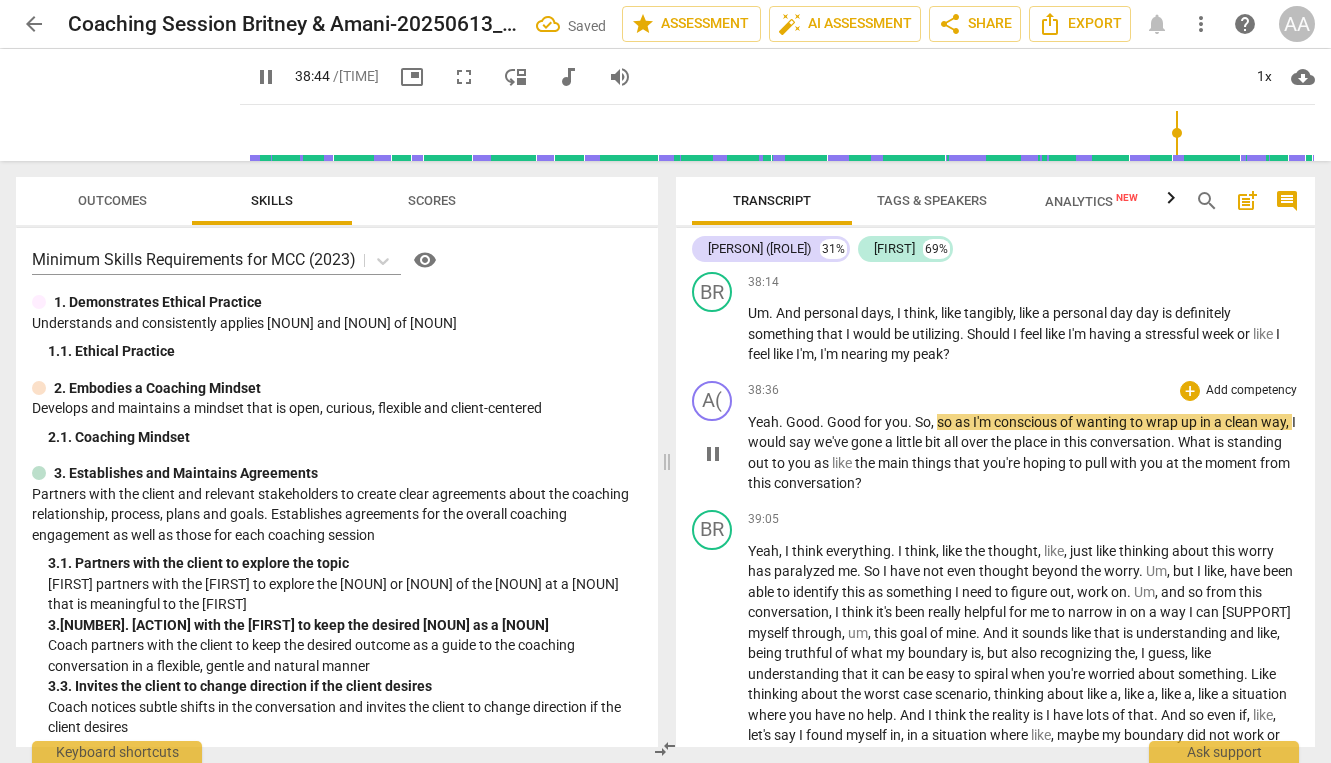 click on "Yeah .   Good .   Good   for   you .   So ,   so   as   I'm   conscious   of   wanting   to   wrap   up   in   a   clean   way ,   I   would   say   we've   gone   a   little   bit   all   over   the   place   in   this   conversation .   What   is   standing   out   to   you   as   like   the   main   things   that   you're   hoping   to   pull   with   you   at   the   moment   from   this   conversation ?" at bounding box center (1024, 453) 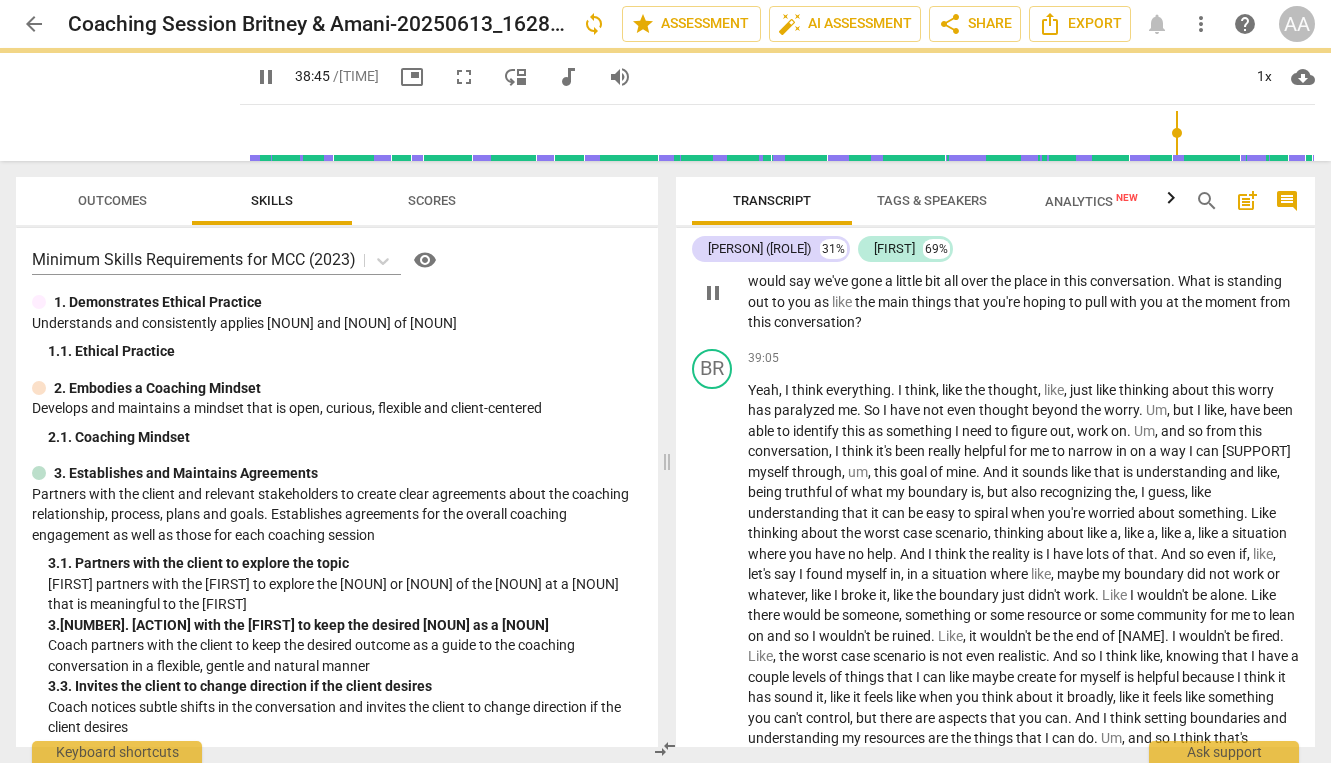 scroll, scrollTop: 10984, scrollLeft: 0, axis: vertical 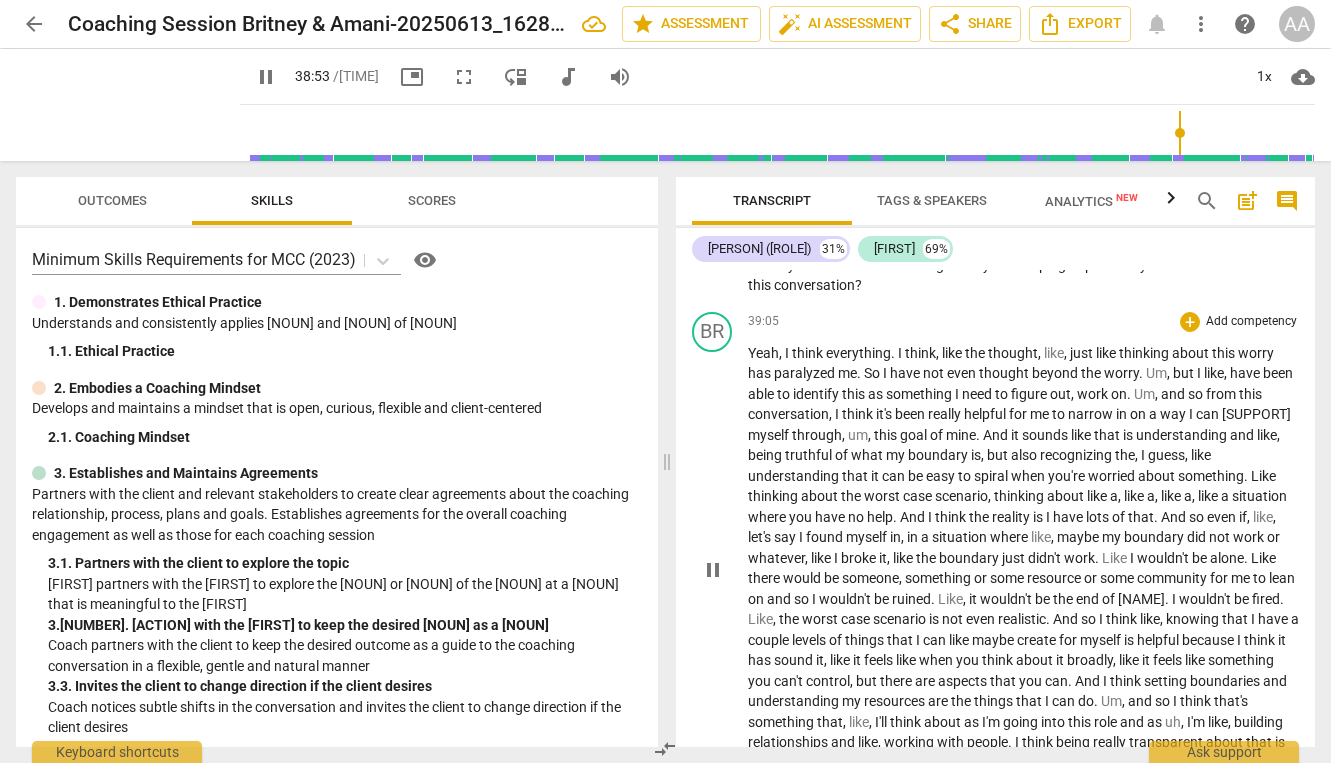 click on "Yeah" at bounding box center (763, 353) 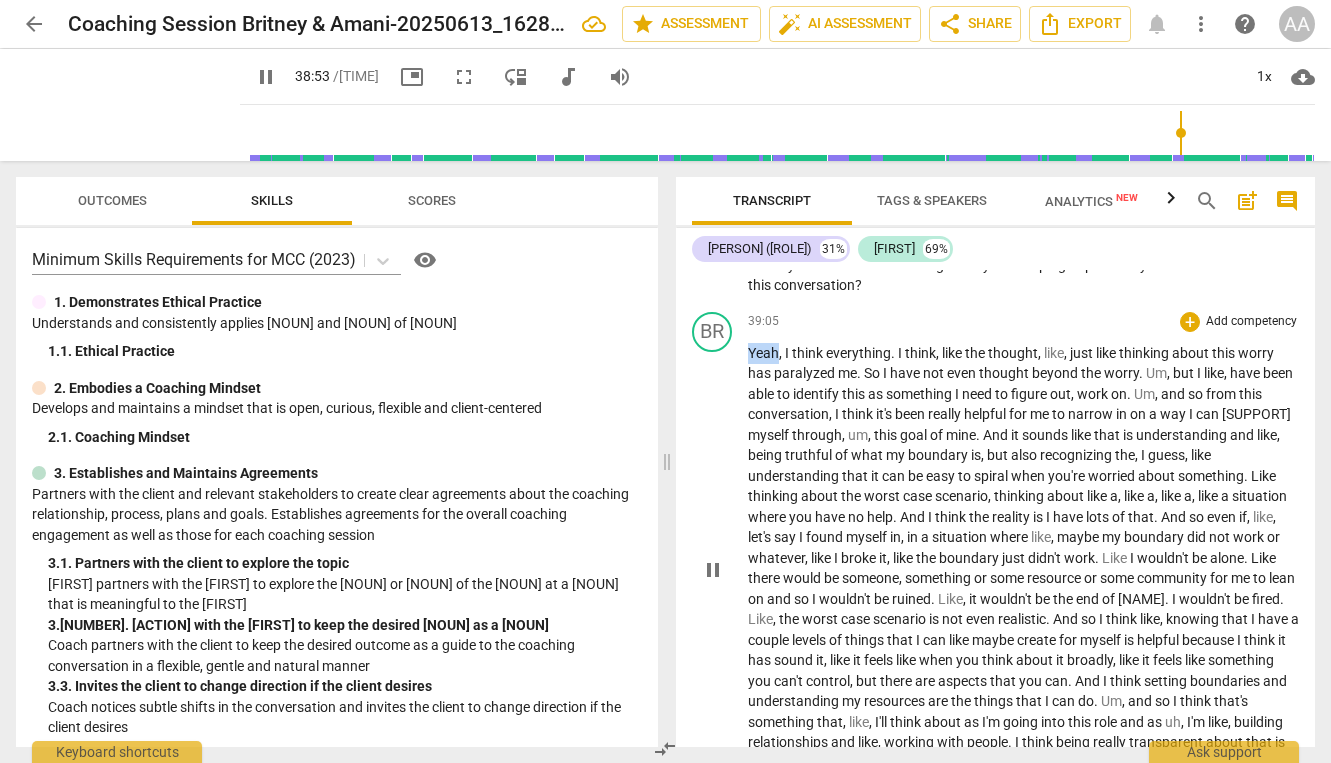 click on "Yeah" at bounding box center [763, 353] 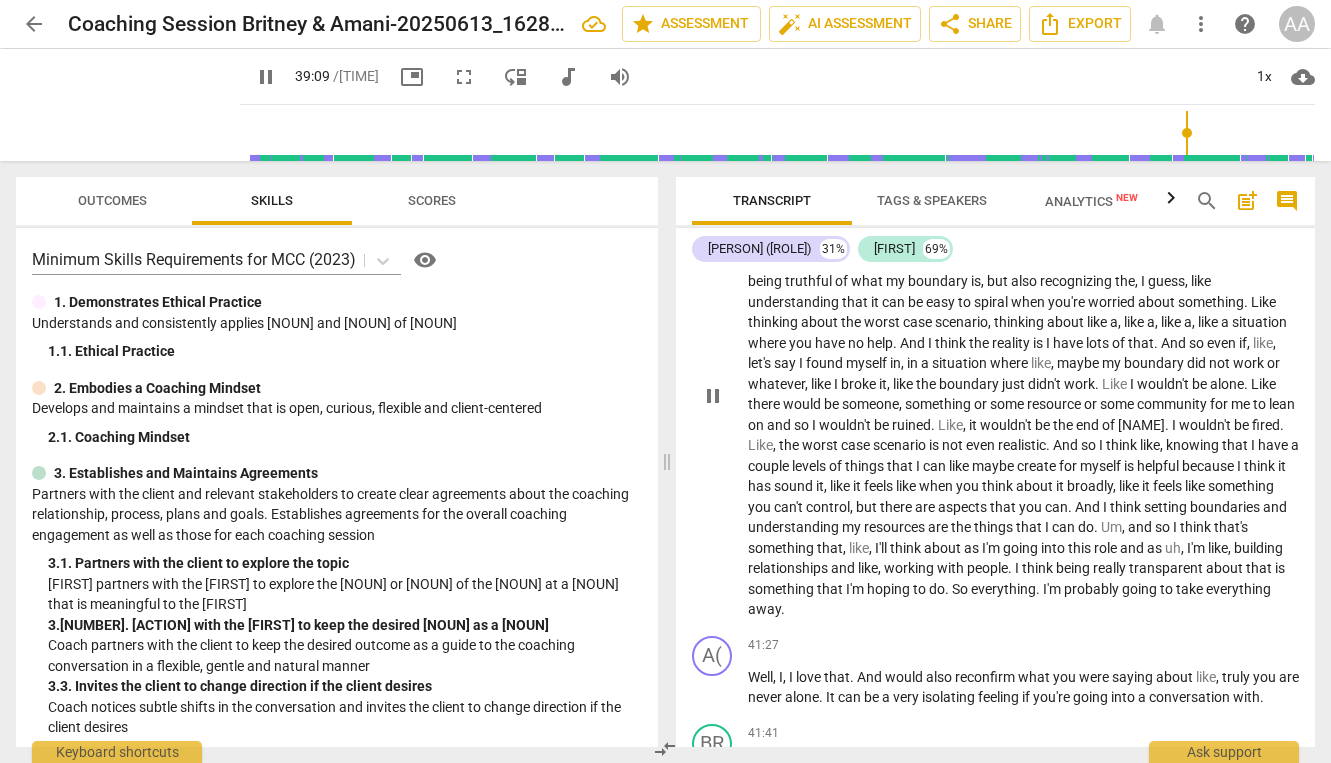 scroll, scrollTop: 11180, scrollLeft: 0, axis: vertical 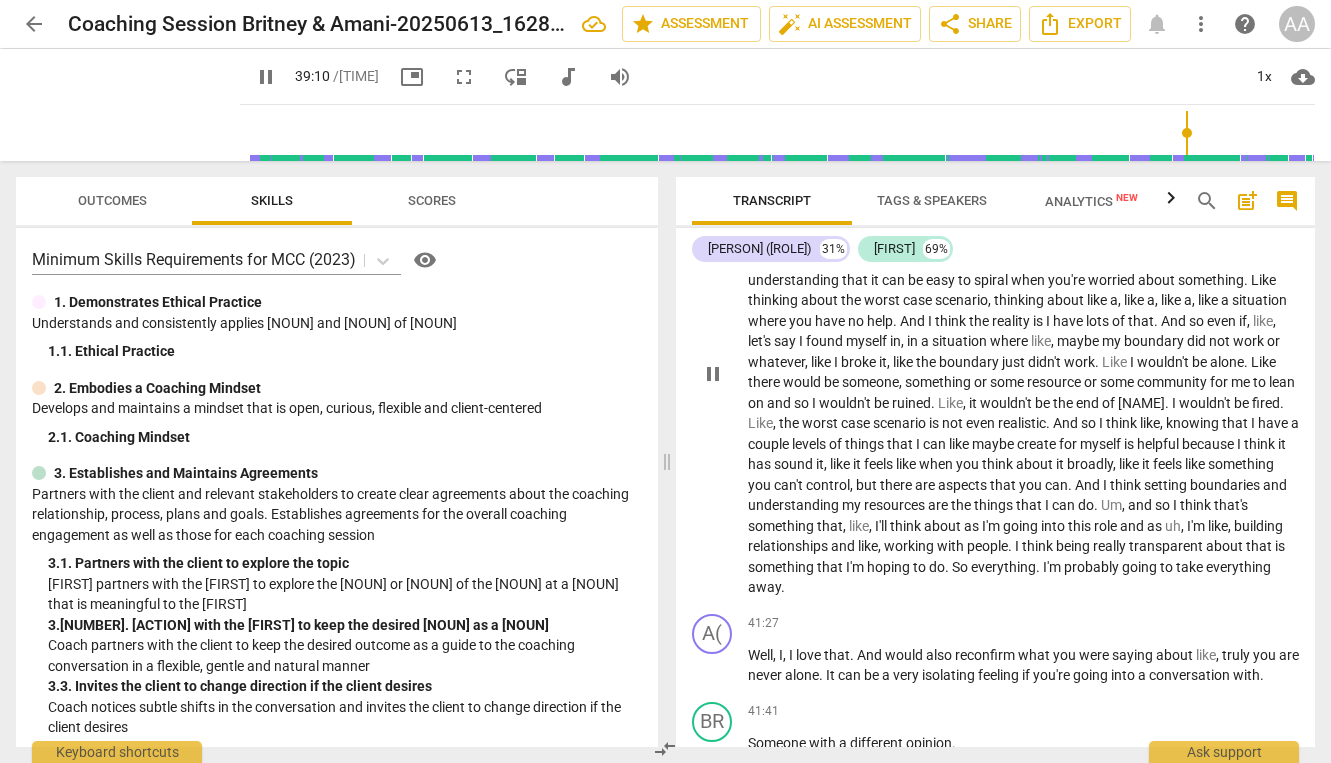 click on "building" at bounding box center (1258, 526) 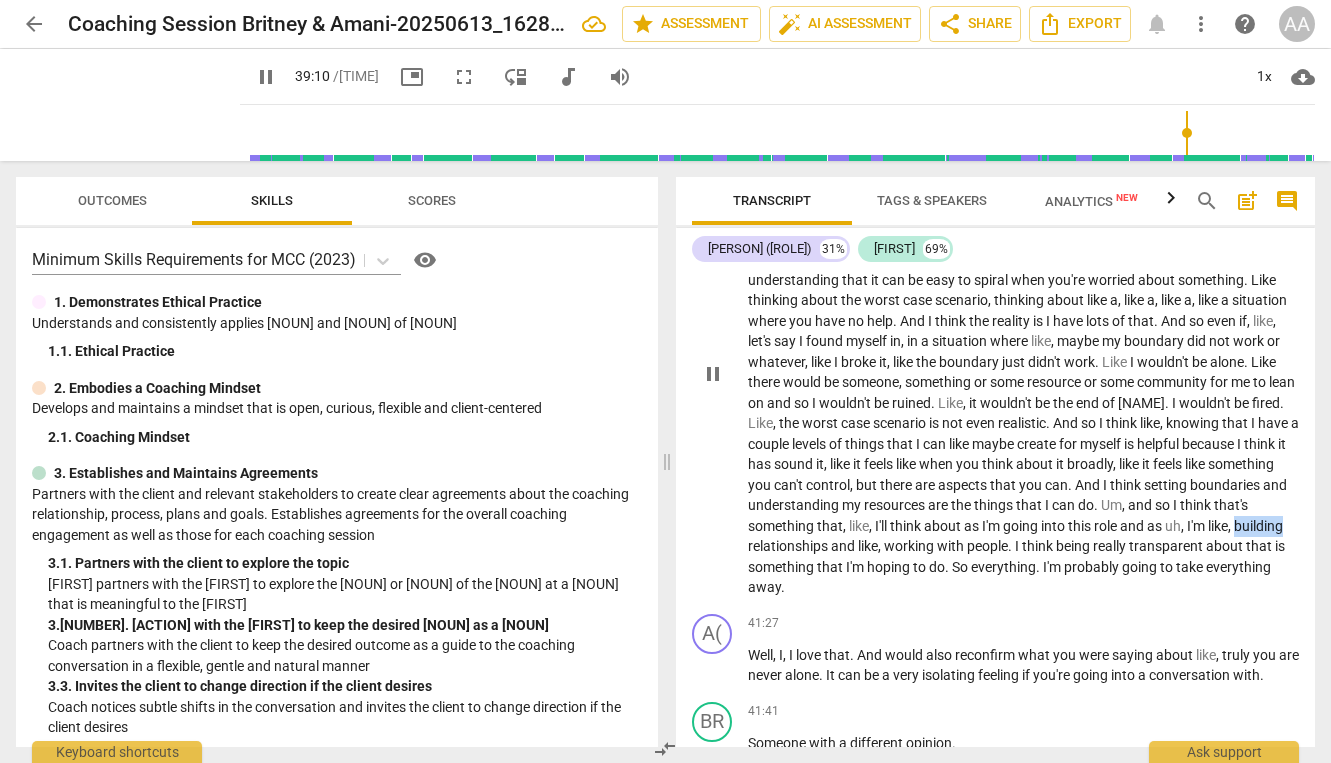 click on "building" at bounding box center (1258, 526) 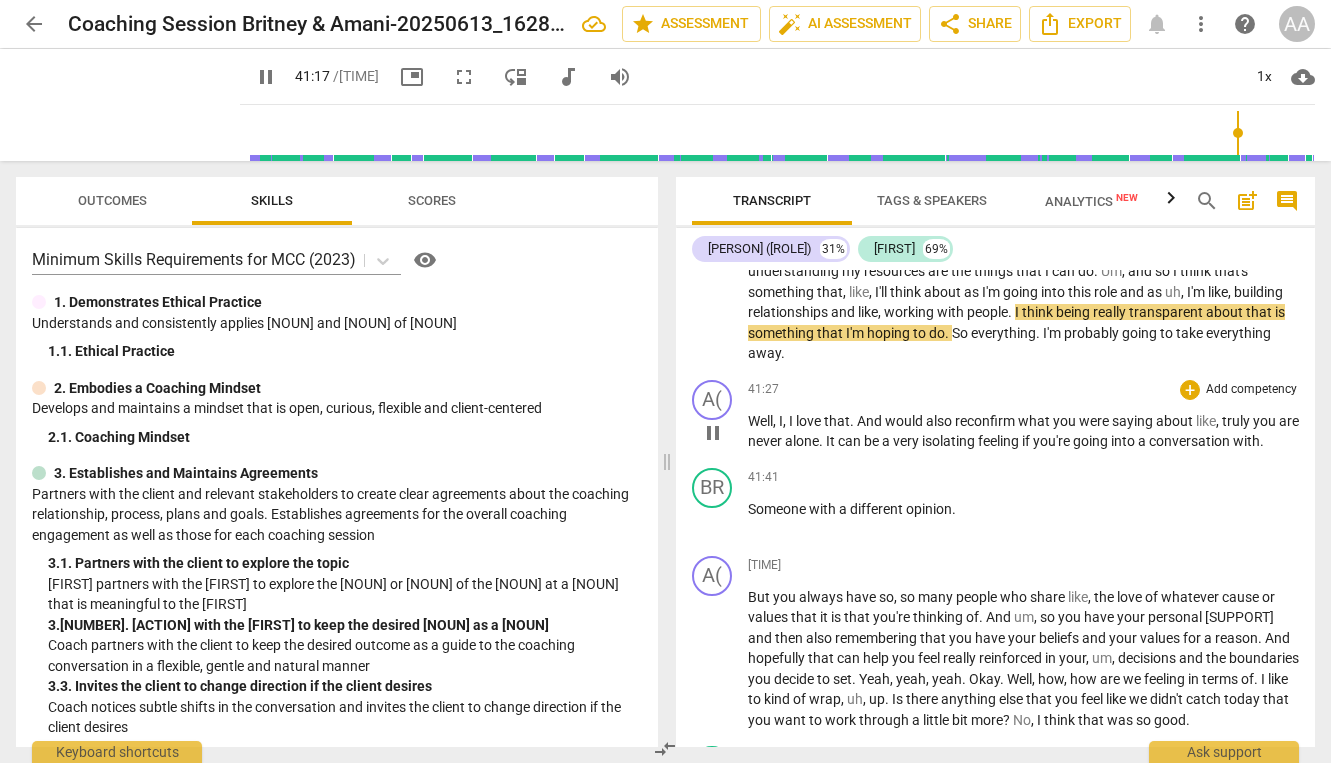 scroll, scrollTop: 11431, scrollLeft: 0, axis: vertical 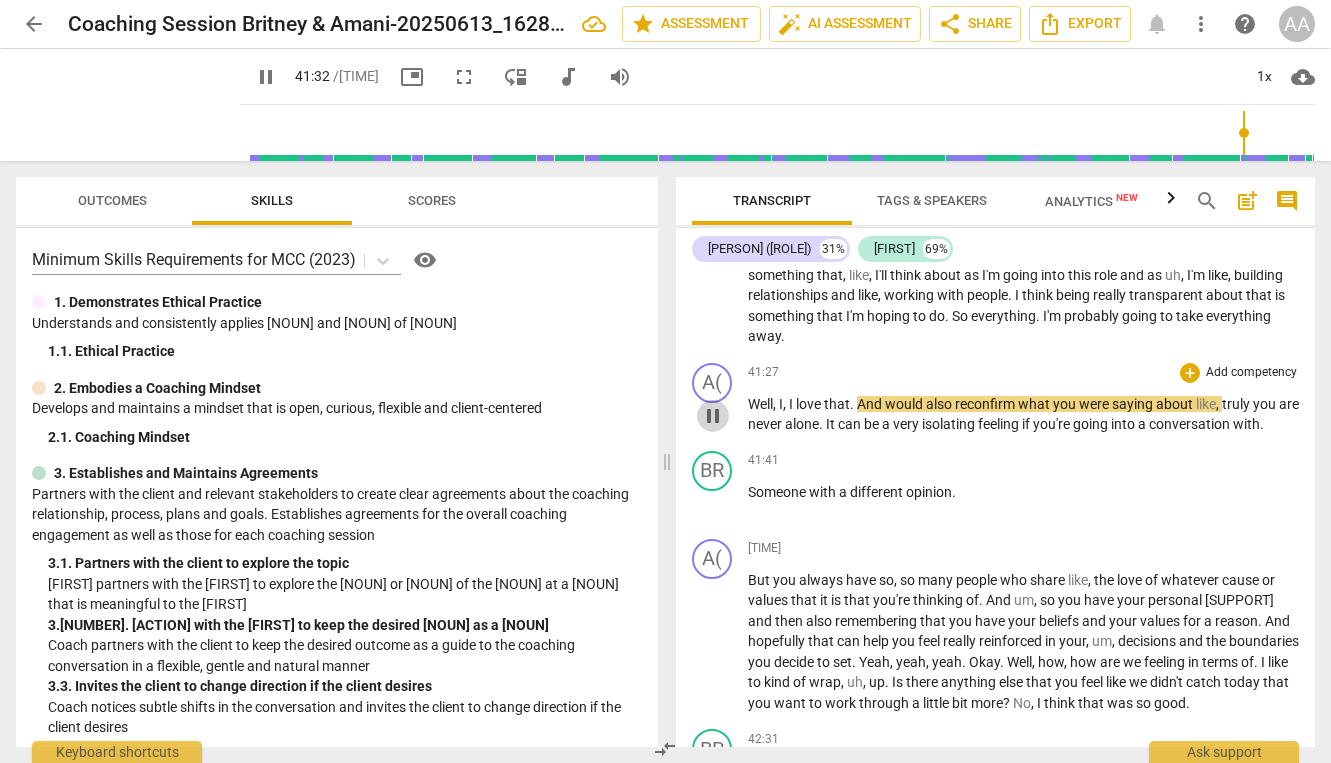 click on "pause" at bounding box center [713, 416] 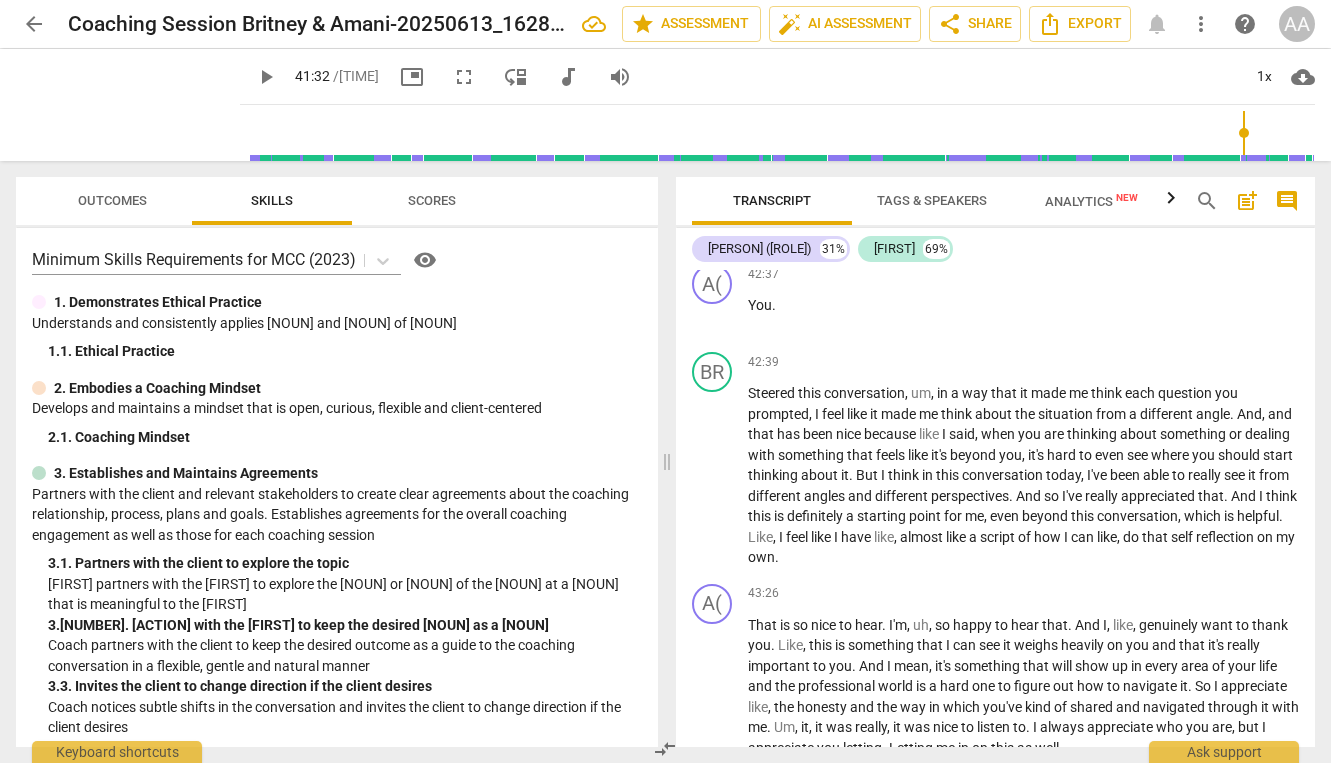 scroll, scrollTop: 11997, scrollLeft: 0, axis: vertical 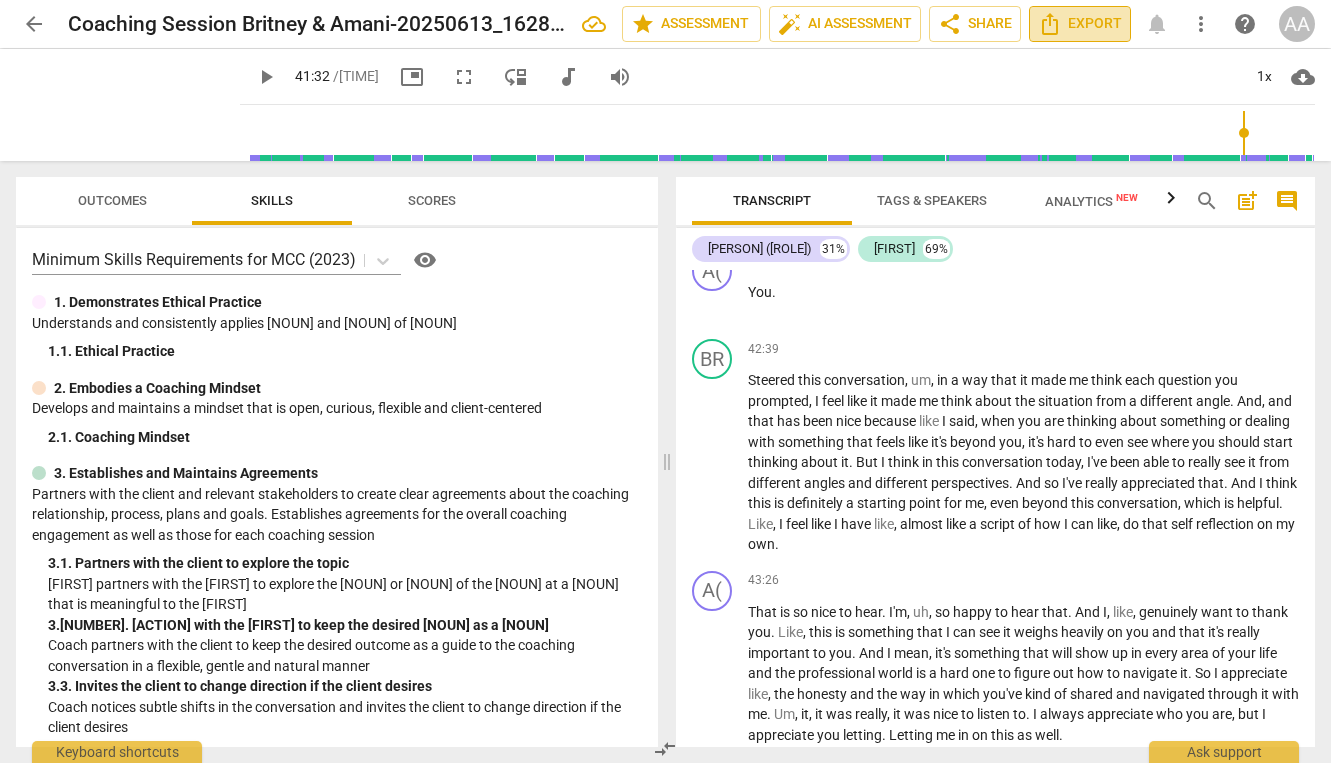 click 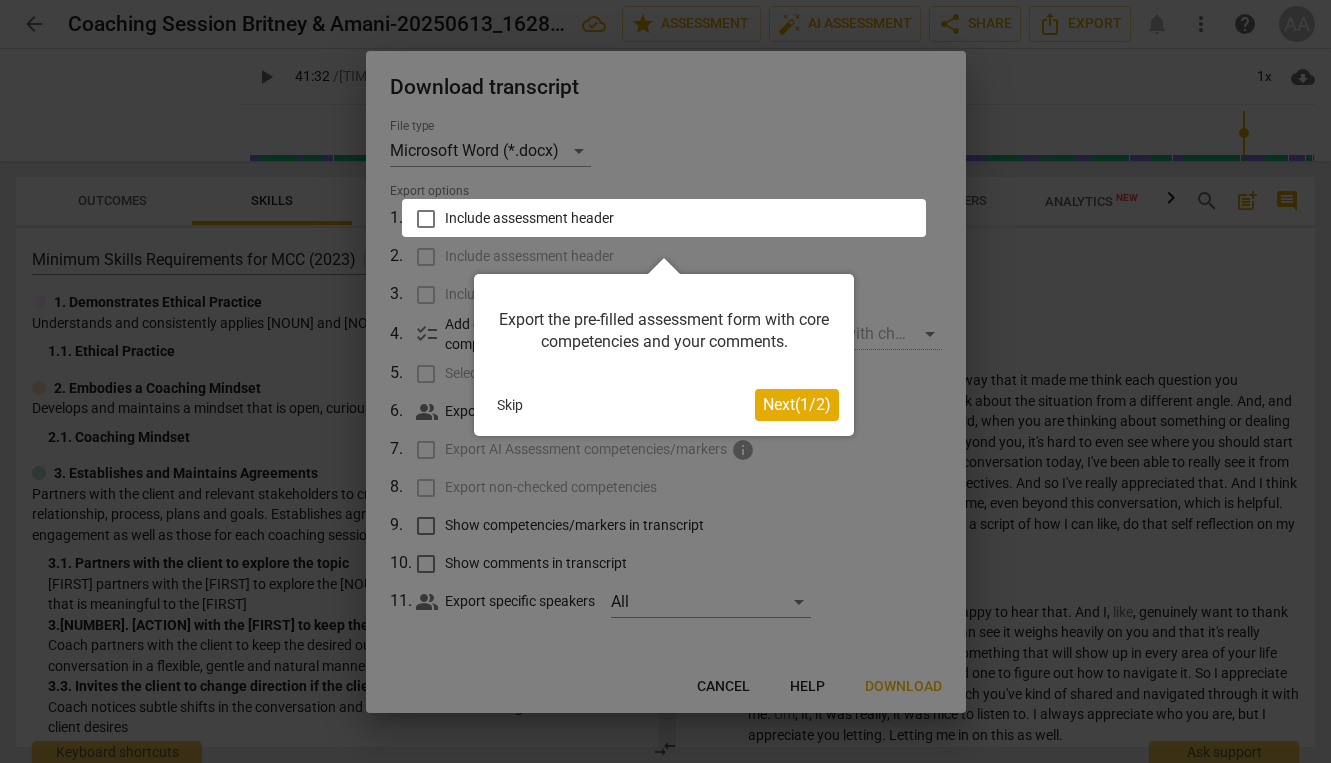 click at bounding box center (665, 381) 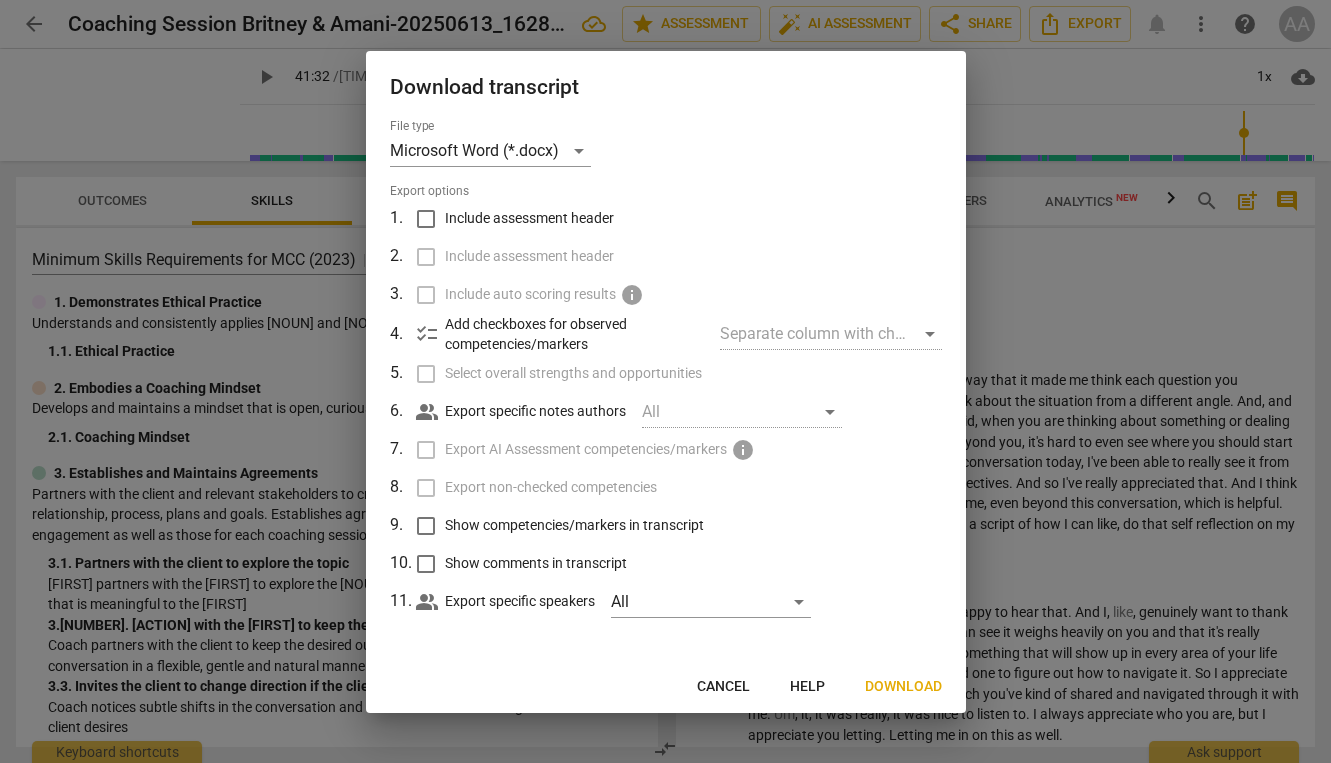 click at bounding box center [665, 381] 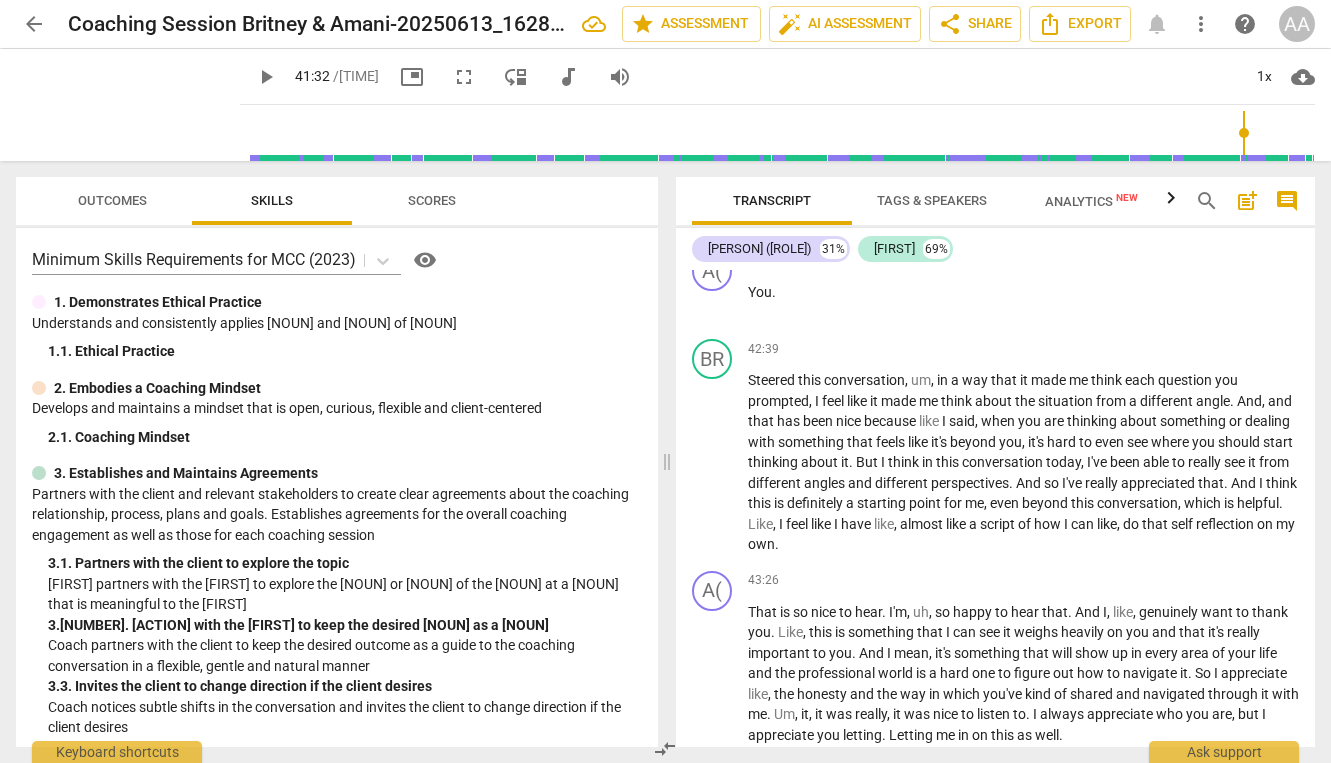 click 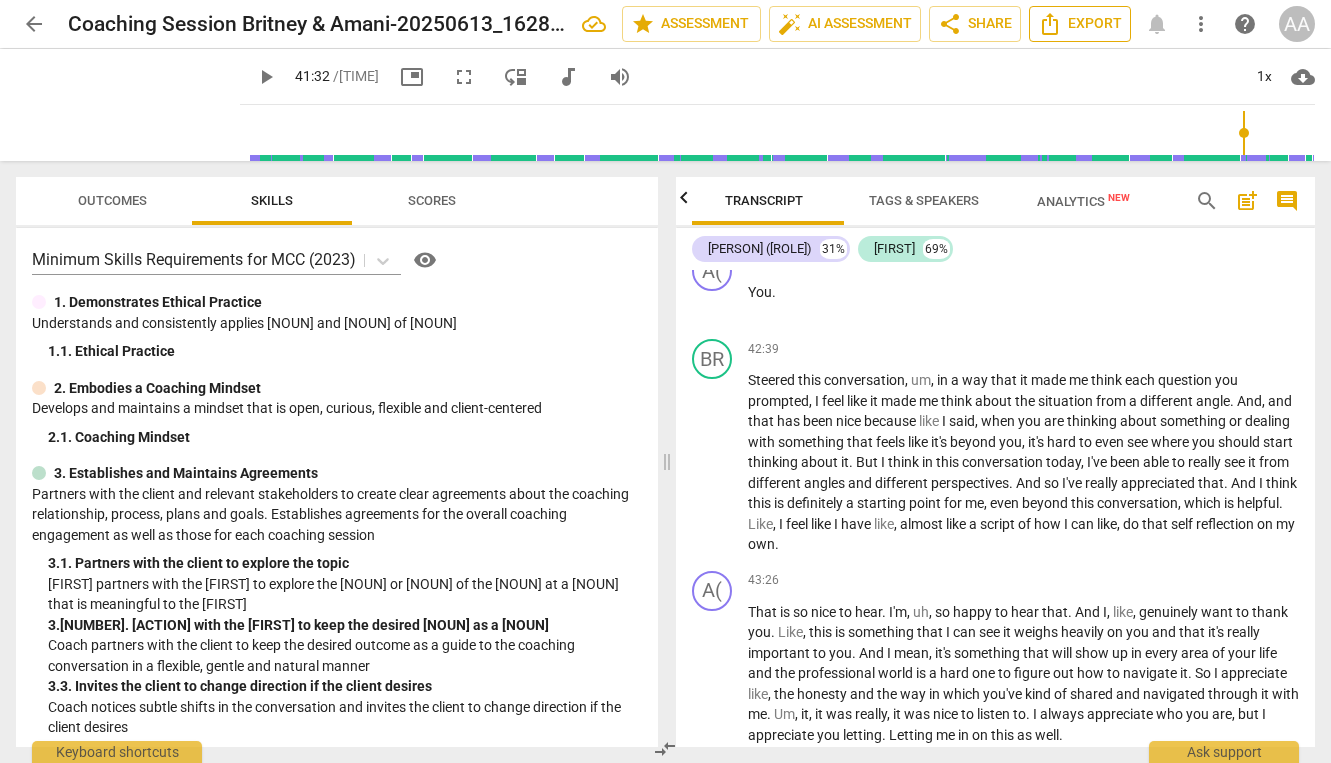 click 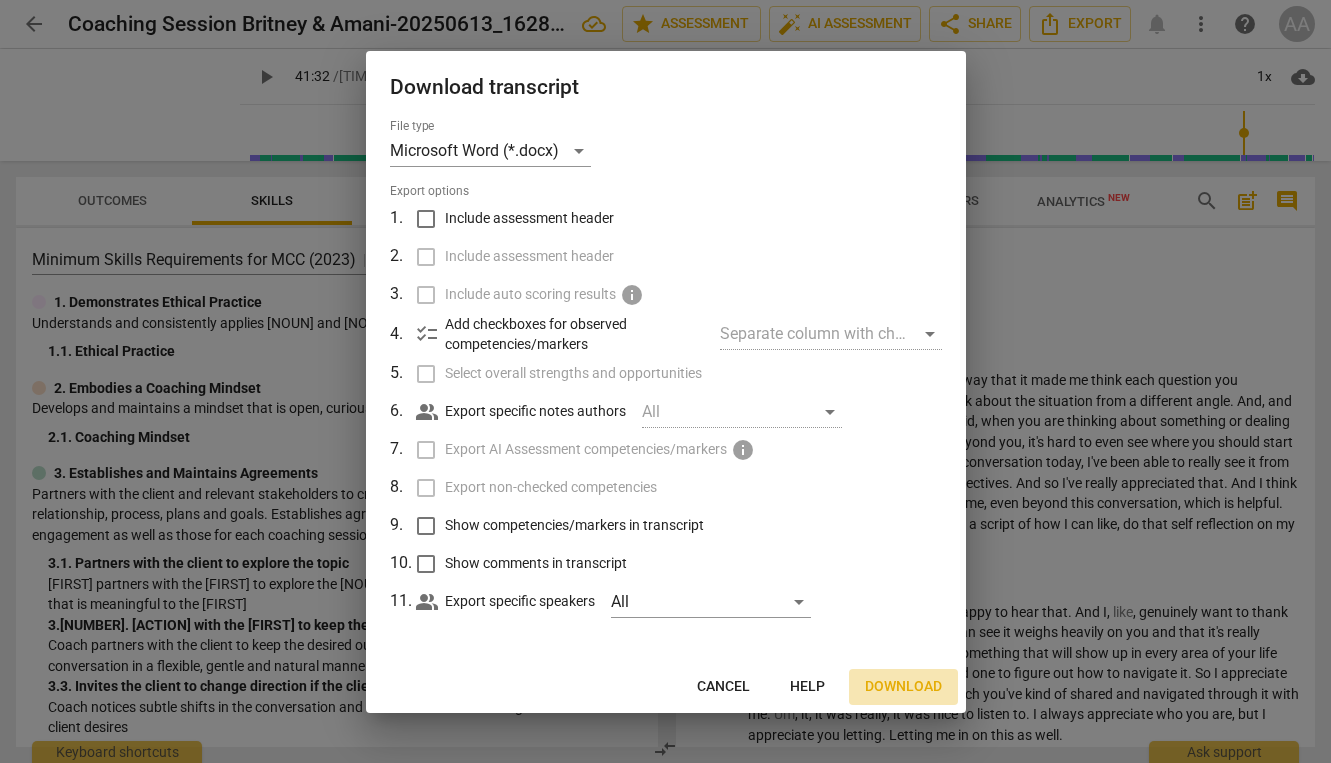click on "Download" at bounding box center (903, 687) 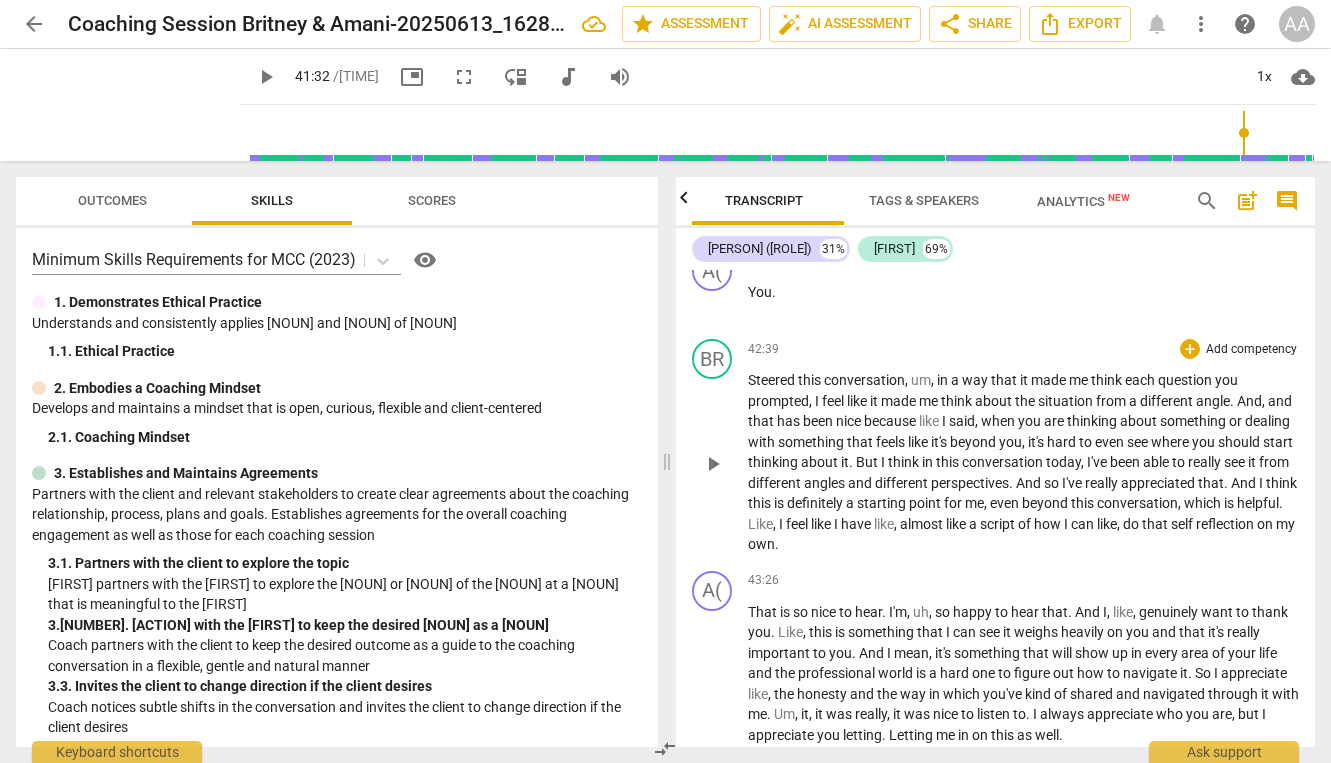 click on "Steered   this   conversation ,   um ,   in   a   way   that   it   made   me   think   each   question   you   prompted ,   I   feel   like   it   made   me   think   about   the   situation   from   a   different   angle .   And ,   and   that   has   been   nice   because   like   I   said ,   when   you   are   thinking   about   something   or   dealing   with   something   that   feels   like   it's   beyond   you ,   it's   hard   to   even   see   where   you   should   start   thinking   about   it .   But   I   think   in   this   conversation   today ,   I've   been   able   to   really   see   it   from   different   angles   and   different   perspectives .   And   so   I've   really   appreciated   that .   And   I   think   this   is   definitely   a   starting   point   for   me ,   even   beyond   this   conversation ,   which   is   helpful .   Like ,   I   feel   like   I   have   like ,   almost   like   a   script   of   how   I   can   like ,   do   that   self   reflection   on   my   ." at bounding box center (1024, 462) 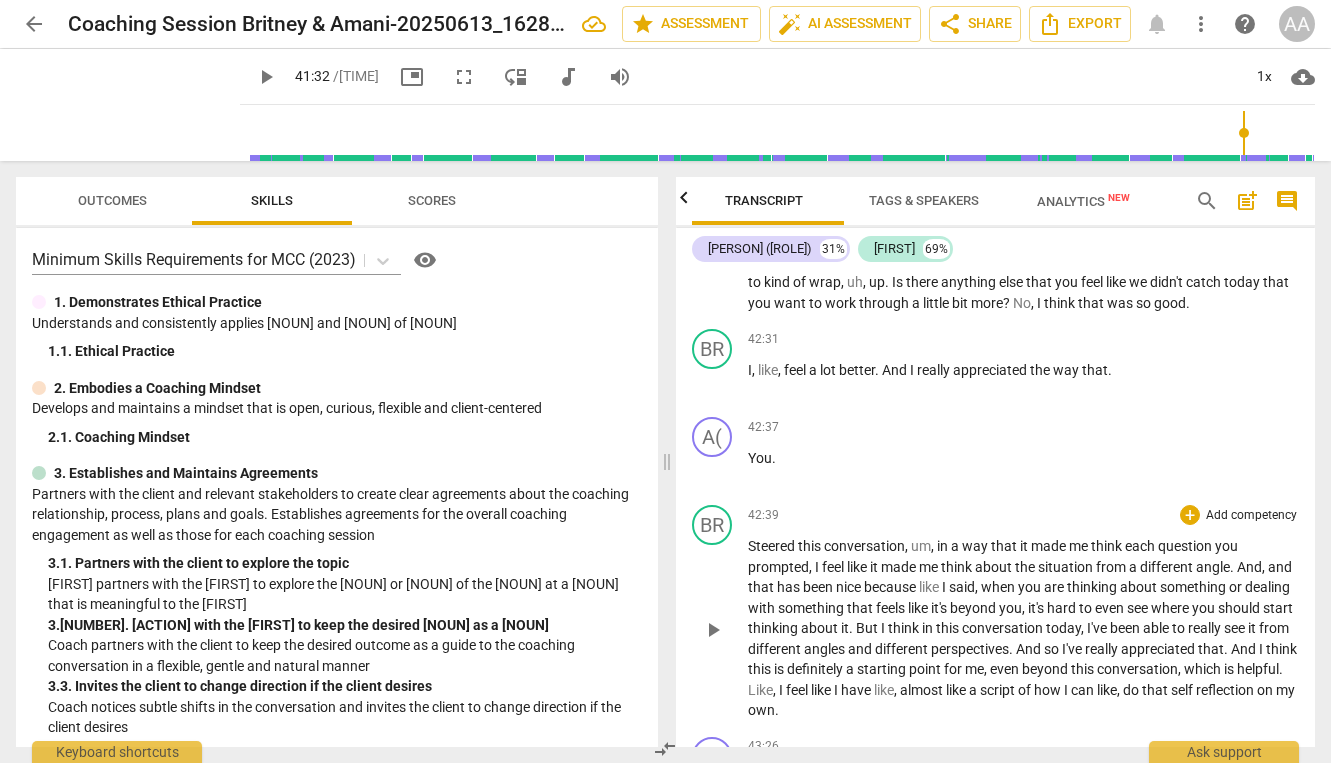 scroll, scrollTop: 11802, scrollLeft: 0, axis: vertical 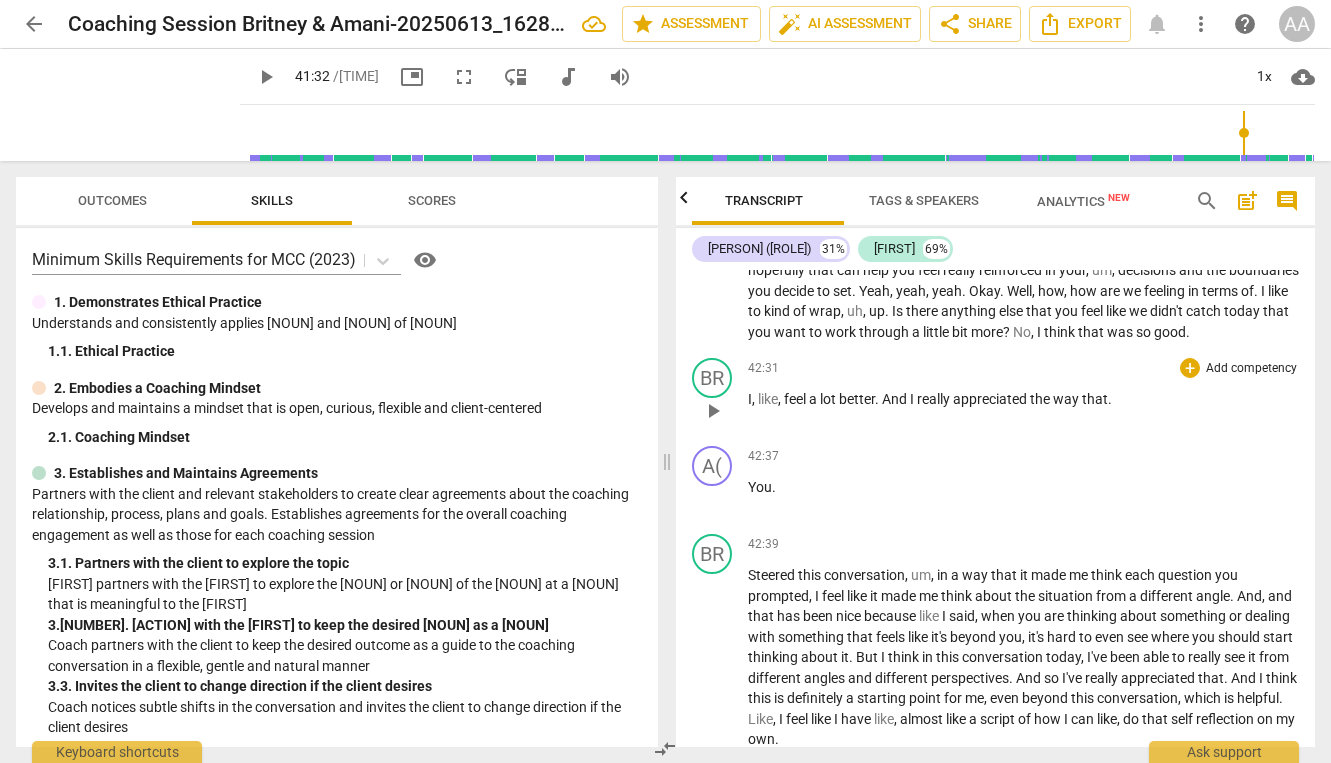 click on "," at bounding box center (781, 399) 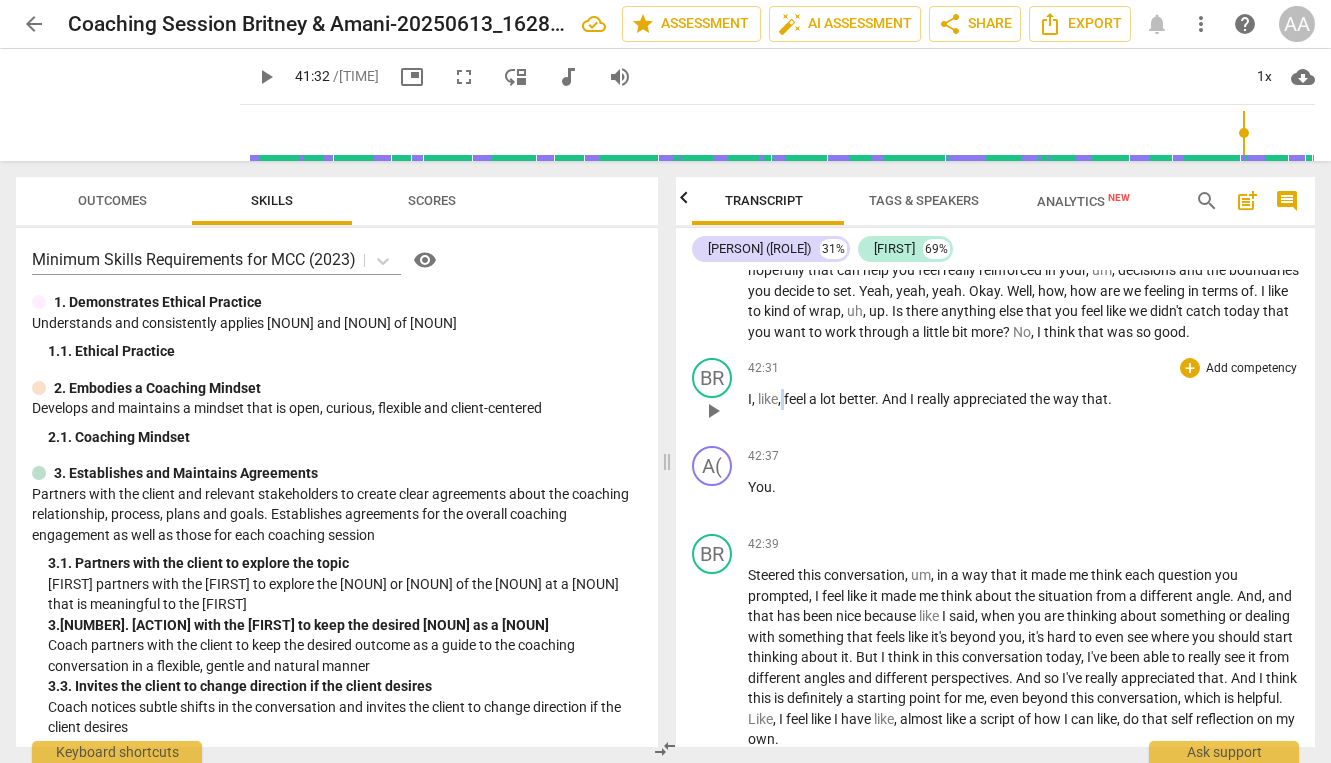 click on "," at bounding box center [781, 399] 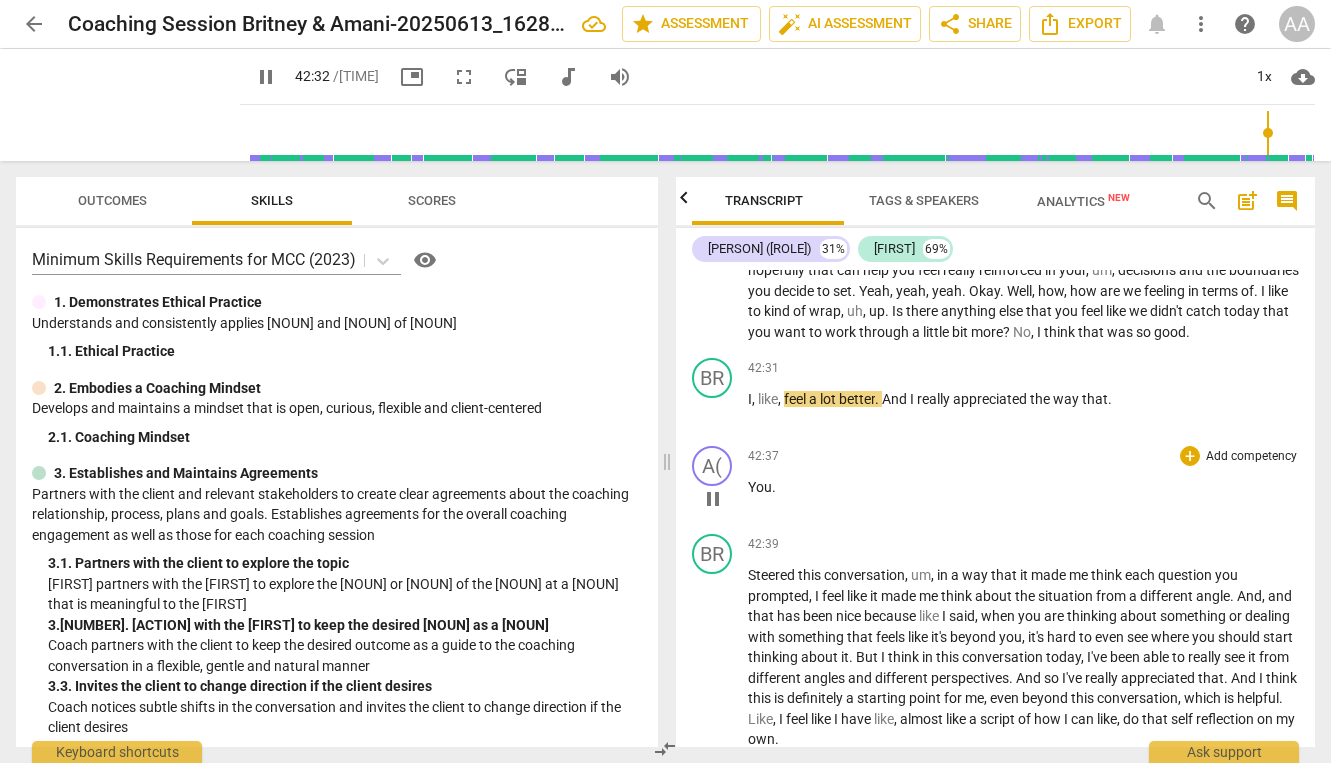 click on "You" at bounding box center (760, 487) 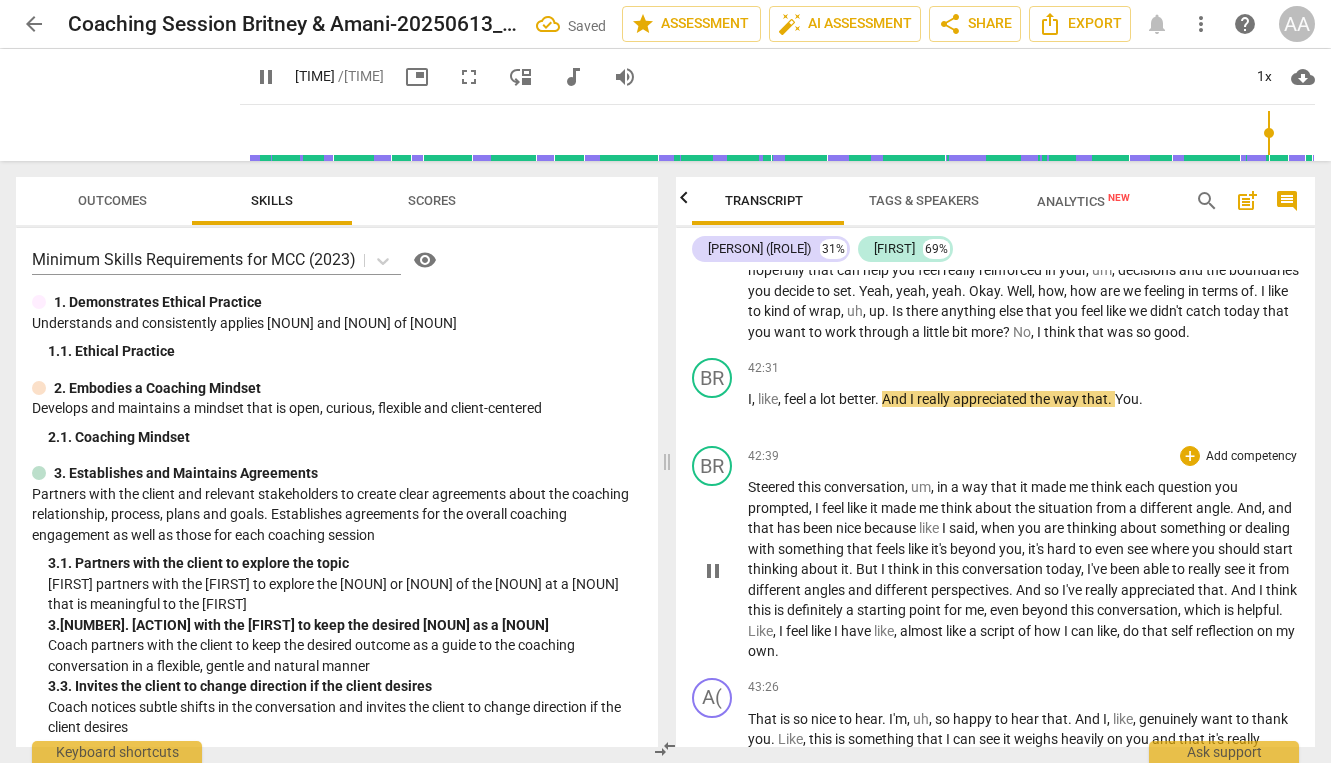 click on "Steered" at bounding box center (773, 487) 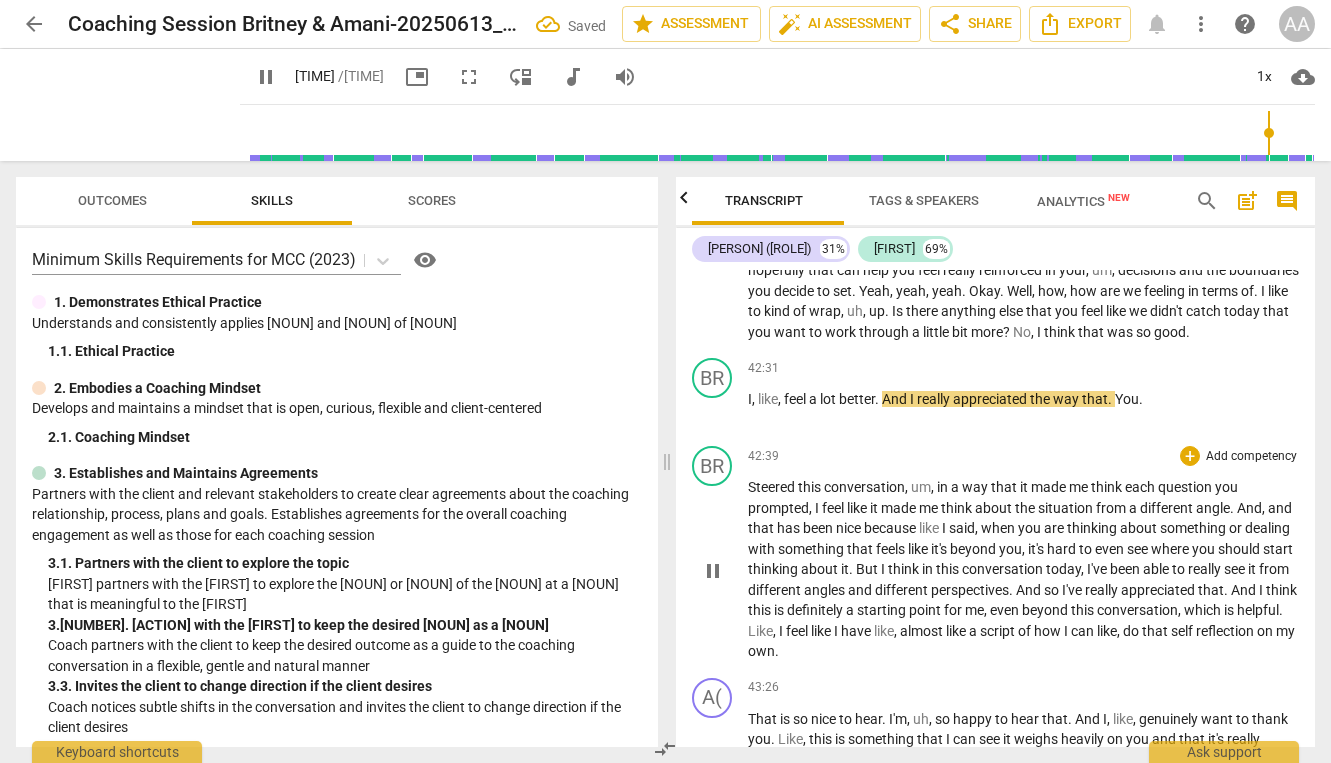 type 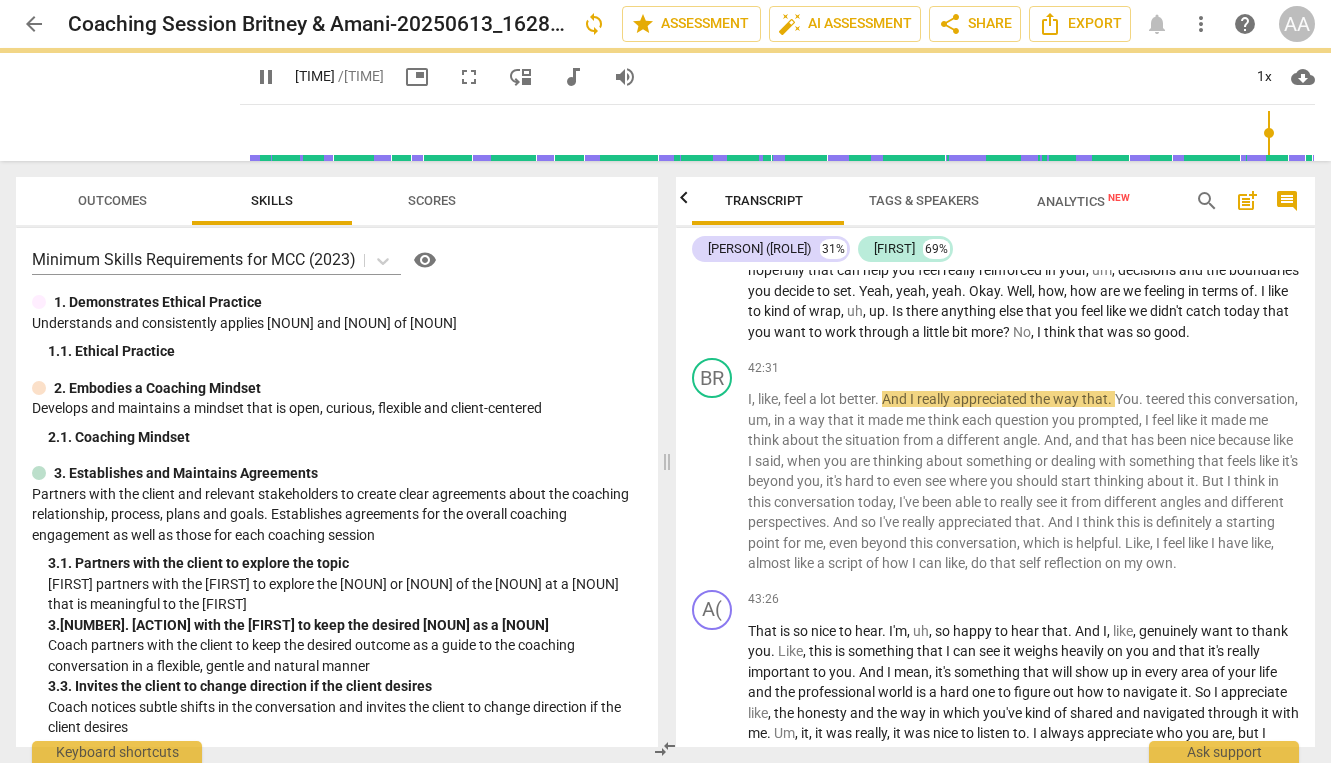 scroll, scrollTop: 11714, scrollLeft: 0, axis: vertical 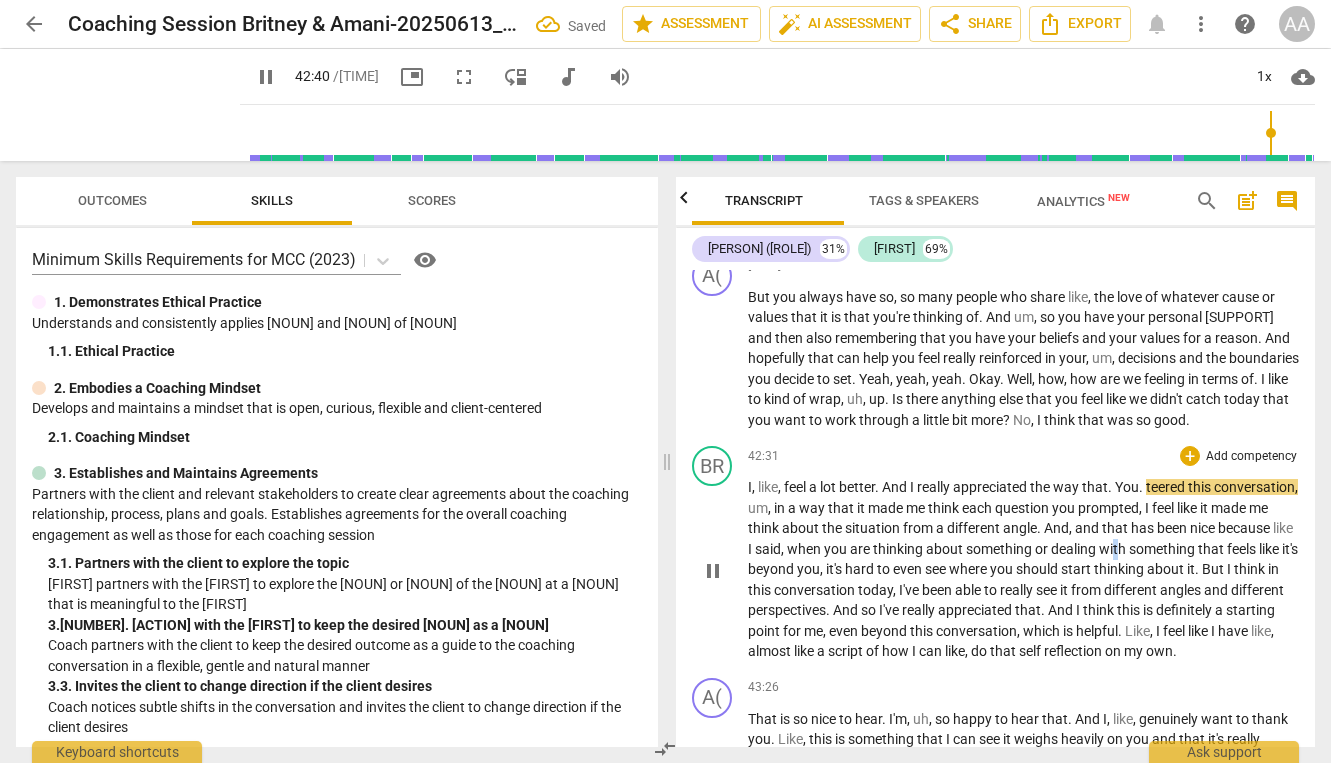 click on "with" at bounding box center (1114, 549) 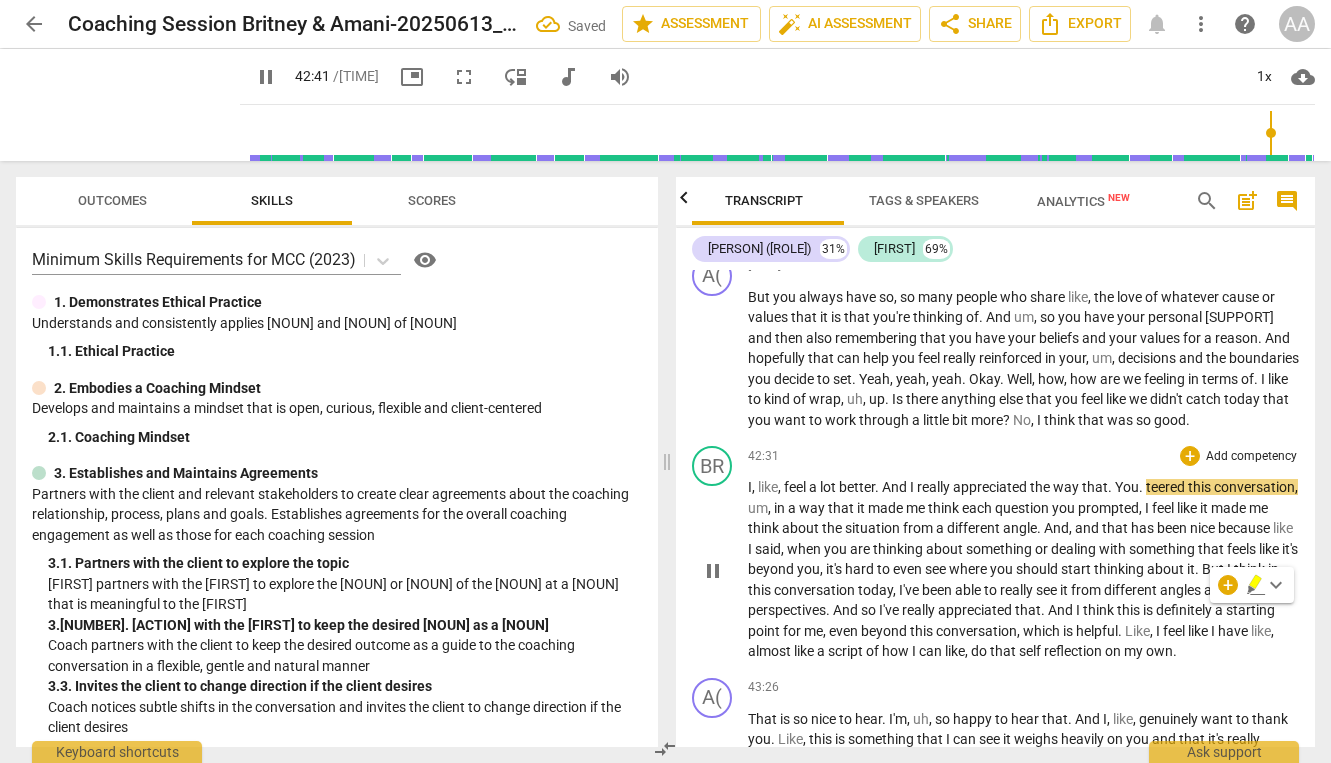 click on "." at bounding box center (1142, 487) 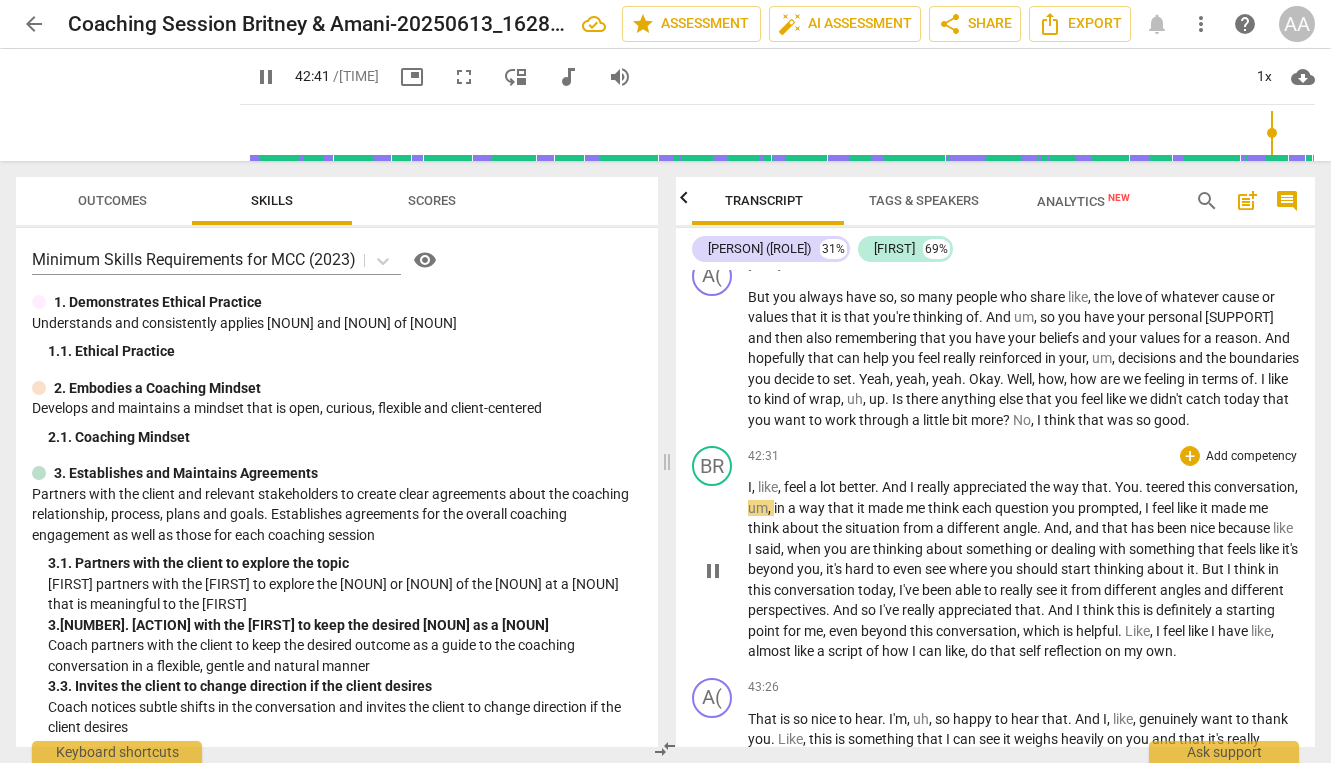 type on "[NUMBER]" 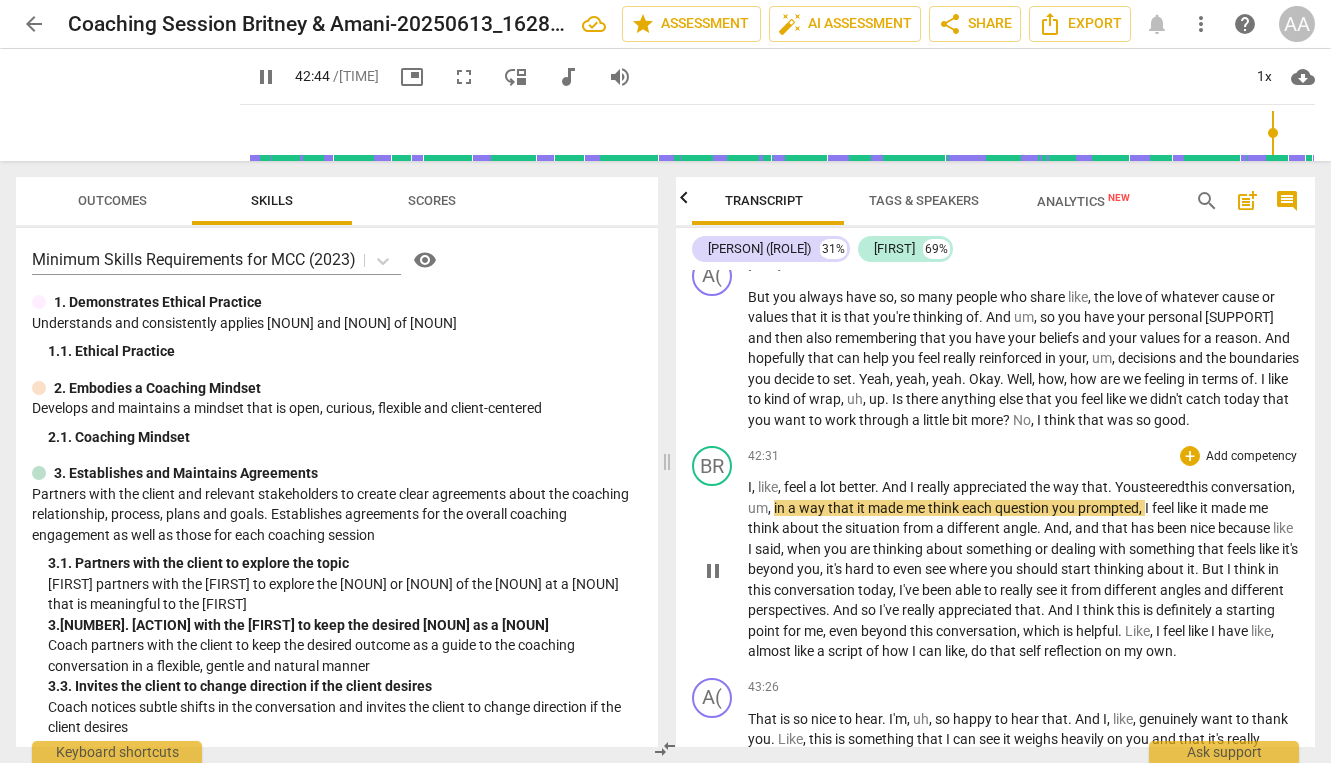 click on "pause" at bounding box center (713, 571) 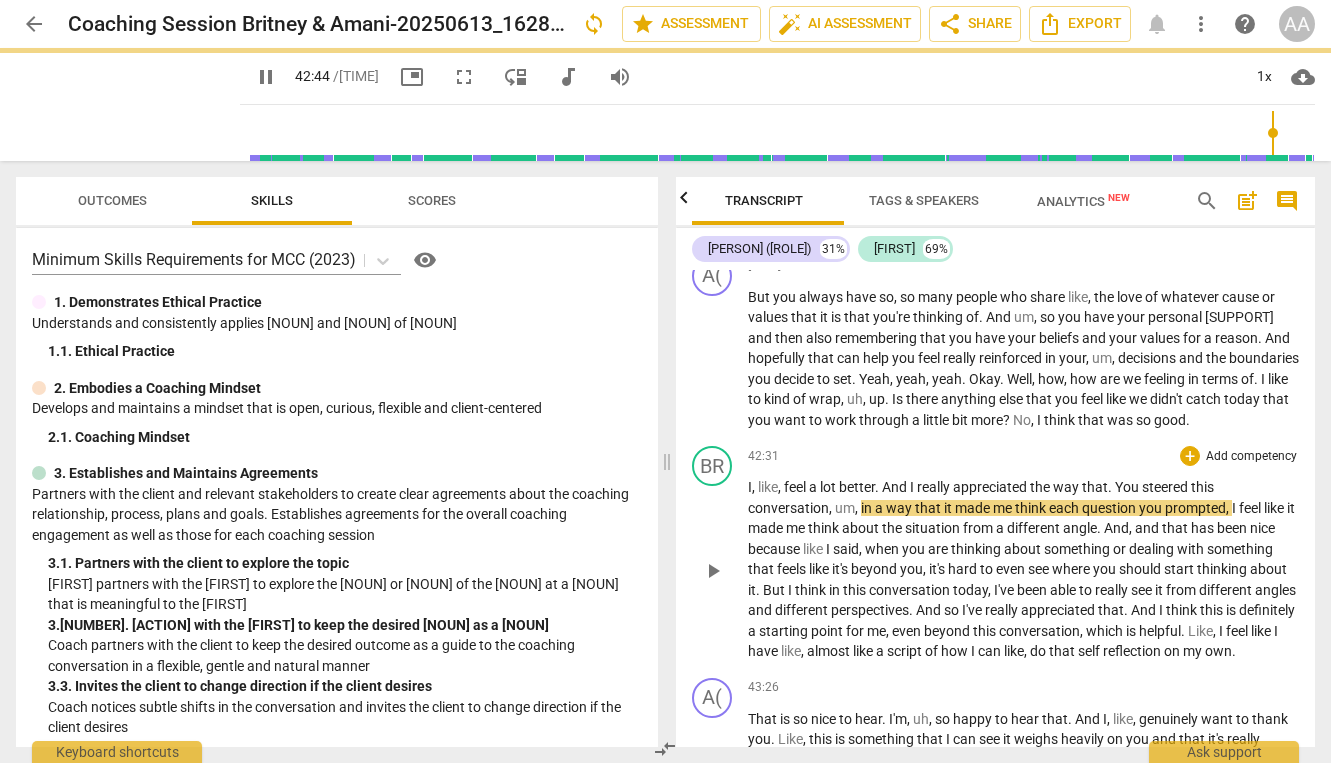 type on "2565" 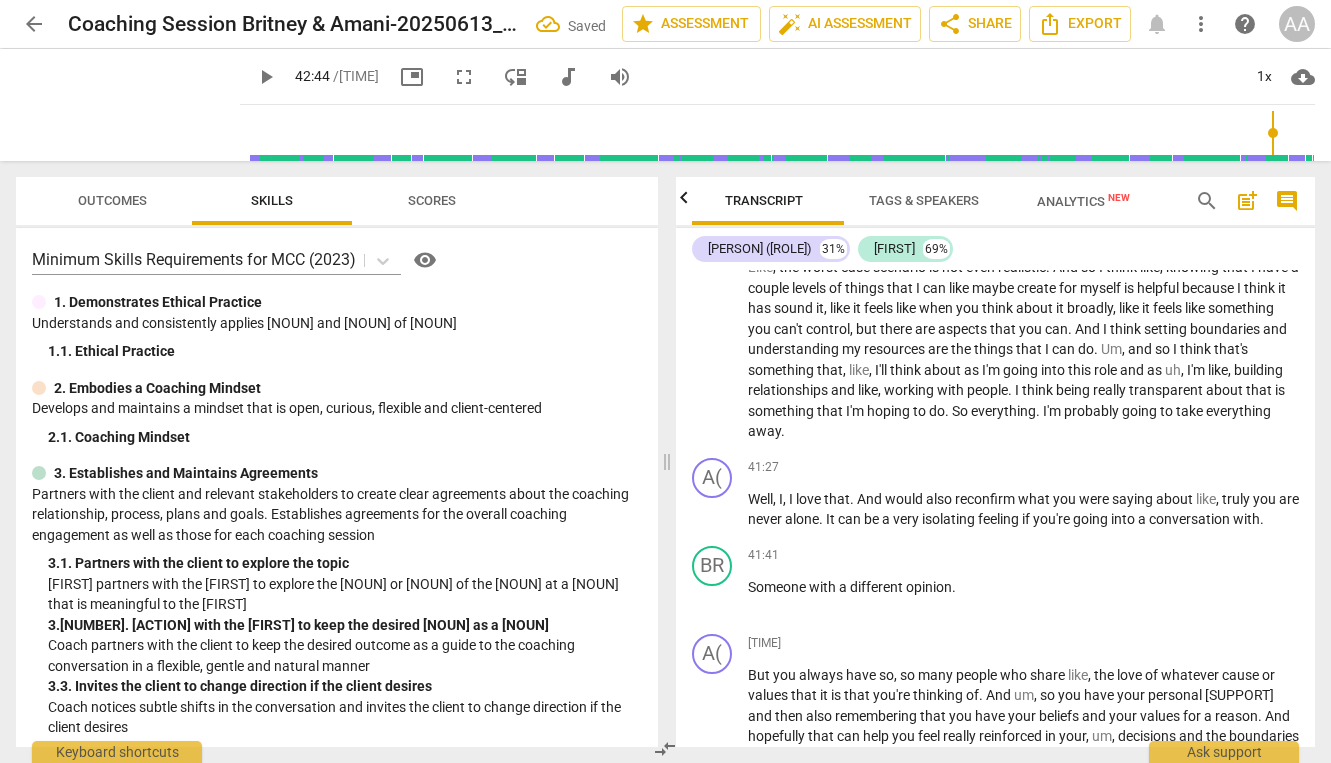 scroll, scrollTop: 11343, scrollLeft: 0, axis: vertical 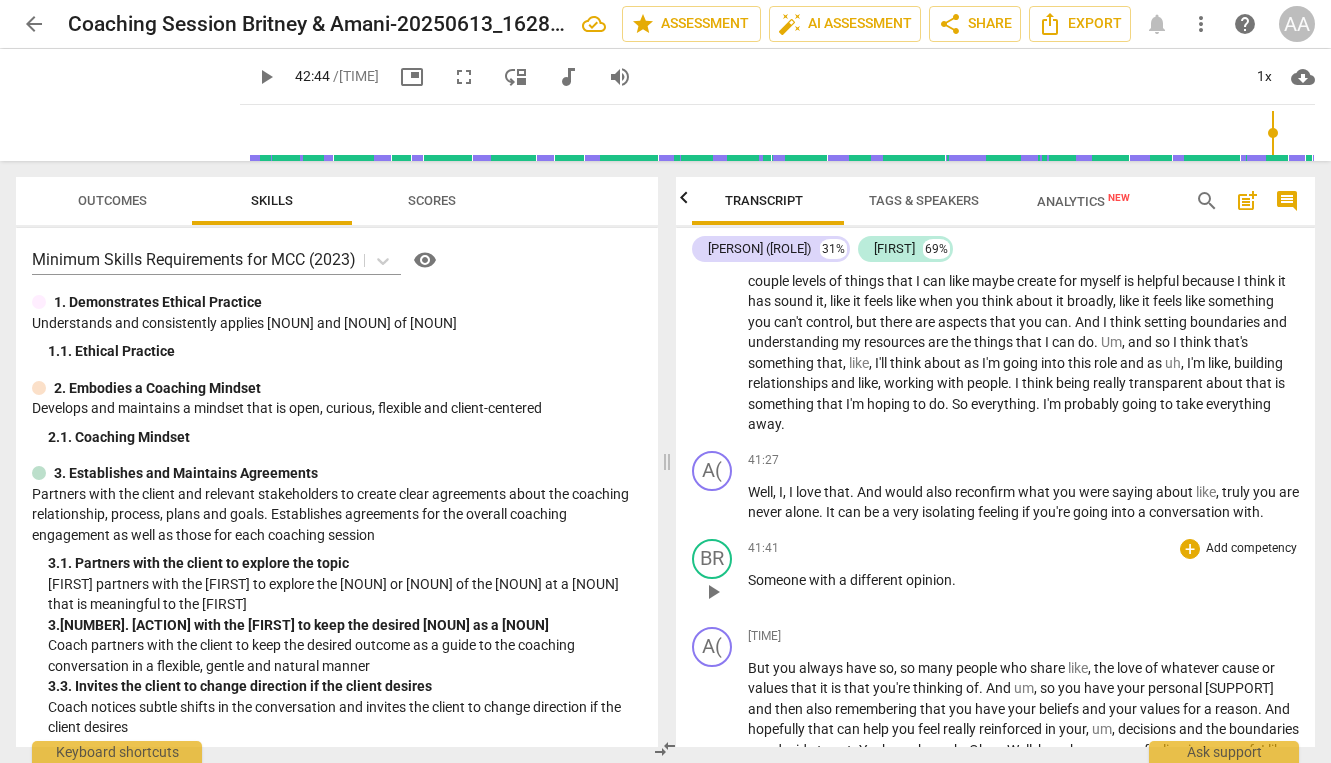 click on "Someone" at bounding box center (778, 580) 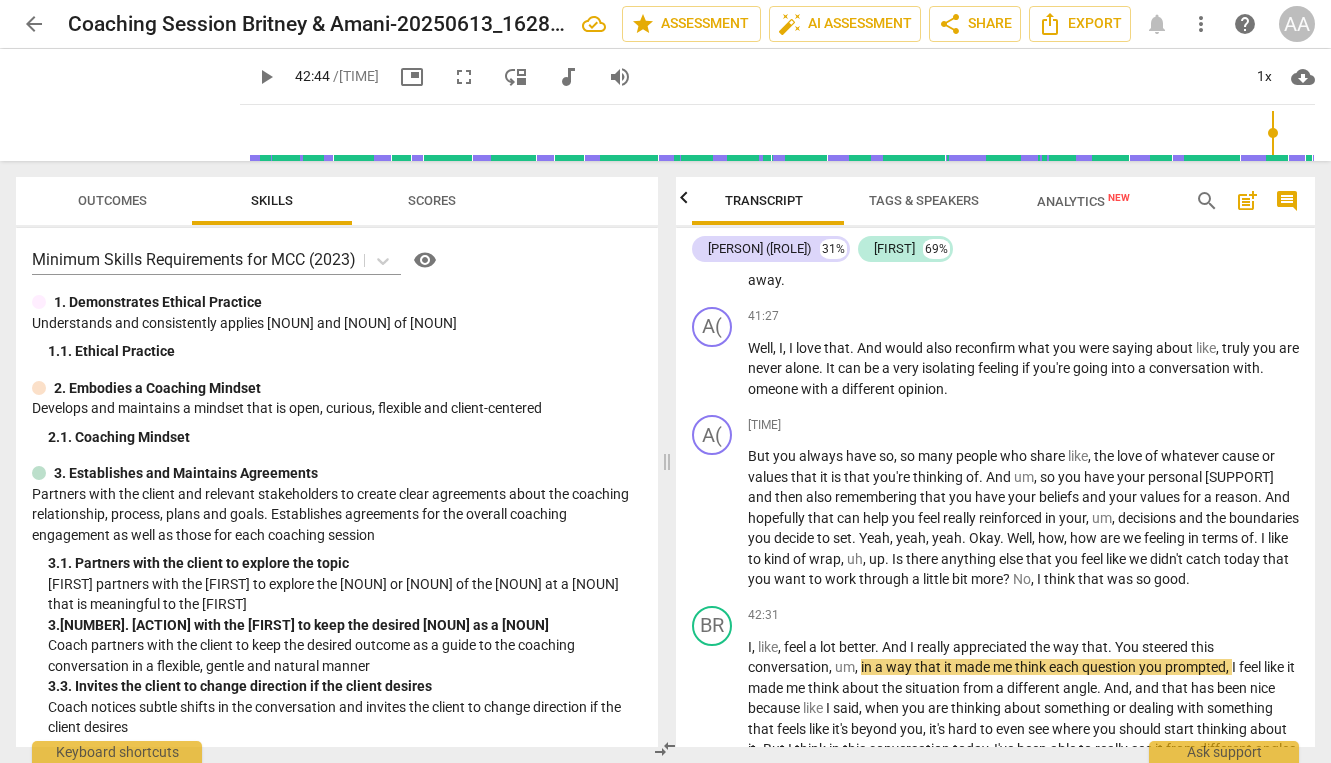 scroll, scrollTop: 11481, scrollLeft: 0, axis: vertical 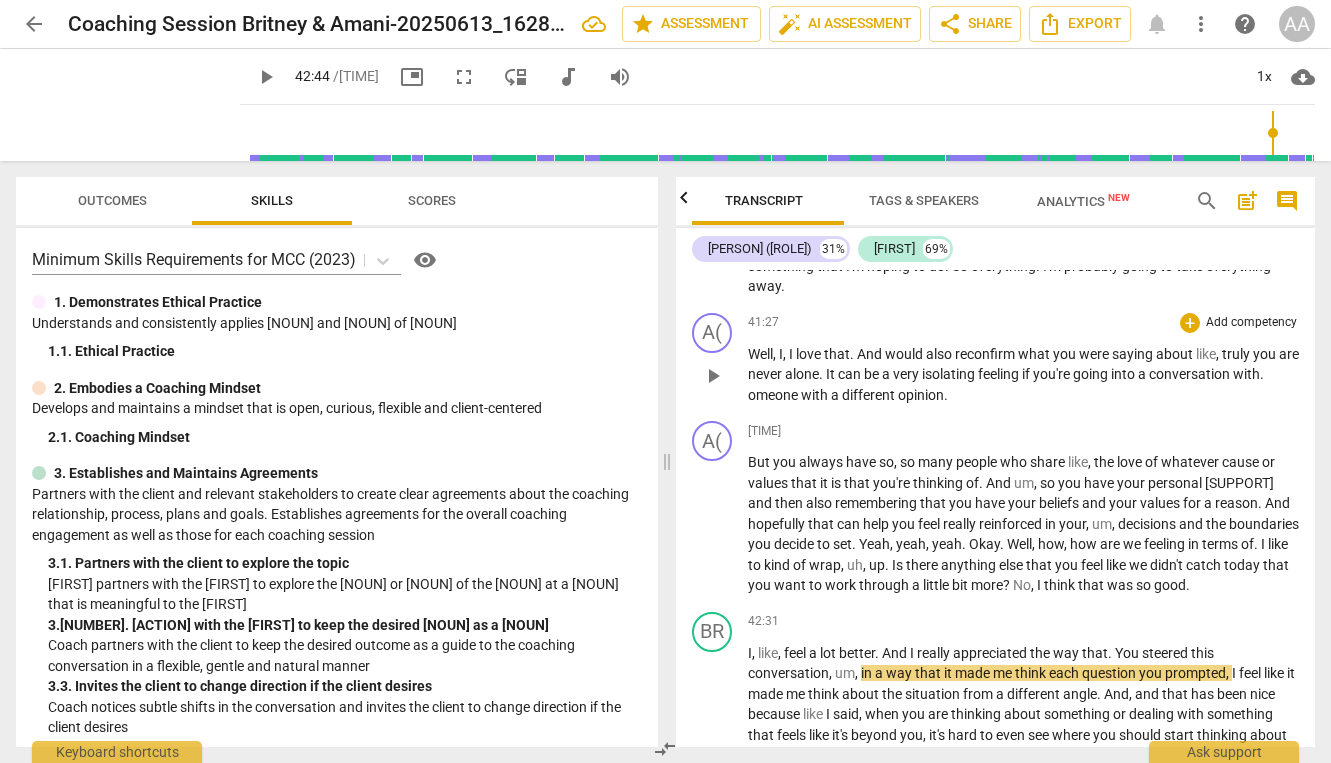 click on "A( play_arrow pause 41:27 + Add competency keyboard_arrow_right Well ,   I ,   I   love   that .   And   would   also   reconfirm   what   you   were   saying   about   like ,   truly   you   are   never   alone .   It   can   be   a   very   isolating   feeling   if   you're   going   into   a   conversation   with .   omeone   with   a   different   opinion ." at bounding box center [996, 359] 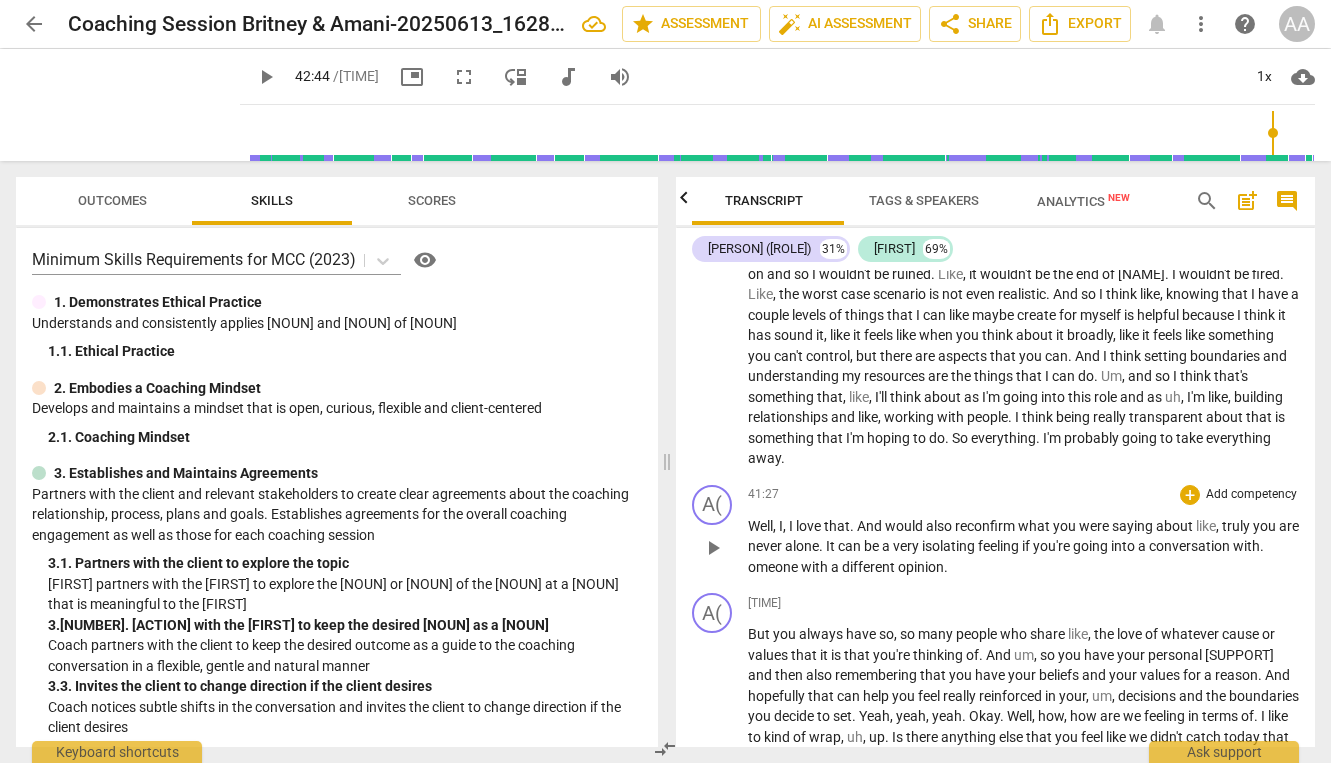 scroll, scrollTop: 11305, scrollLeft: 0, axis: vertical 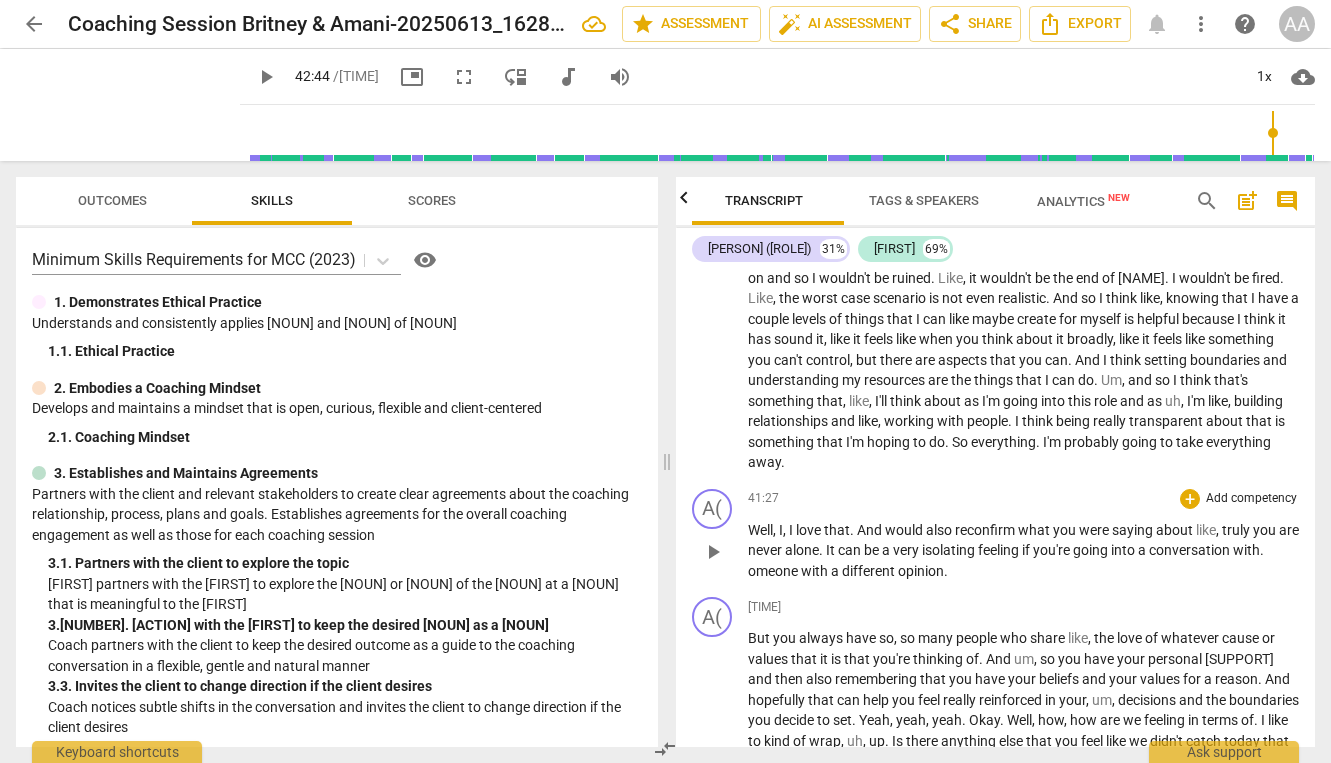 click on "play_arrow pause" at bounding box center [722, 552] 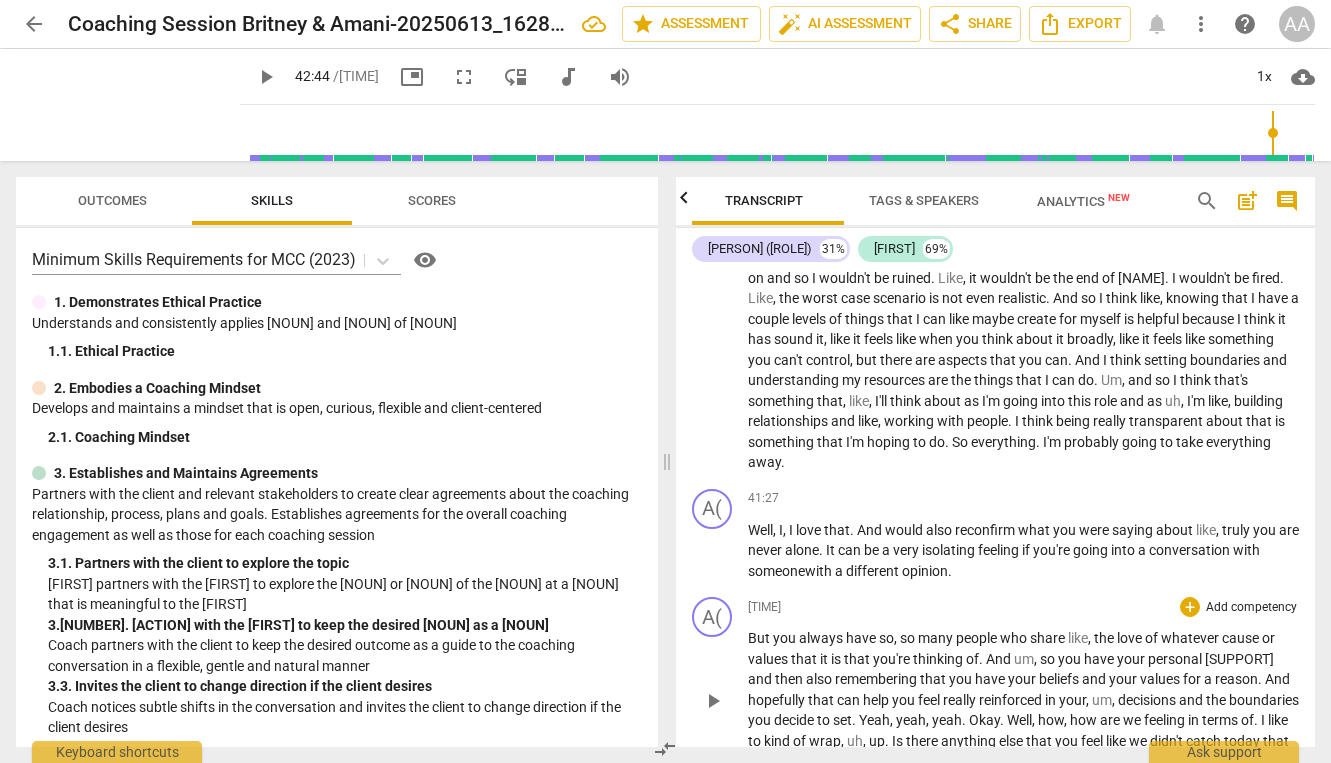 click on "41:42 + Add competency keyboard_arrow_right" at bounding box center [1024, 607] 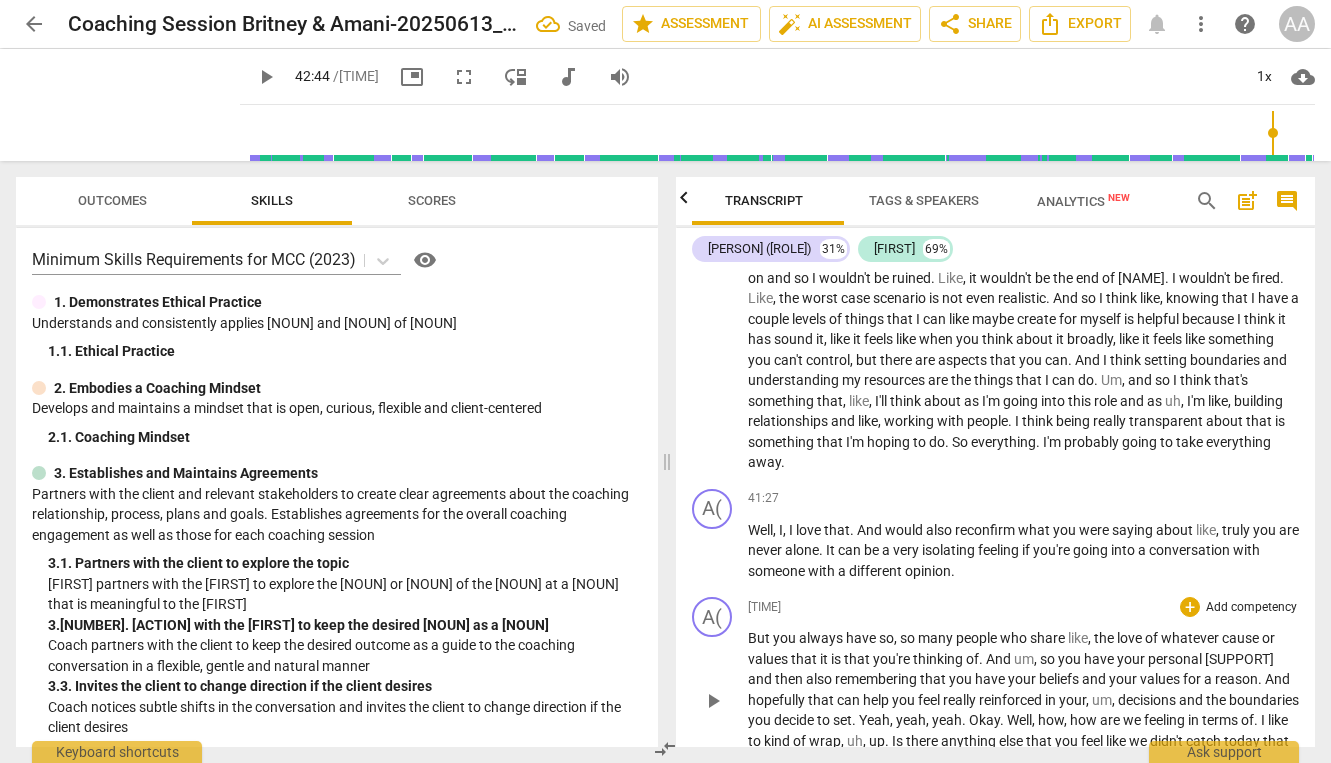 scroll, scrollTop: 11386, scrollLeft: 0, axis: vertical 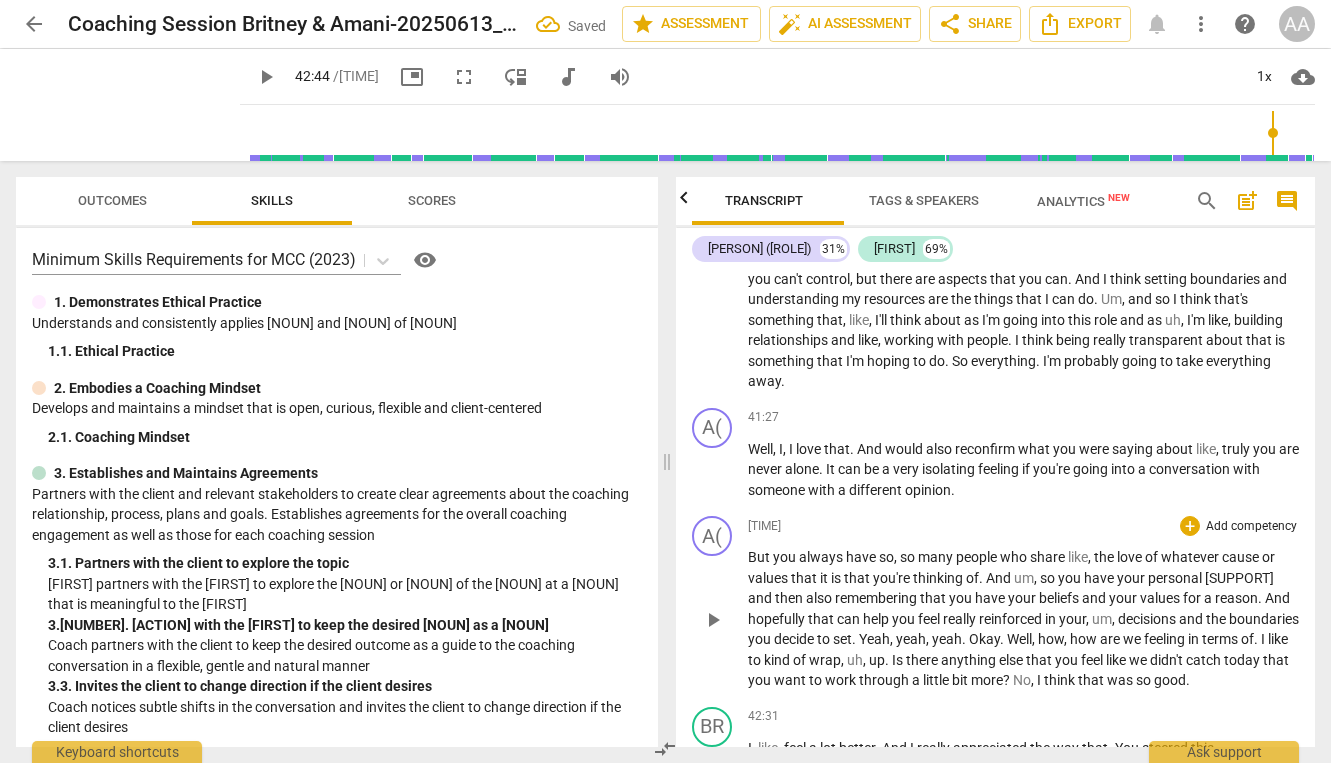 click on "But" at bounding box center [760, 557] 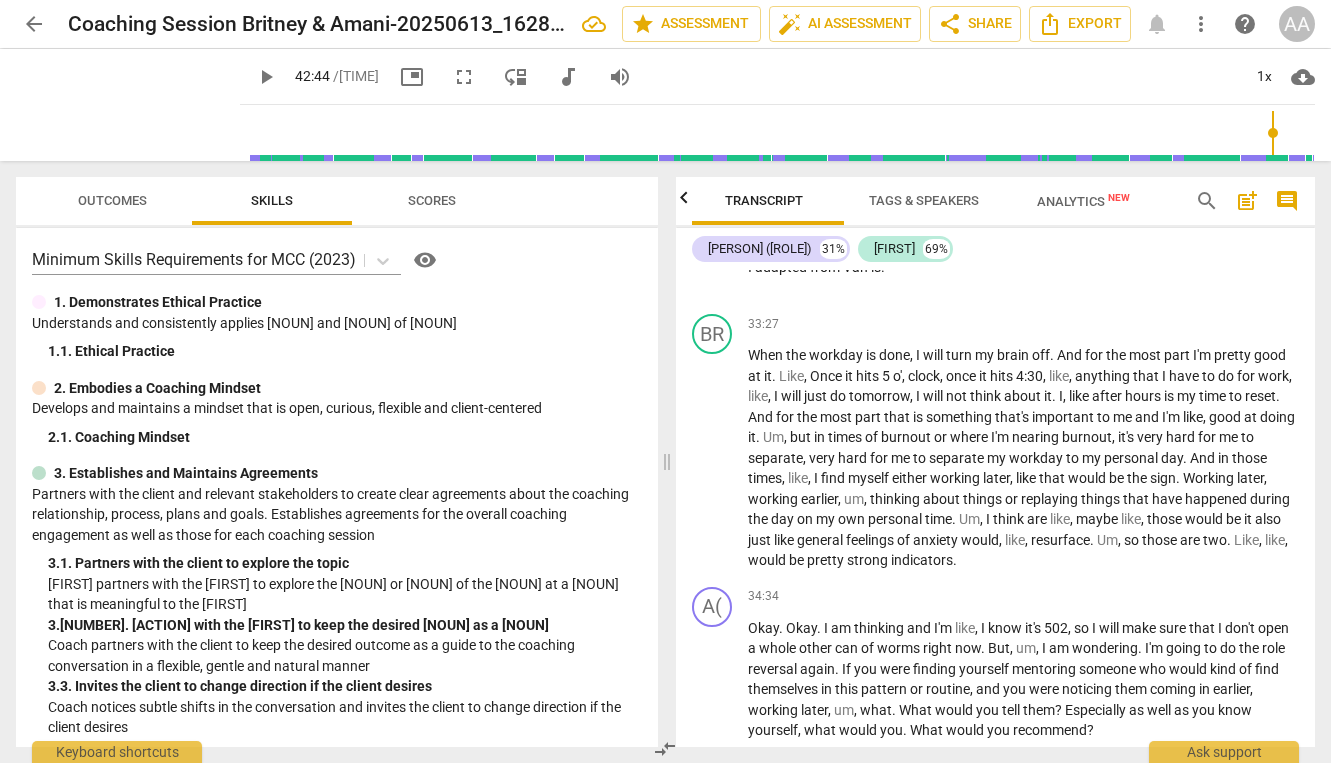 scroll, scrollTop: 9621, scrollLeft: 0, axis: vertical 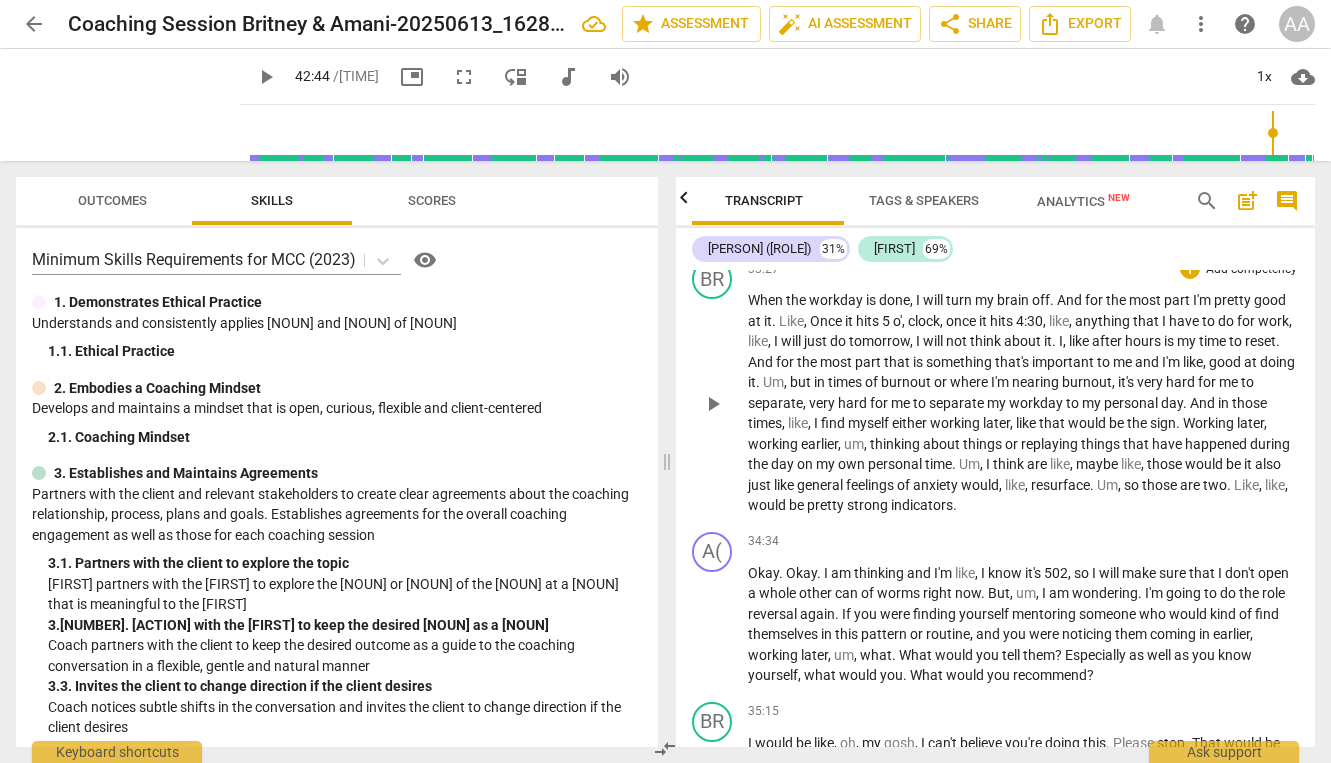 click on "anxiety" at bounding box center [937, 485] 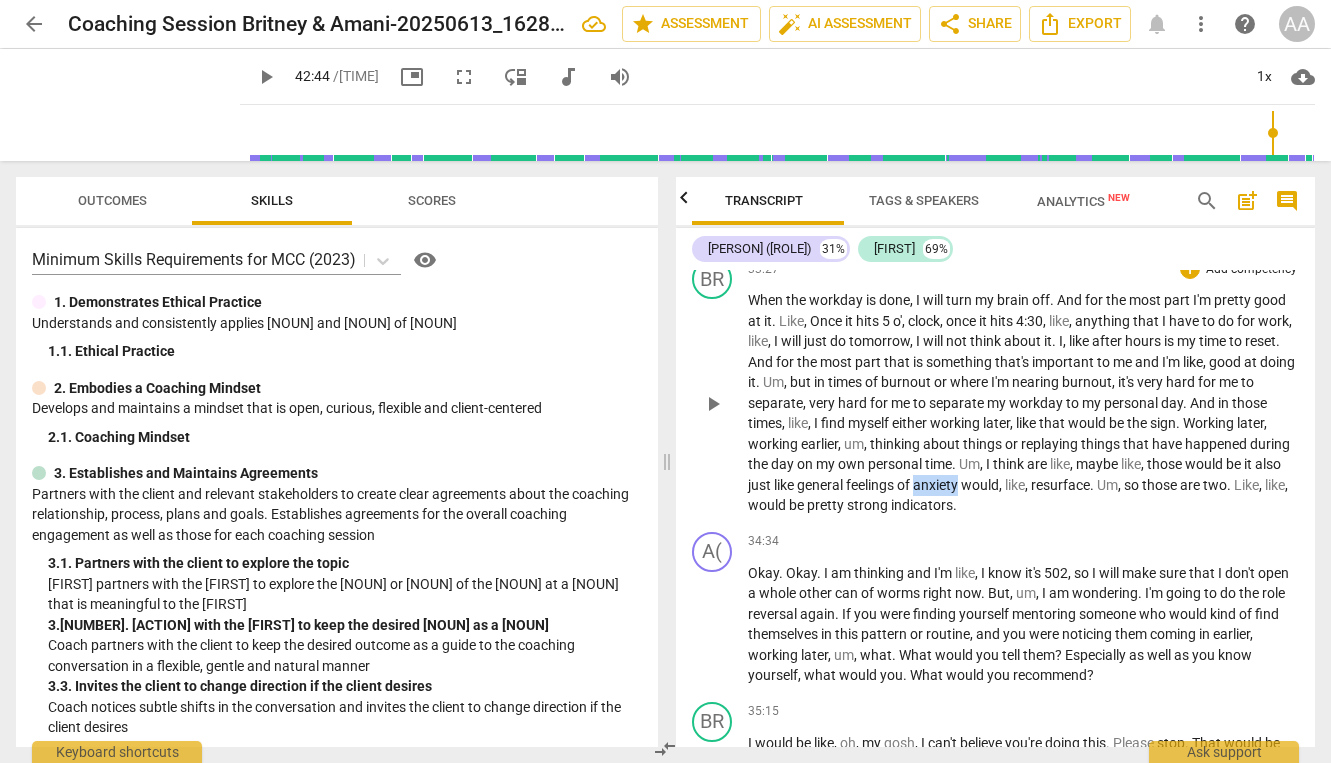 click on "anxiety" at bounding box center (937, 485) 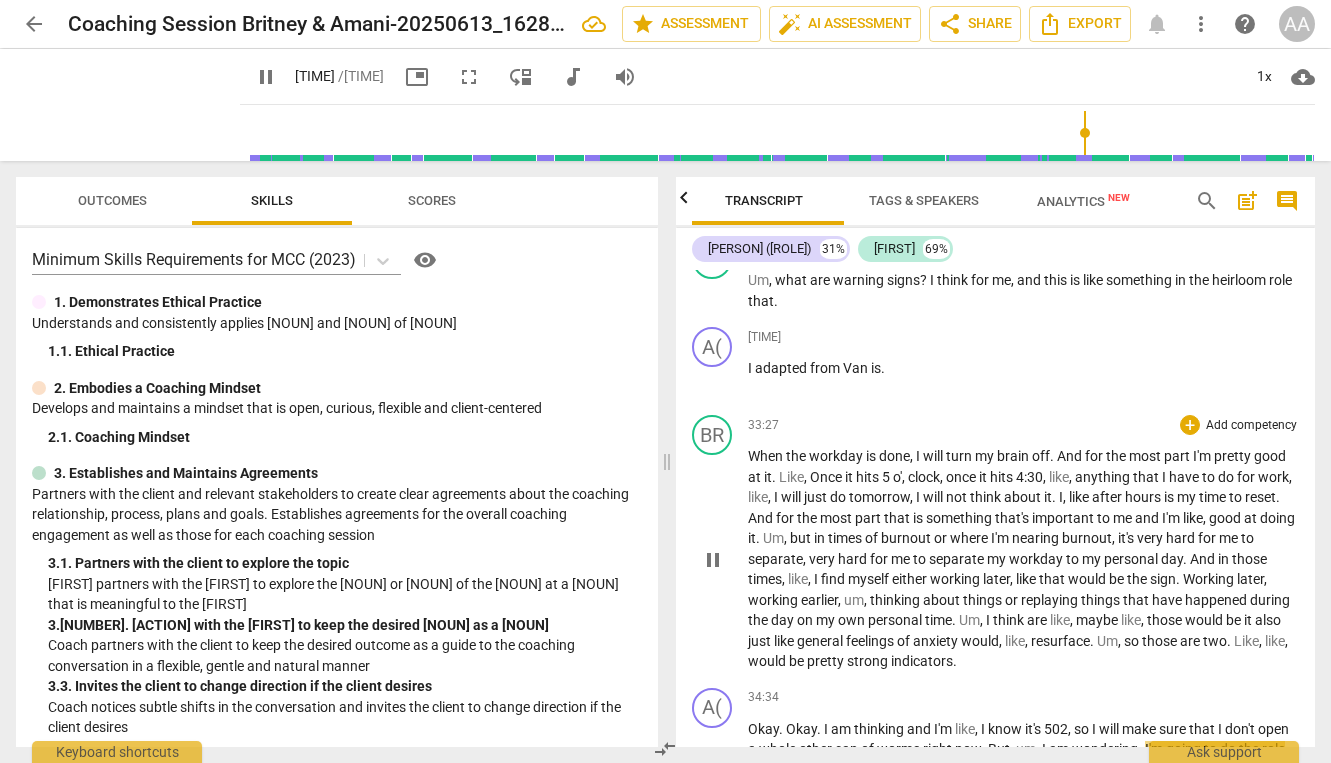 scroll, scrollTop: 9628, scrollLeft: 0, axis: vertical 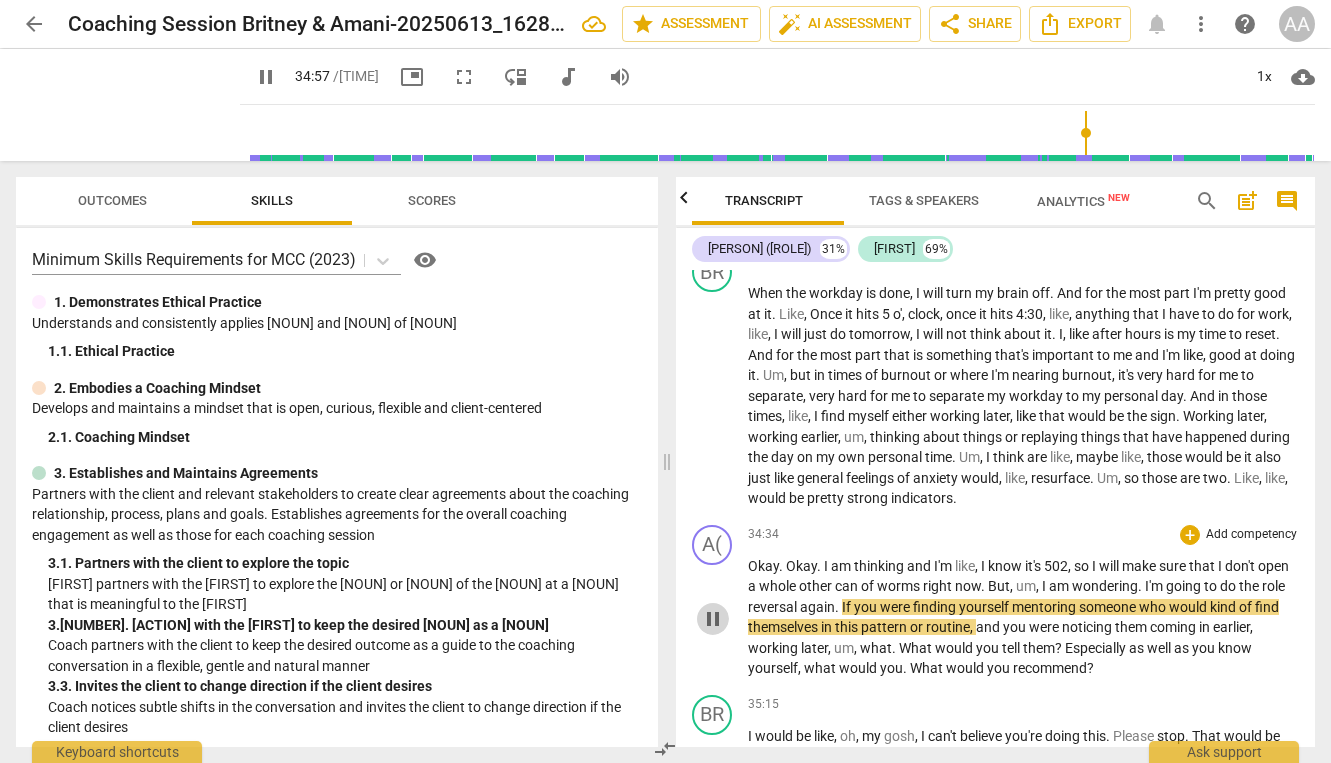 click on "pause" at bounding box center [713, 619] 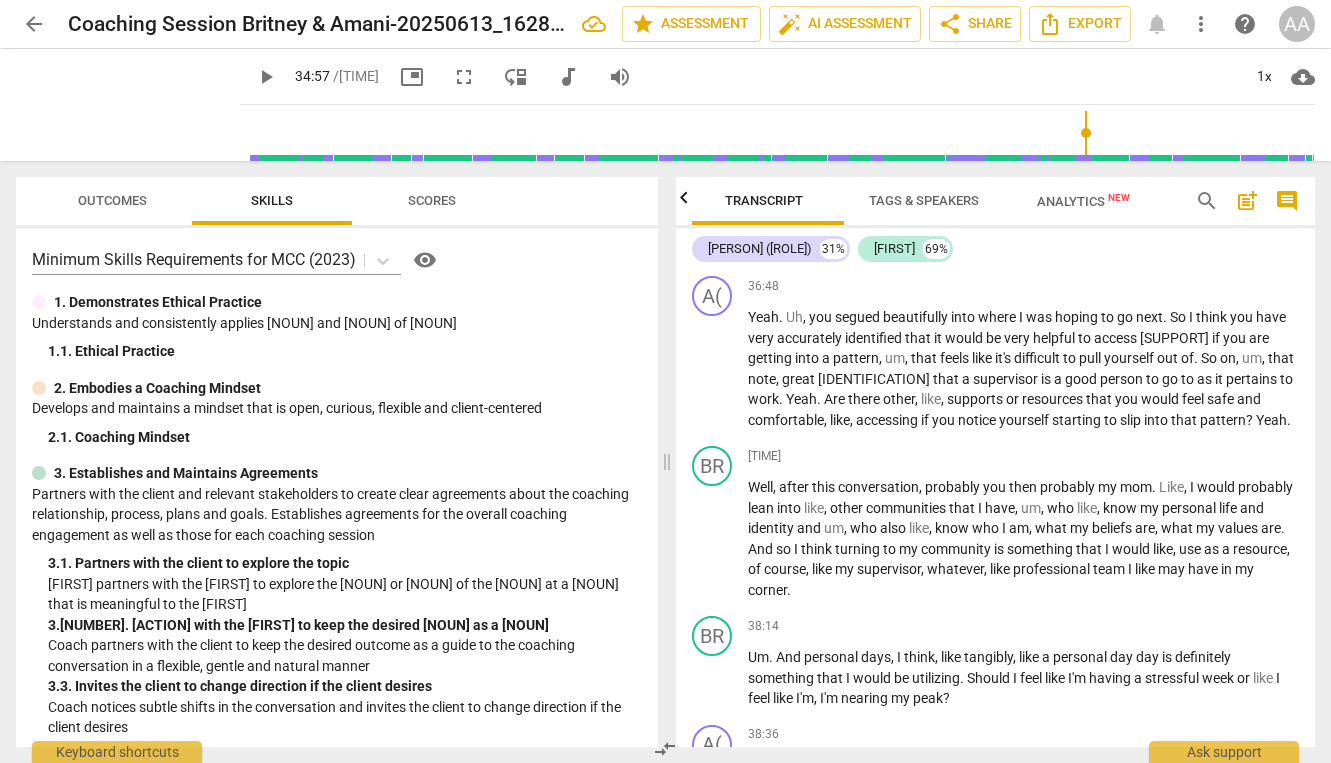 scroll, scrollTop: 10446, scrollLeft: 0, axis: vertical 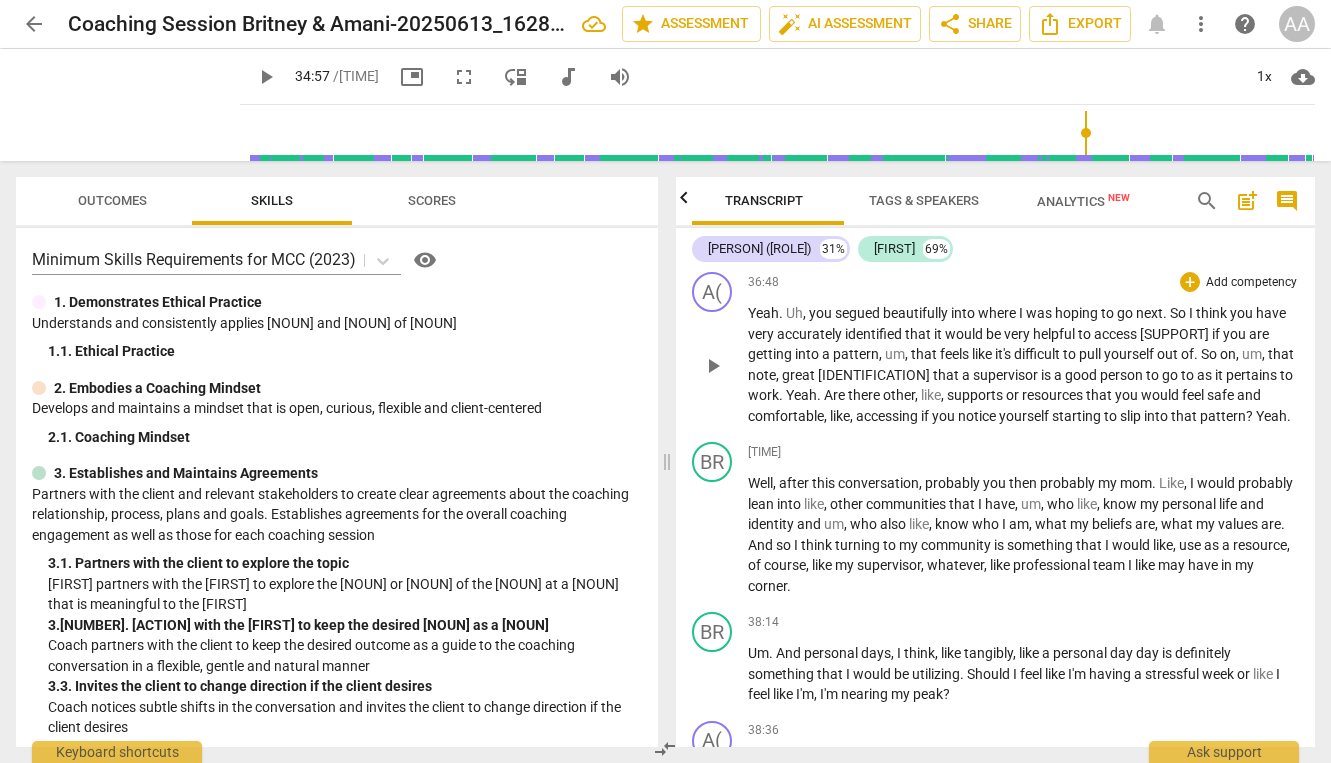 click on "Are" at bounding box center [836, 395] 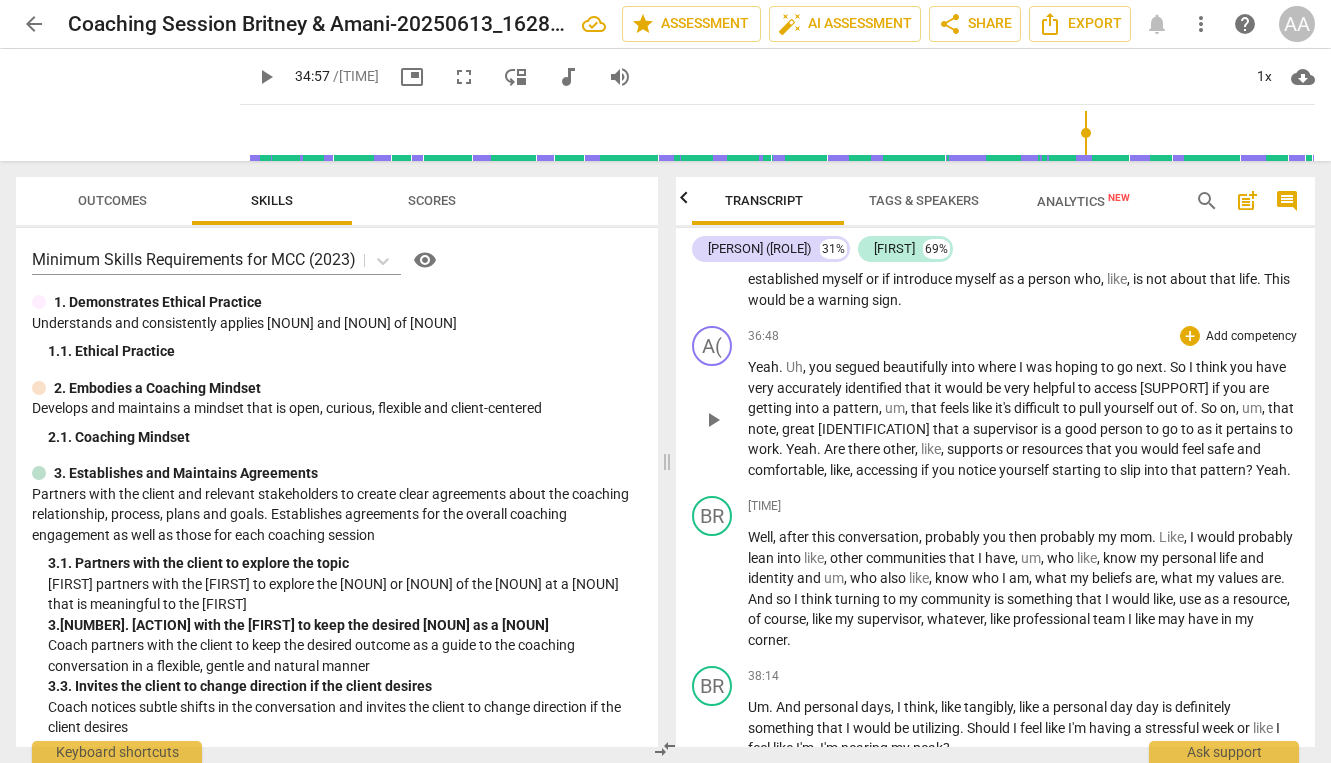 scroll, scrollTop: 10415, scrollLeft: 0, axis: vertical 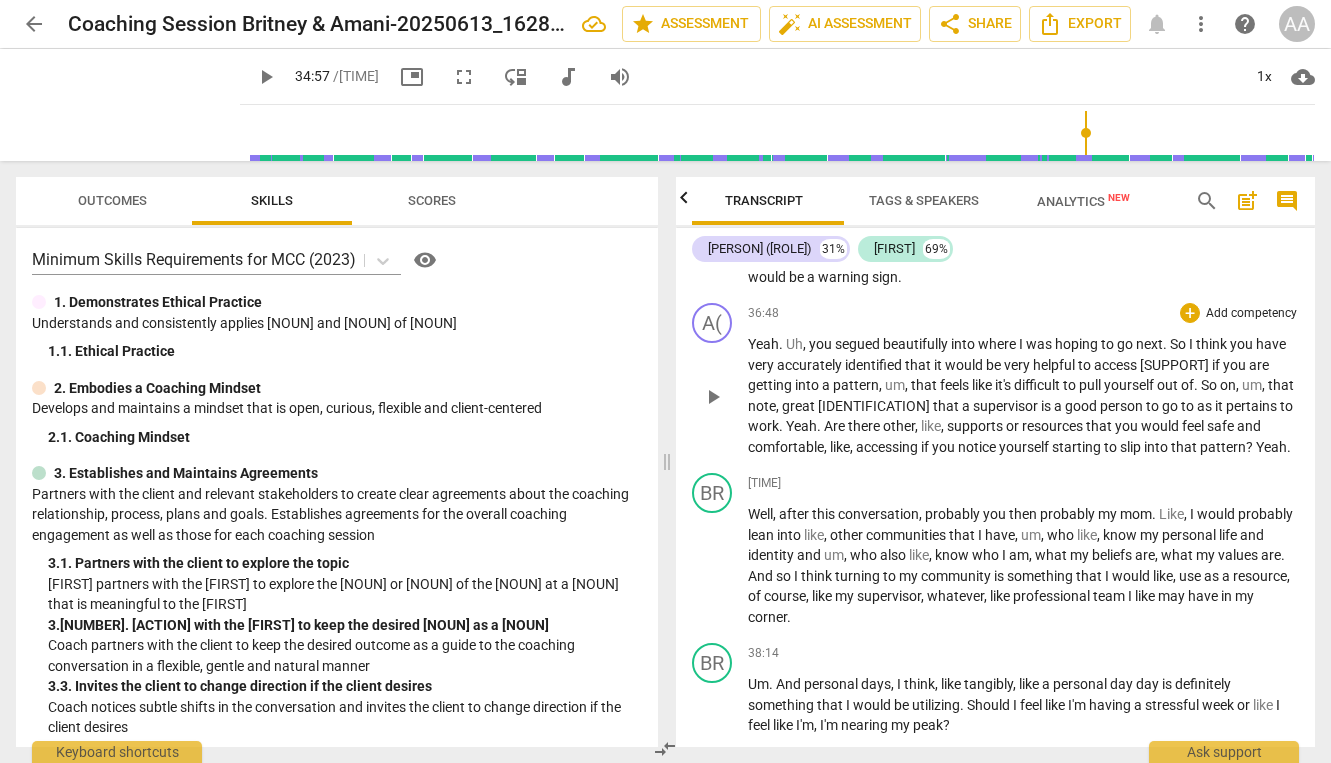 click on "Are" at bounding box center [836, 426] 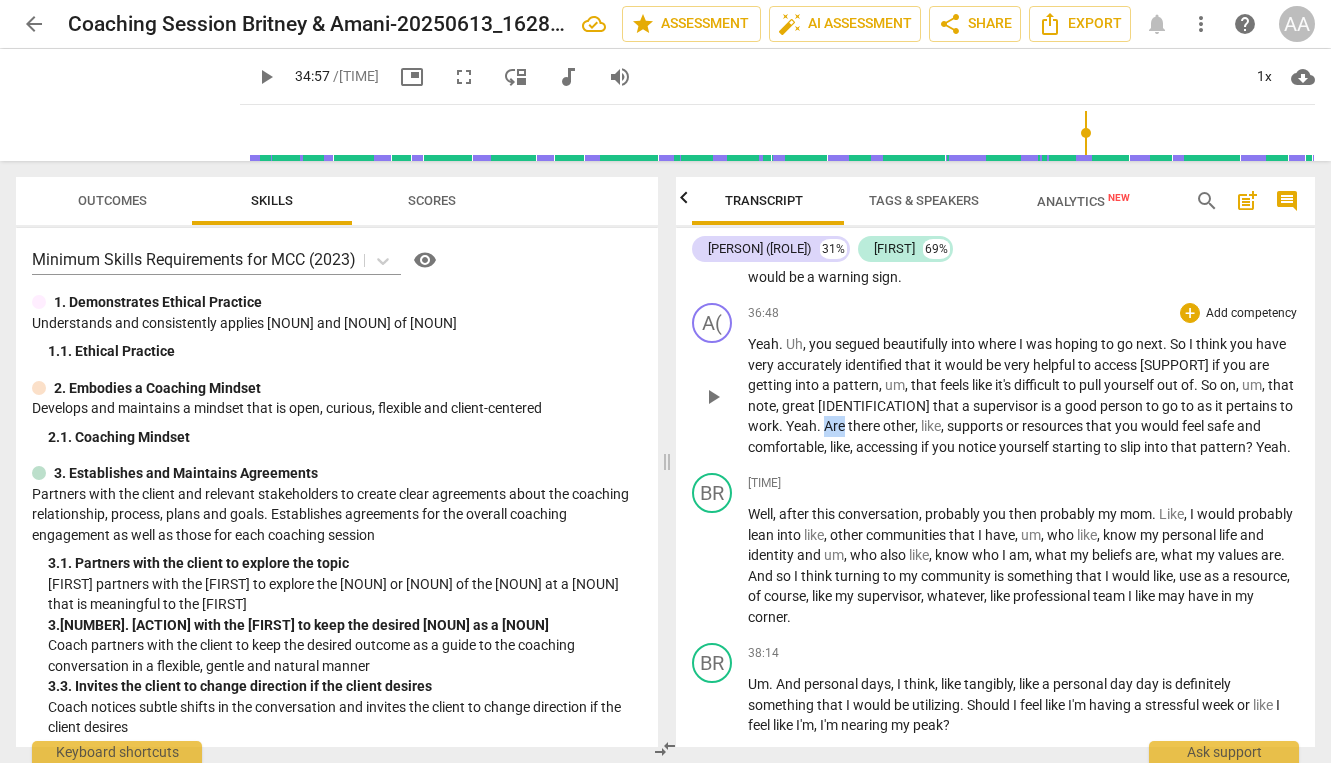 click on "Are" at bounding box center [836, 426] 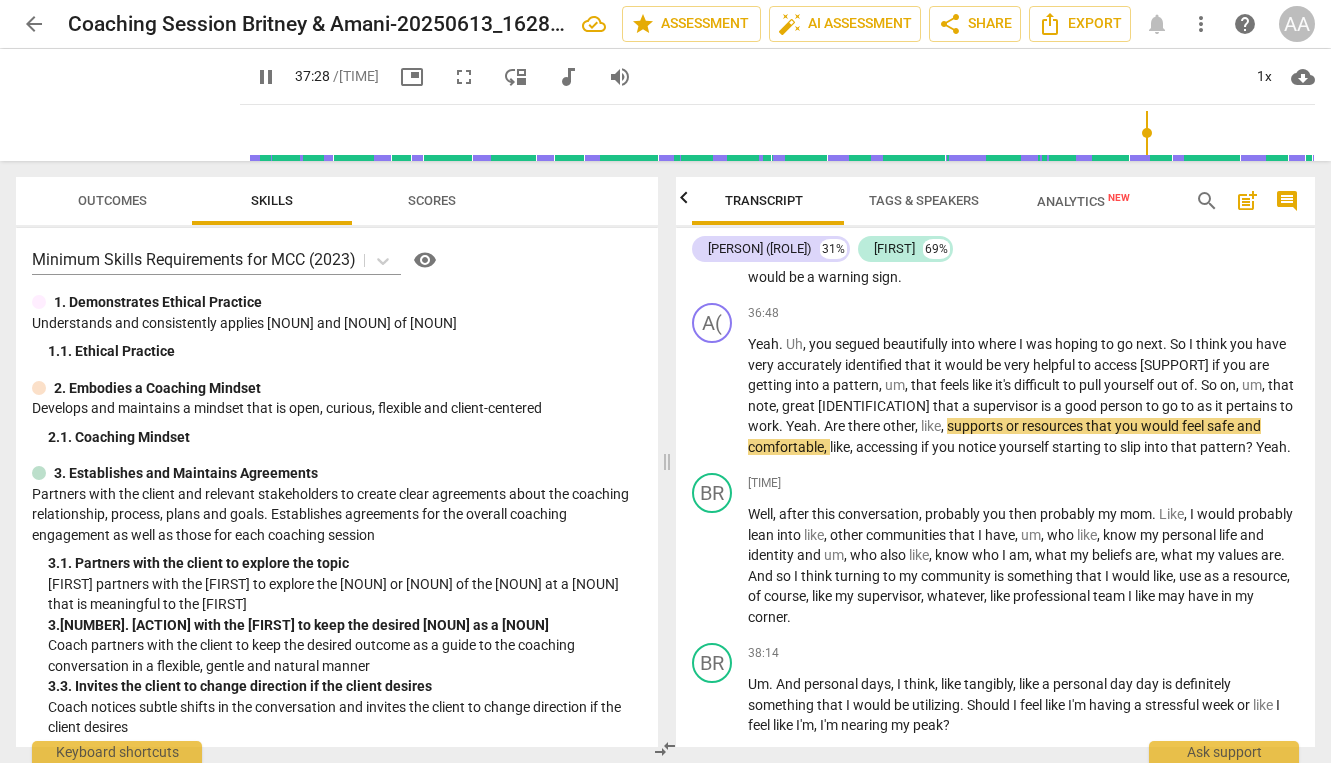 click on "pause" at bounding box center [266, 77] 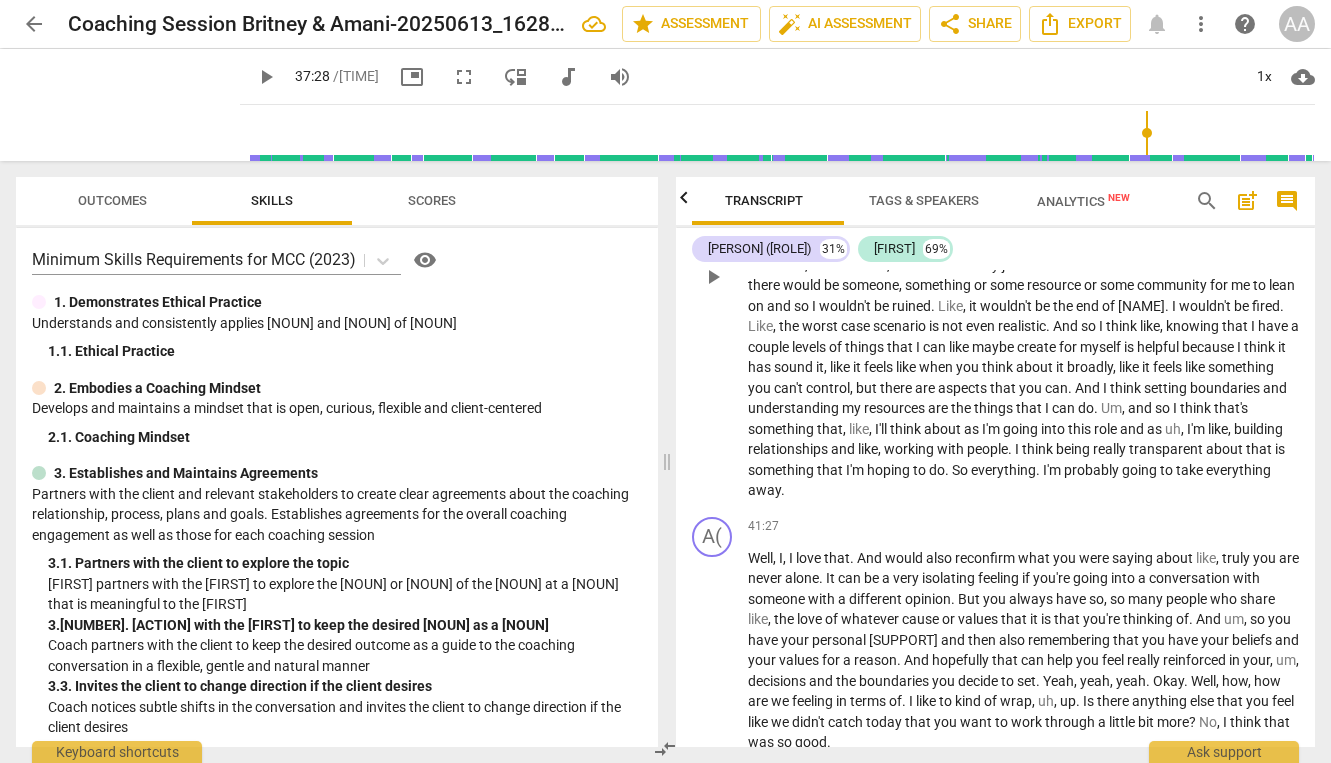 scroll, scrollTop: 11278, scrollLeft: 0, axis: vertical 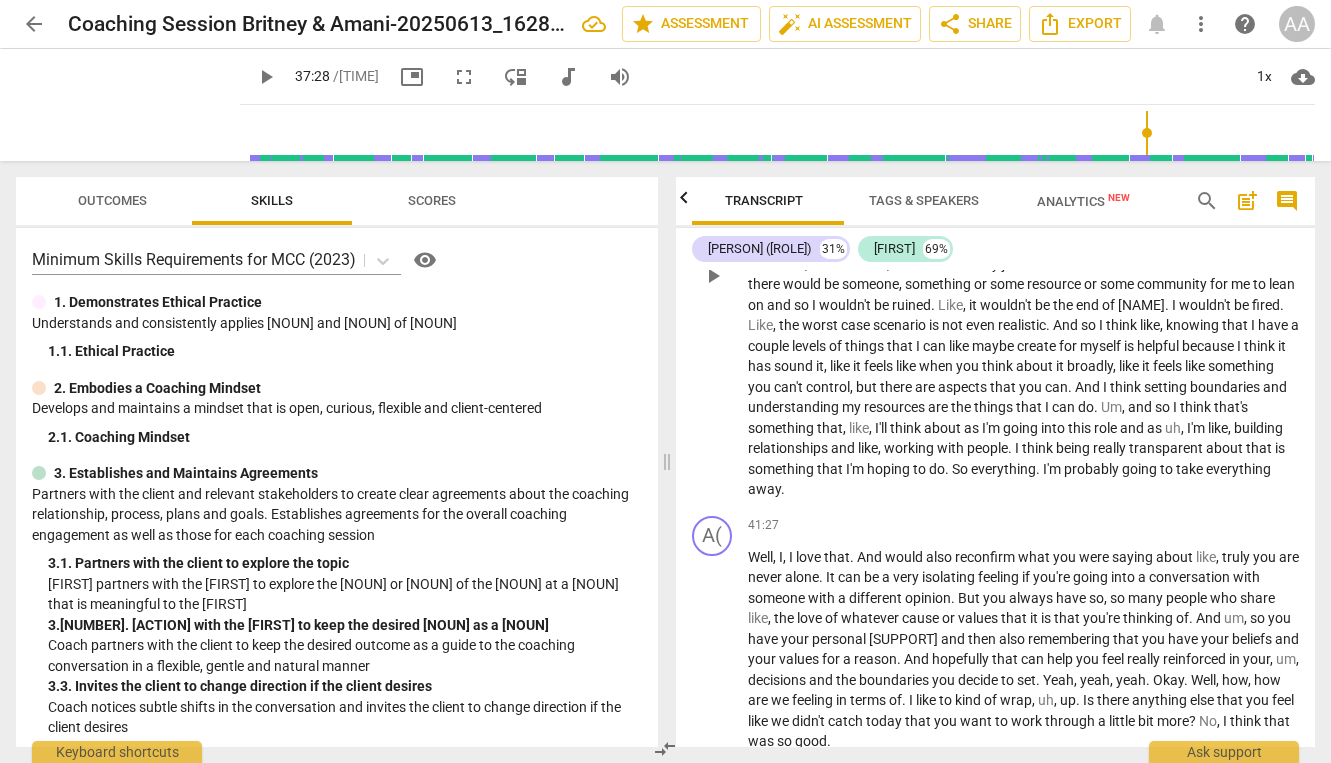 click on "everything" at bounding box center (1238, 469) 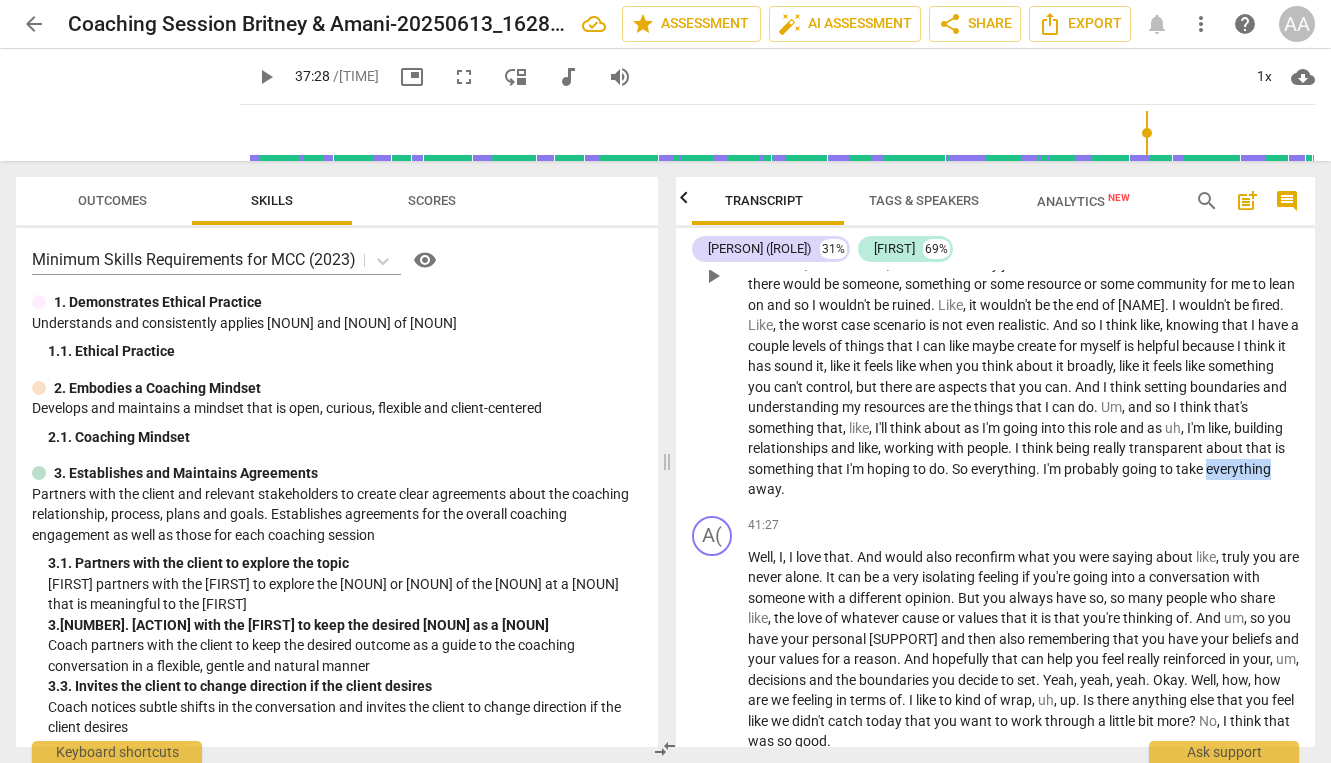click on "everything" at bounding box center (1238, 469) 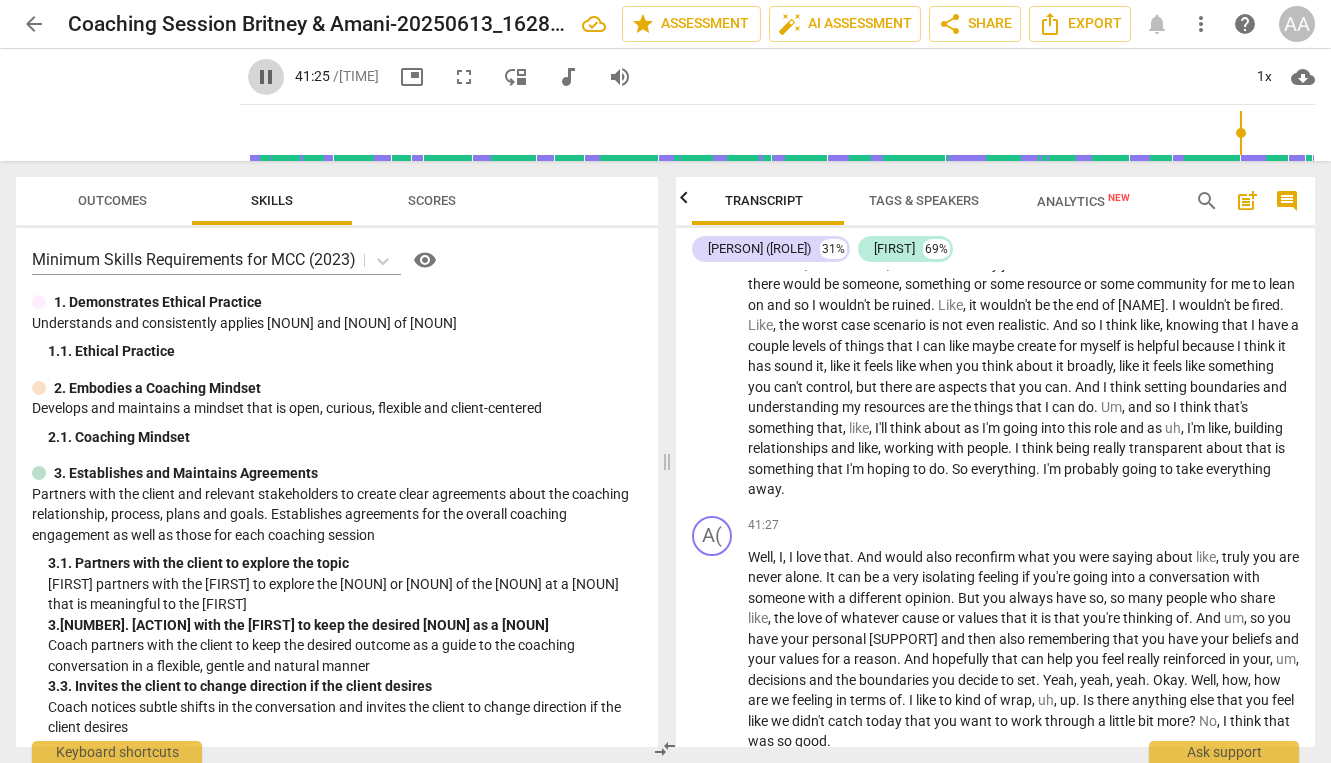 click on "pause" at bounding box center (266, 77) 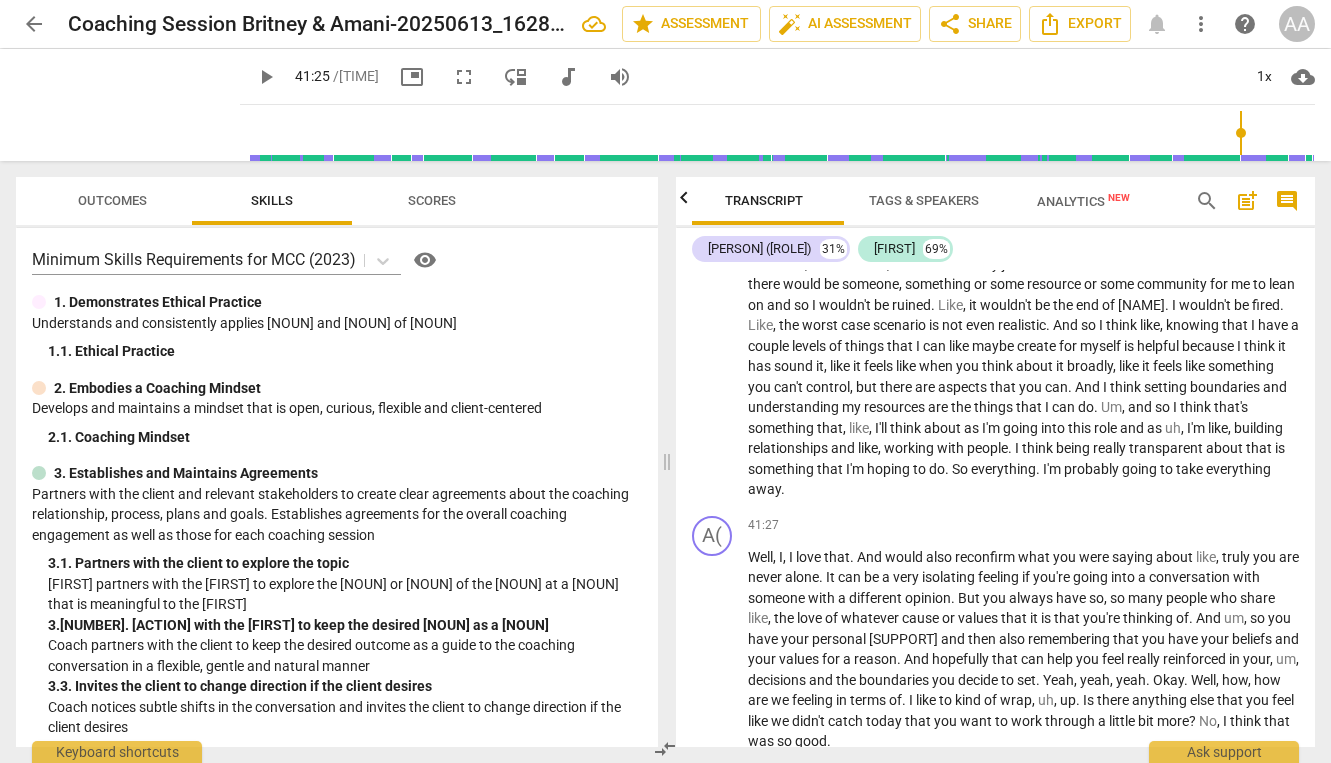 type on "[NUMBER]" 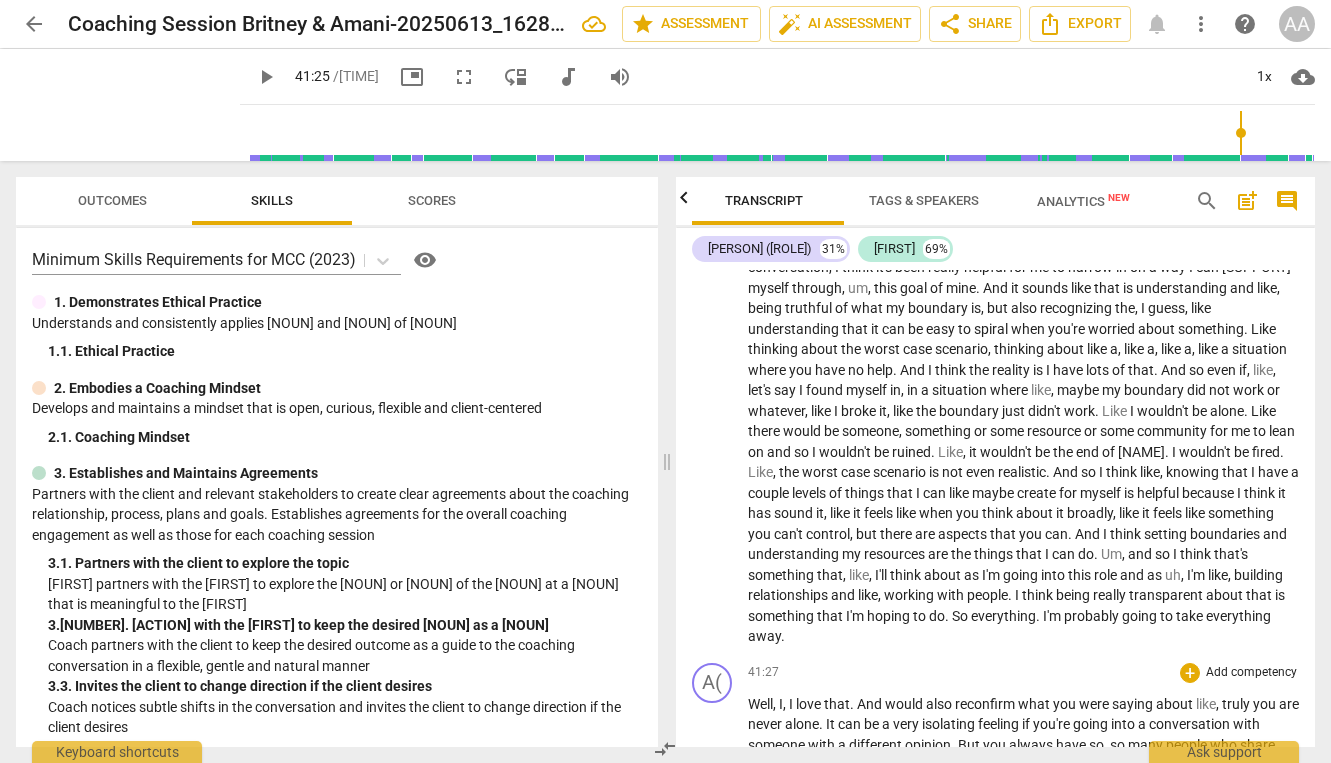 scroll, scrollTop: 11101, scrollLeft: 0, axis: vertical 